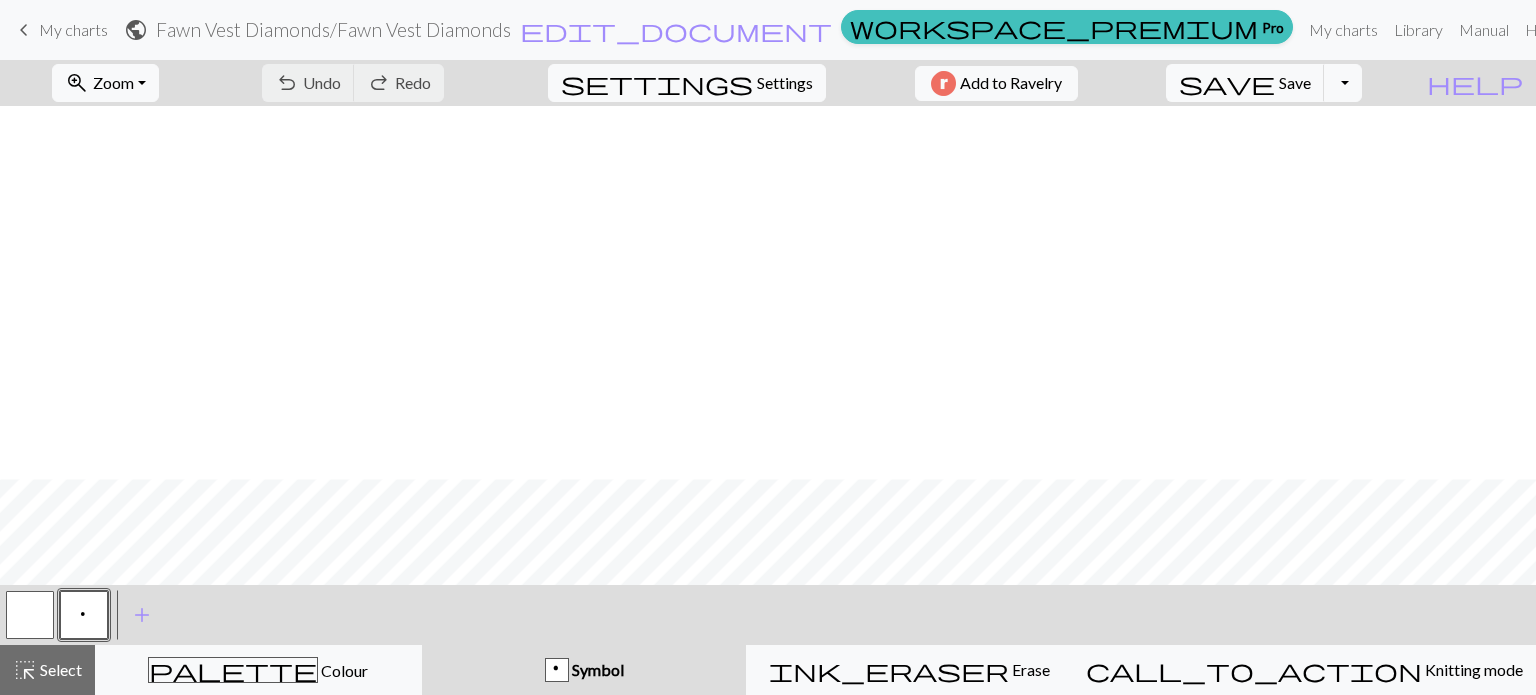 scroll, scrollTop: 0, scrollLeft: 0, axis: both 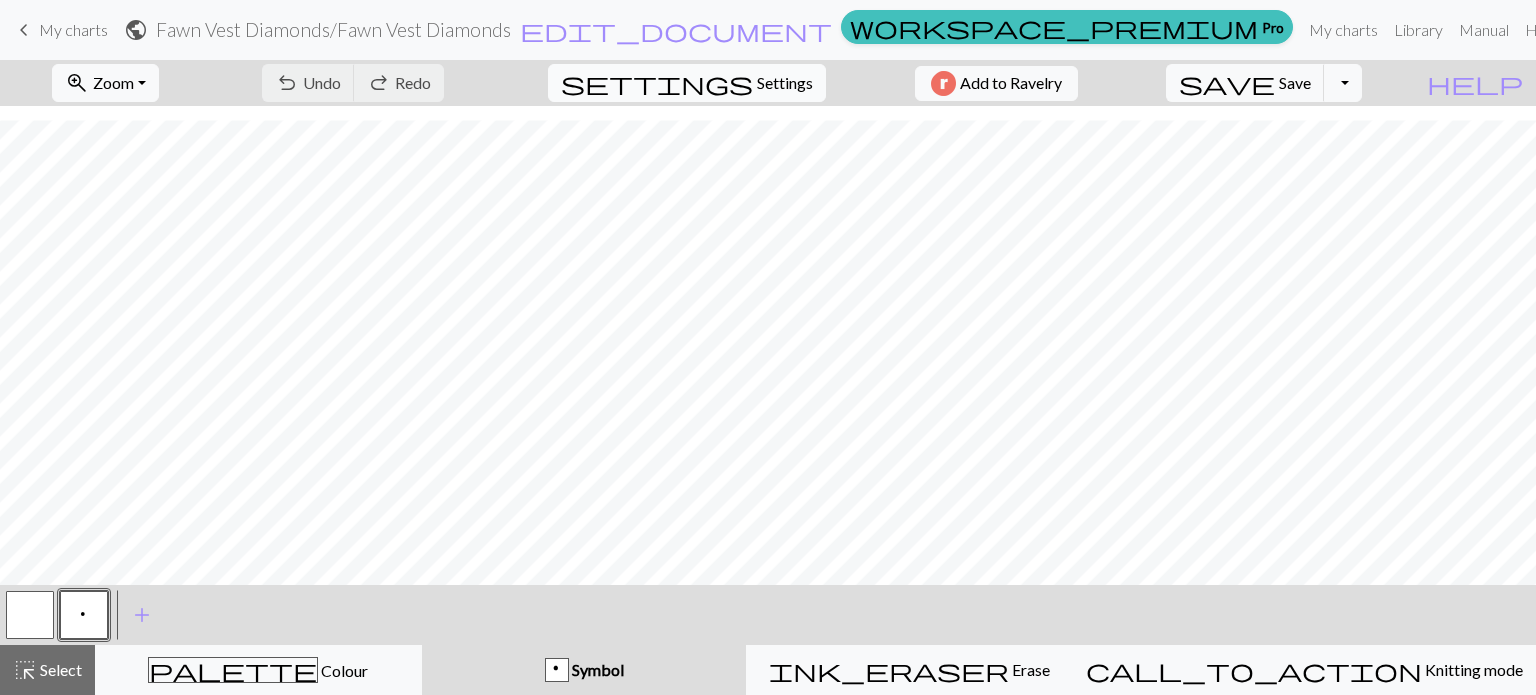click on "Settings" at bounding box center [785, 83] 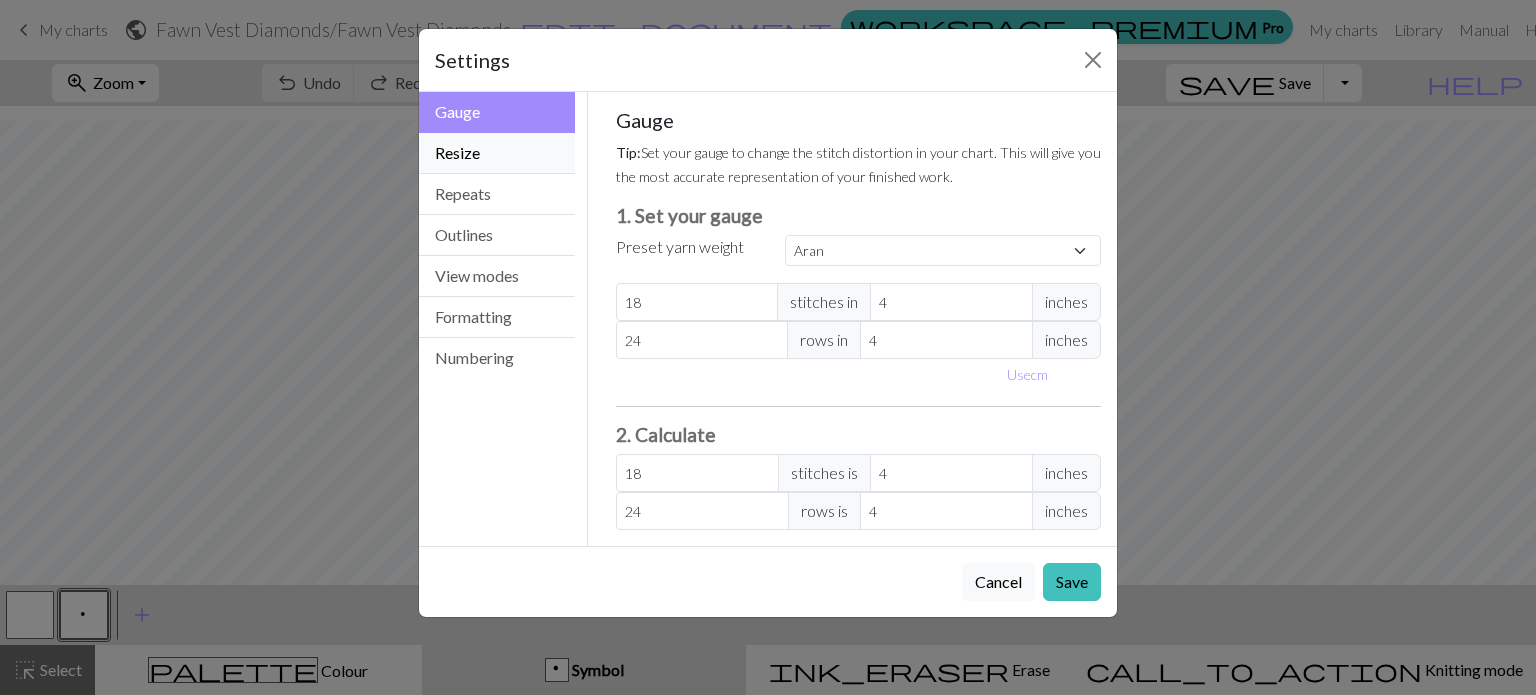 click on "Resize" at bounding box center (497, 153) 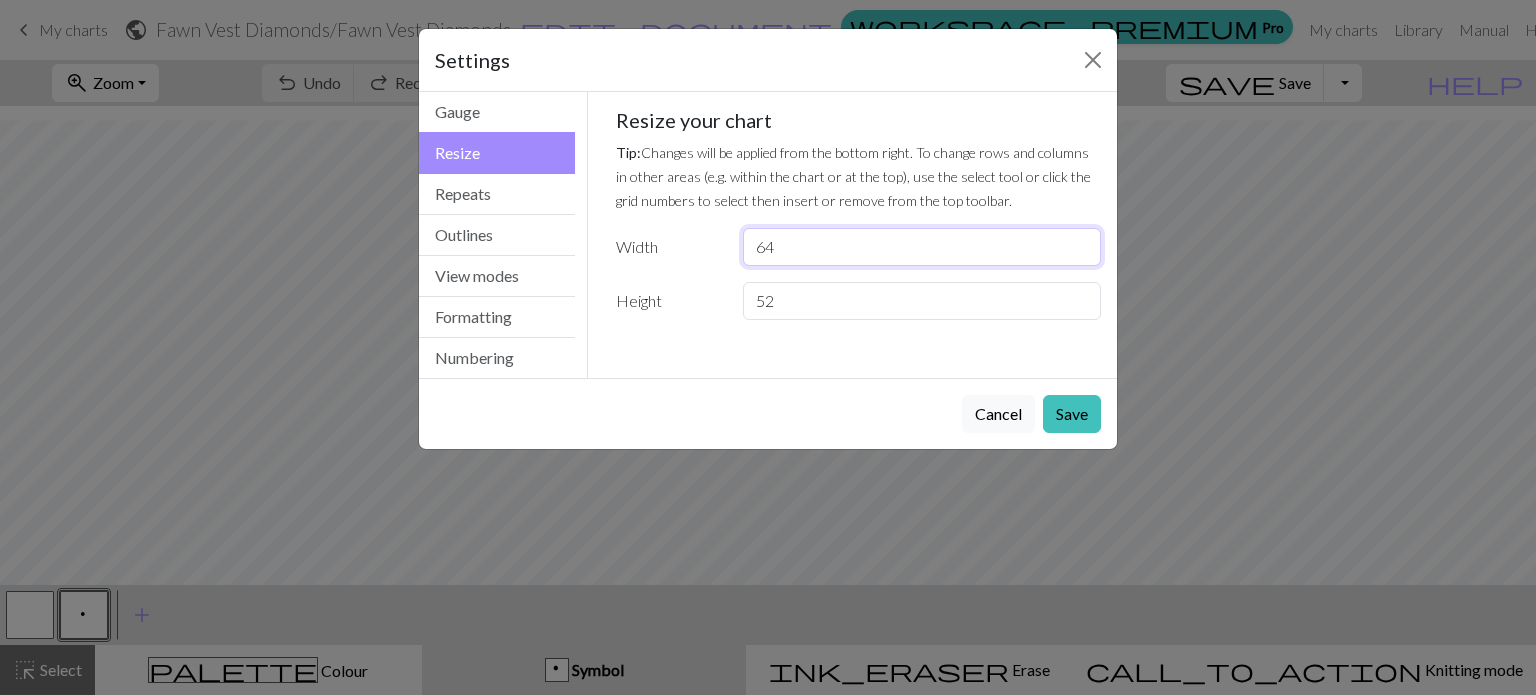 drag, startPoint x: 852, startPoint y: 235, endPoint x: 684, endPoint y: 252, distance: 168.85793 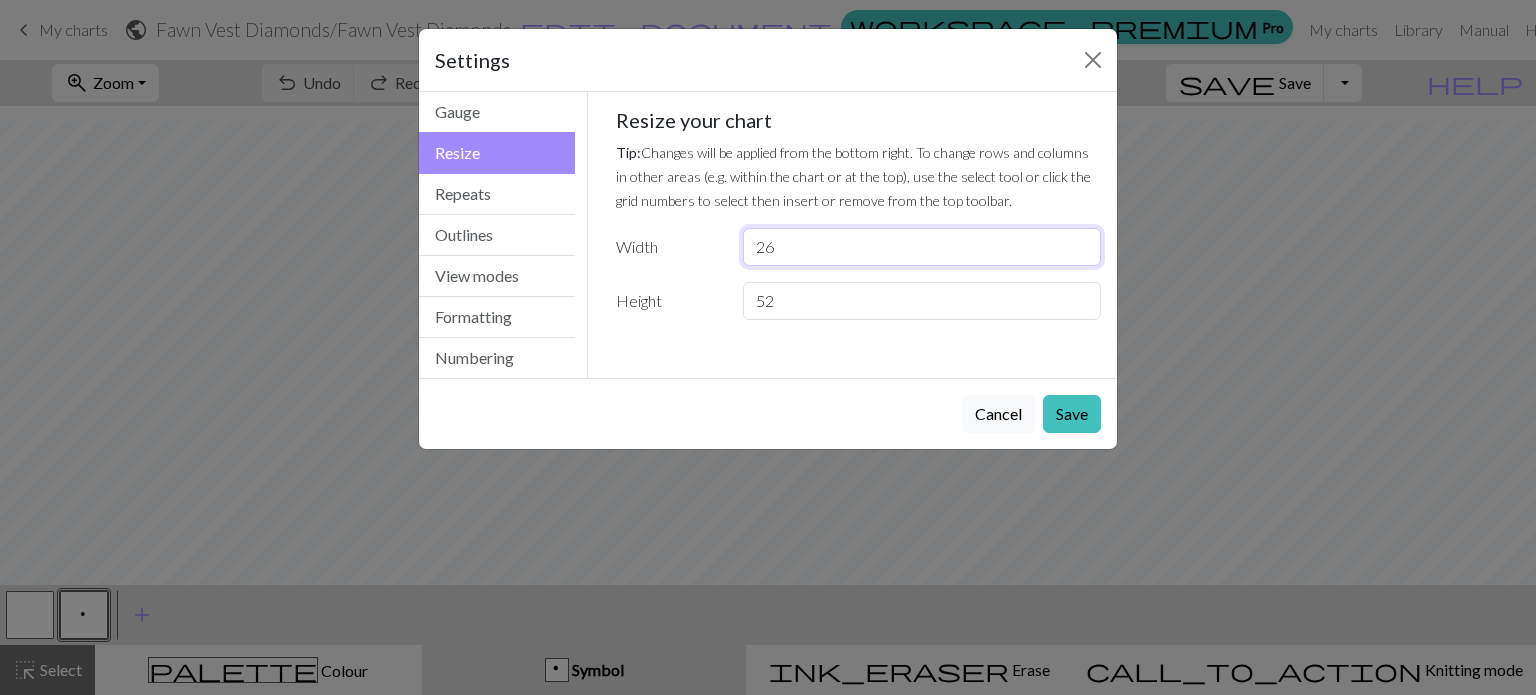 type on "26" 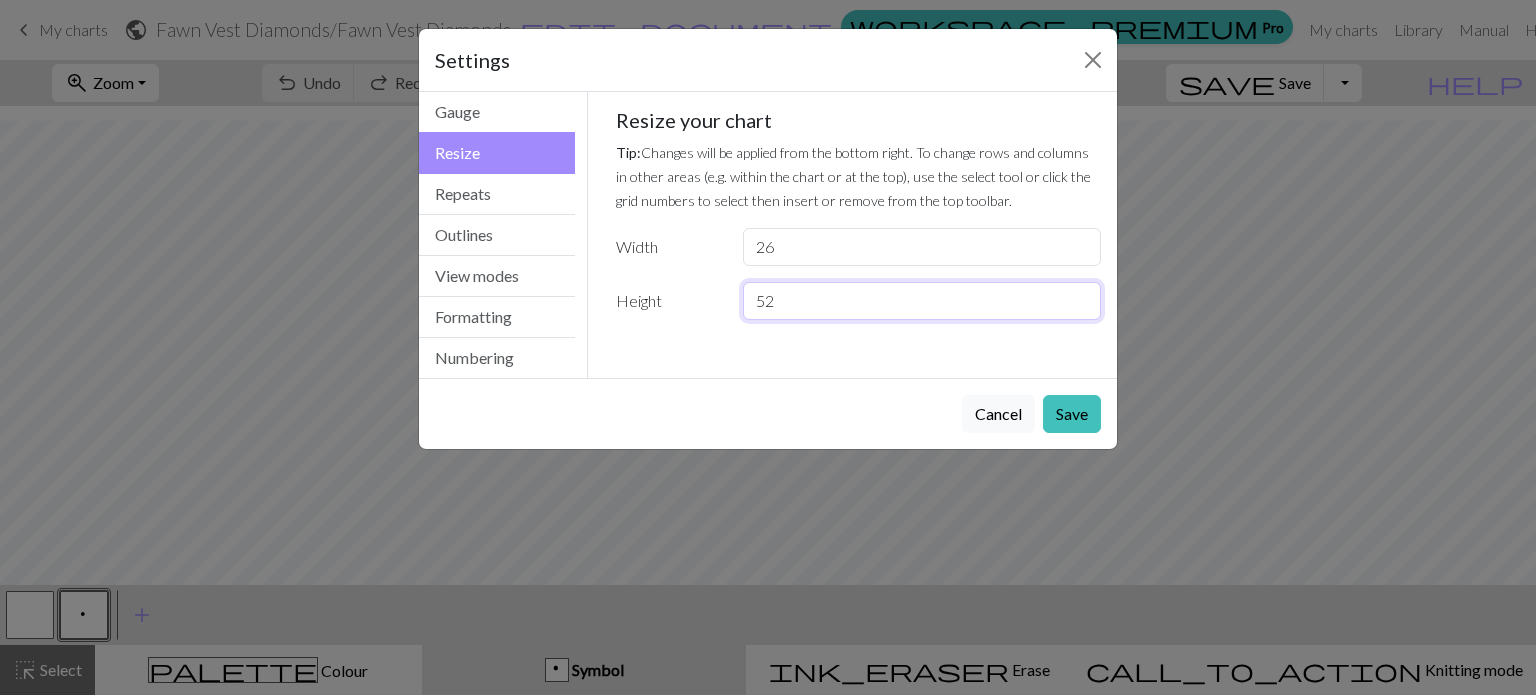 click on "52" at bounding box center [922, 301] 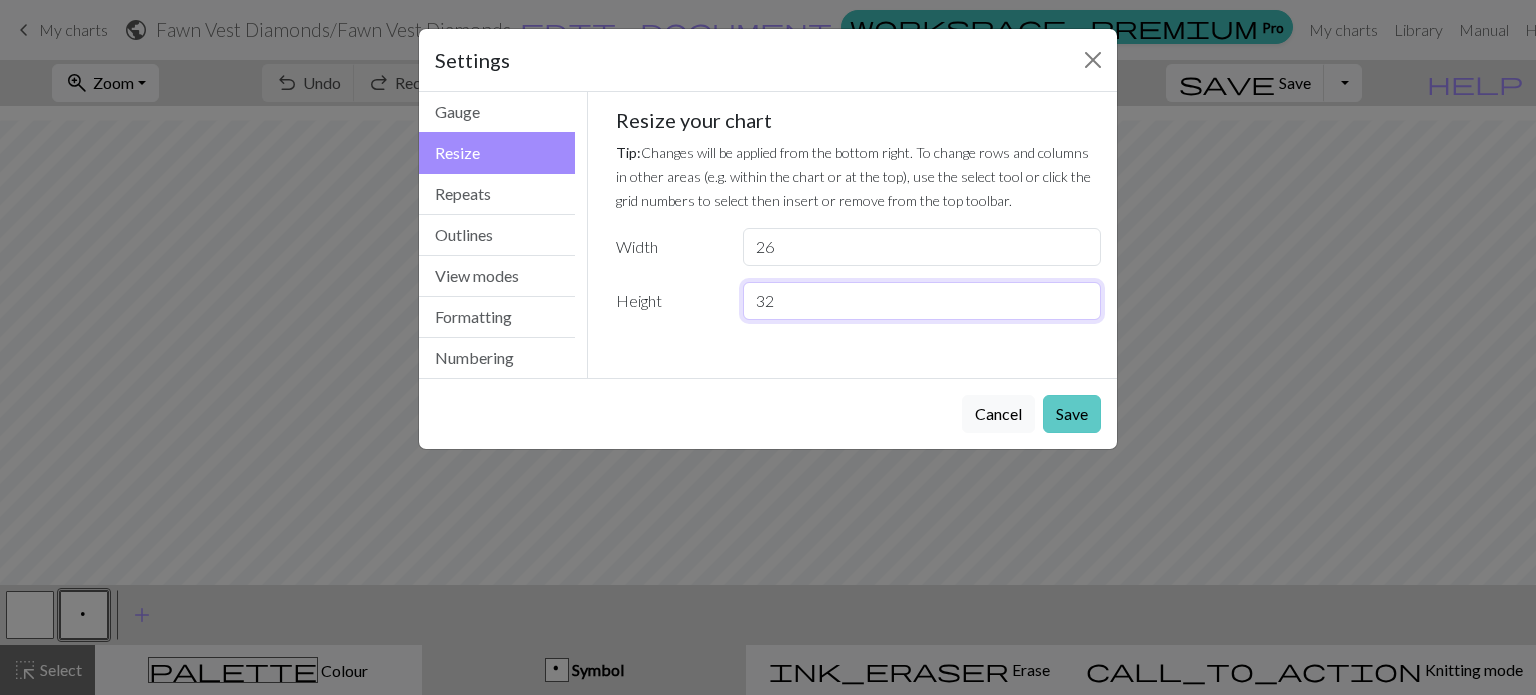 type on "32" 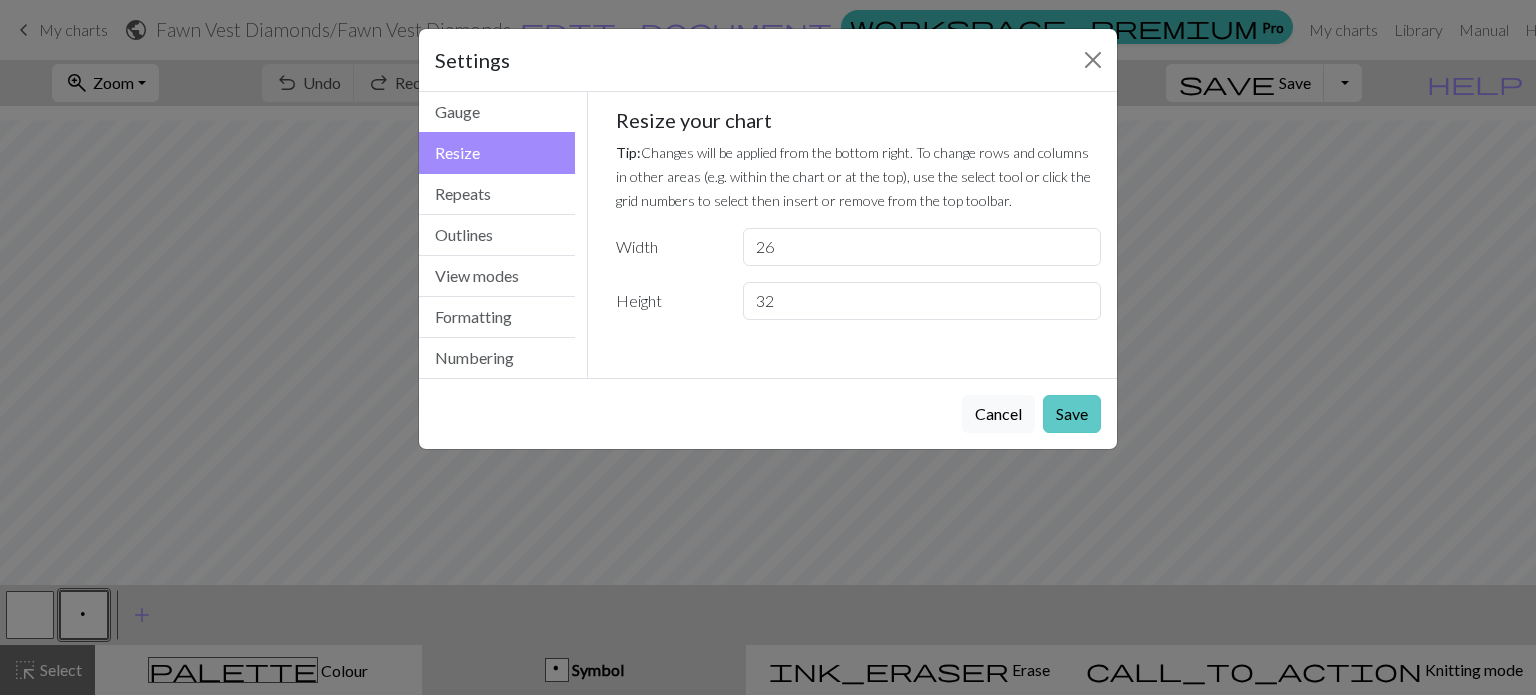 click on "Save" at bounding box center (1072, 414) 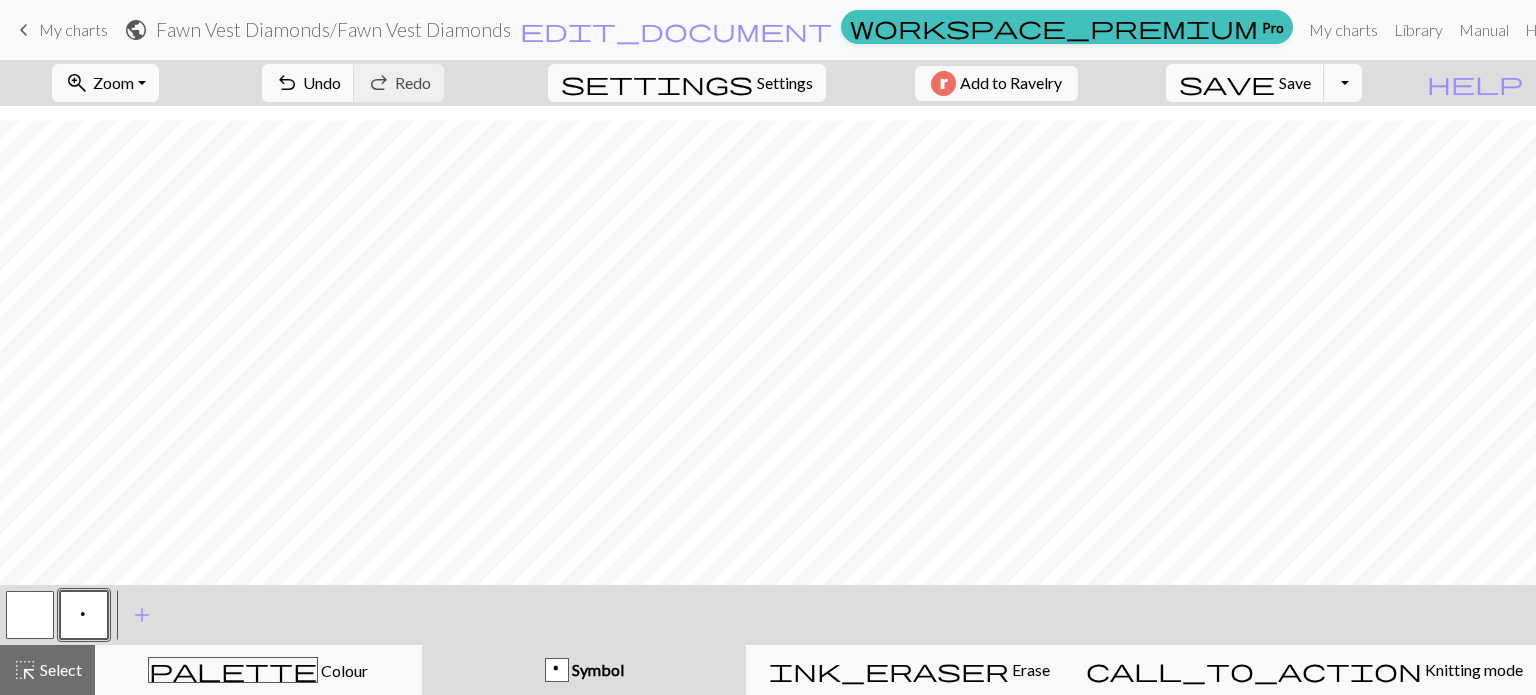 scroll, scrollTop: 81, scrollLeft: 0, axis: vertical 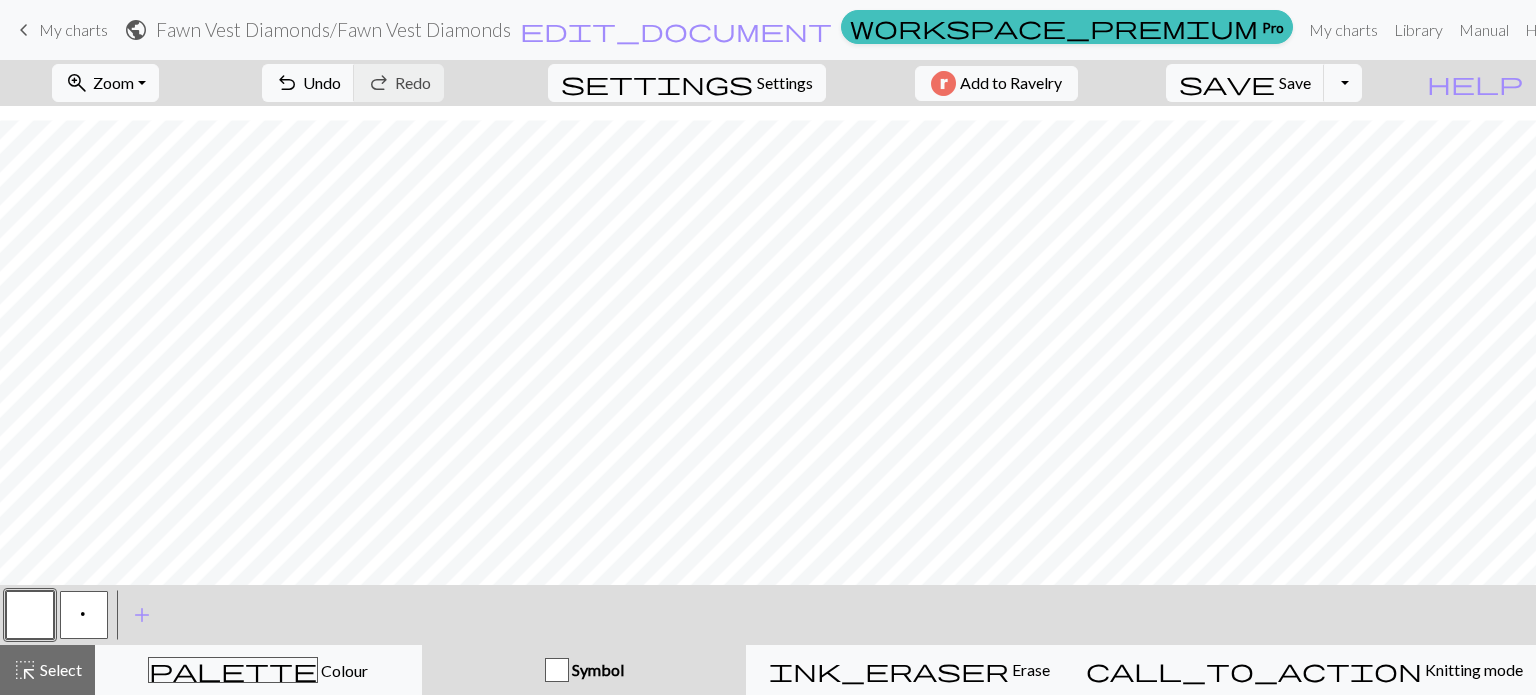 click on "p" at bounding box center [84, 615] 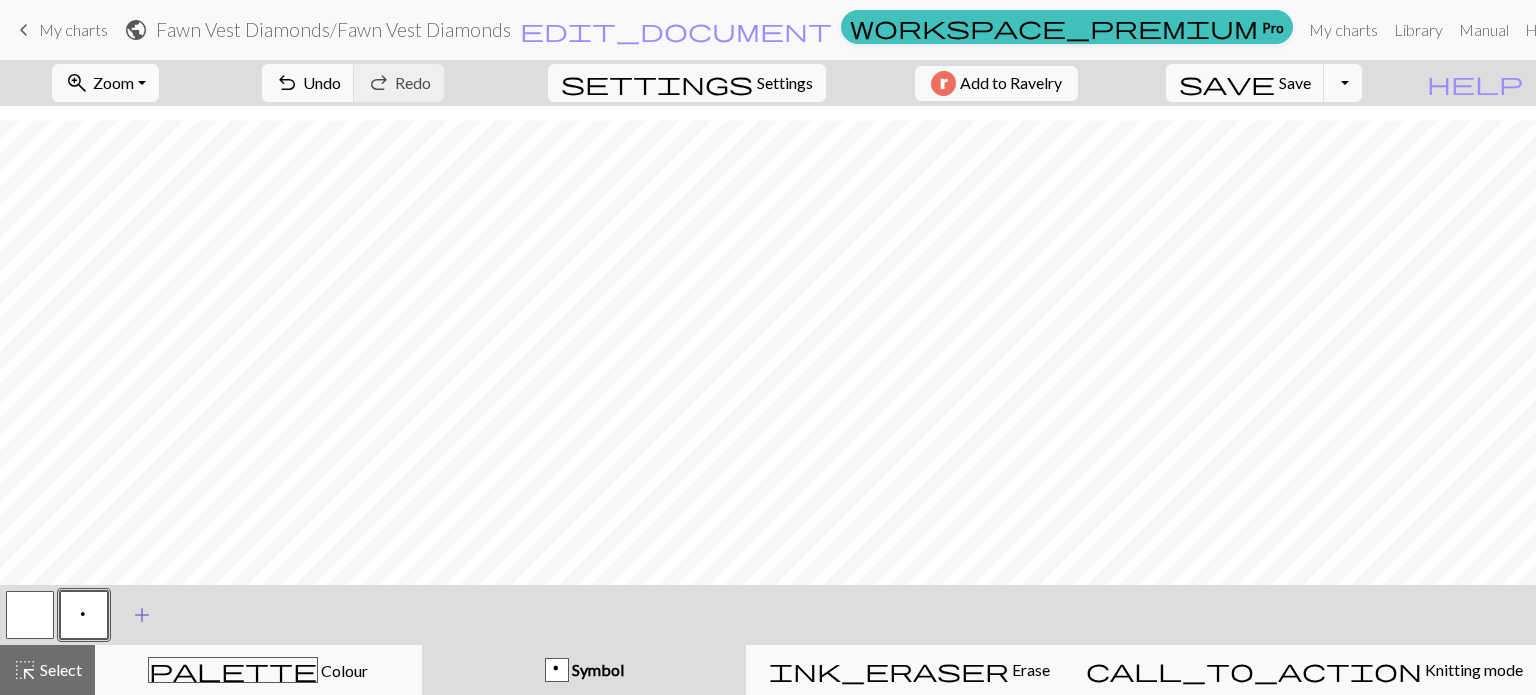 click on "add" at bounding box center (142, 615) 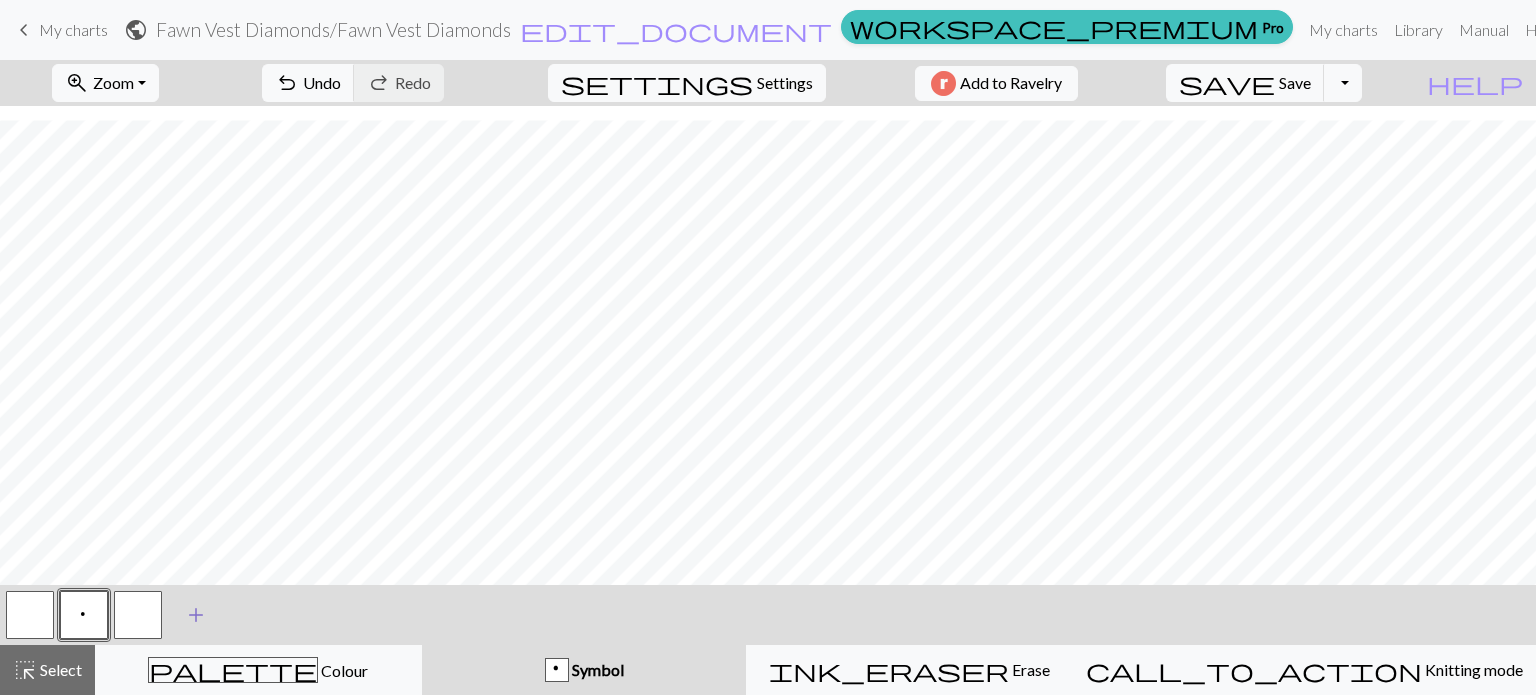 click at bounding box center [138, 615] 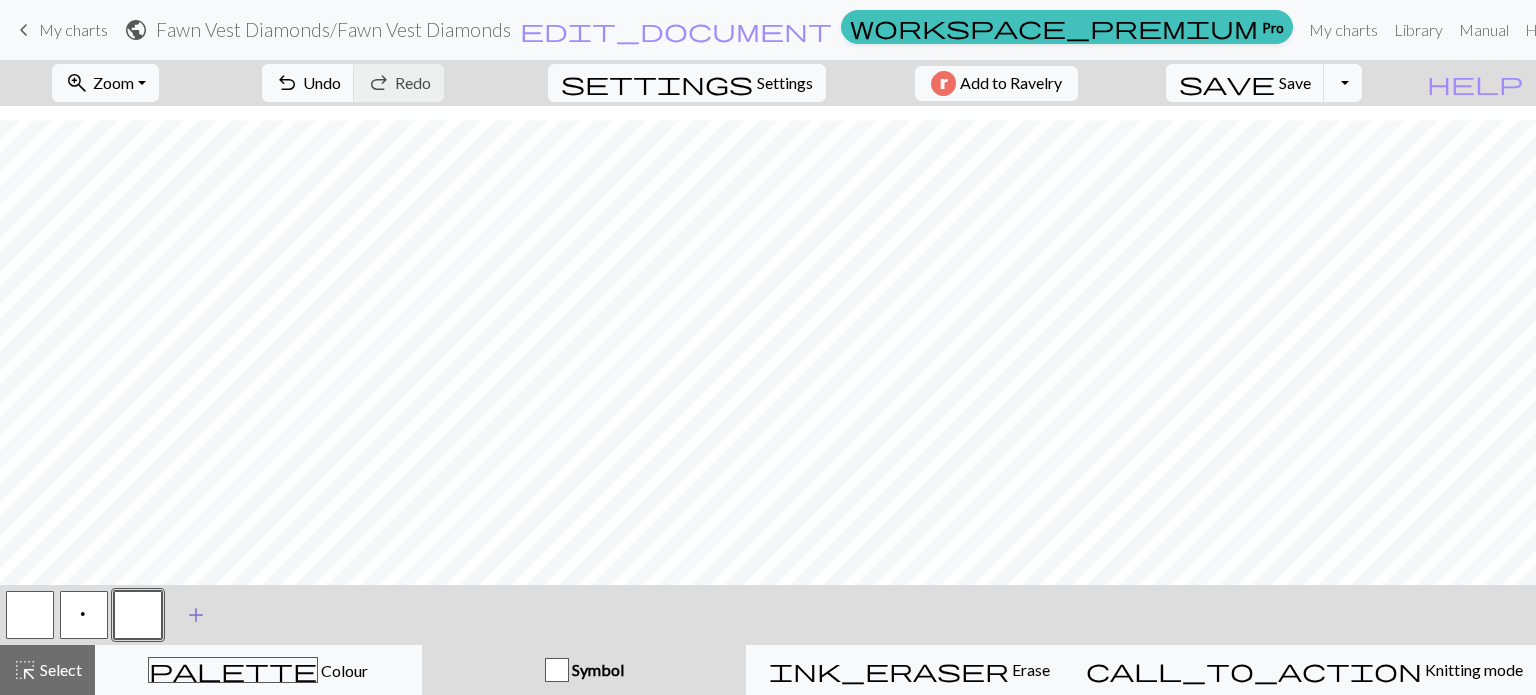 click at bounding box center (138, 615) 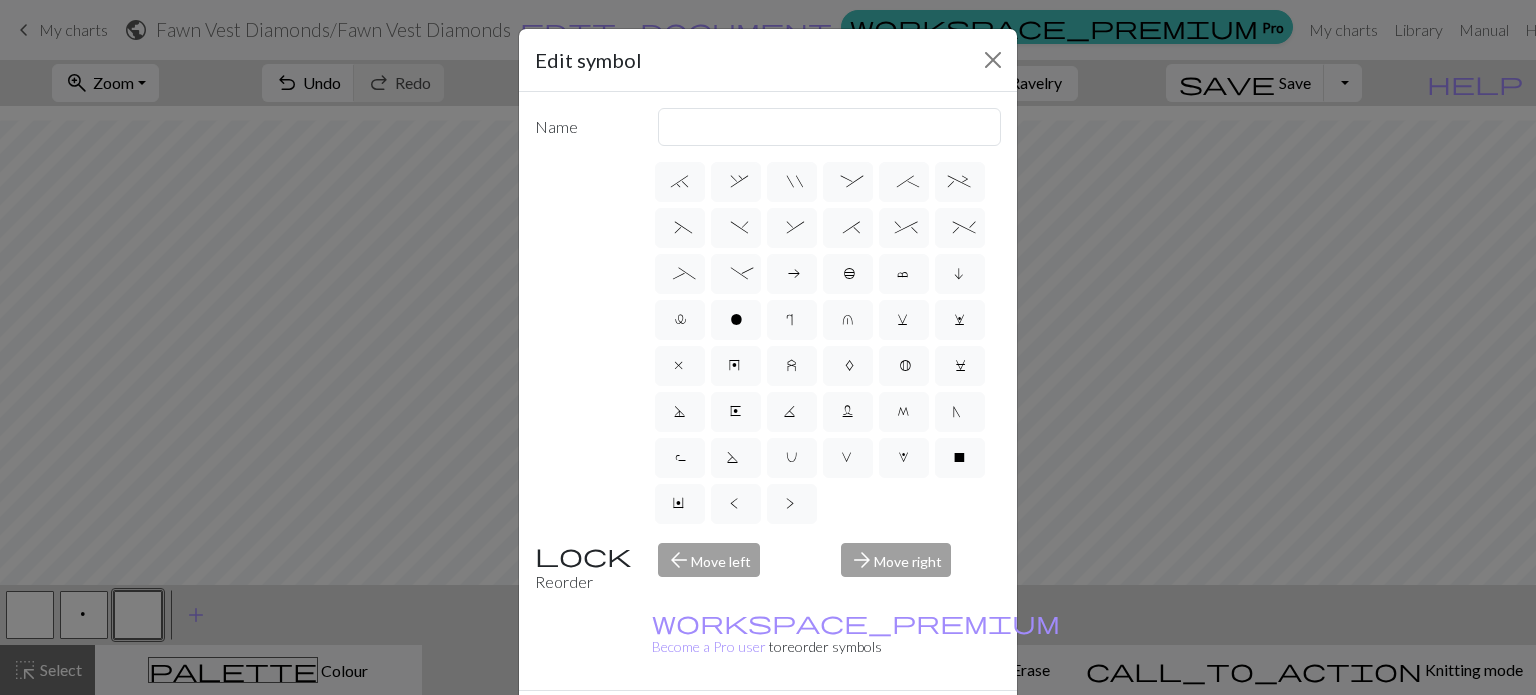 scroll, scrollTop: 416, scrollLeft: 0, axis: vertical 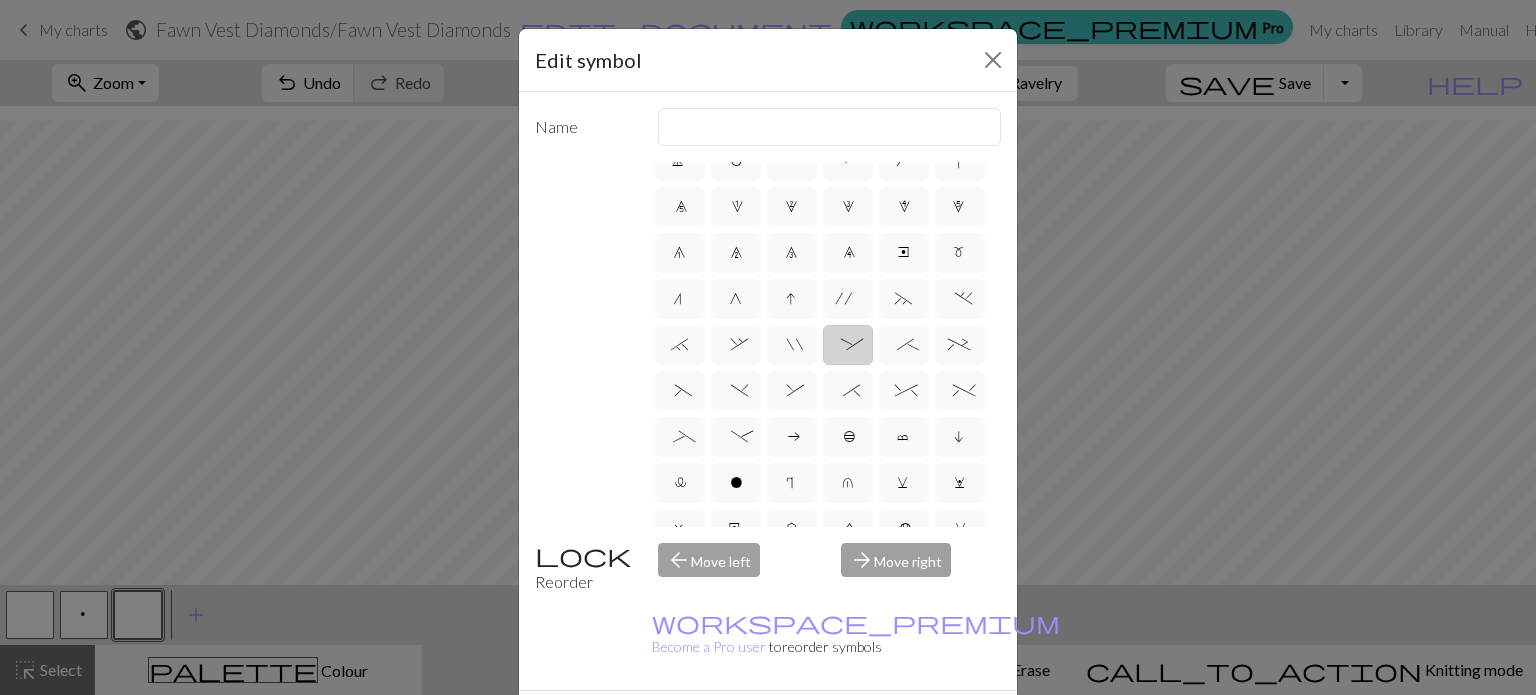 click on ":" at bounding box center [848, 347] 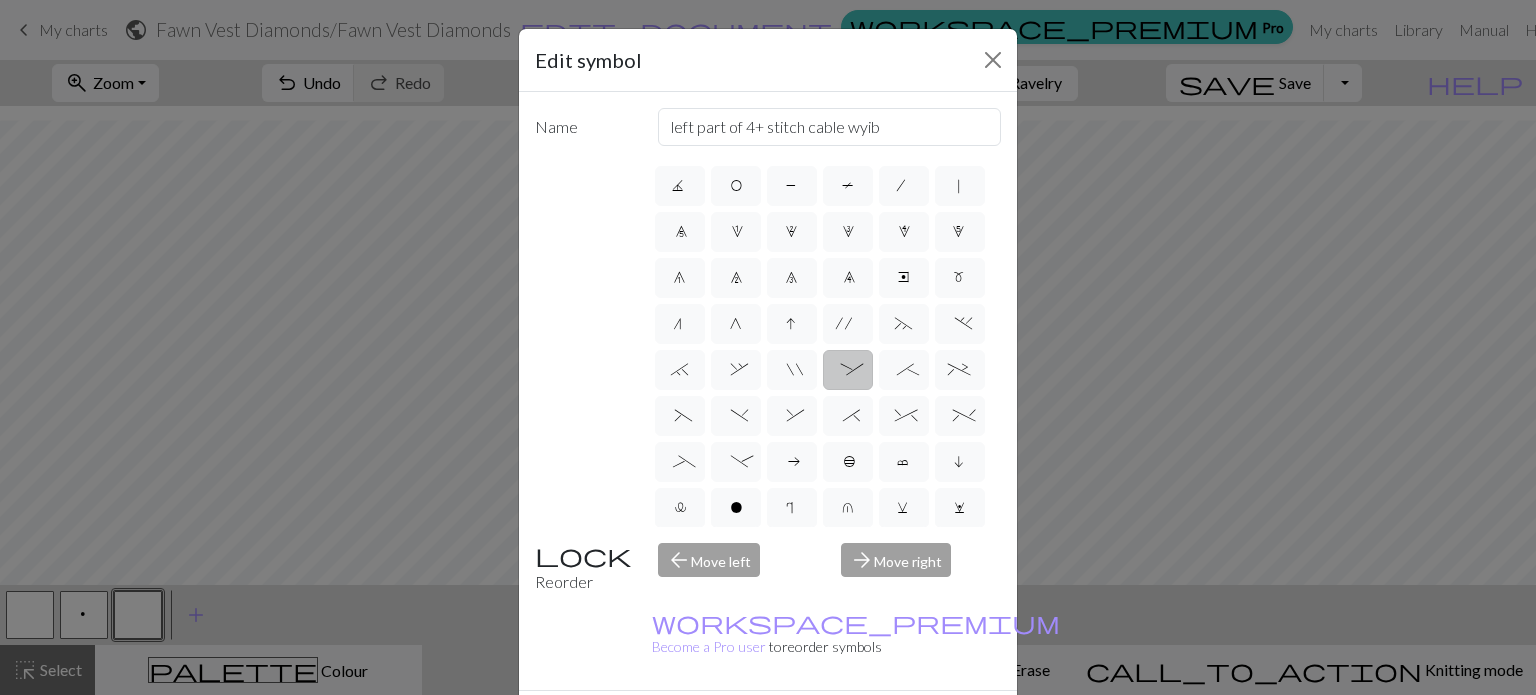 scroll, scrollTop: 16, scrollLeft: 0, axis: vertical 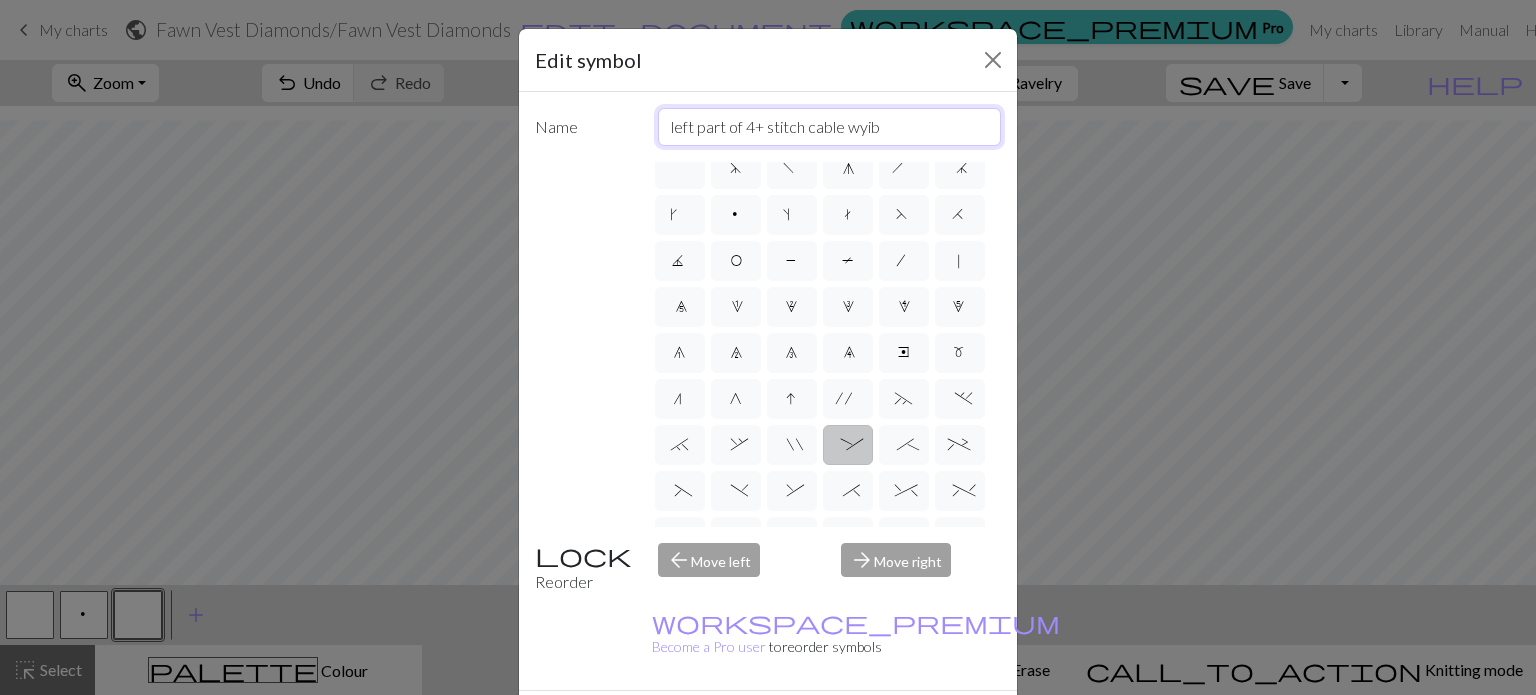 drag, startPoint x: 871, startPoint y: 125, endPoint x: 537, endPoint y: 125, distance: 334 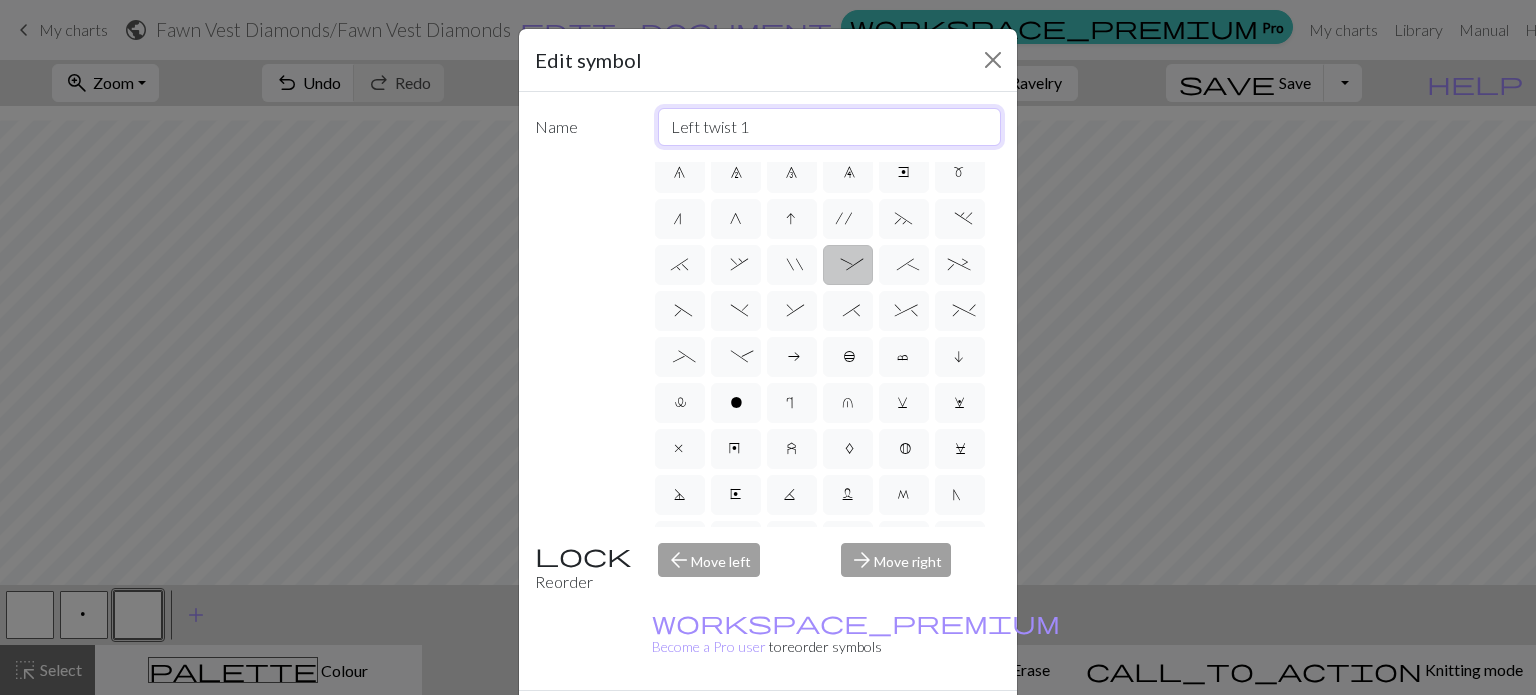 scroll, scrollTop: 208, scrollLeft: 0, axis: vertical 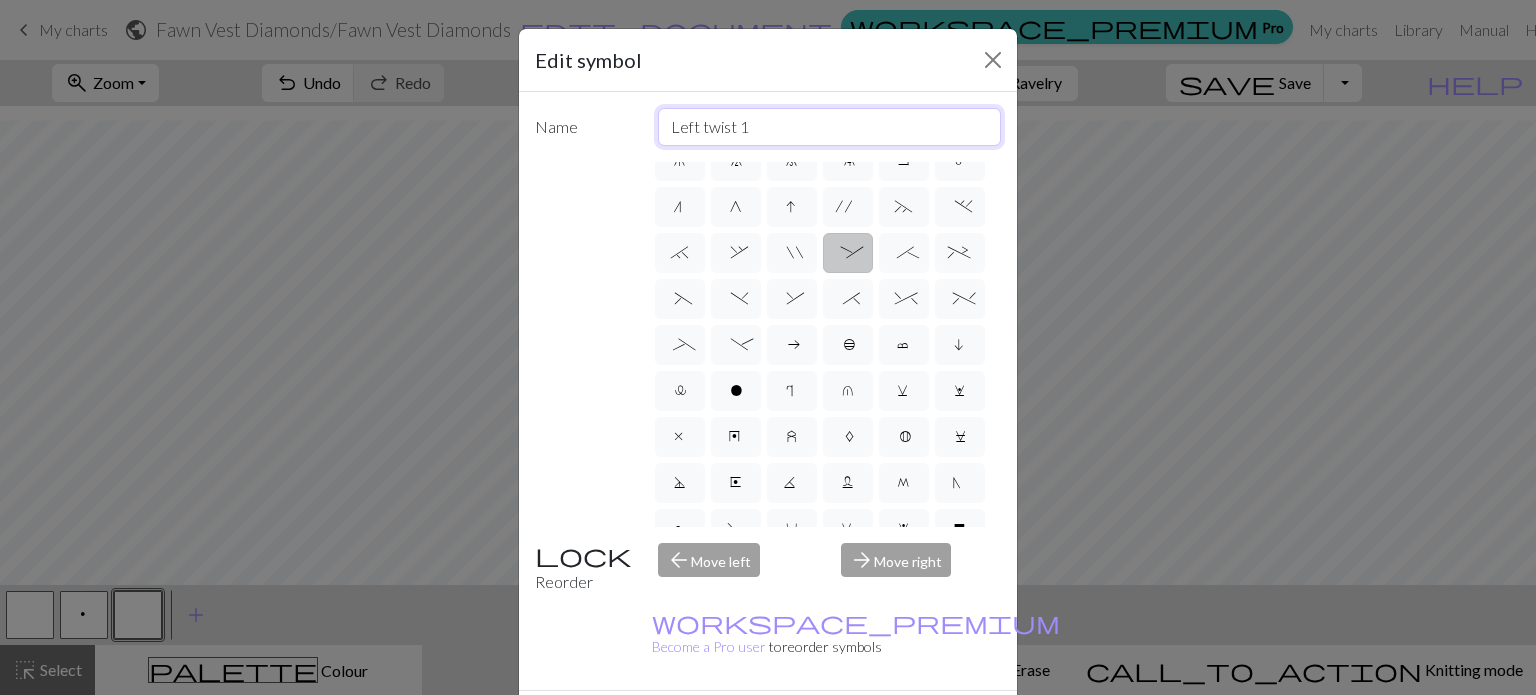 type on "Left twist 1" 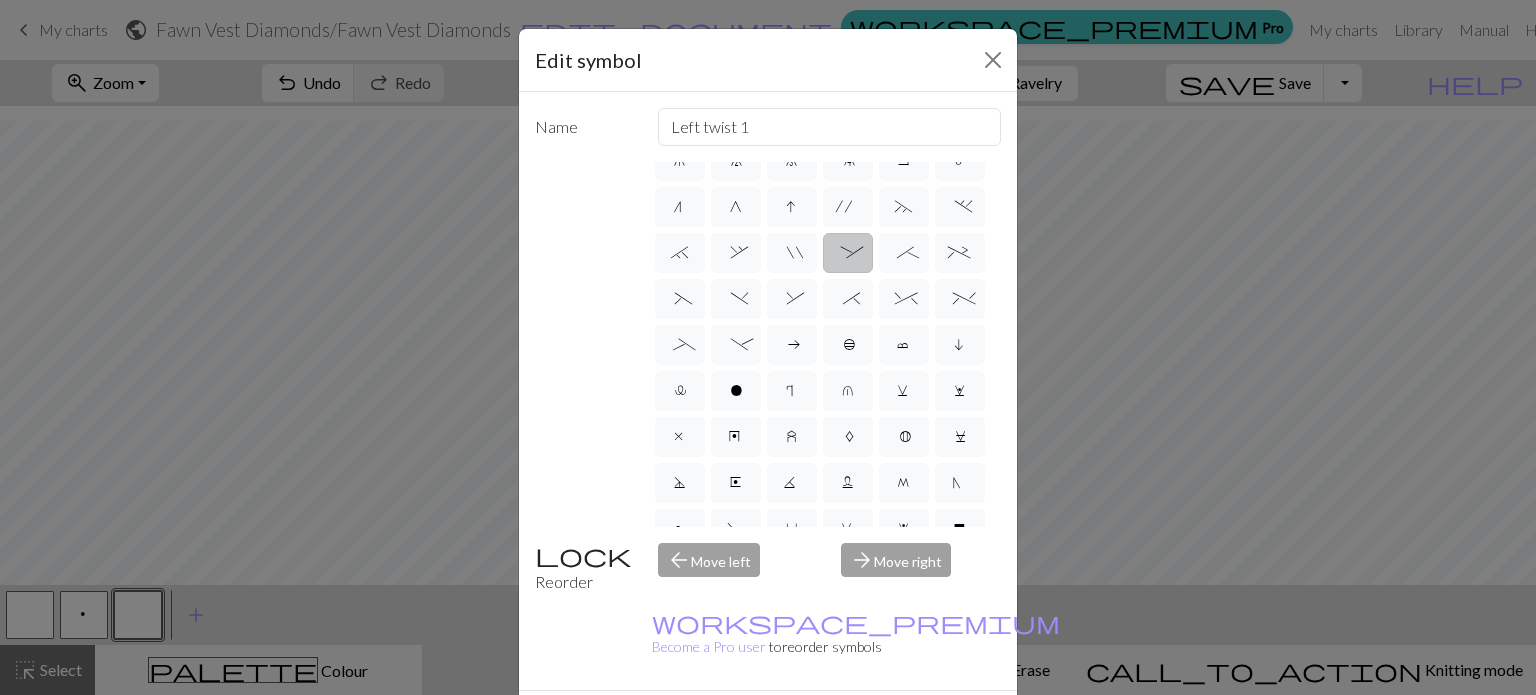 click on "Done" at bounding box center (888, 726) 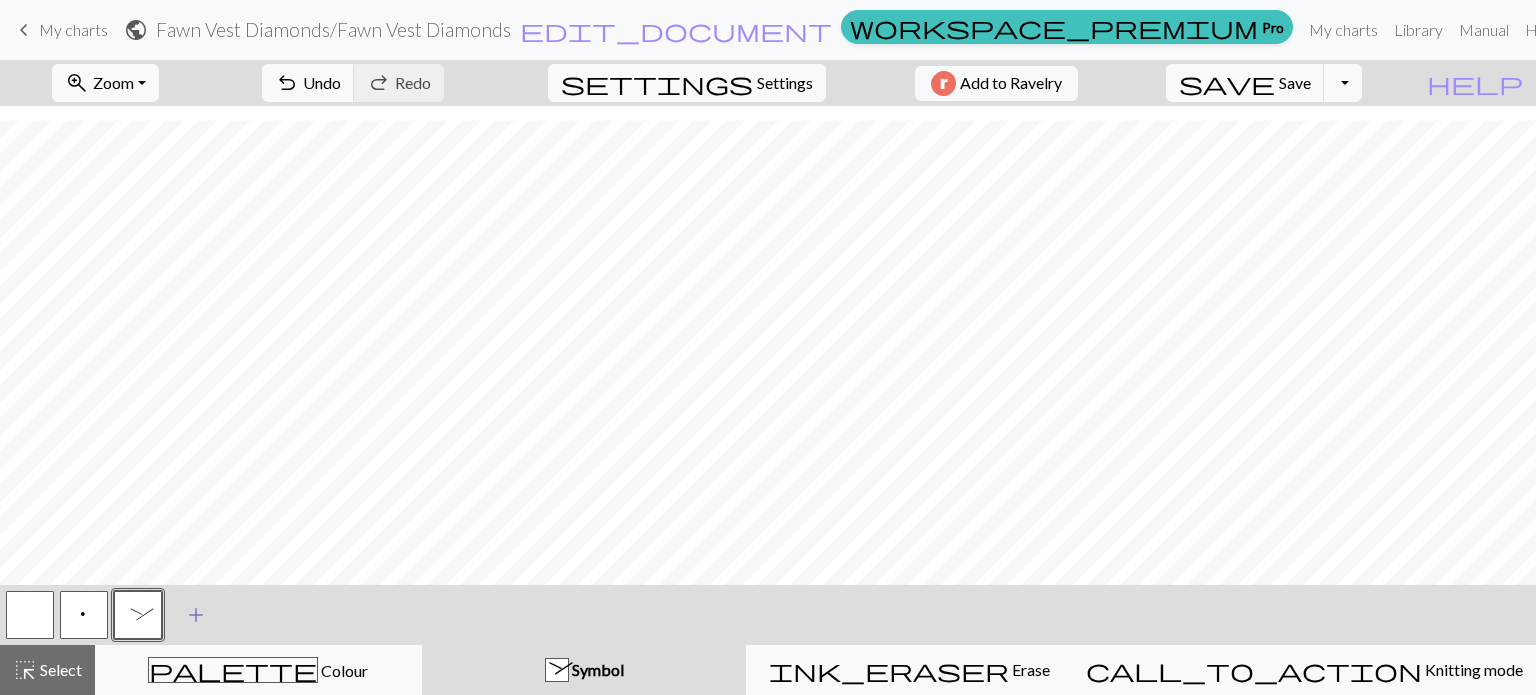 click on "add Add a  symbol" at bounding box center (196, 615) 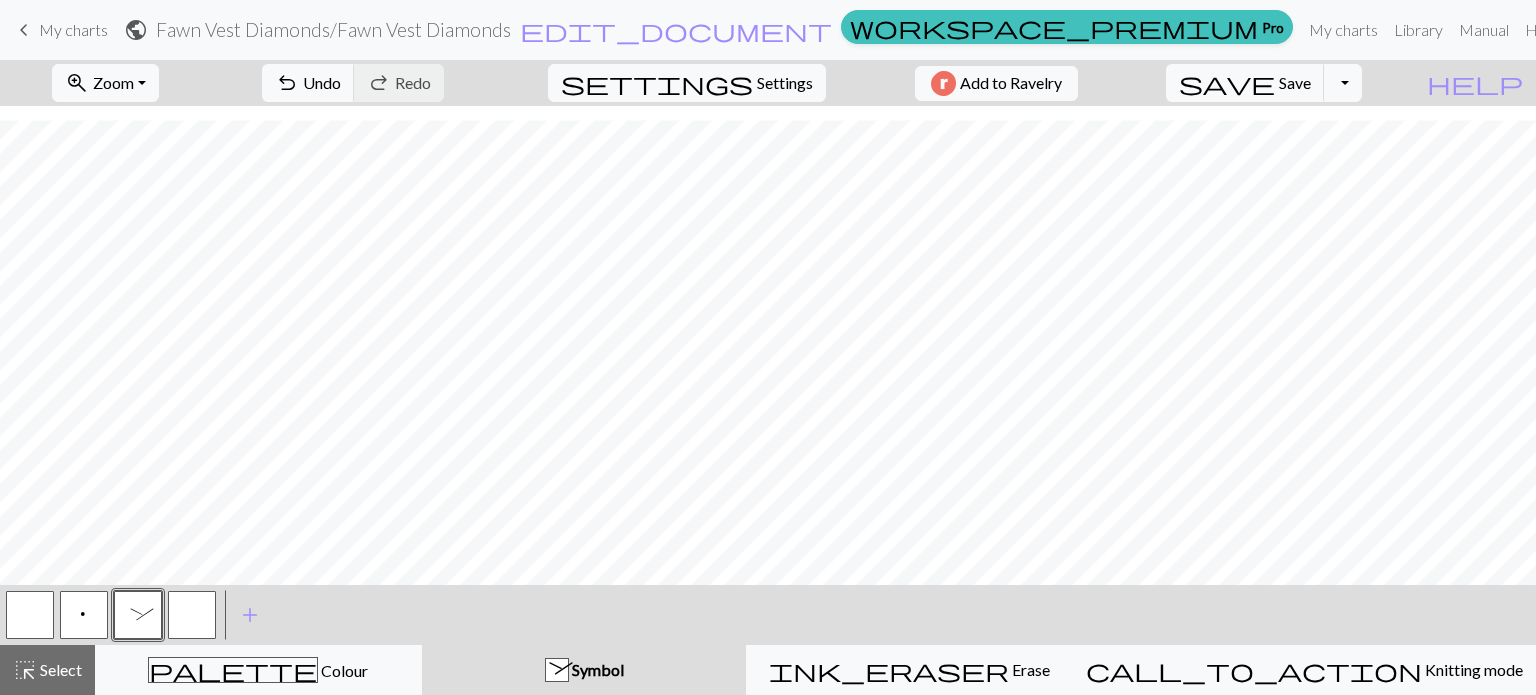 click at bounding box center (192, 615) 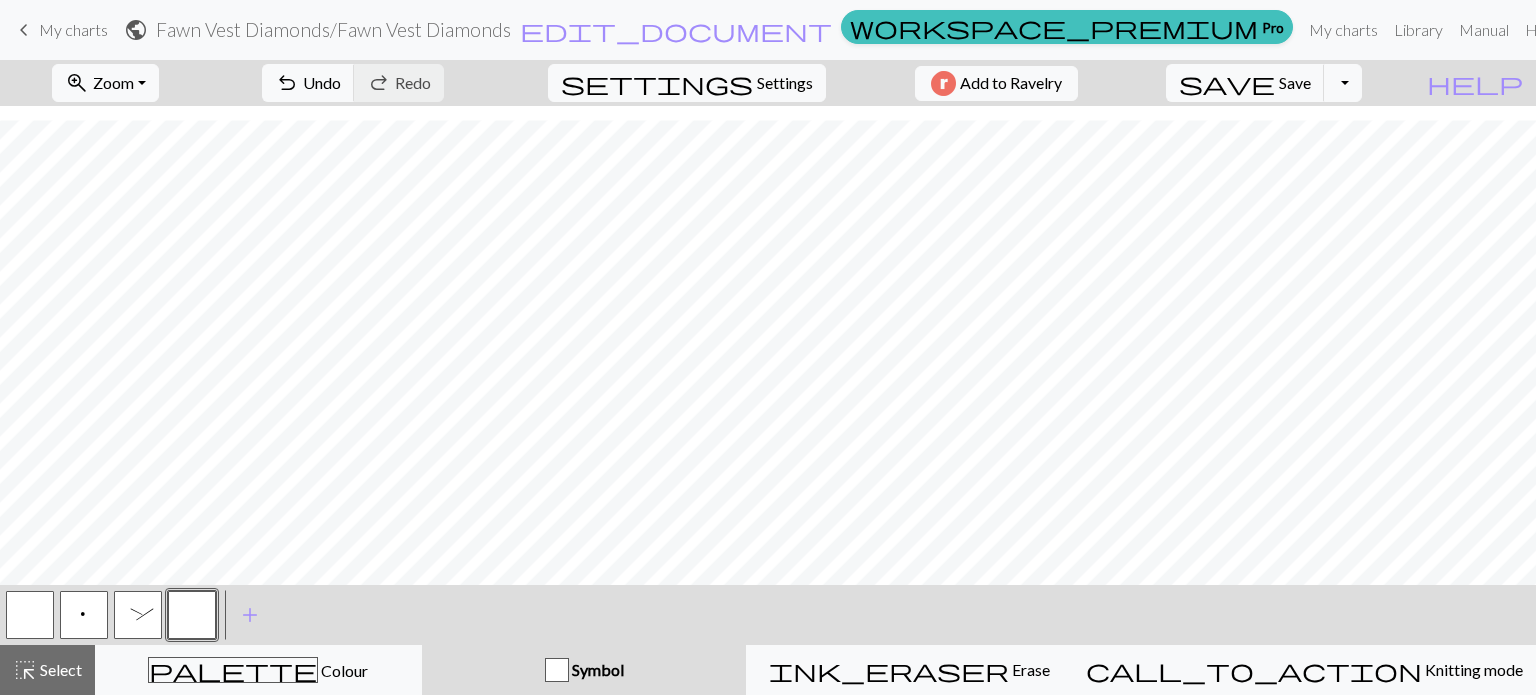 click at bounding box center (192, 615) 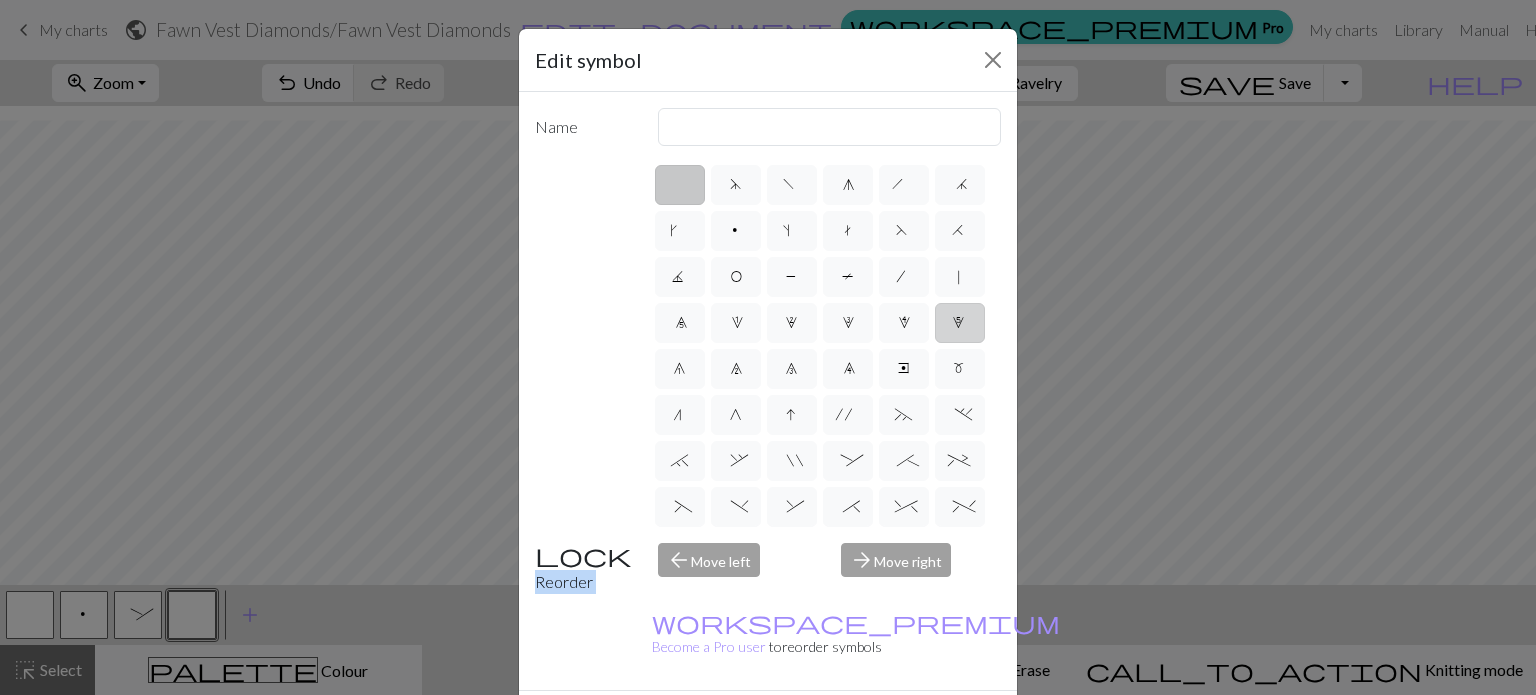 click on "Edit symbol Name d f g h j k p s t F H J O P T / | 0 1 2 3 4 5 6 7 8 9 e m n G I ' ~ . ` , " : ; + ( ) & * ^ % _ - a b c i l o r u v w x y z A B C D E K L M N R S U V W X Y < > Reorder arrow_back Move left arrow_forward Move right workspace_premium Become a Pro user   to  reorder symbols Delete Done Cancel" at bounding box center (768, 347) 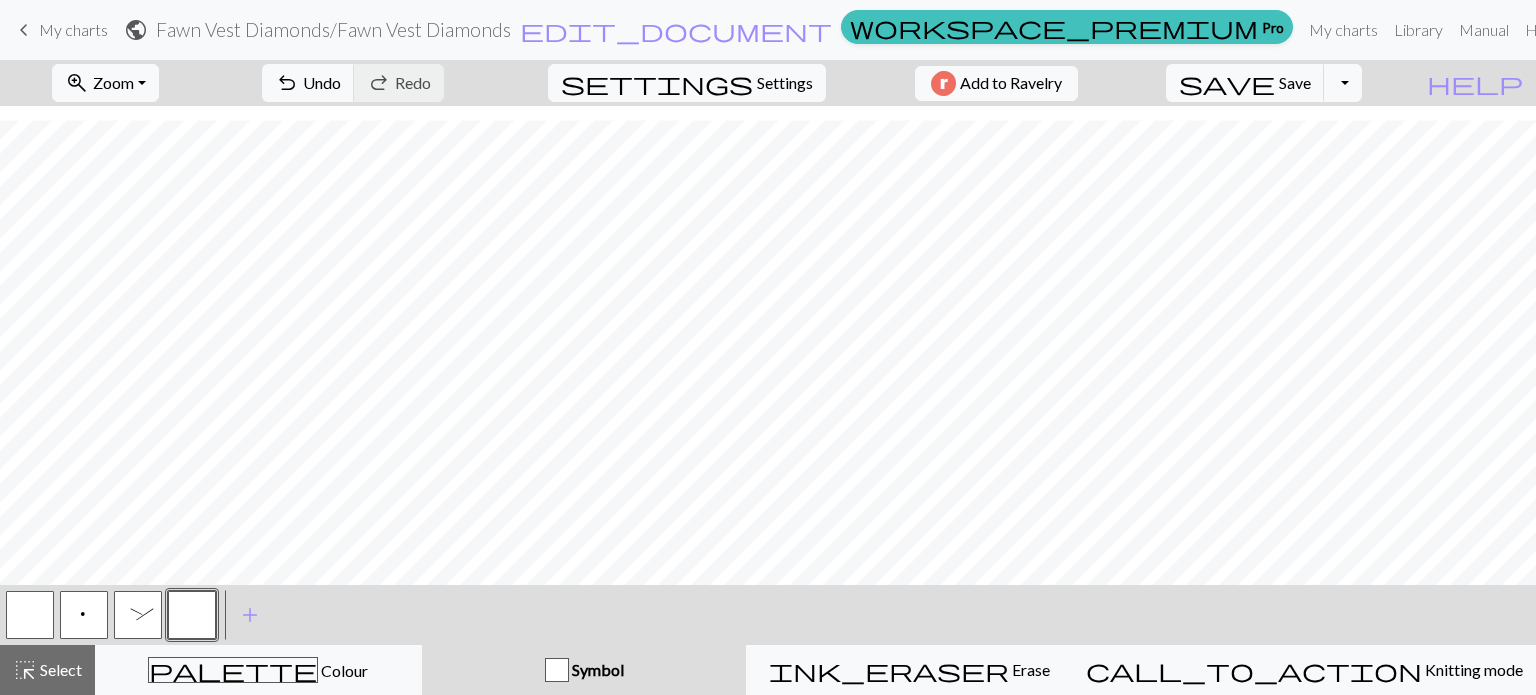 click at bounding box center [192, 615] 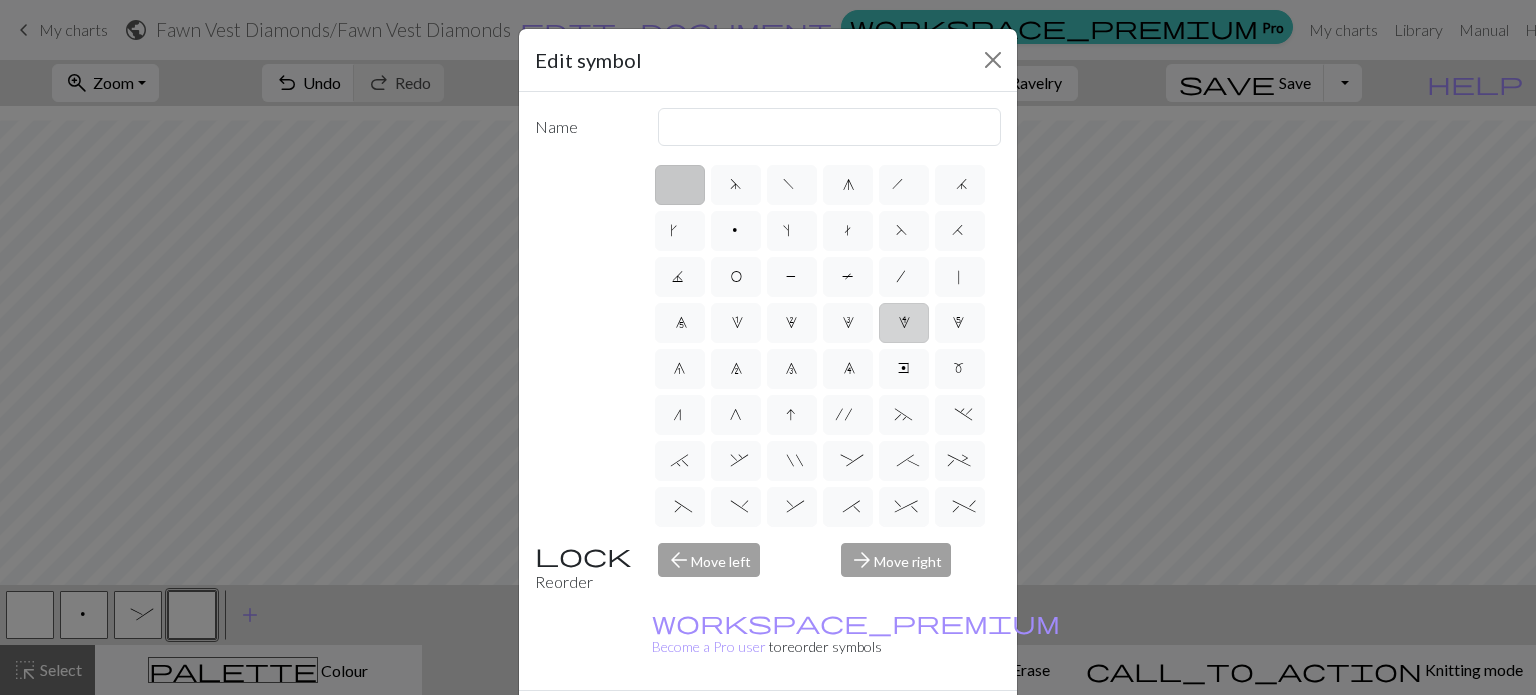scroll, scrollTop: 186, scrollLeft: 0, axis: vertical 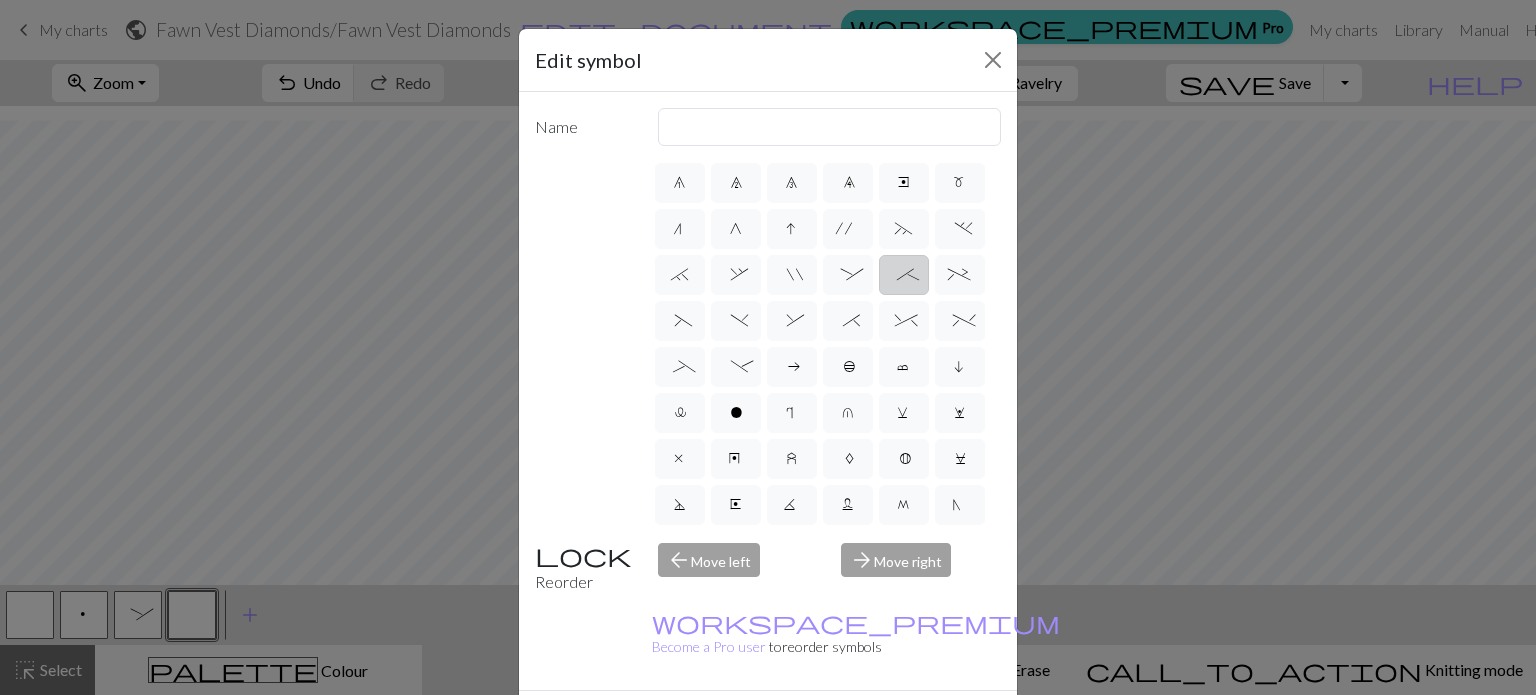 click on ";" at bounding box center (904, 275) 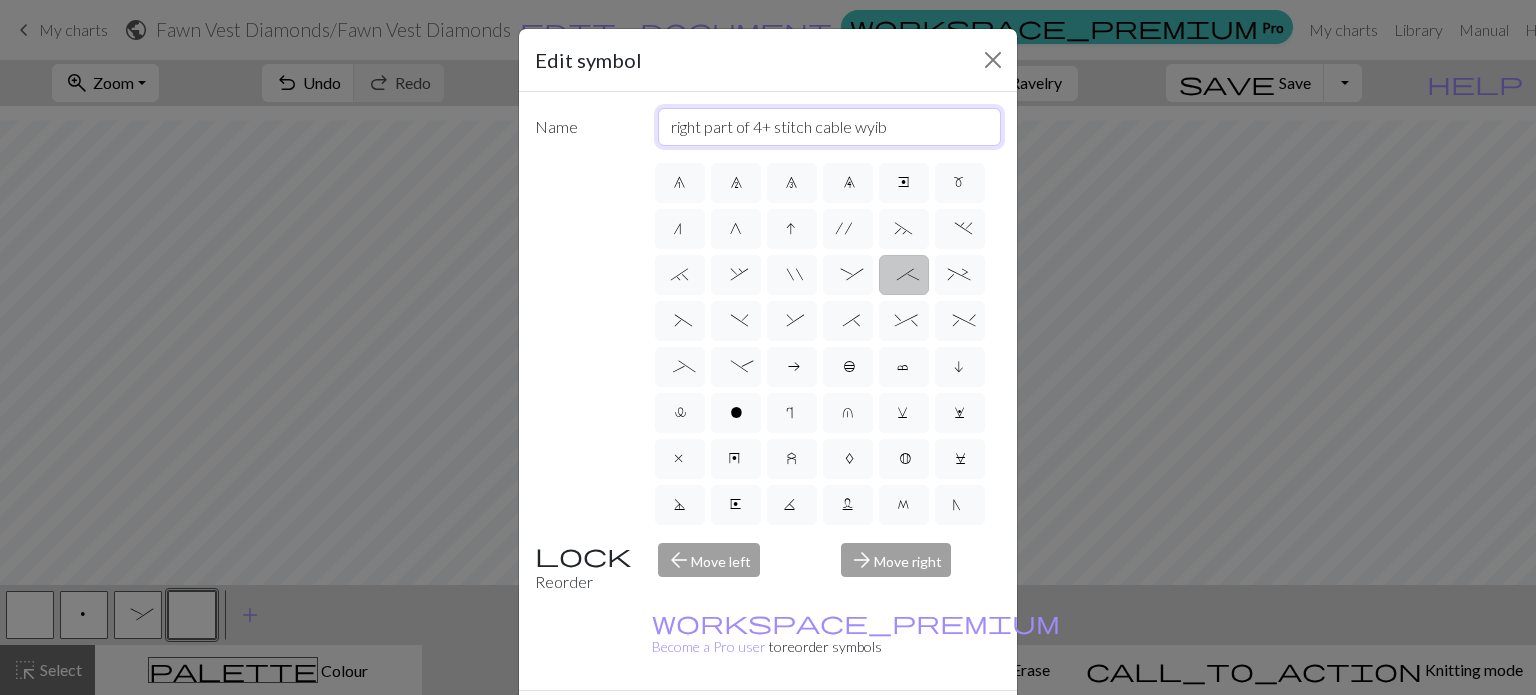 click on "right part of 4+ stitch cable wyib" at bounding box center [830, 127] 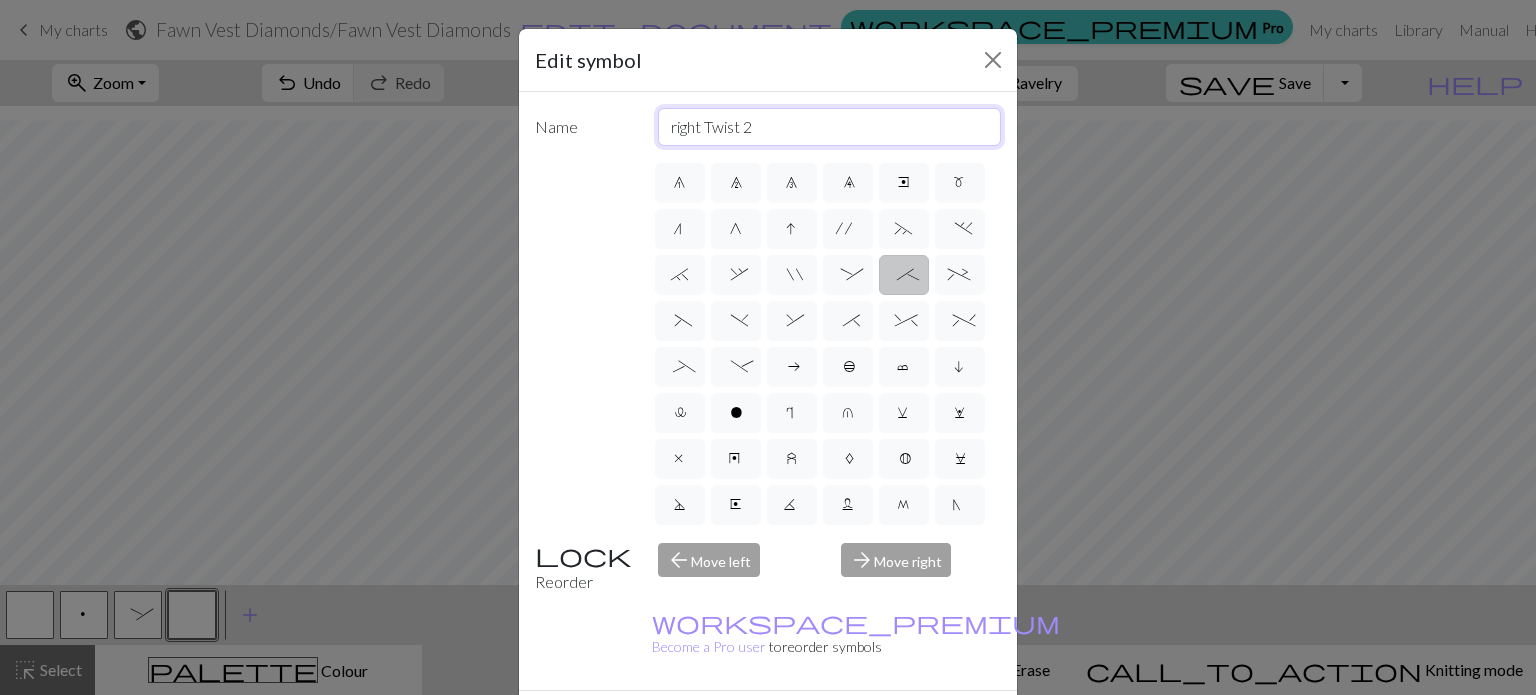type on "right Twist 2" 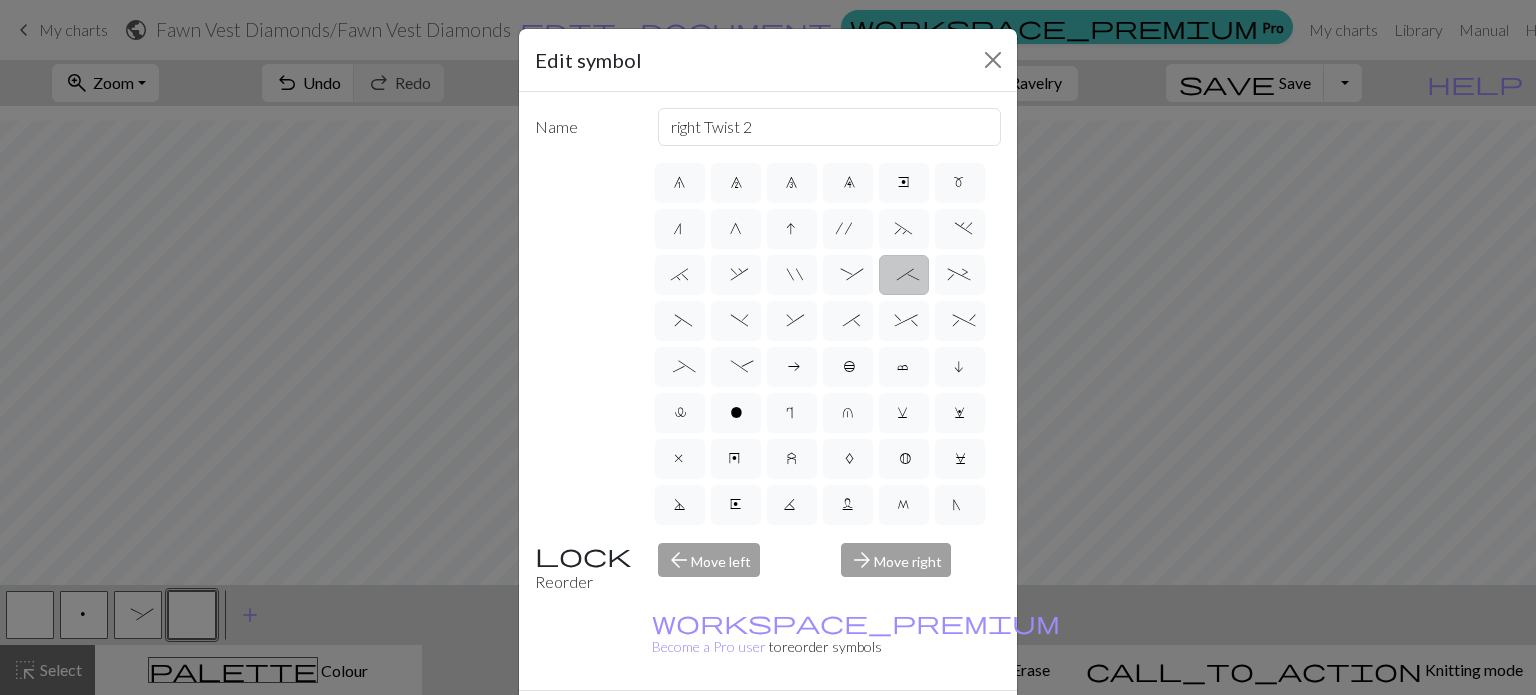 click on "Done" at bounding box center (888, 726) 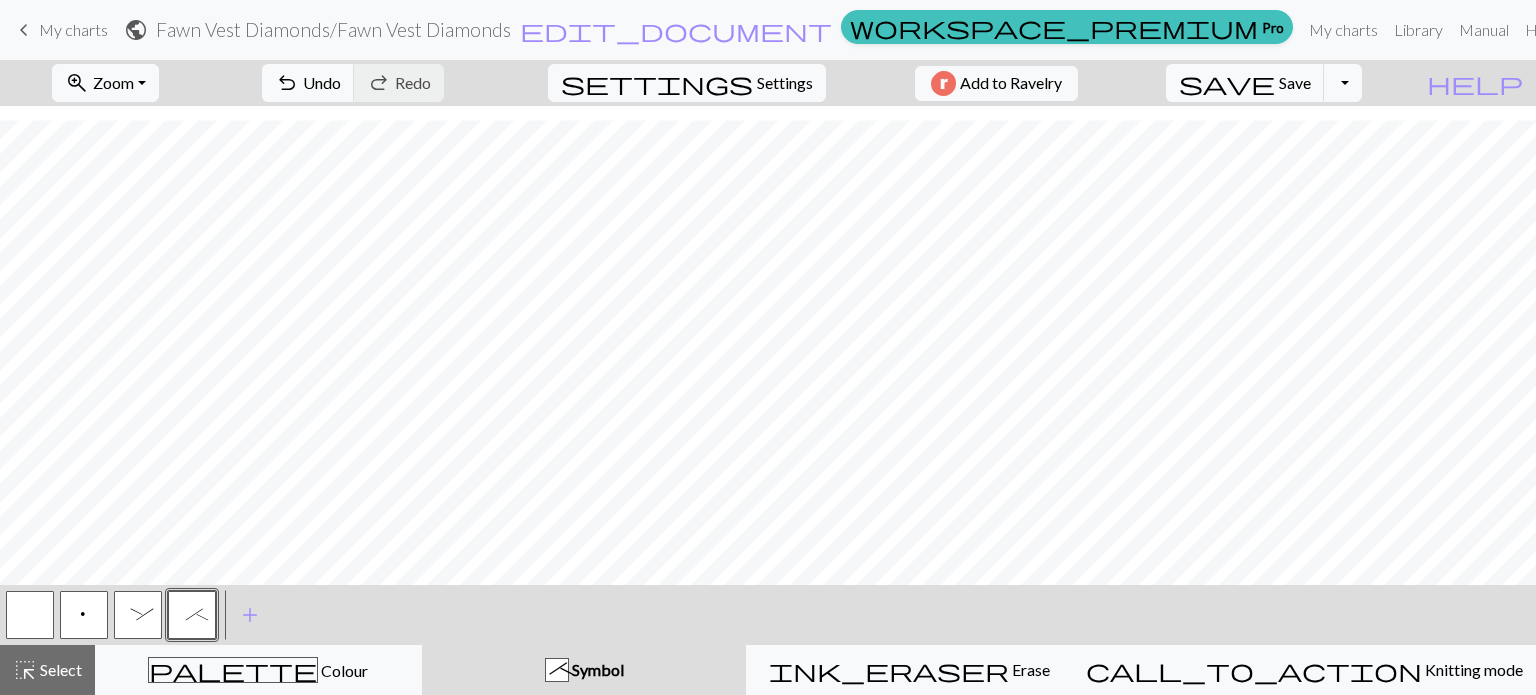 click on ":" at bounding box center (138, 617) 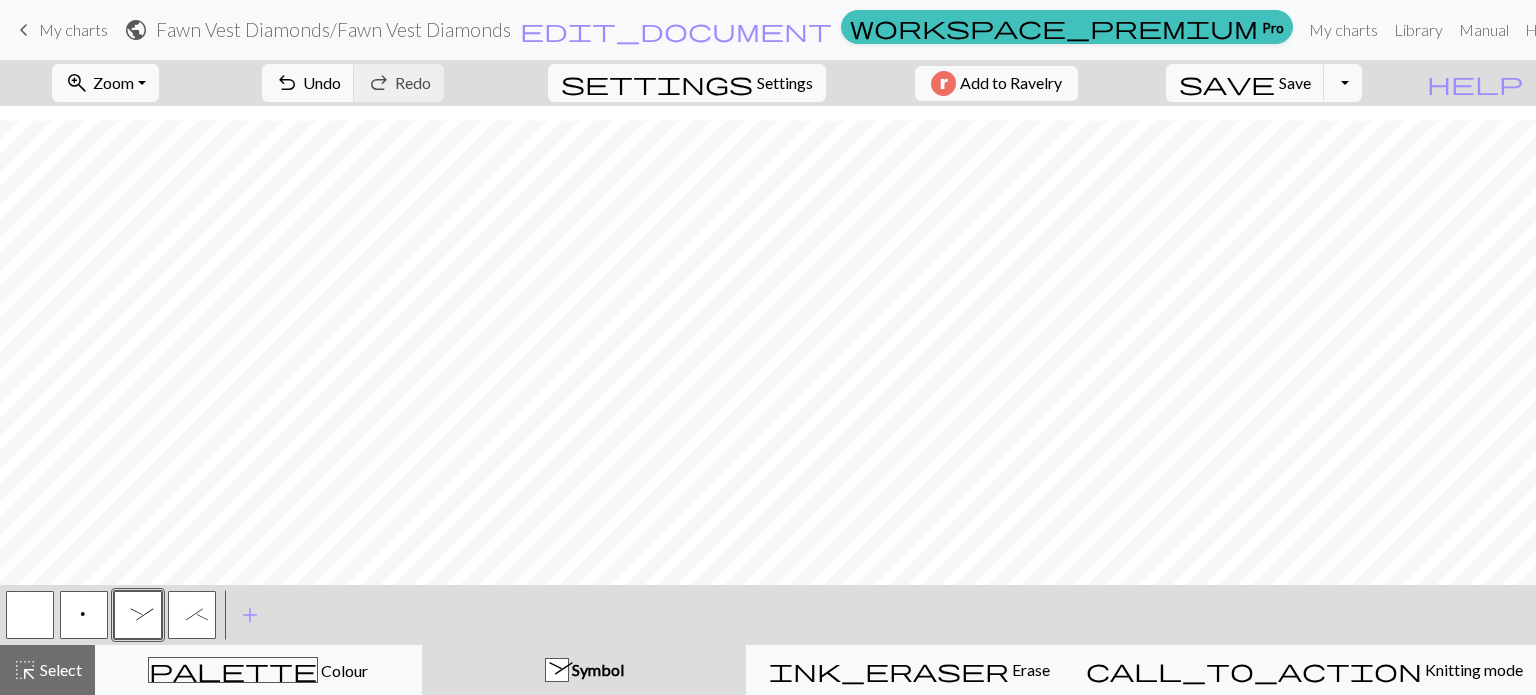 click on ":" at bounding box center (138, 617) 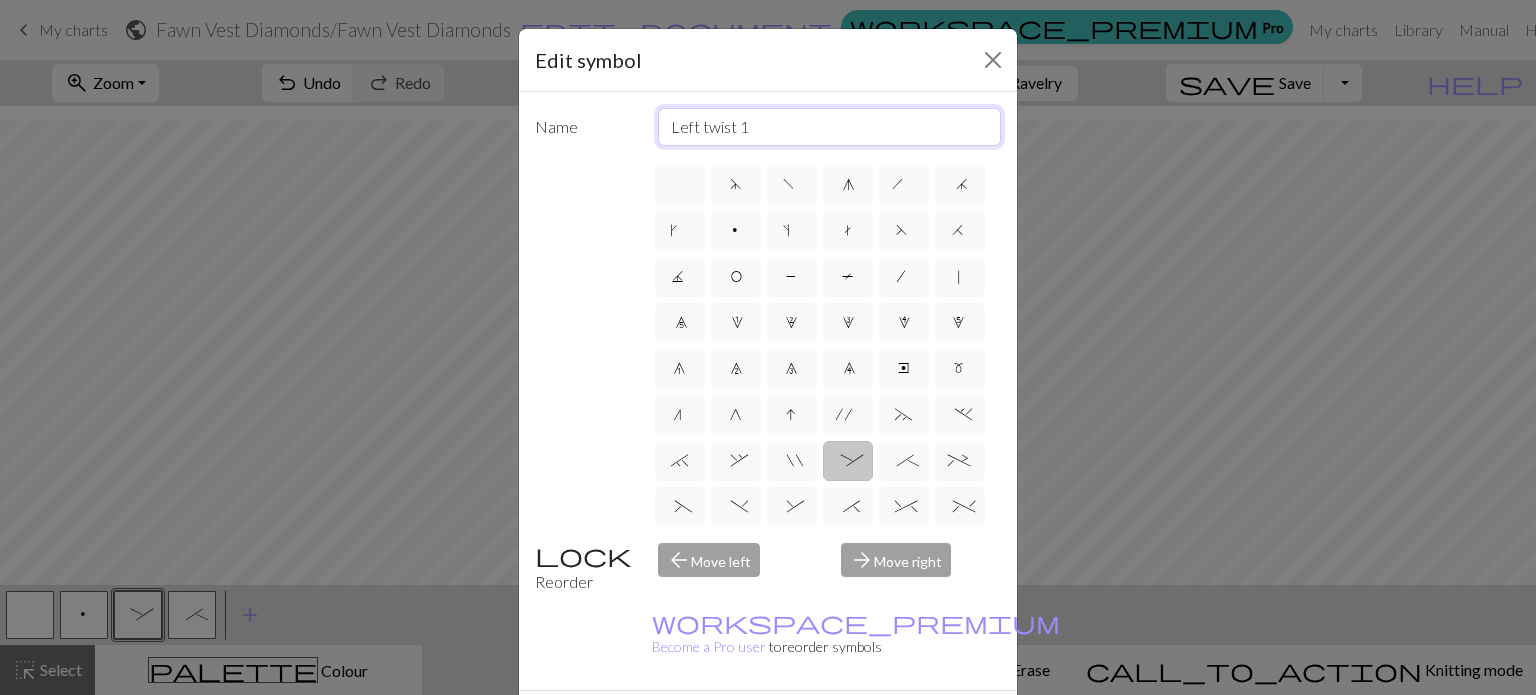 drag, startPoint x: 685, startPoint y: 129, endPoint x: 632, endPoint y: 141, distance: 54.34151 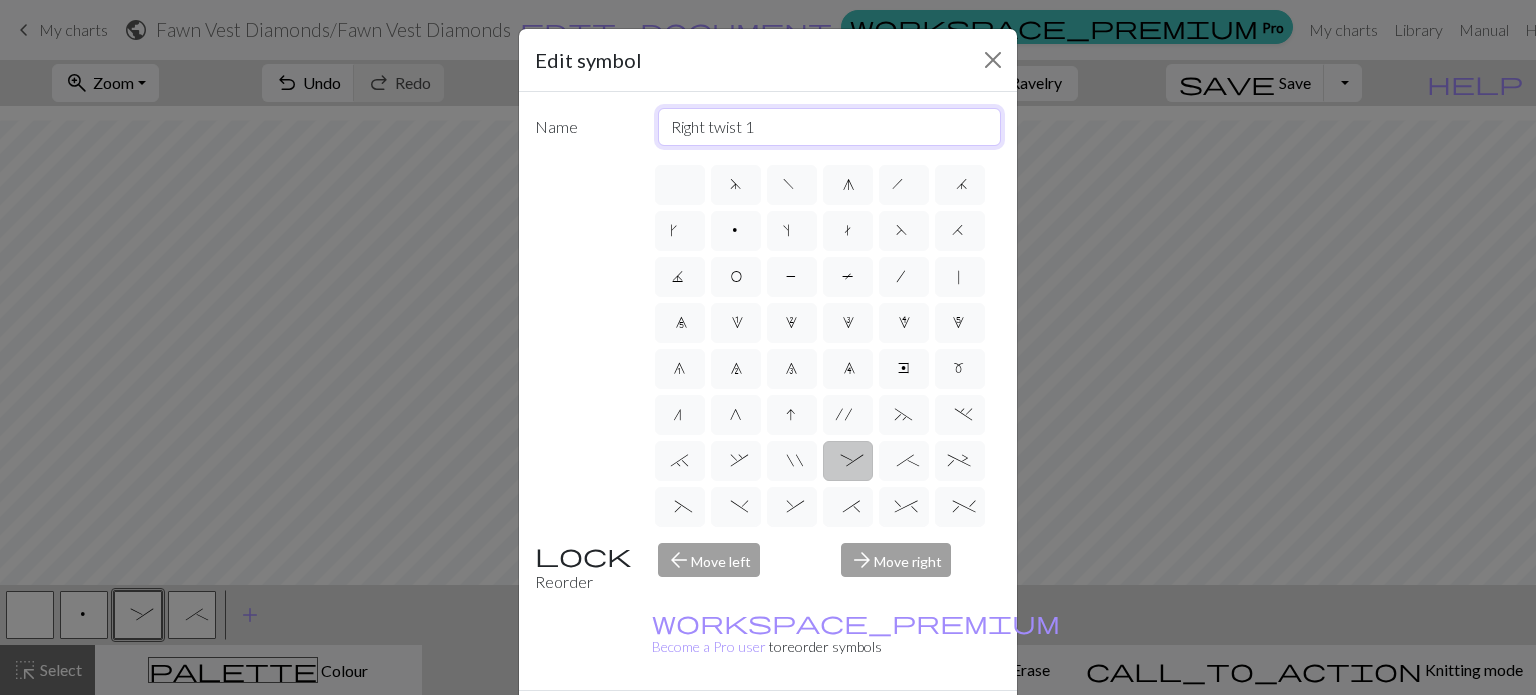 type on "Right twist 1" 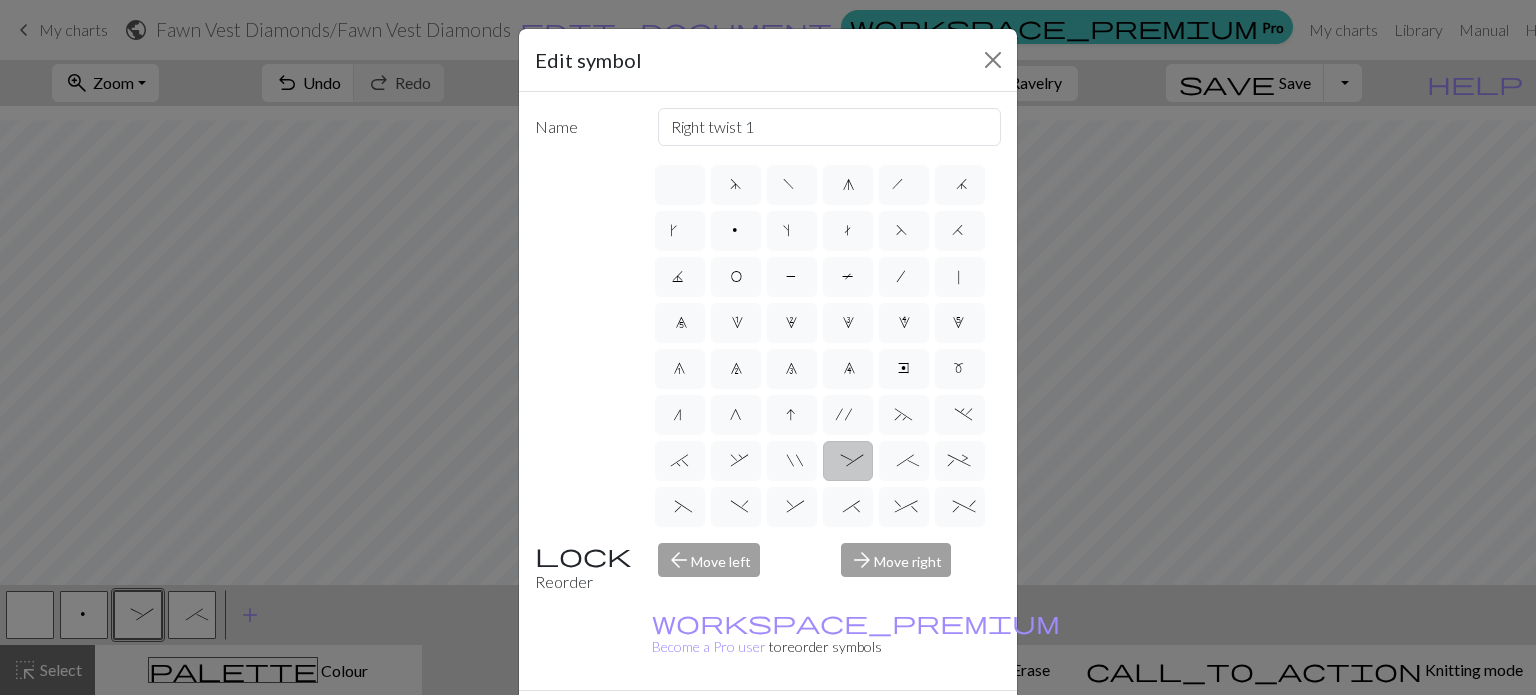 click on "Done" at bounding box center [888, 726] 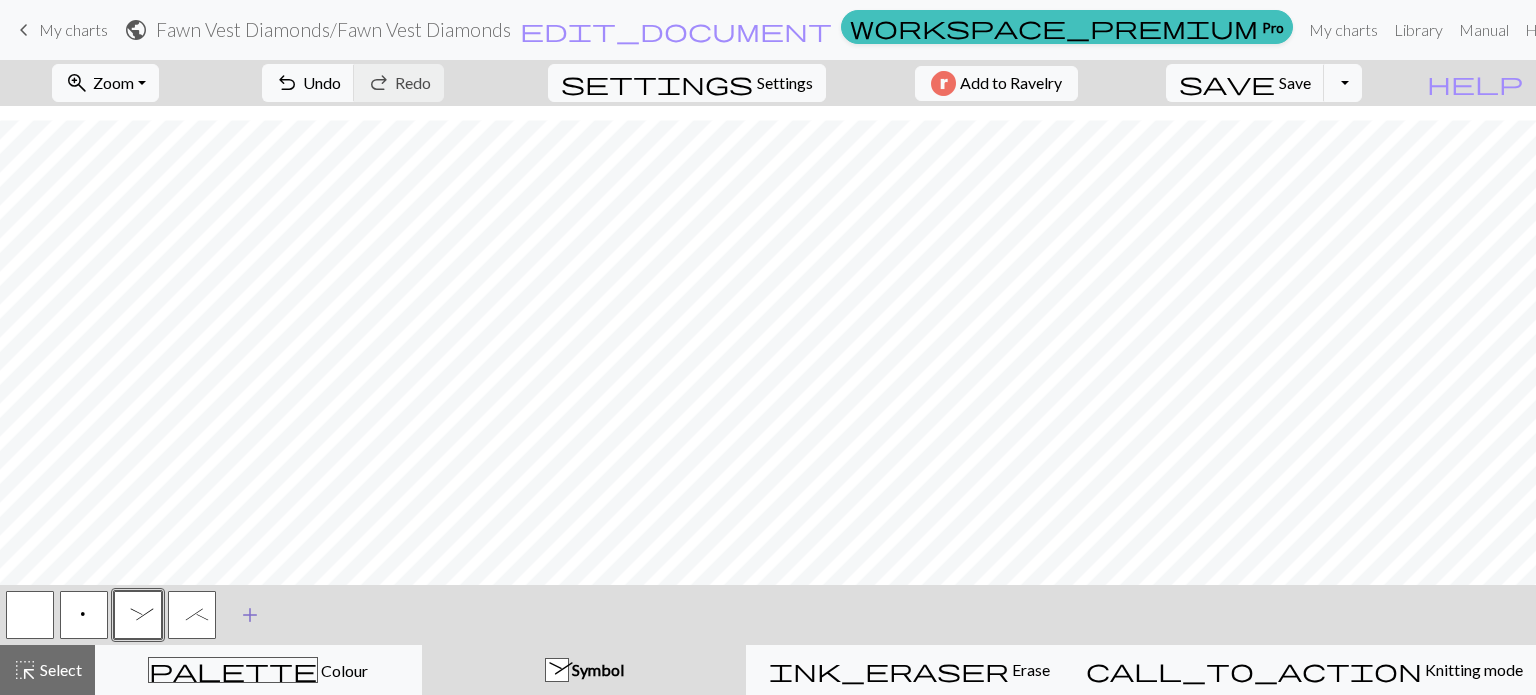 click on "add" at bounding box center [250, 615] 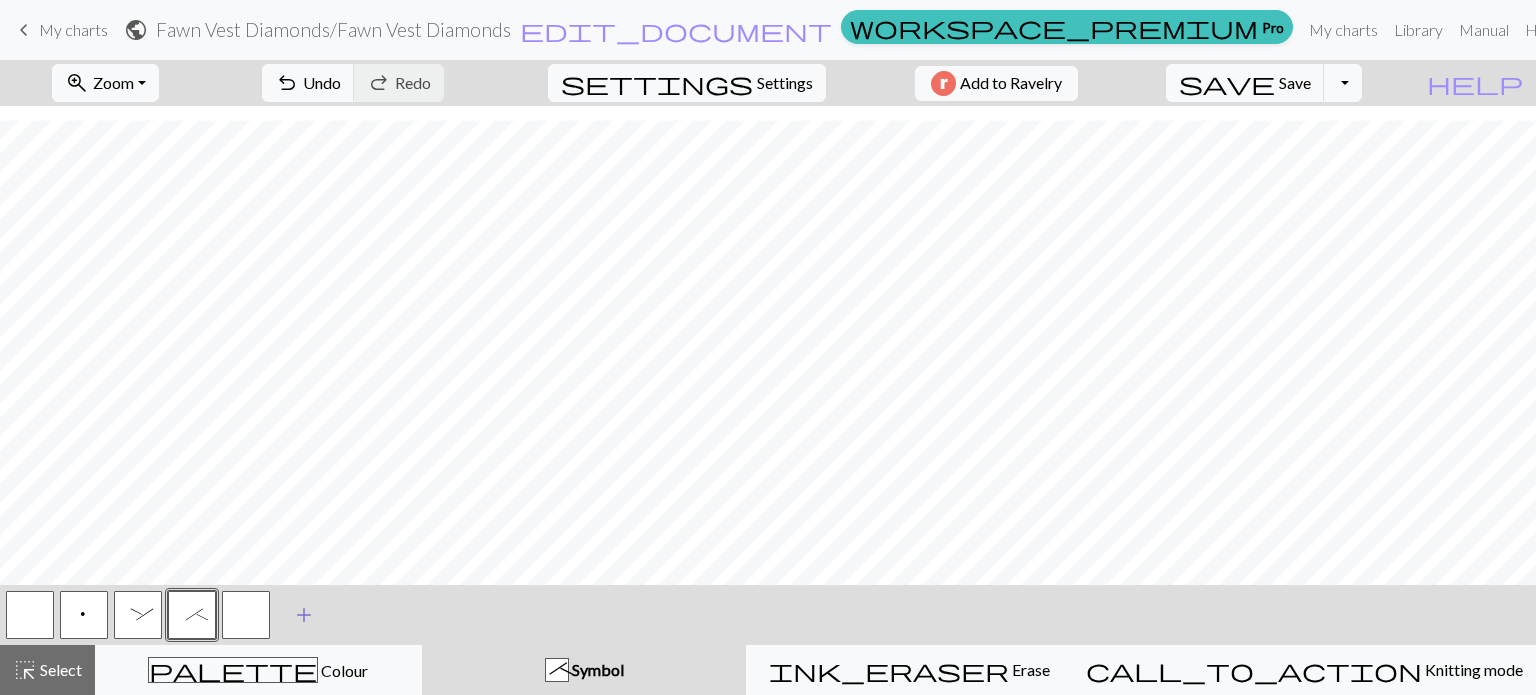click at bounding box center [246, 615] 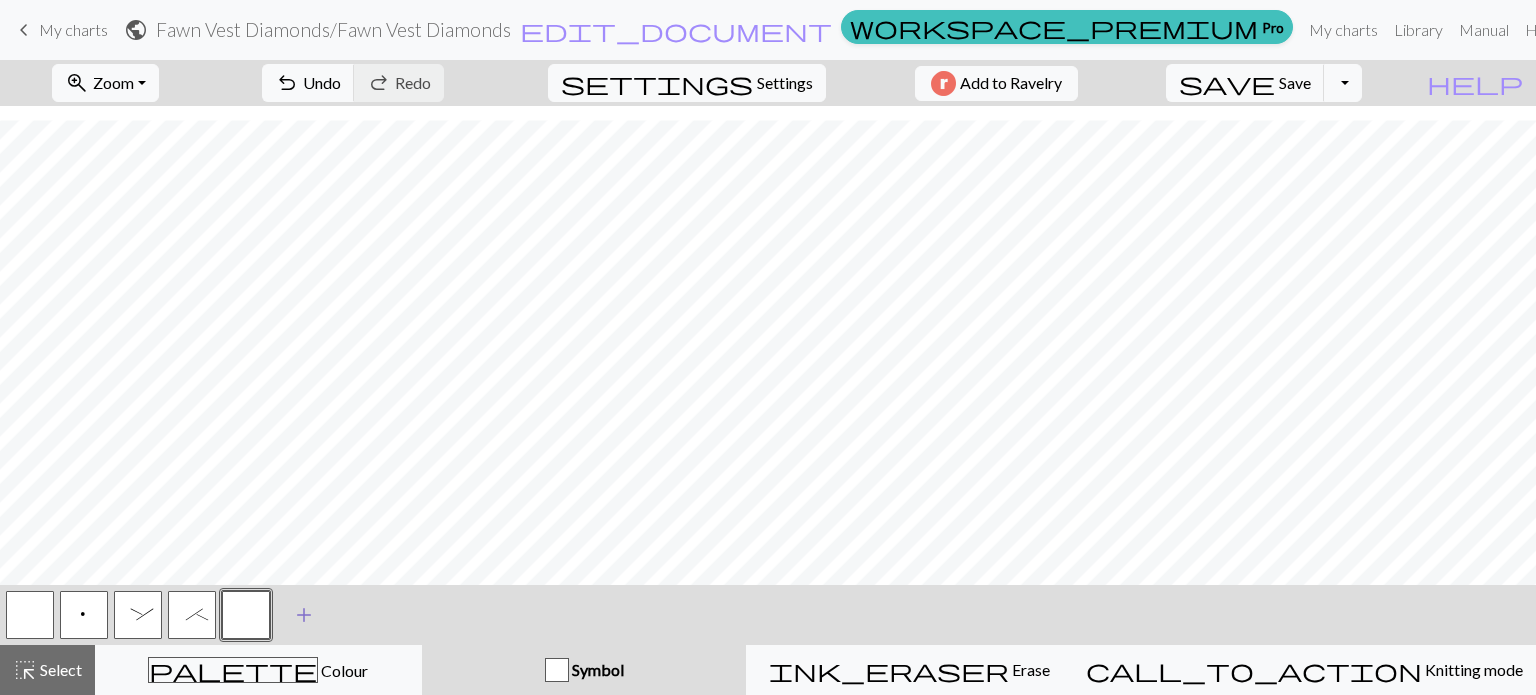 click at bounding box center [246, 615] 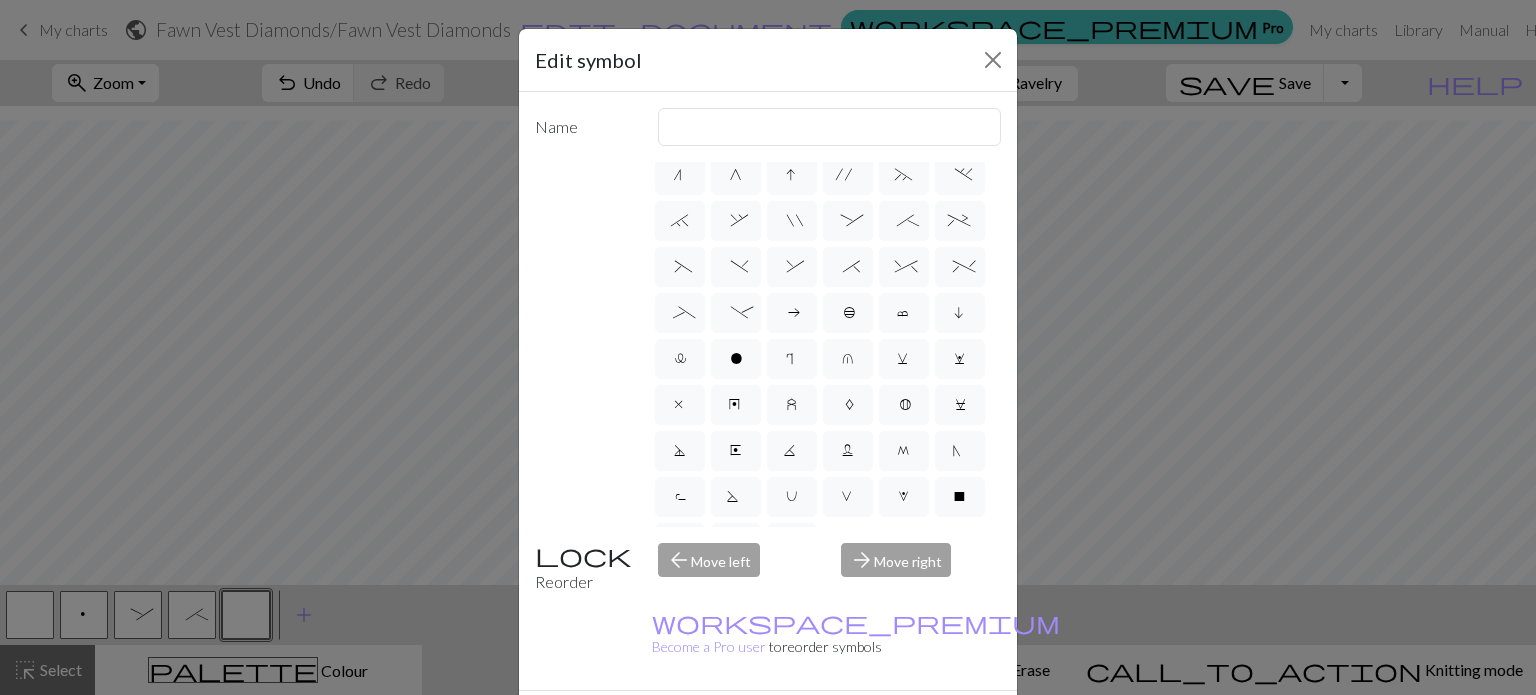 scroll, scrollTop: 255, scrollLeft: 0, axis: vertical 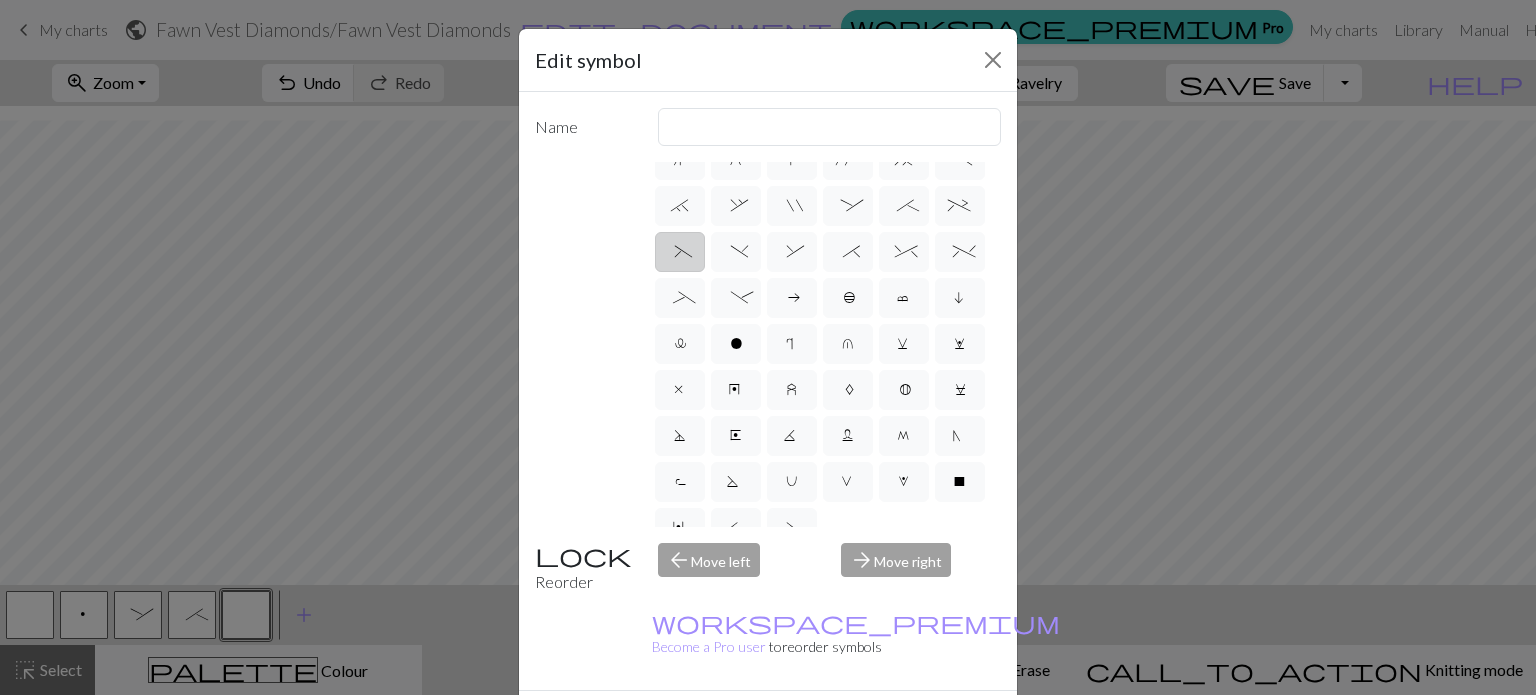 click on "(" at bounding box center (679, 254) 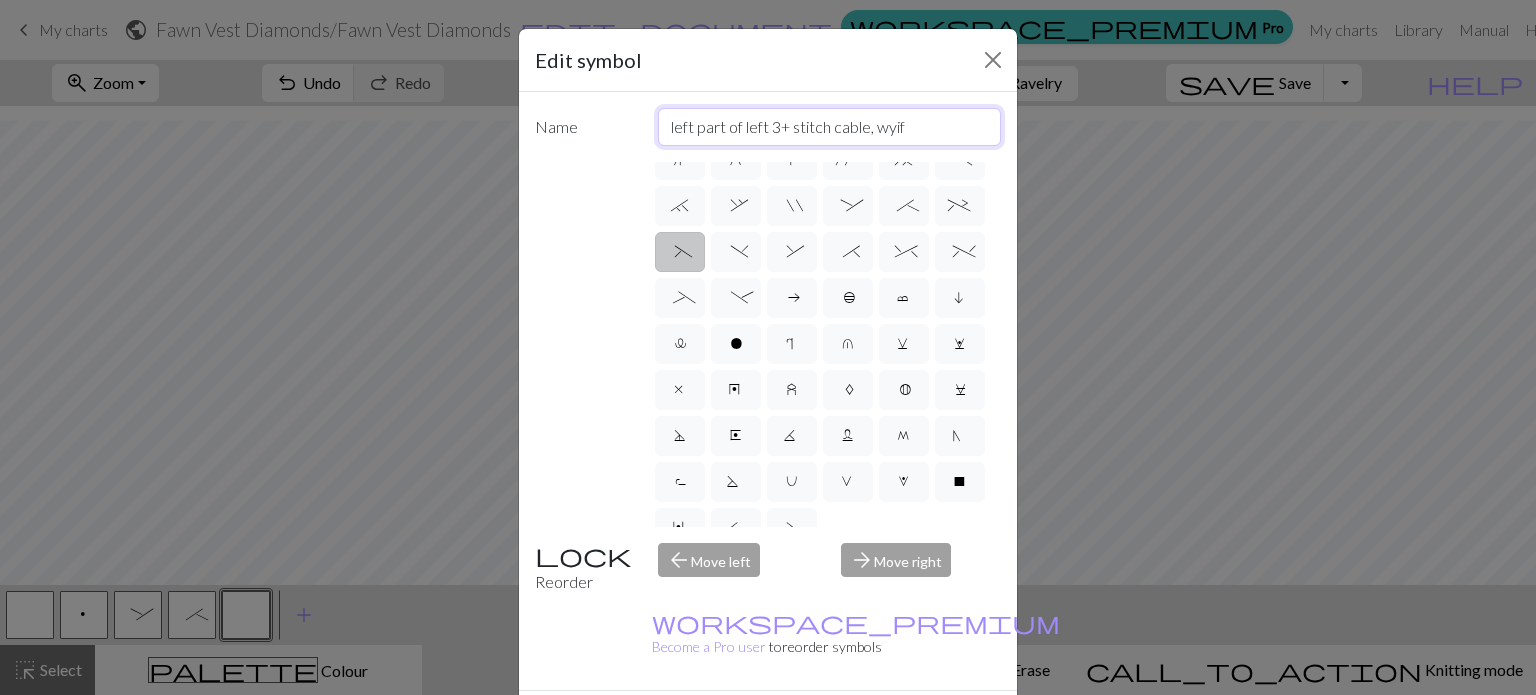drag, startPoint x: 912, startPoint y: 110, endPoint x: 599, endPoint y: 162, distance: 317.2901 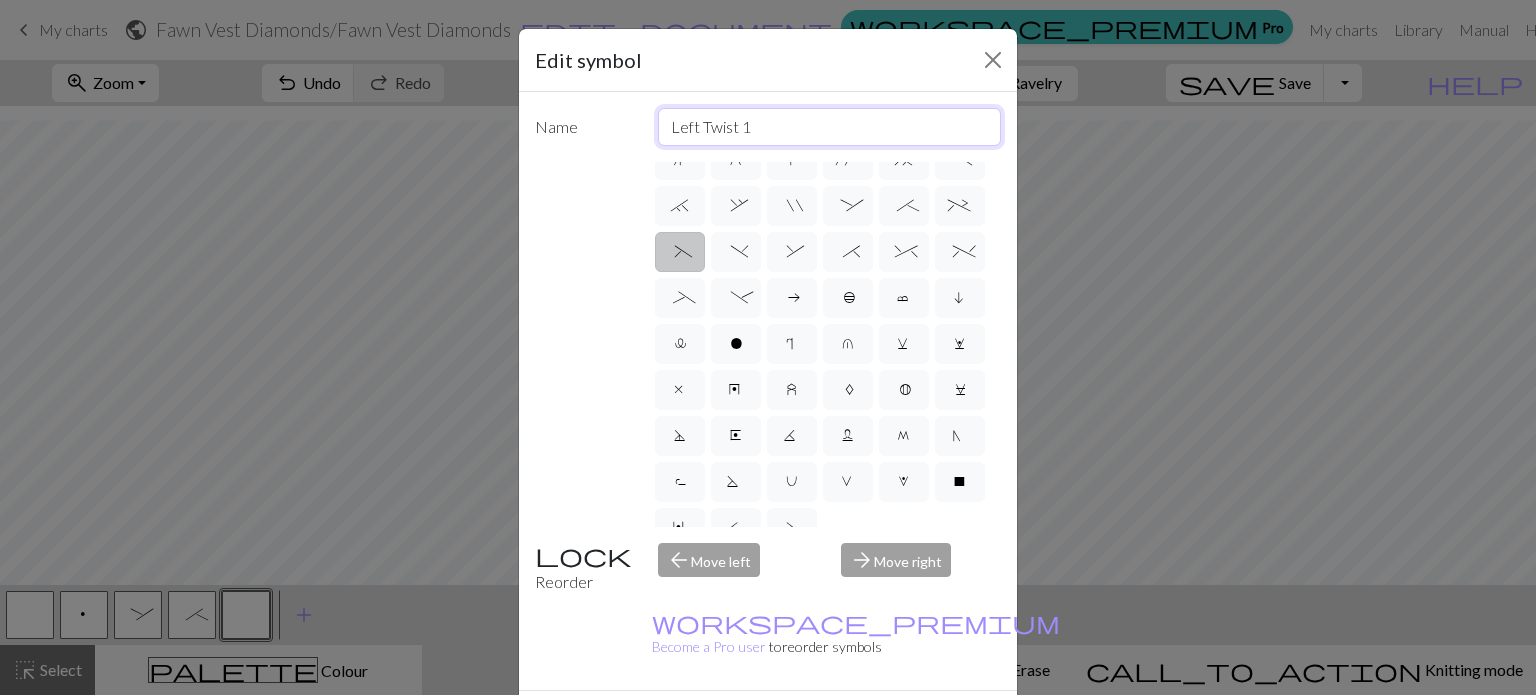 type on "Left Twist 1" 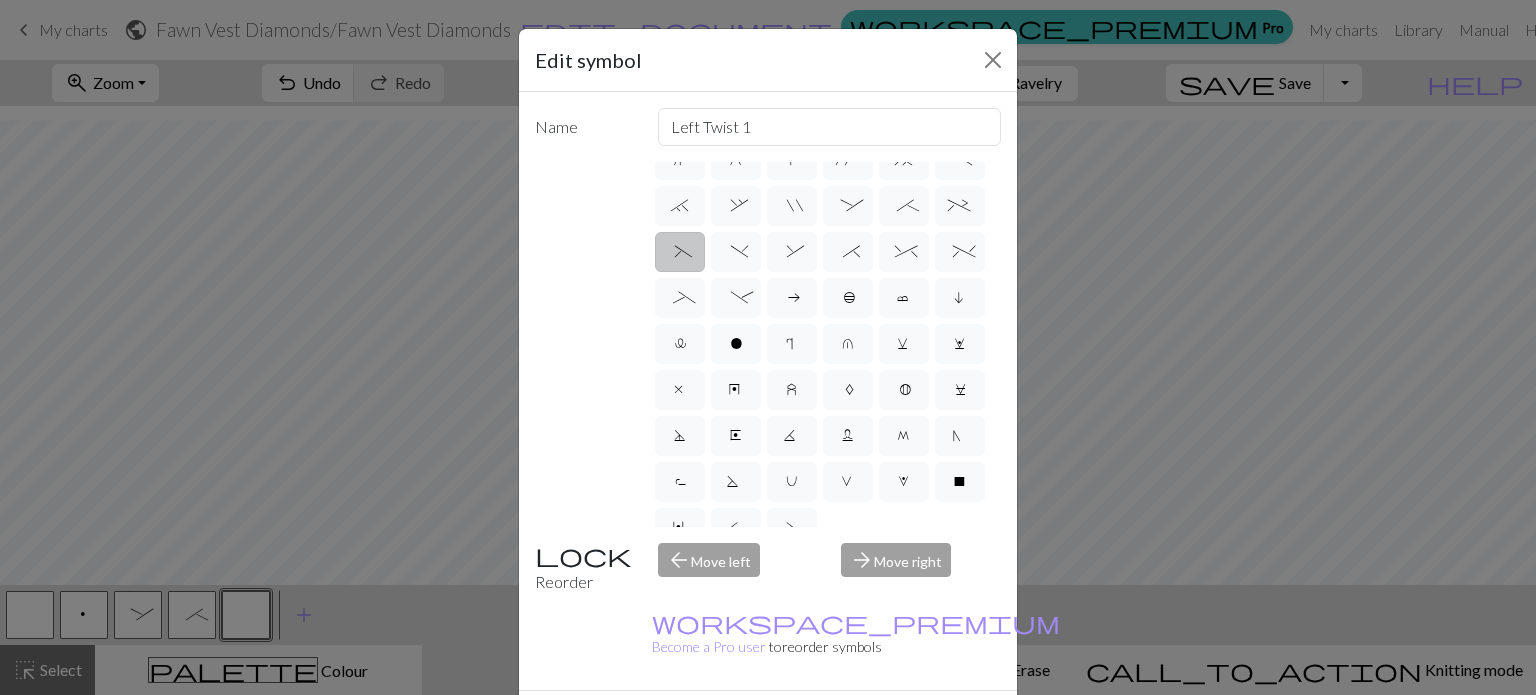 click on "Done" at bounding box center (888, 726) 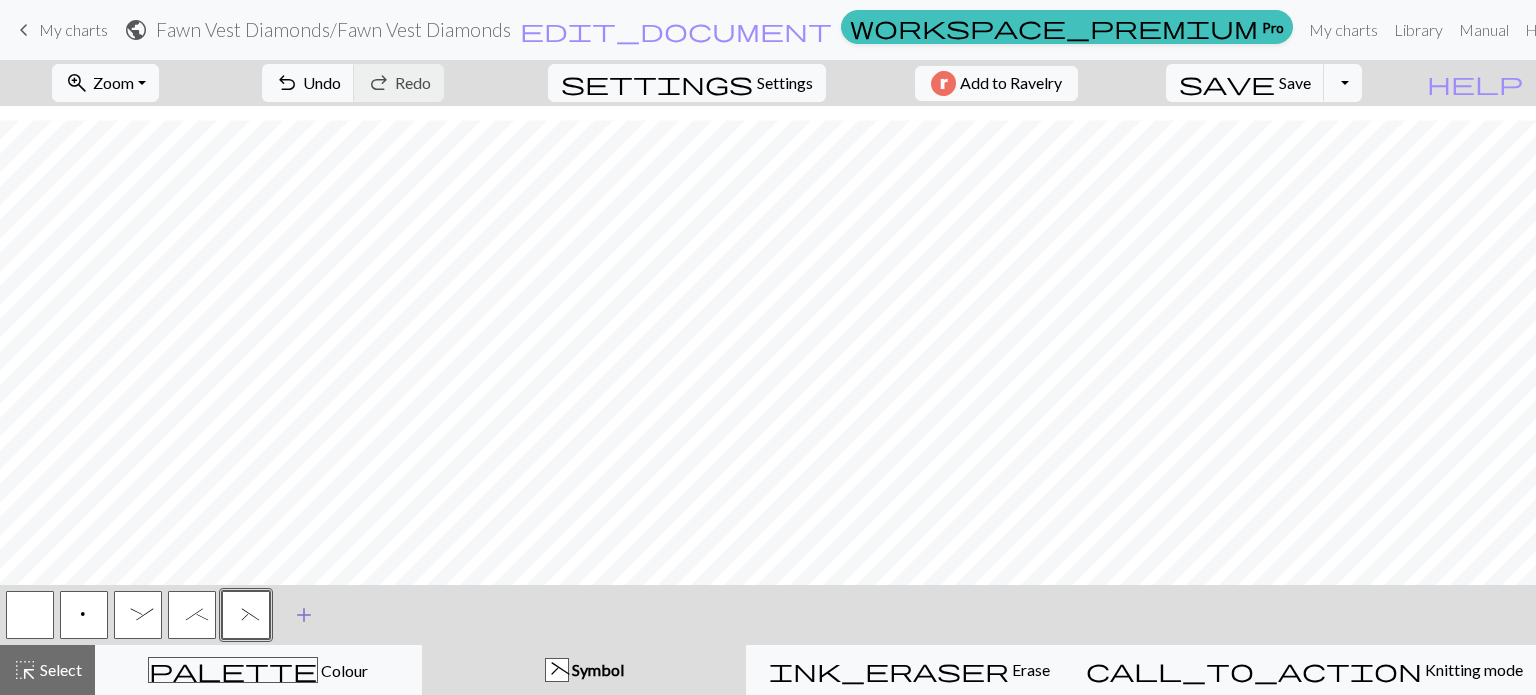 click on "add" at bounding box center (304, 615) 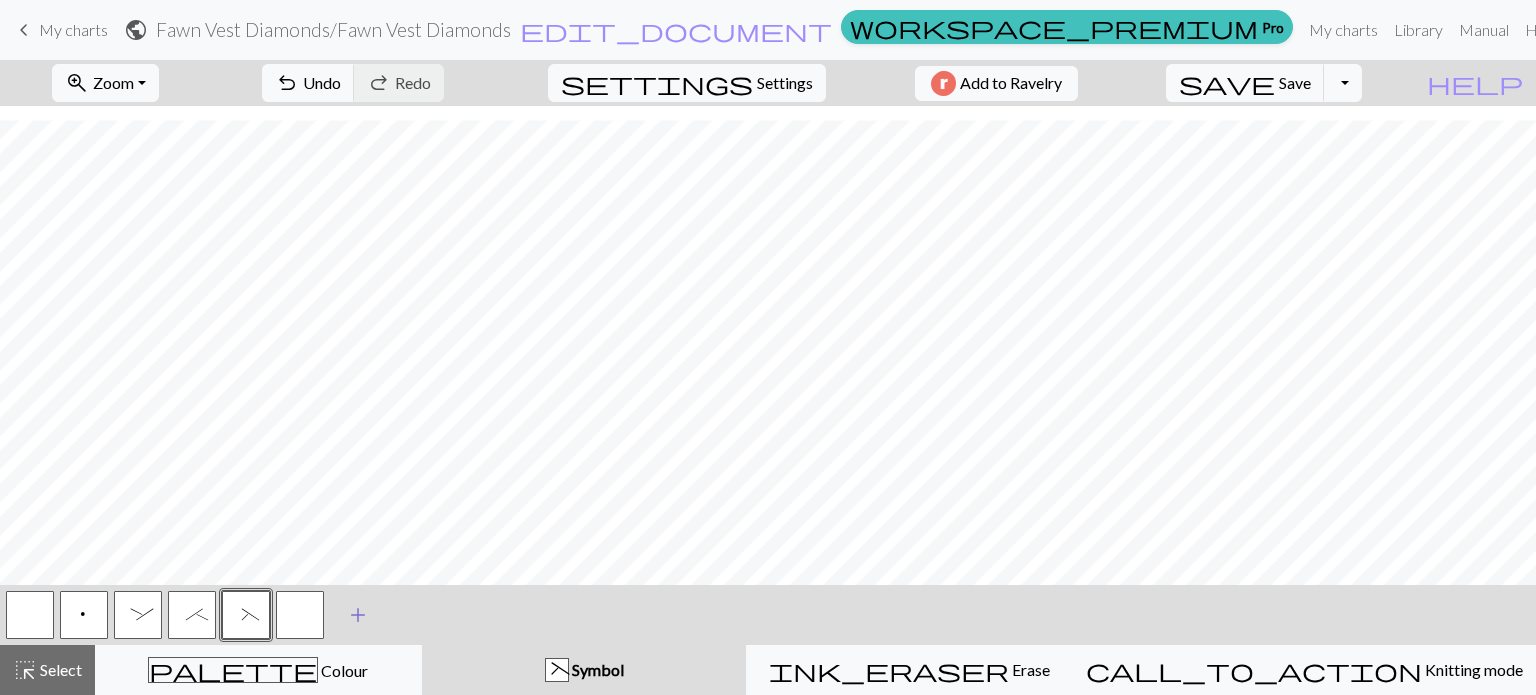 click at bounding box center (300, 615) 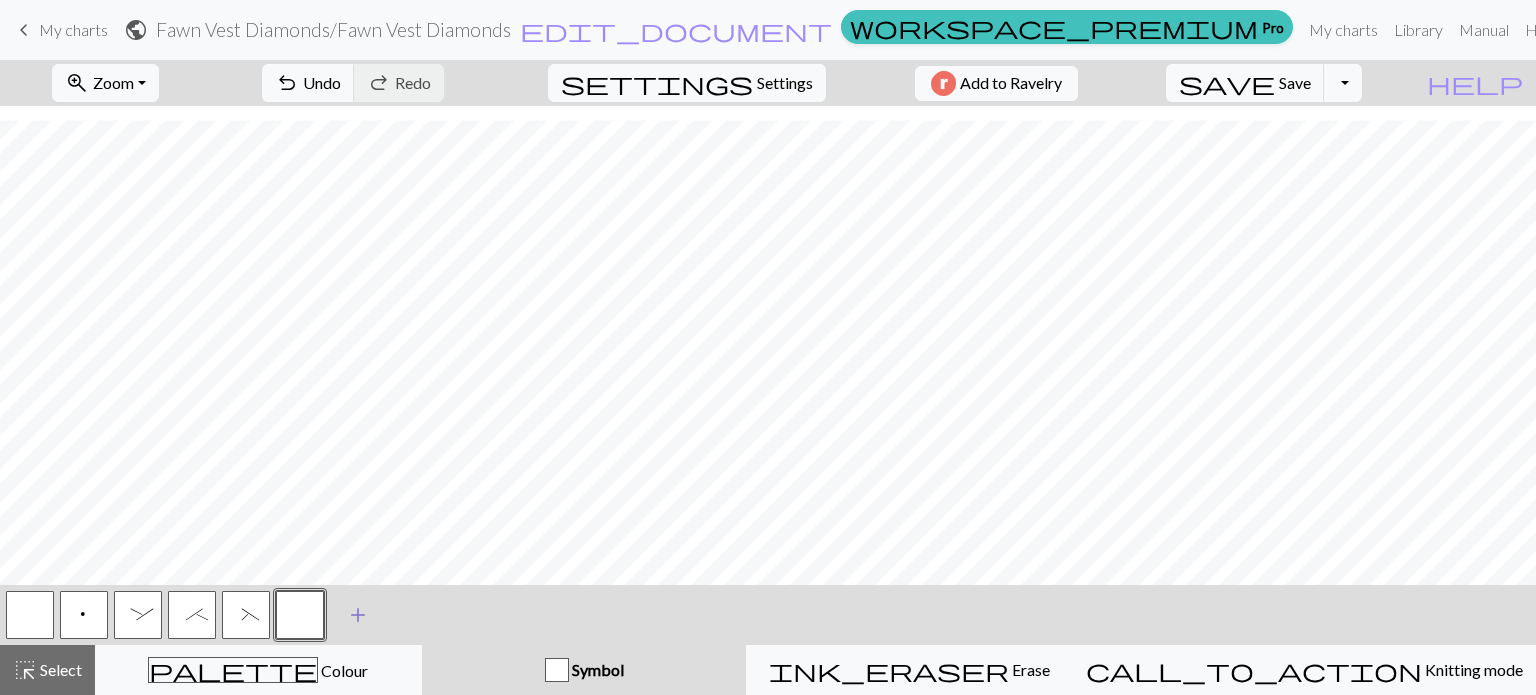 click at bounding box center (300, 615) 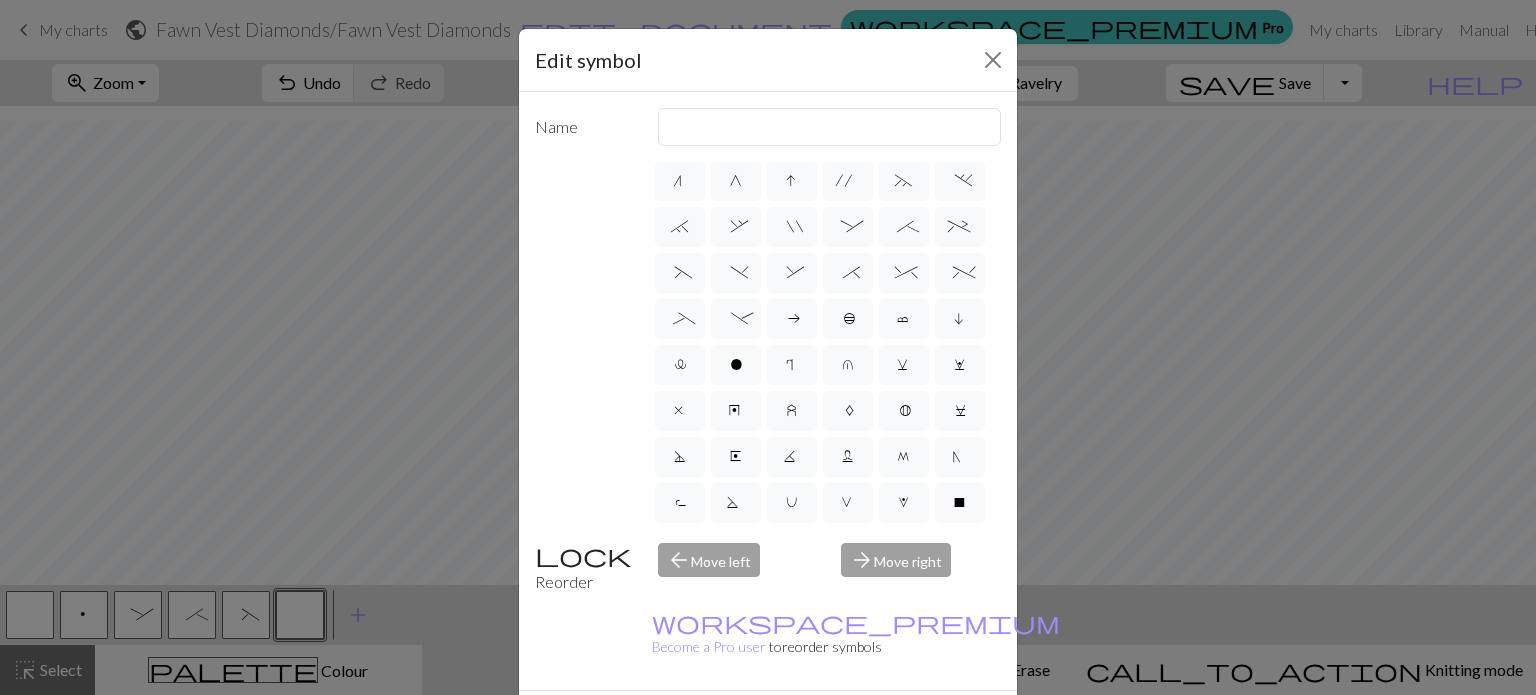 scroll, scrollTop: 235, scrollLeft: 0, axis: vertical 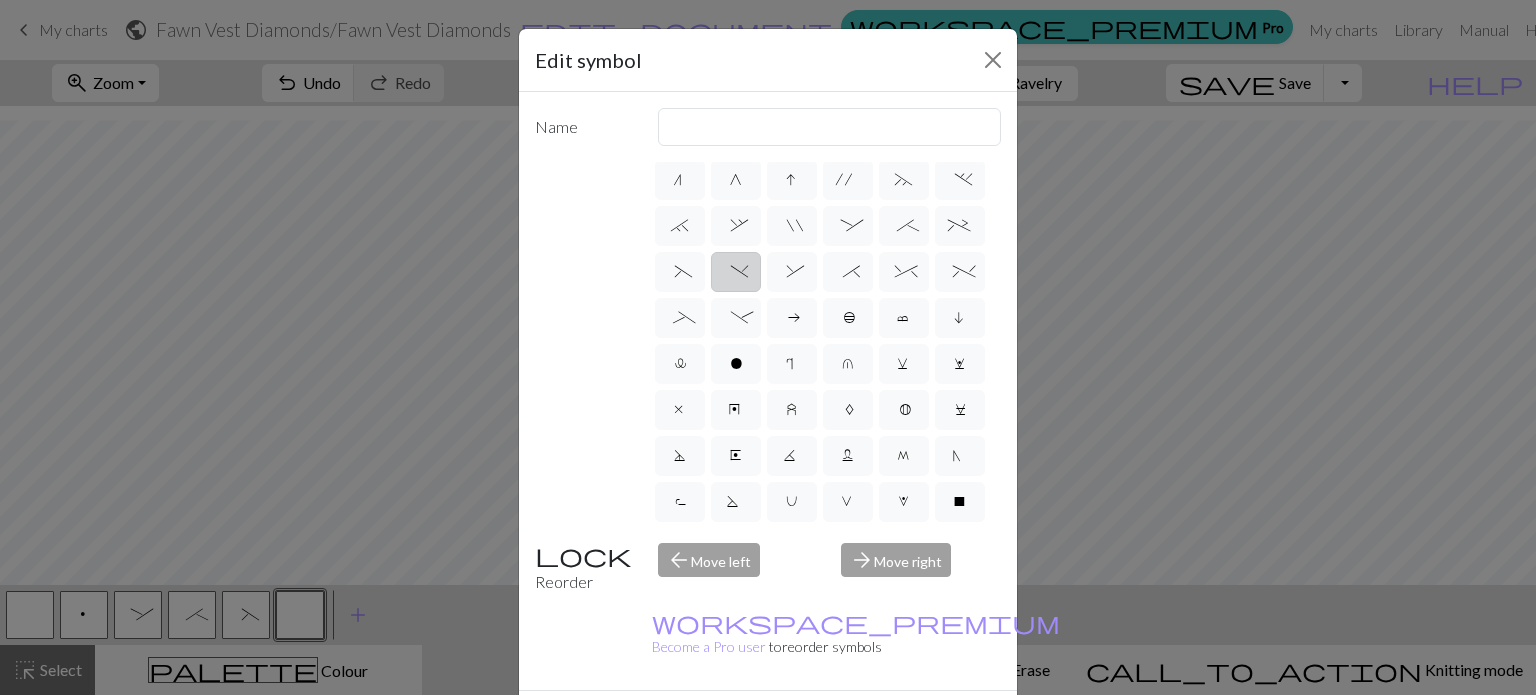 click on ")" at bounding box center (735, 274) 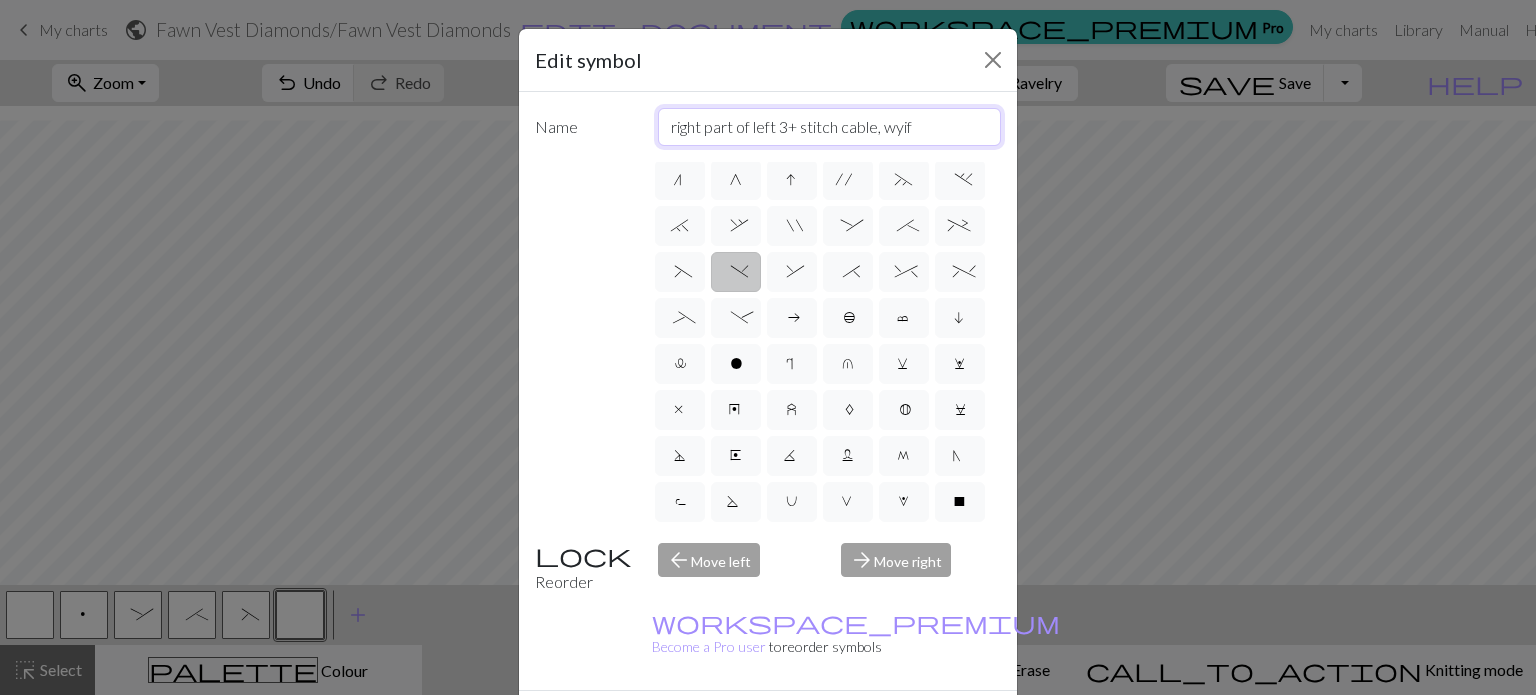drag, startPoint x: 913, startPoint y: 127, endPoint x: 535, endPoint y: 173, distance: 380.78867 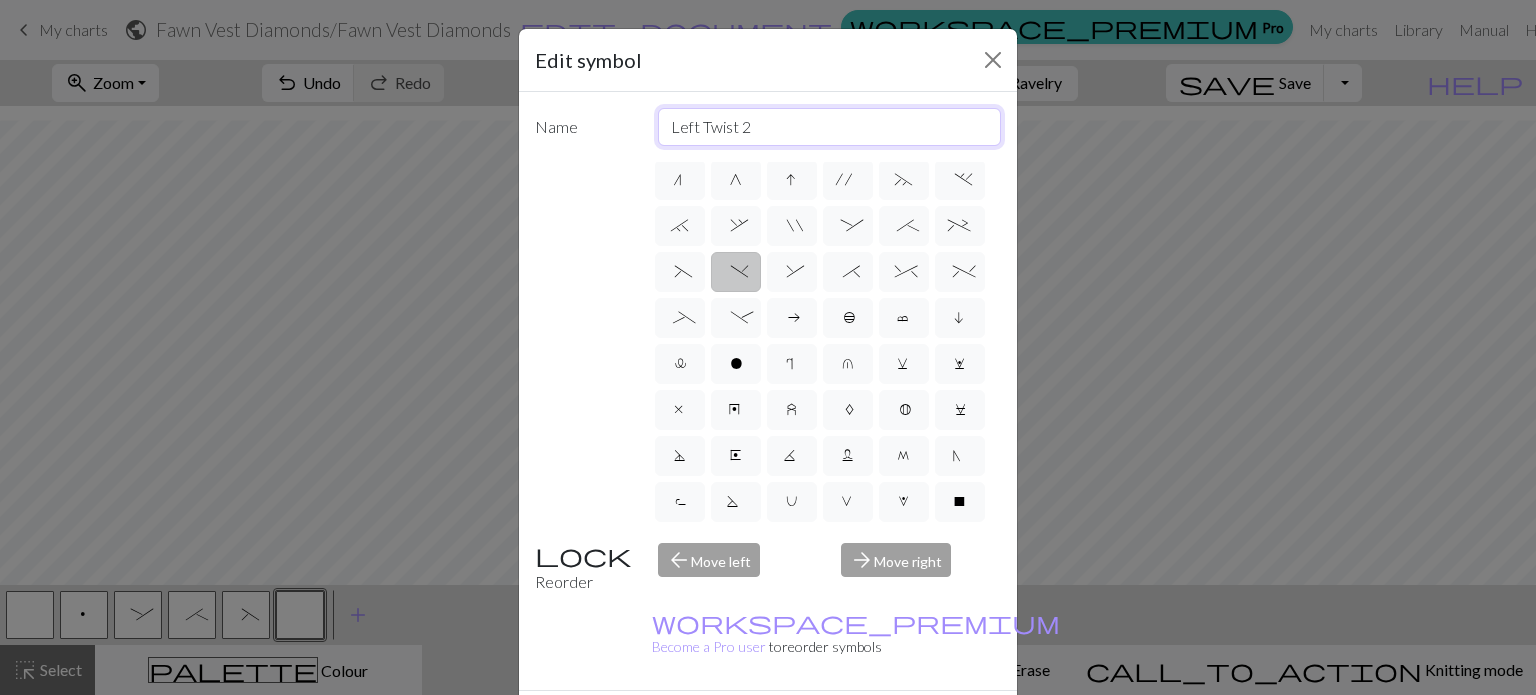 type on "Left Twist 2" 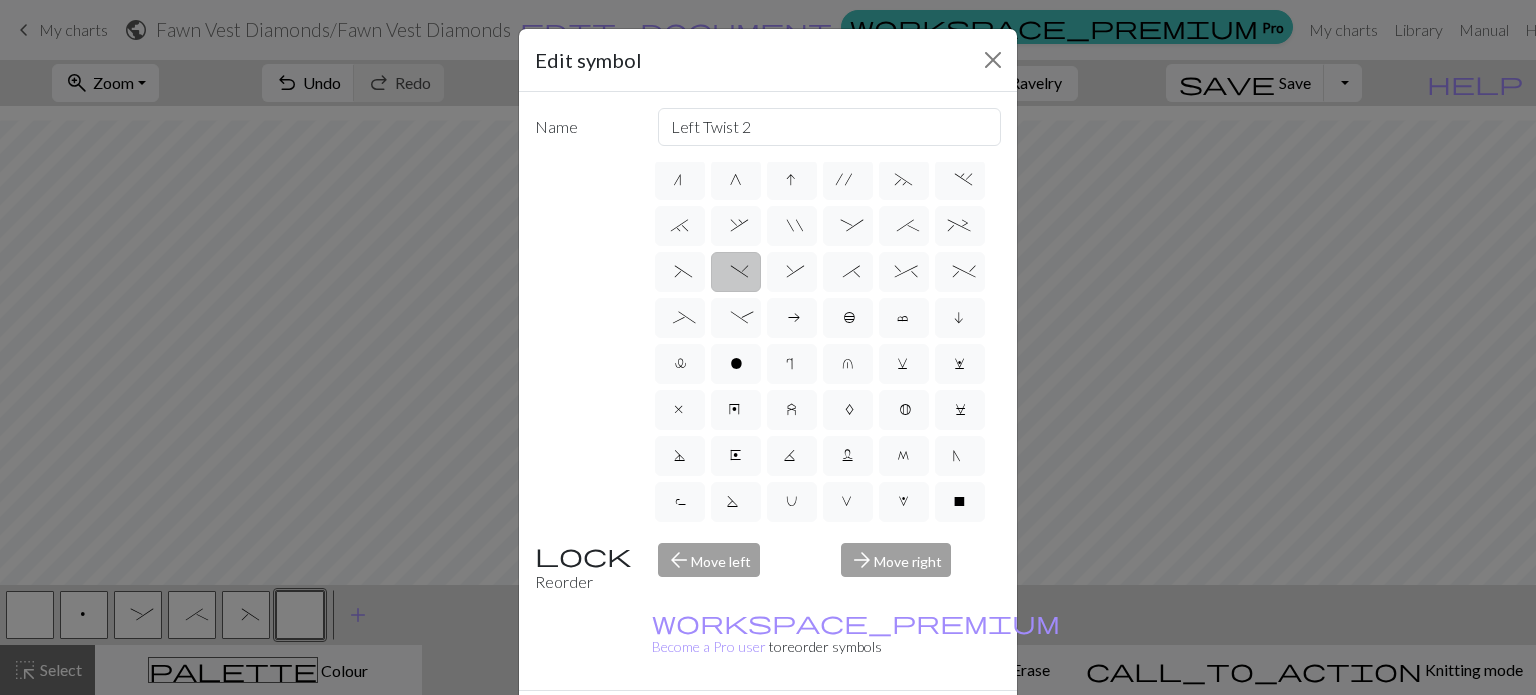 click on "Done" at bounding box center [888, 726] 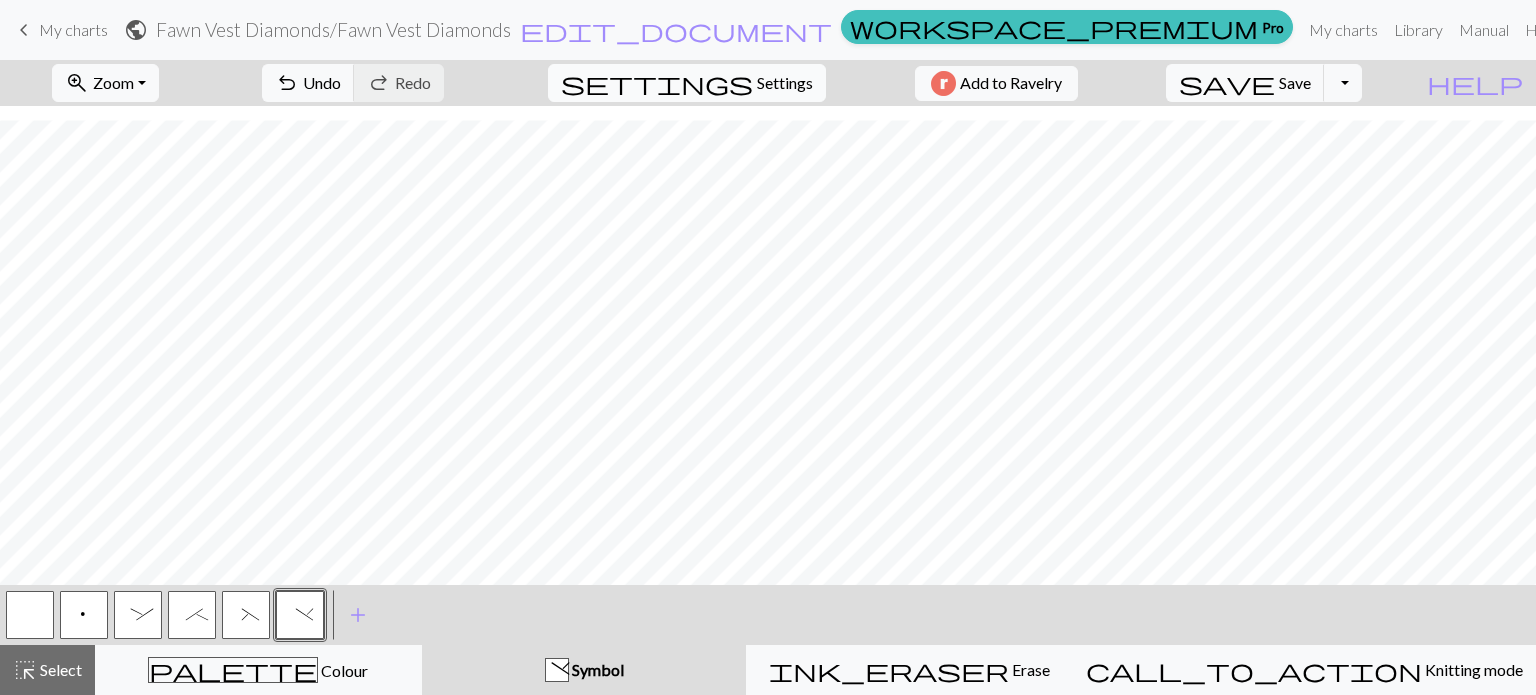 click on "Settings" at bounding box center (785, 83) 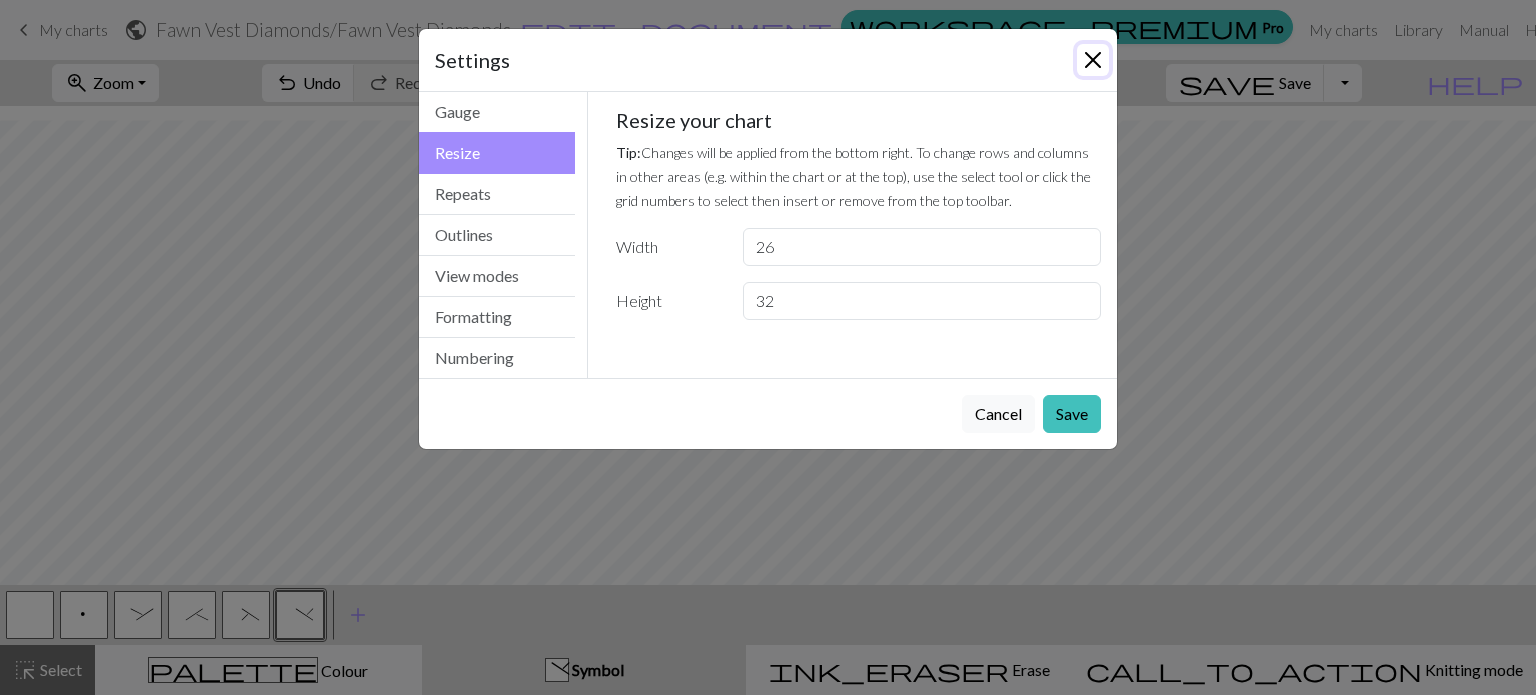 click at bounding box center (1093, 60) 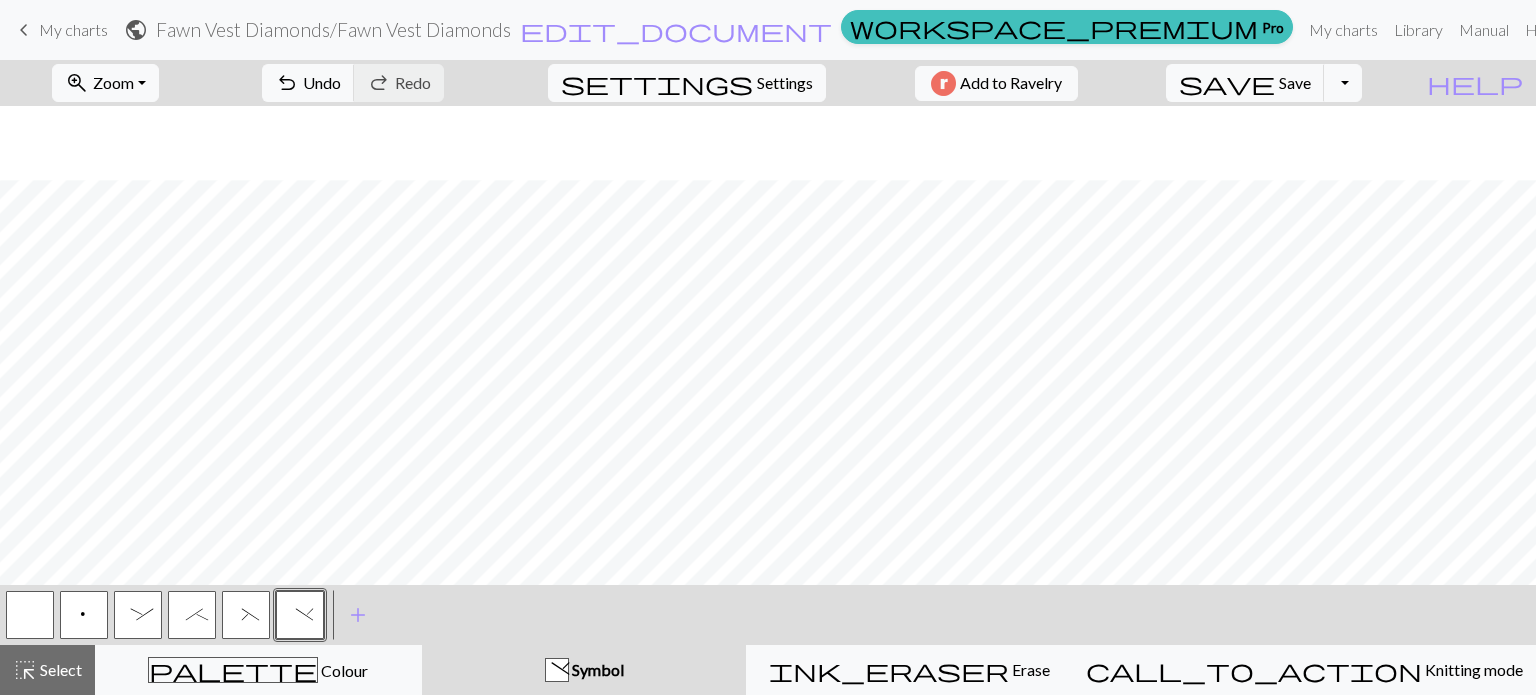 scroll, scrollTop: 81, scrollLeft: 0, axis: vertical 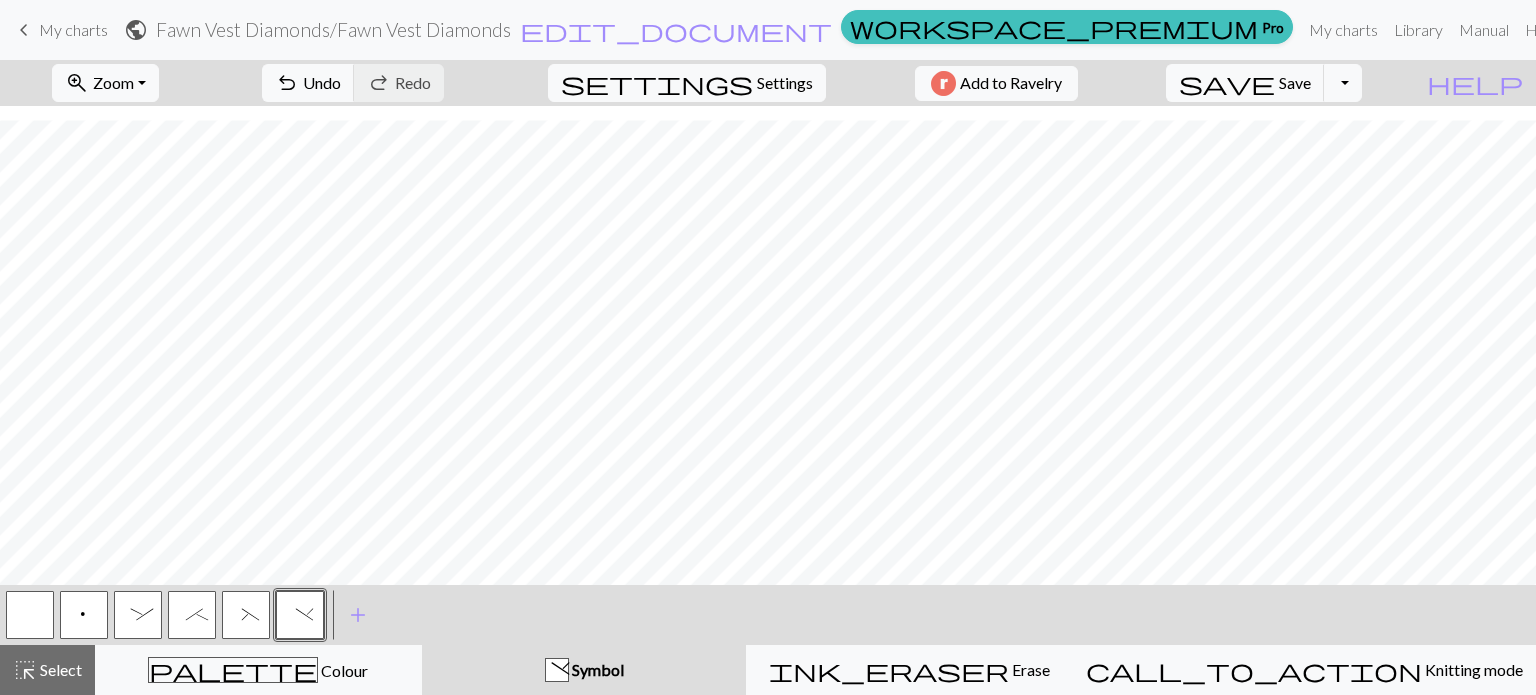 click on ":" at bounding box center [138, 617] 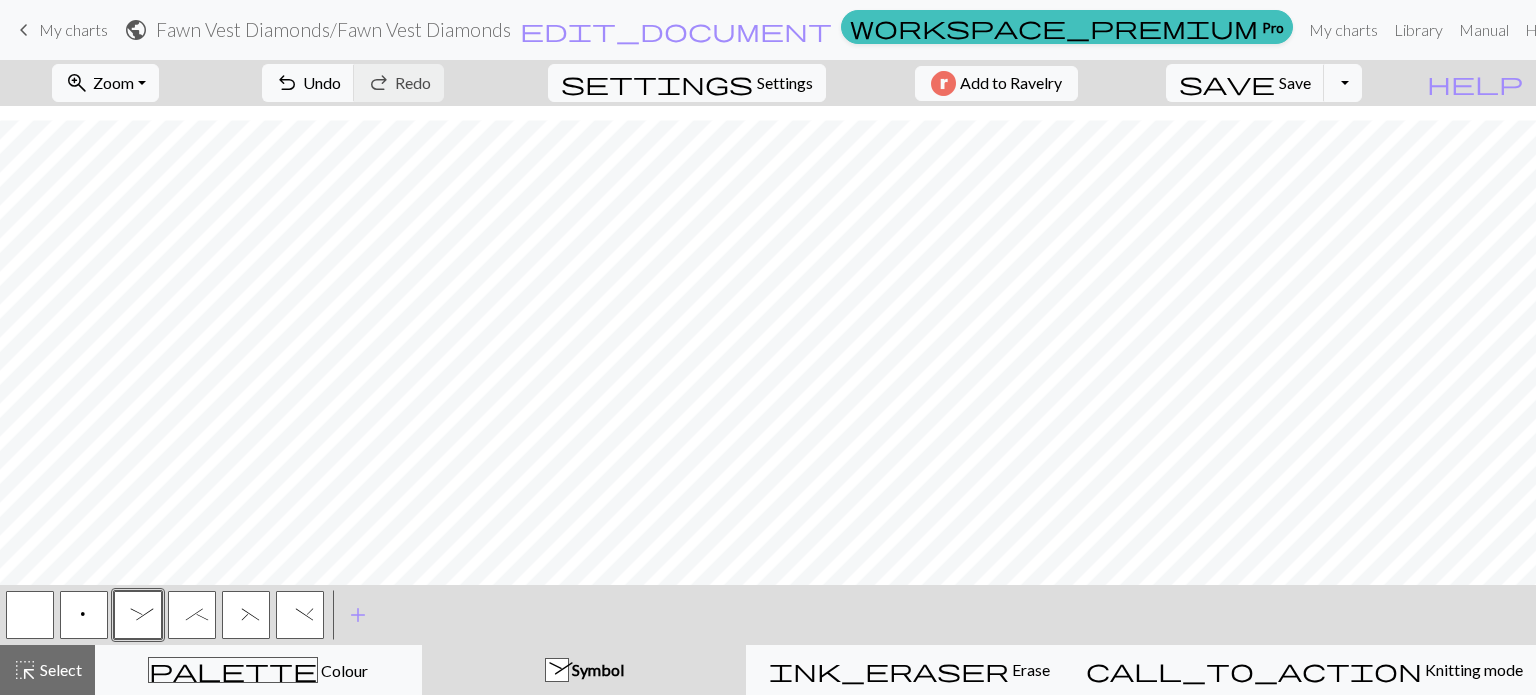 click on "(" at bounding box center [246, 615] 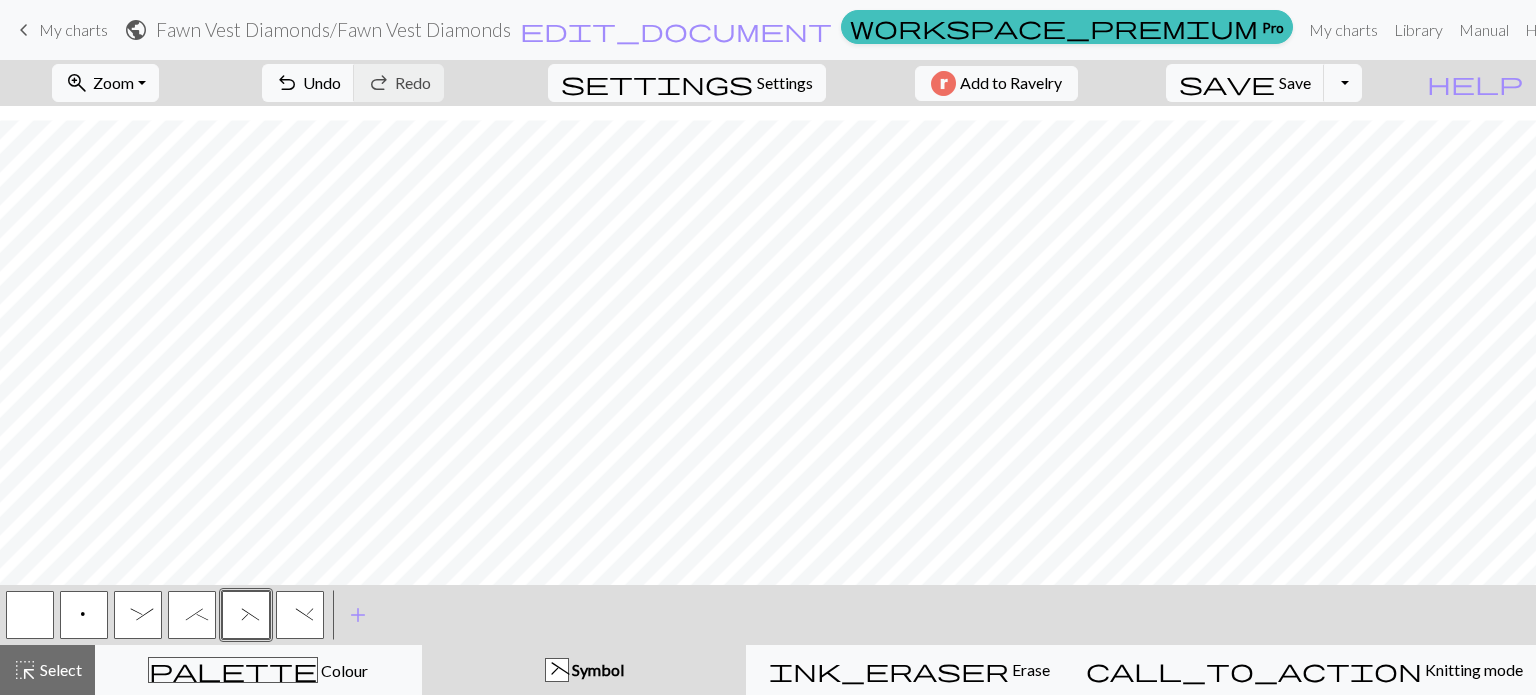 click at bounding box center (30, 615) 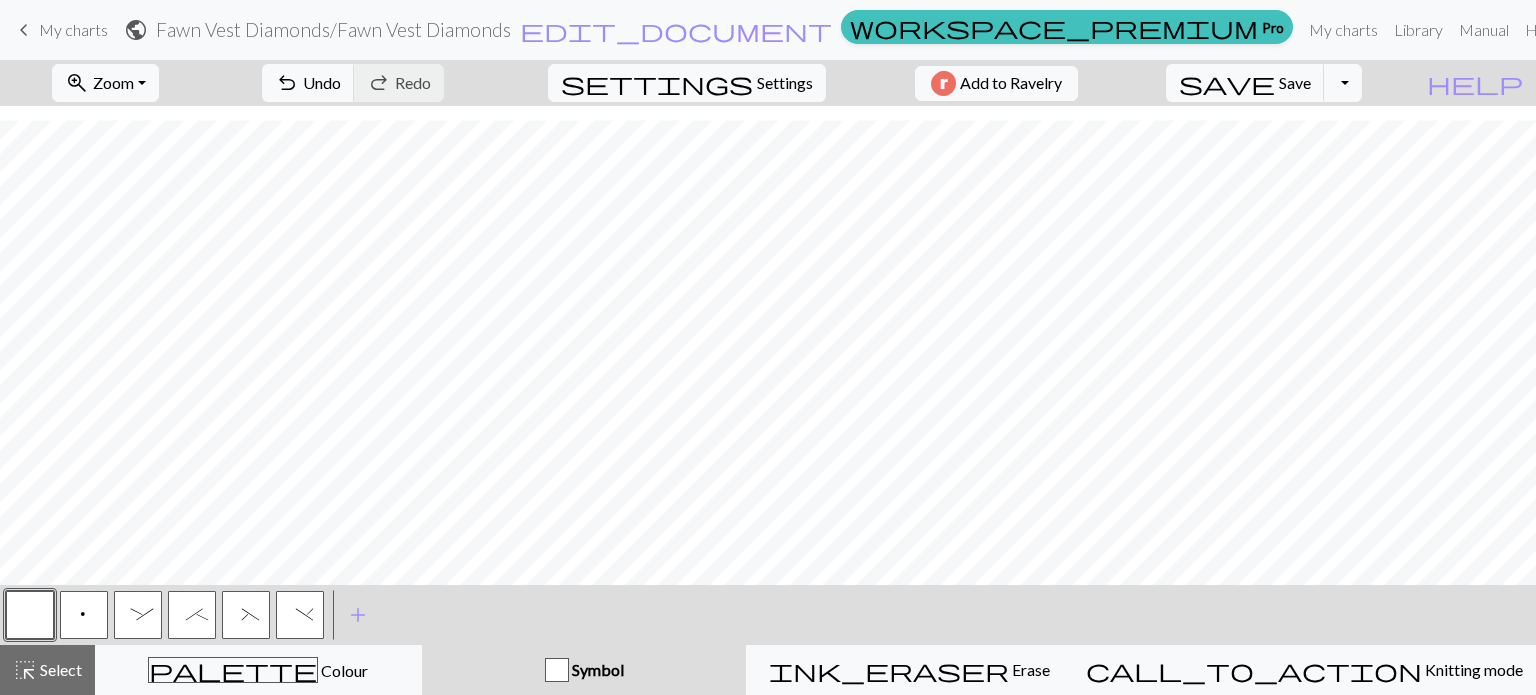 click on ";" at bounding box center (192, 615) 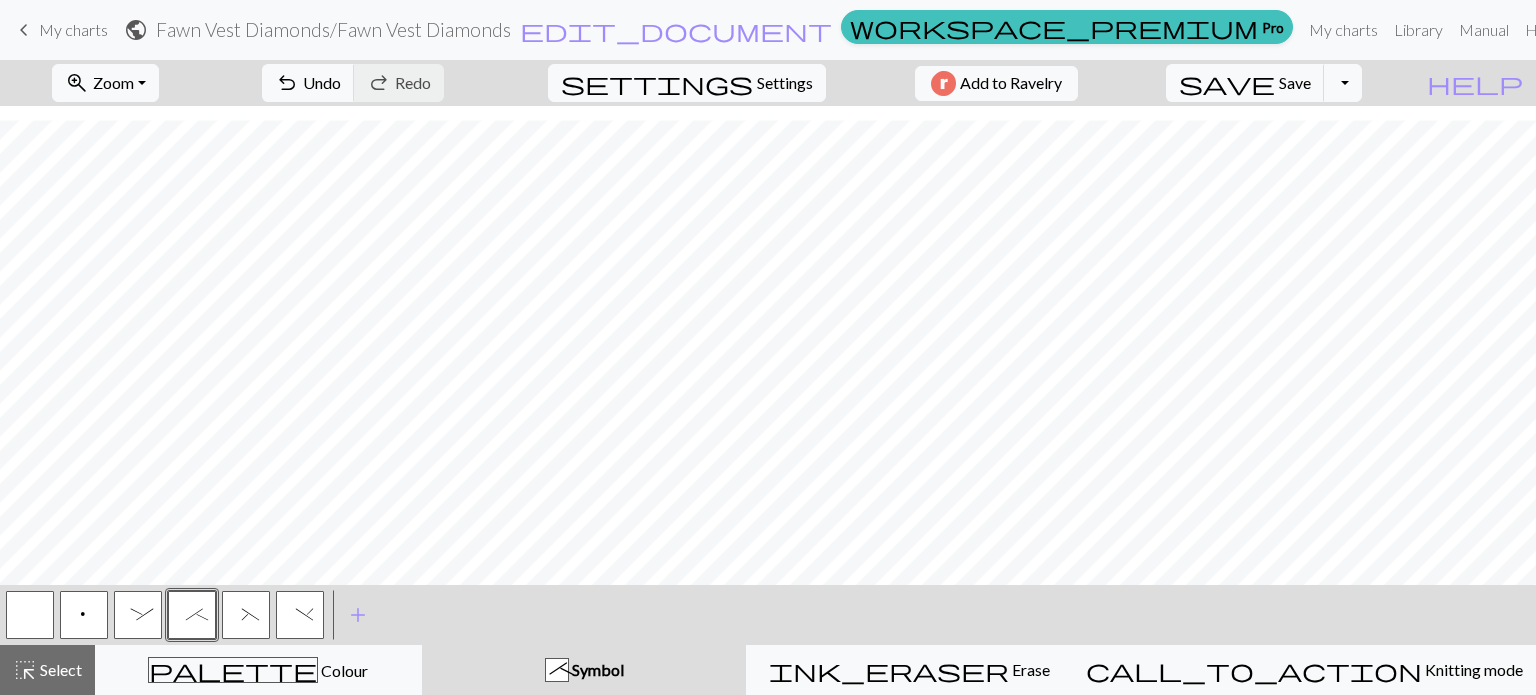 click on ":" at bounding box center (138, 617) 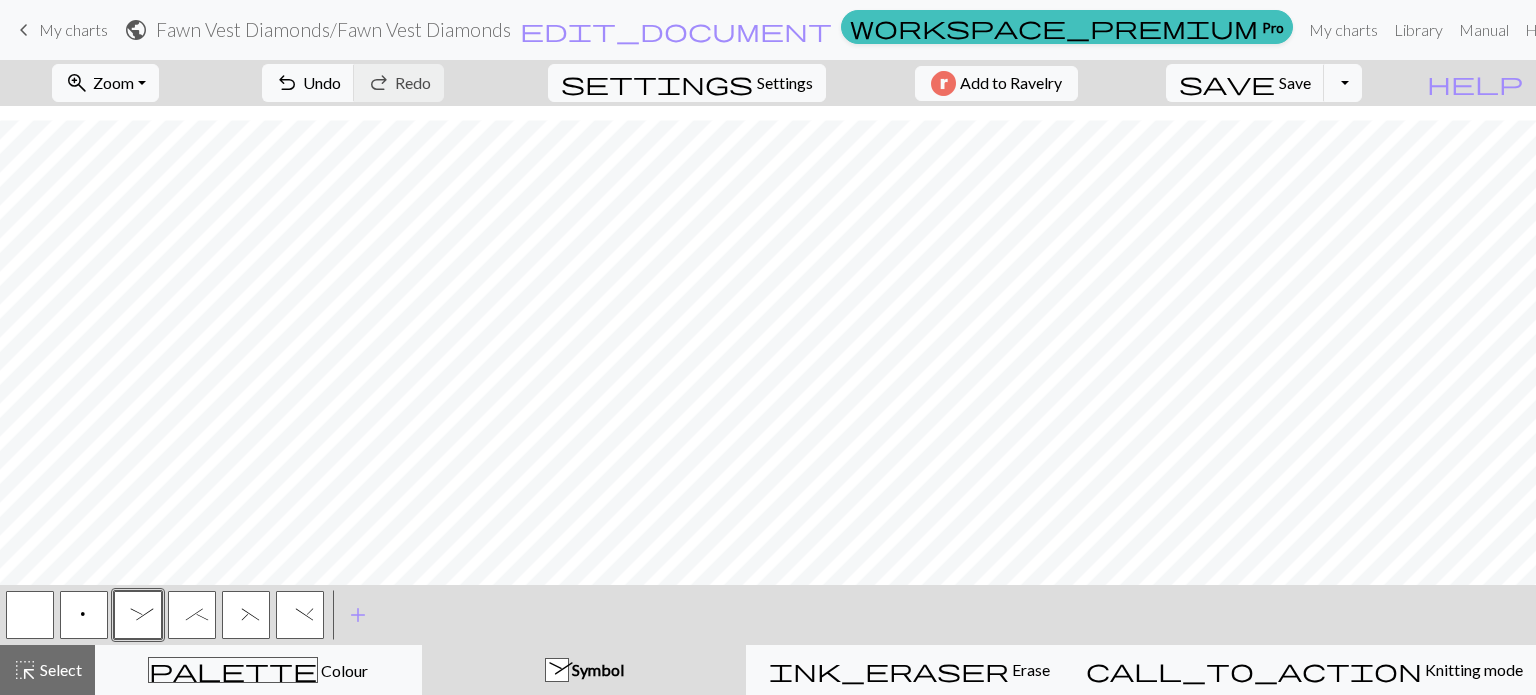 click on "(" at bounding box center (246, 615) 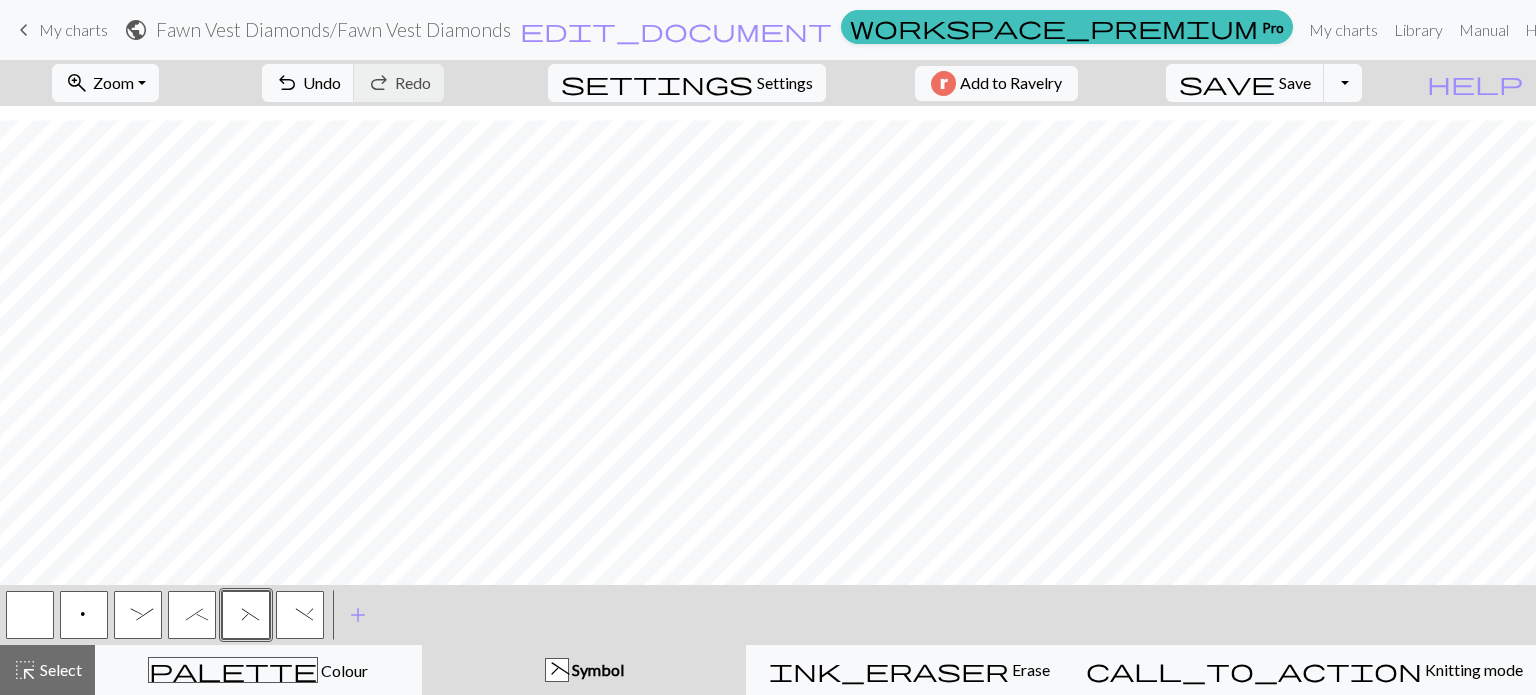 click on ")" at bounding box center (300, 615) 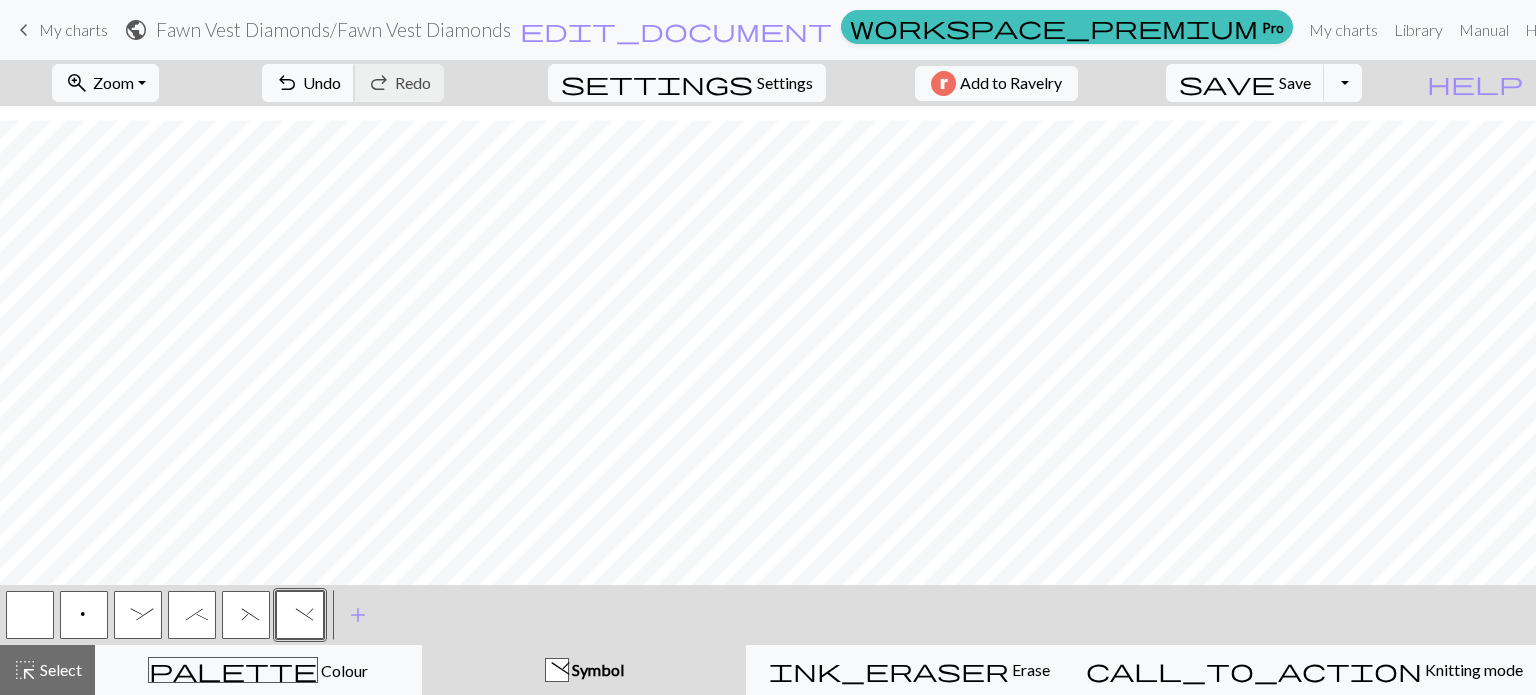 click on "Undo" at bounding box center (322, 82) 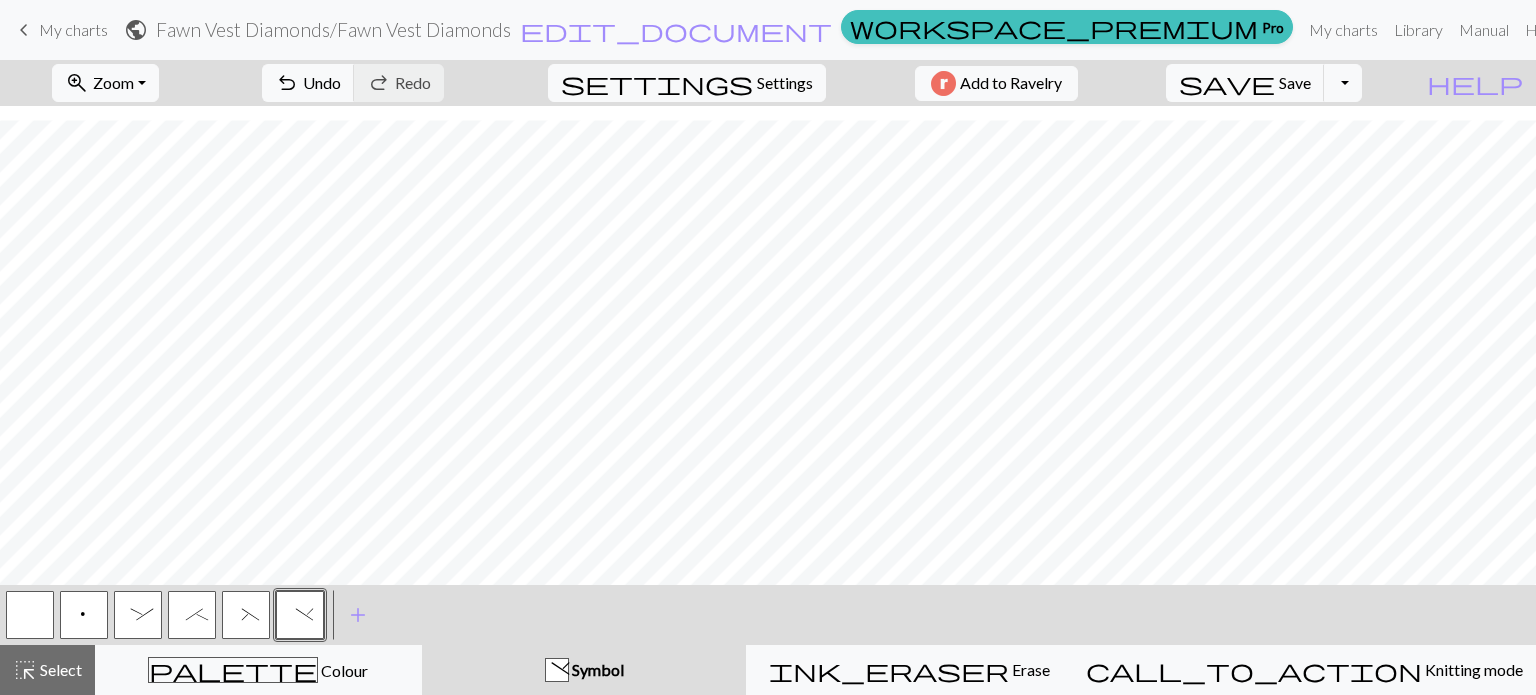 click on "(" at bounding box center [246, 617] 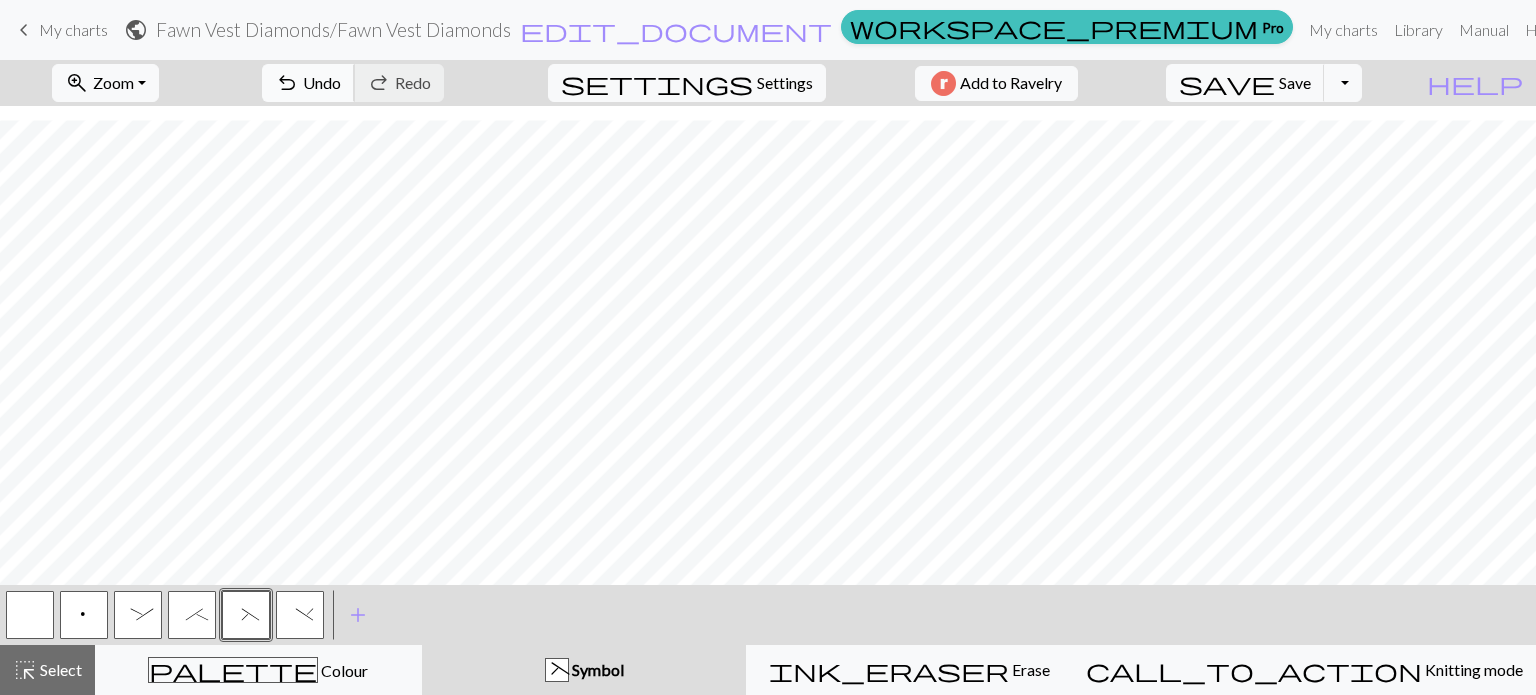 click on "Undo" at bounding box center (322, 82) 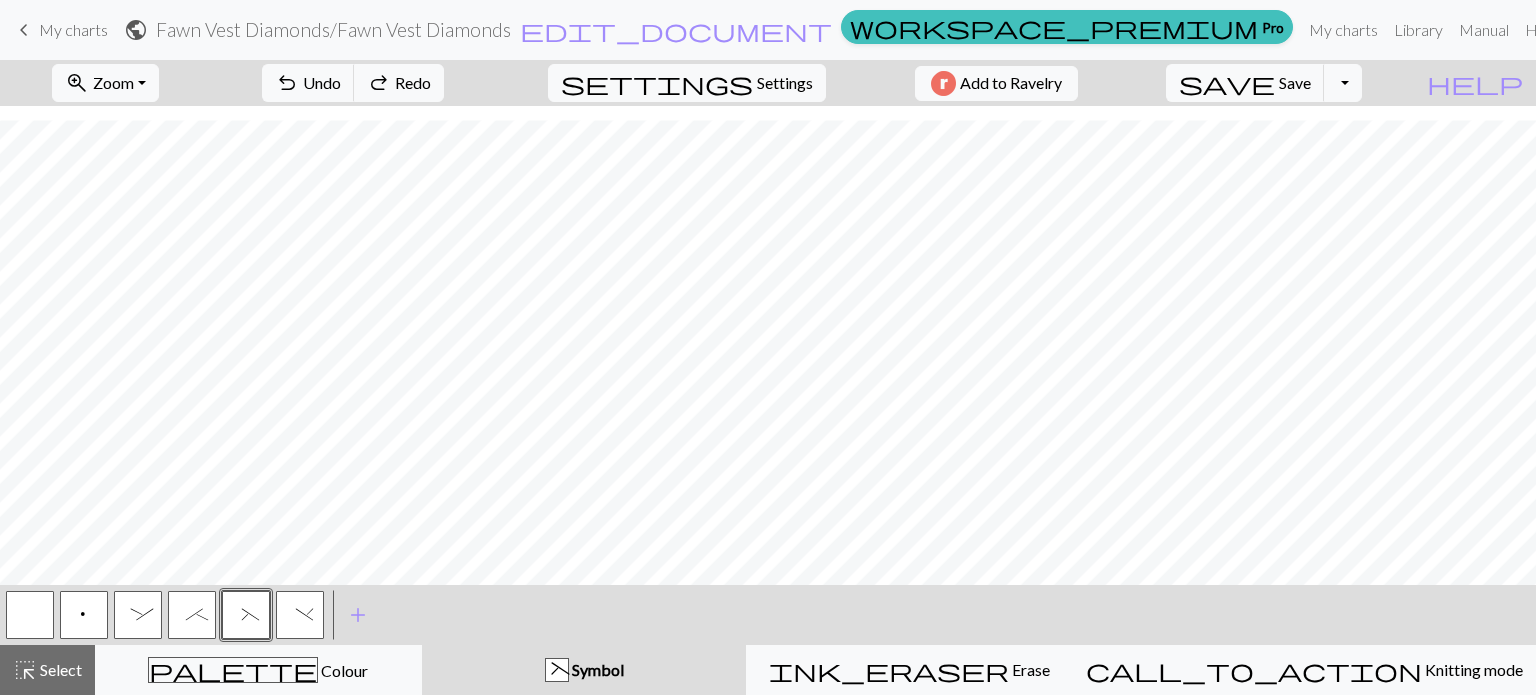 click on ";" at bounding box center (192, 615) 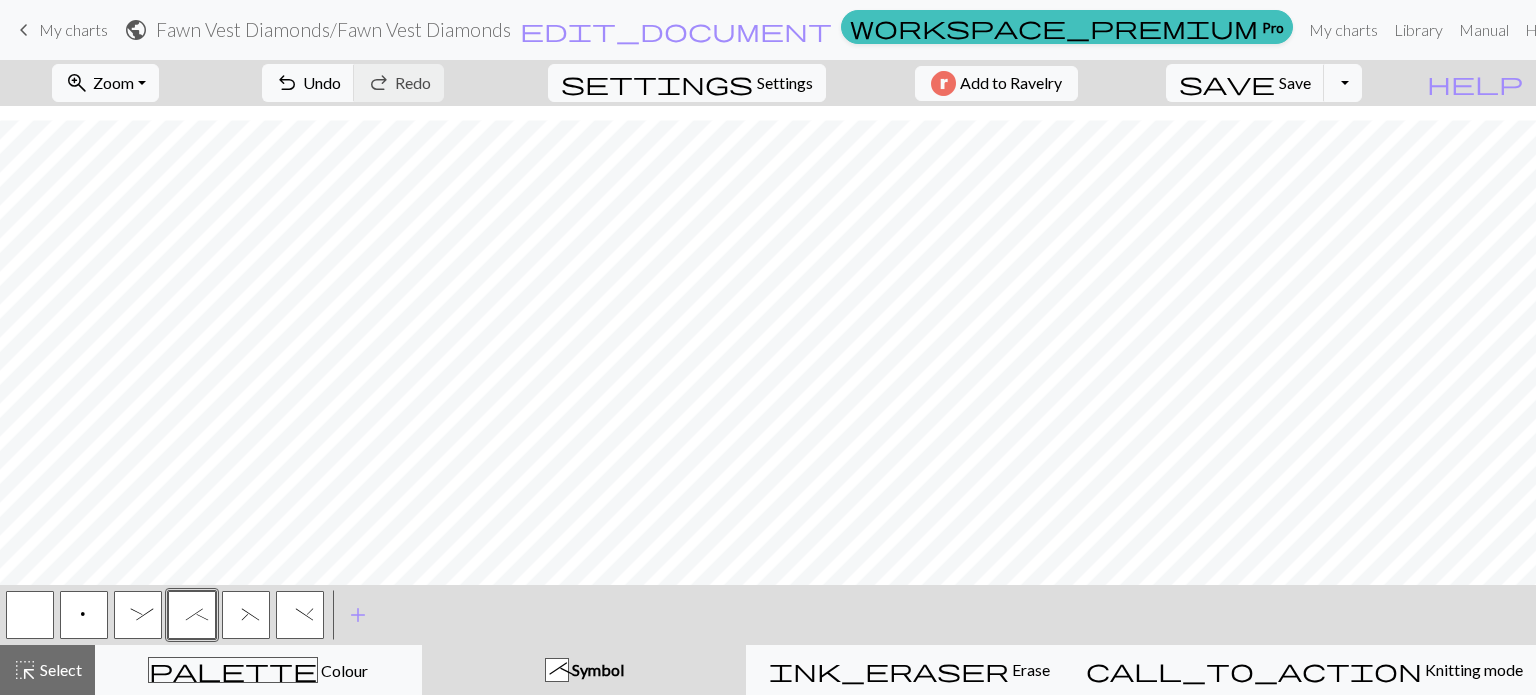 click on ":" at bounding box center [138, 617] 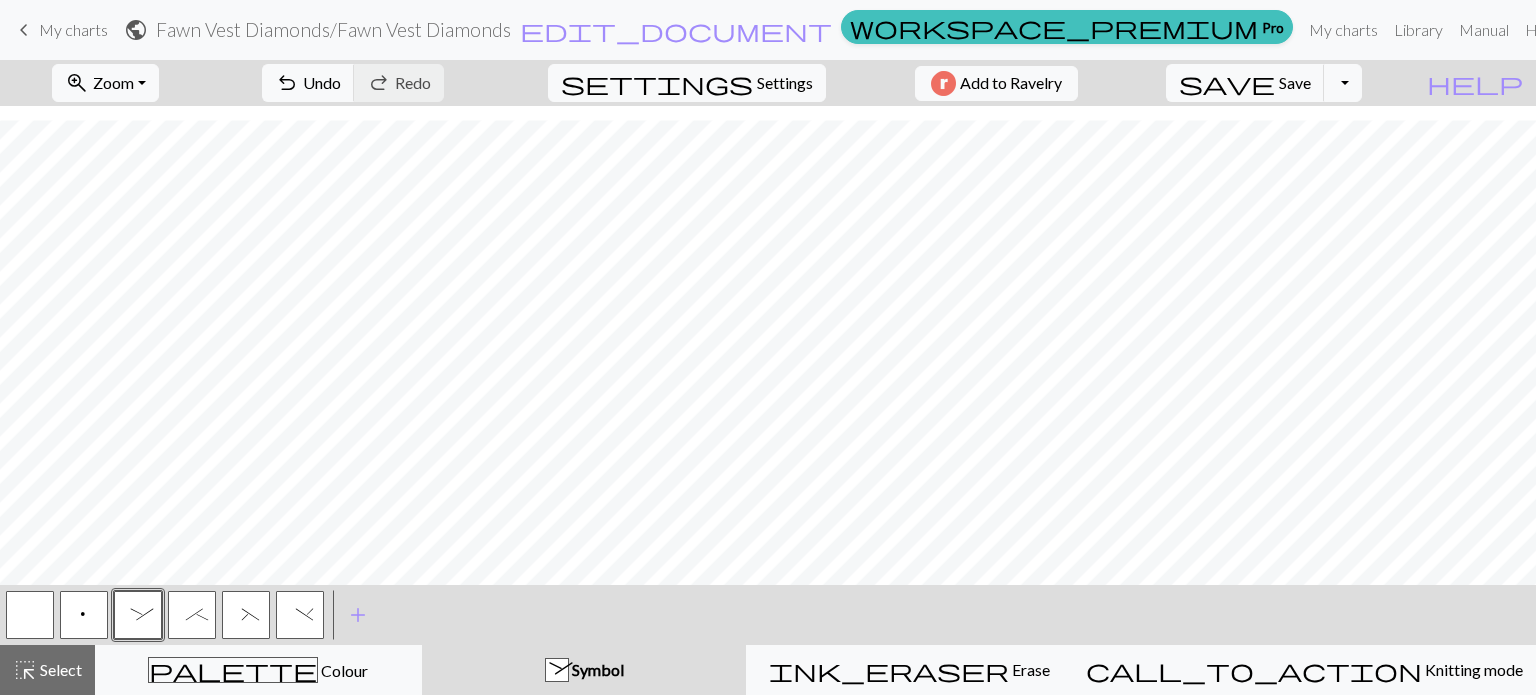 click on ";" at bounding box center [192, 615] 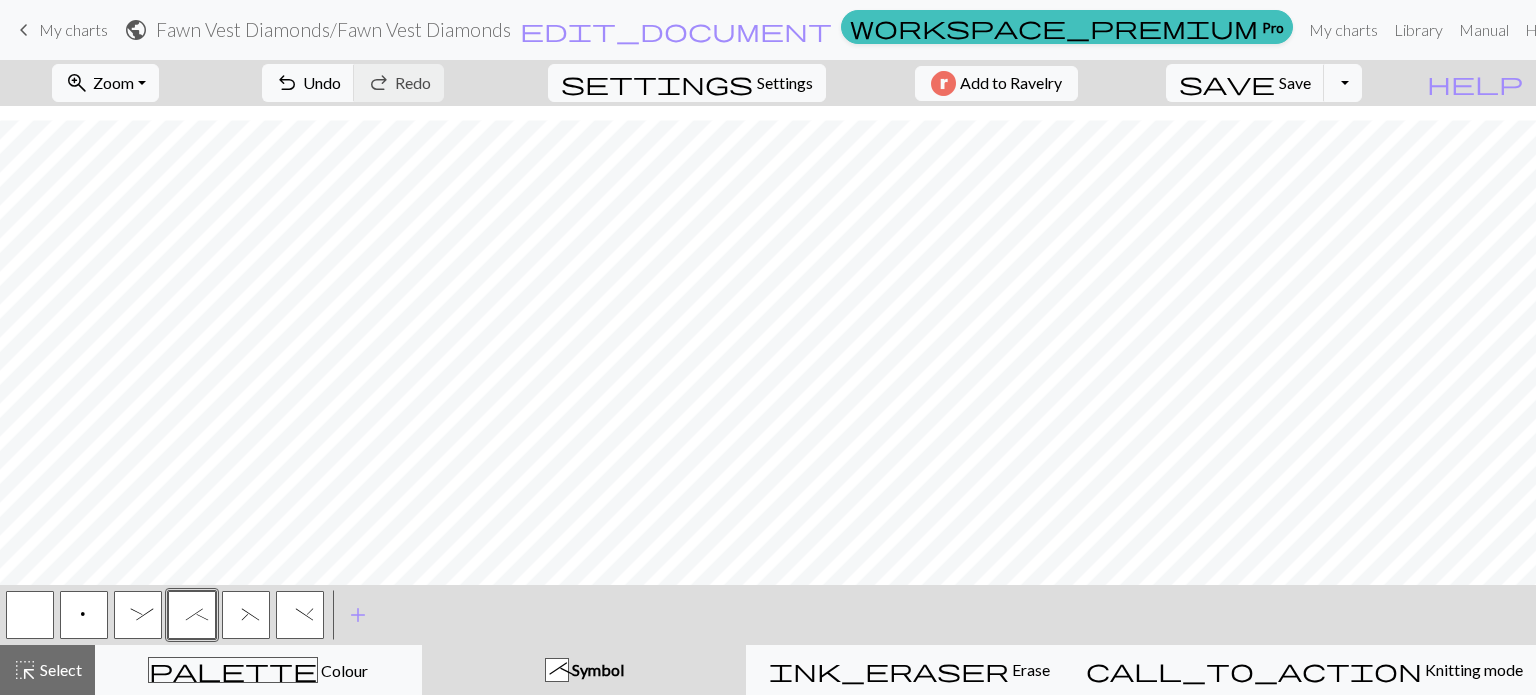 click on ":" at bounding box center (138, 617) 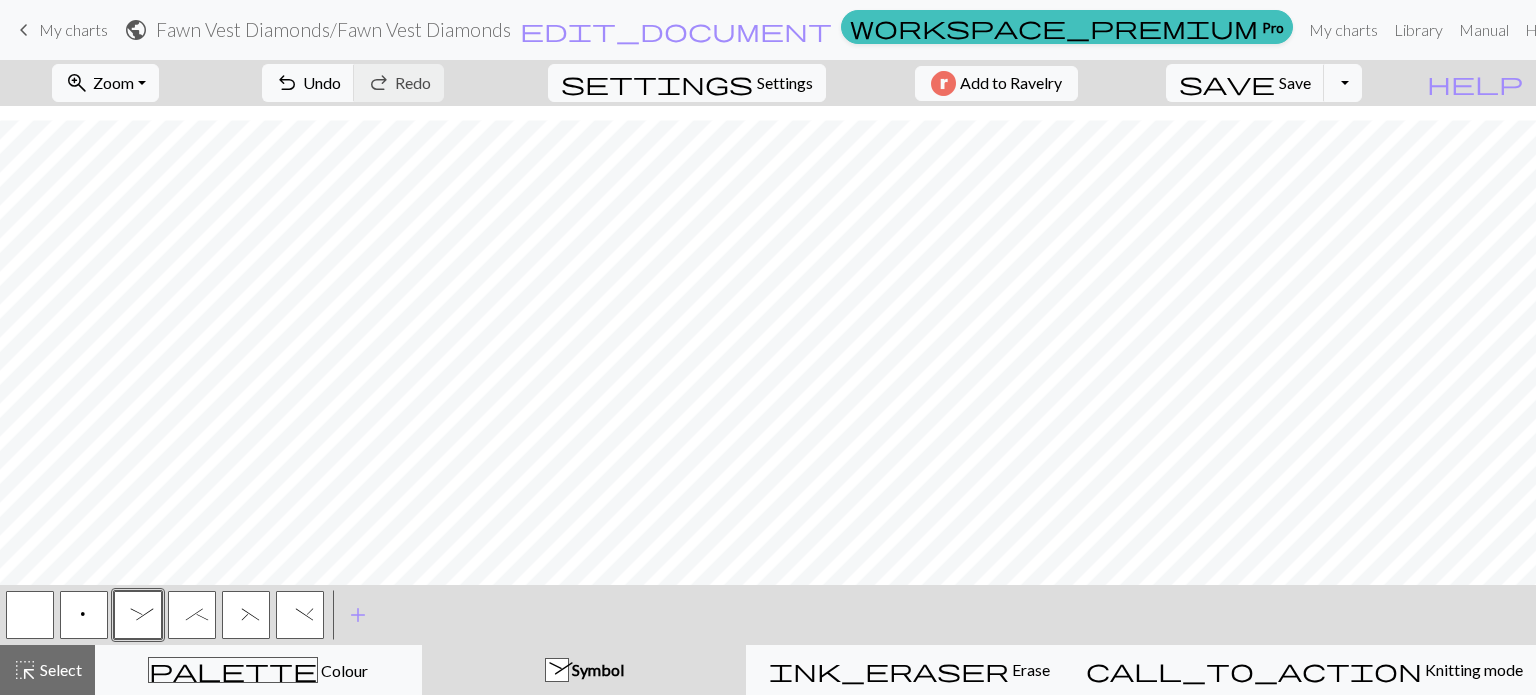click on ";" at bounding box center (192, 617) 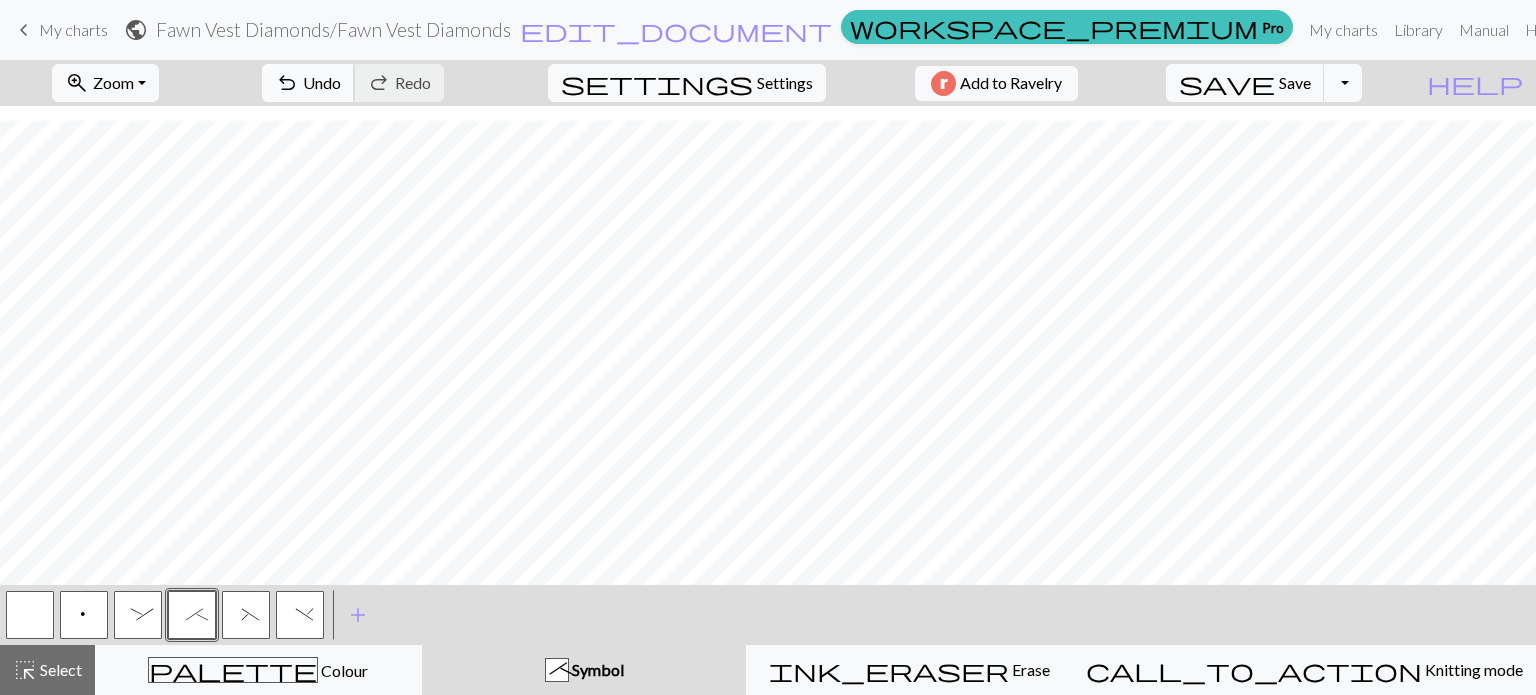 click on "Undo" at bounding box center [322, 82] 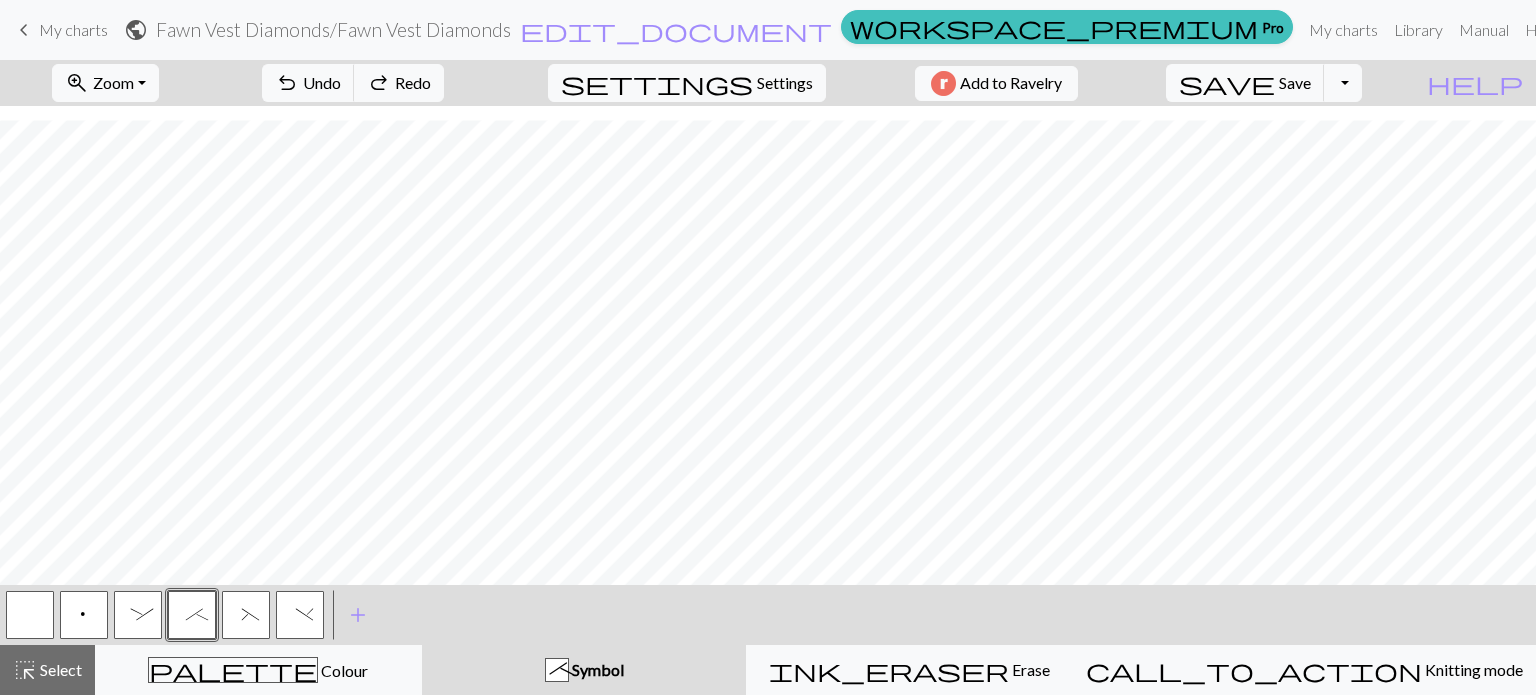 click on ":" at bounding box center [138, 617] 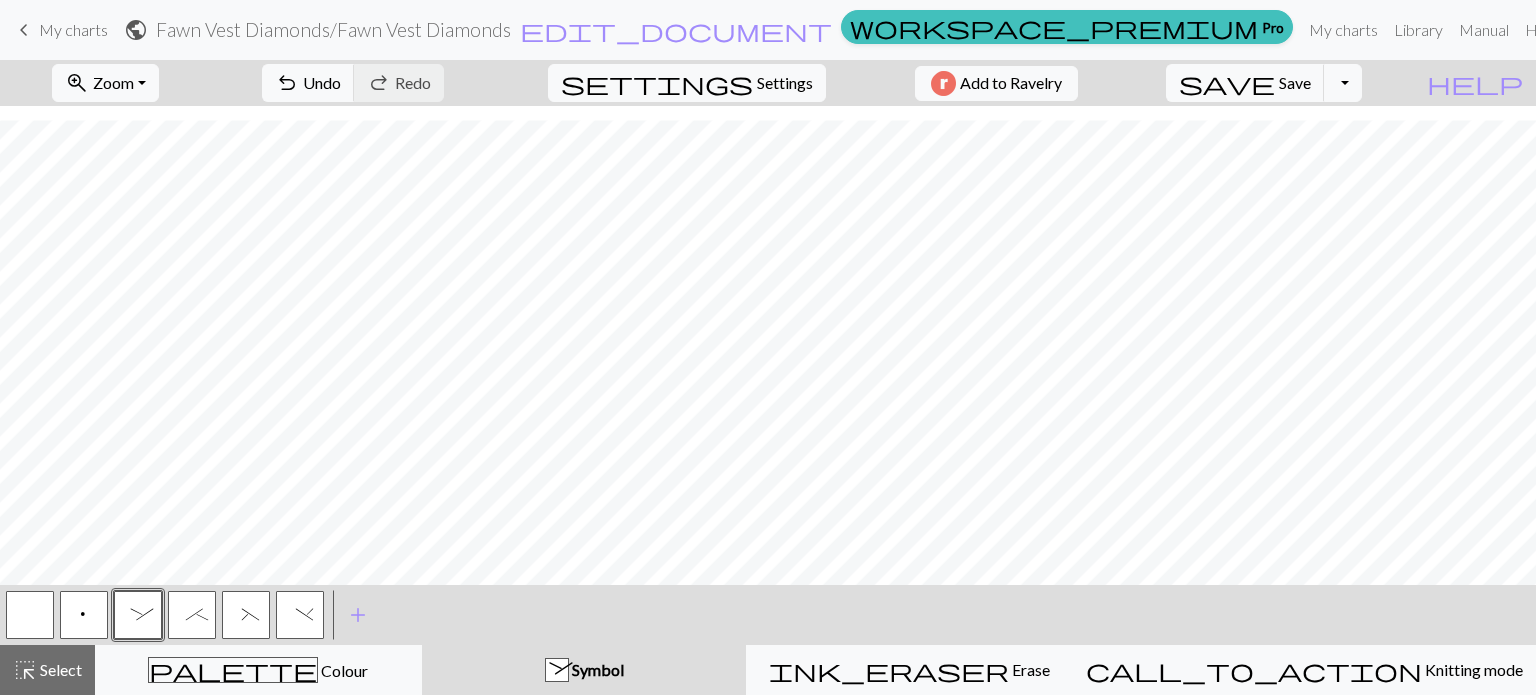 click on ";" at bounding box center [192, 615] 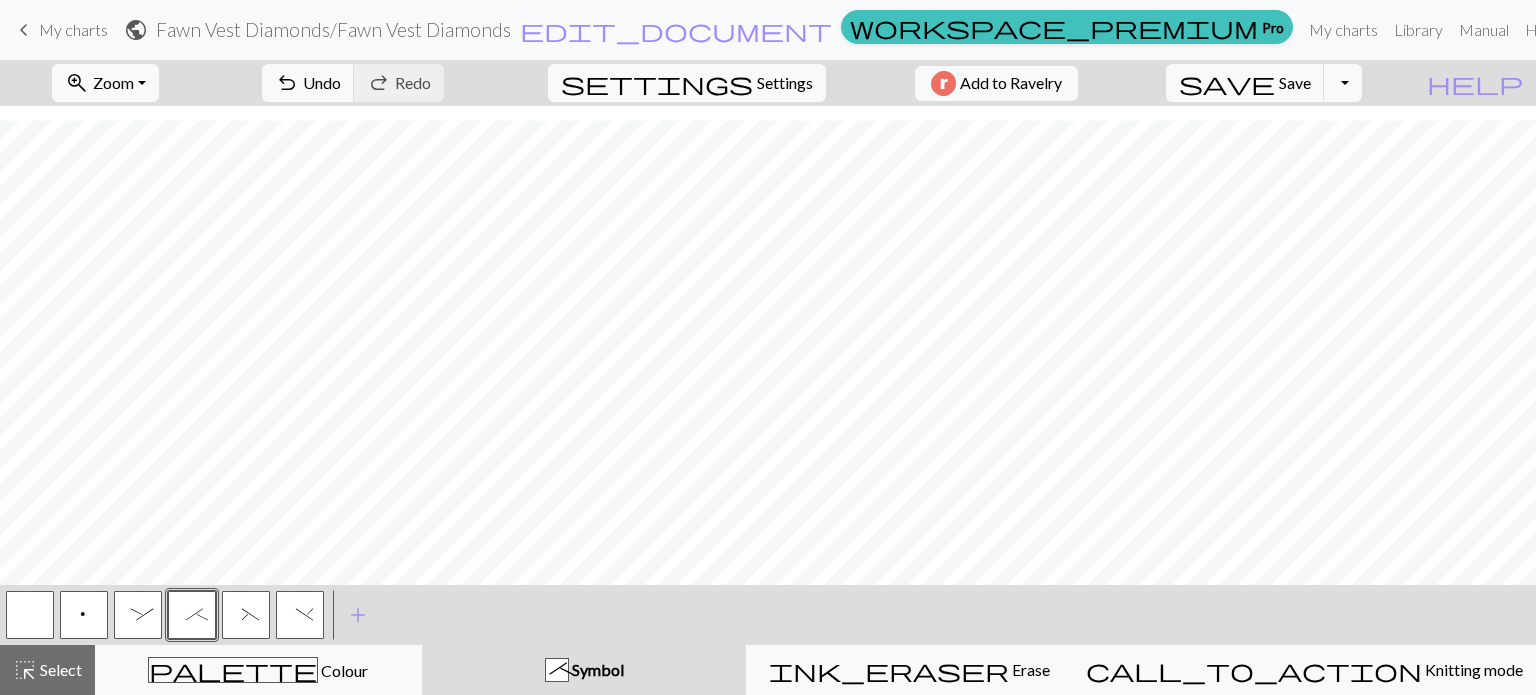 click on ":" at bounding box center (138, 617) 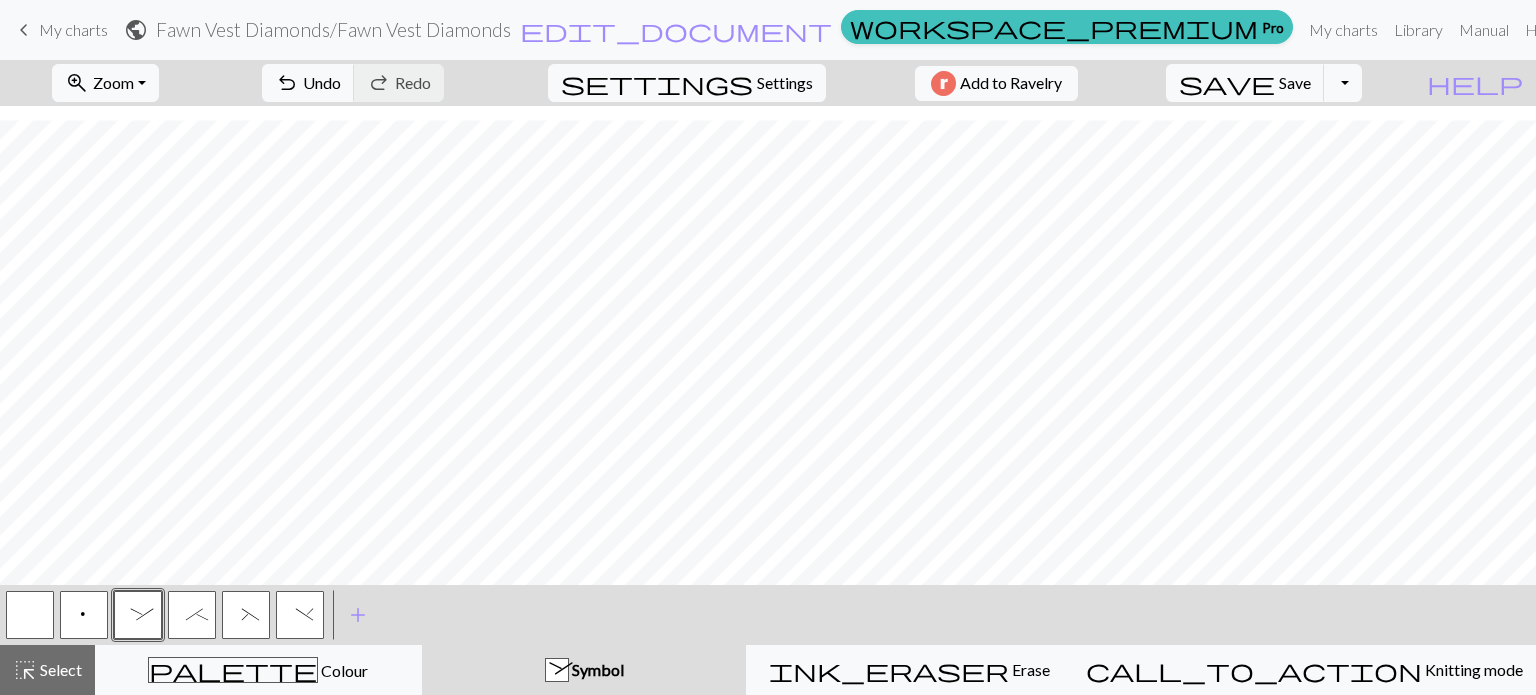 click on ";" at bounding box center [192, 615] 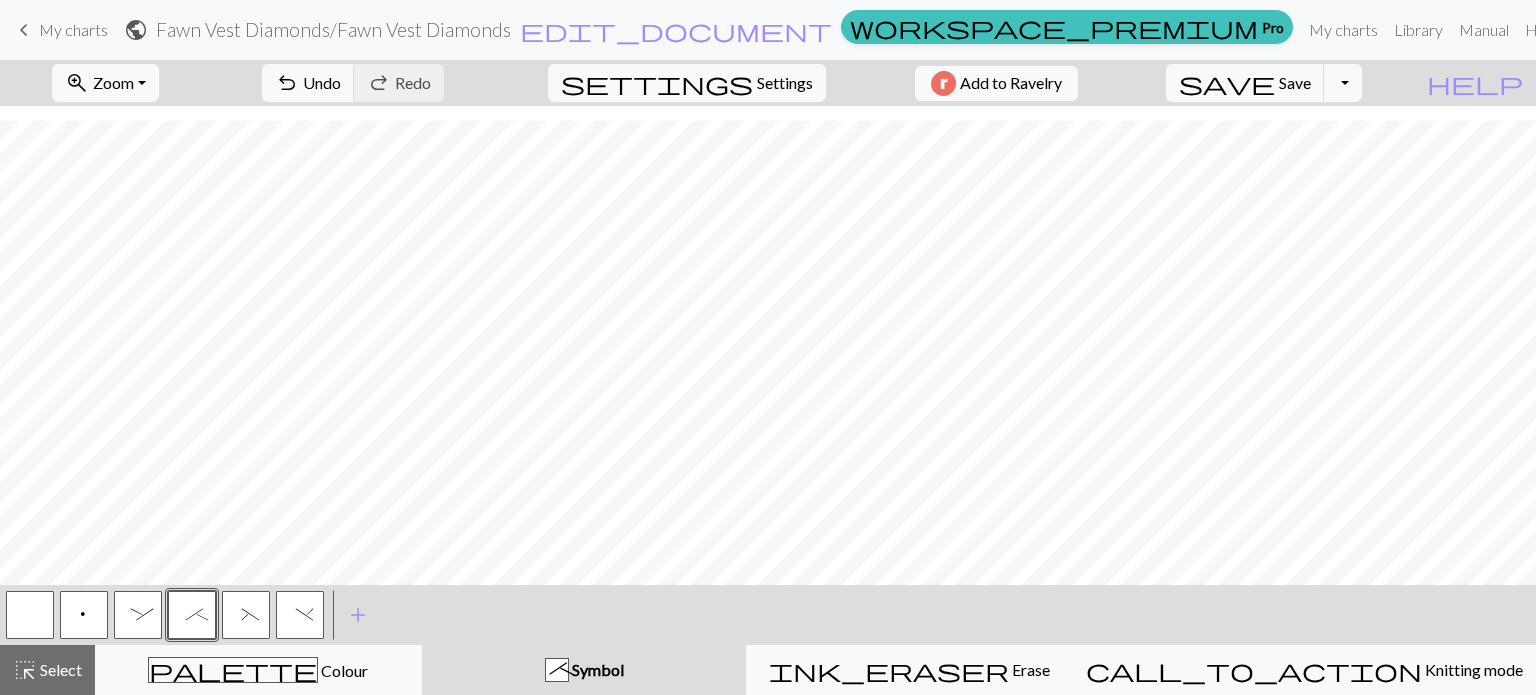 click on ":" at bounding box center [138, 615] 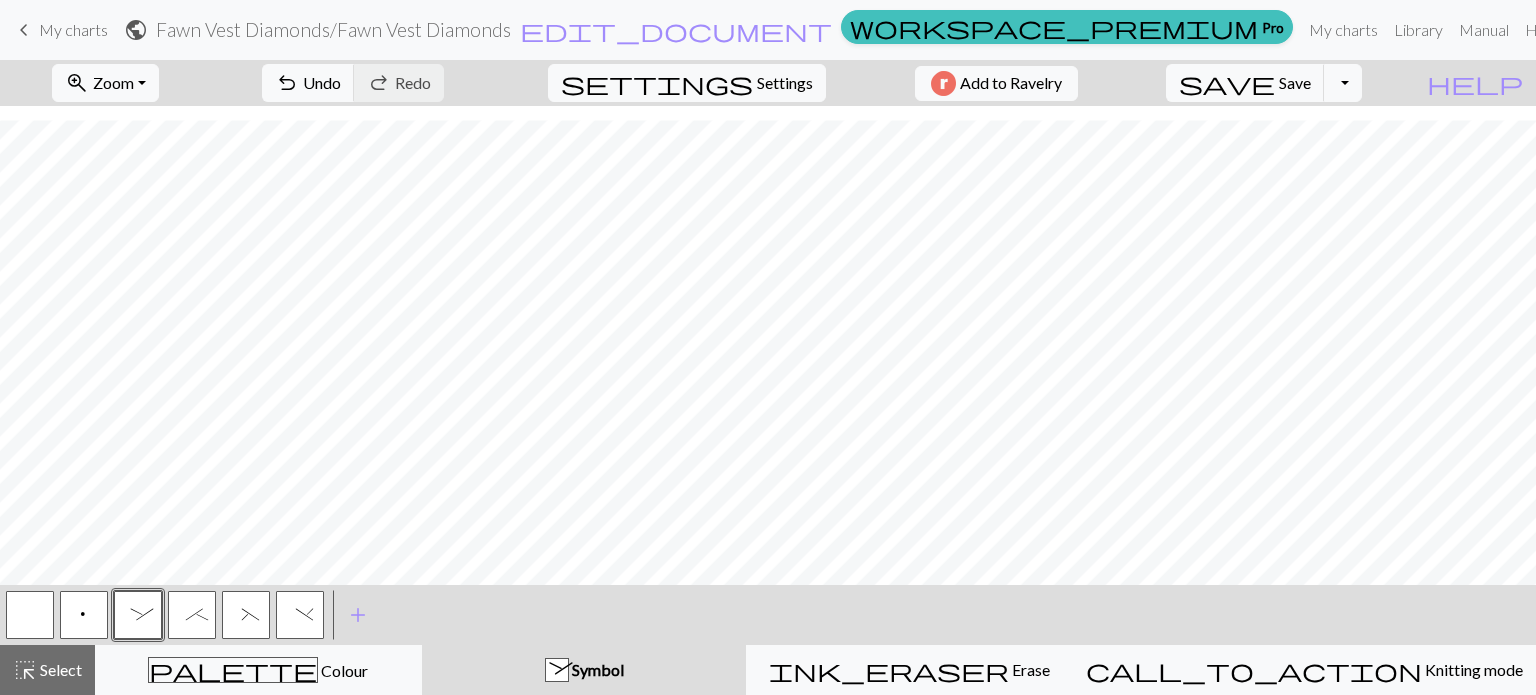 click on ";" at bounding box center (192, 617) 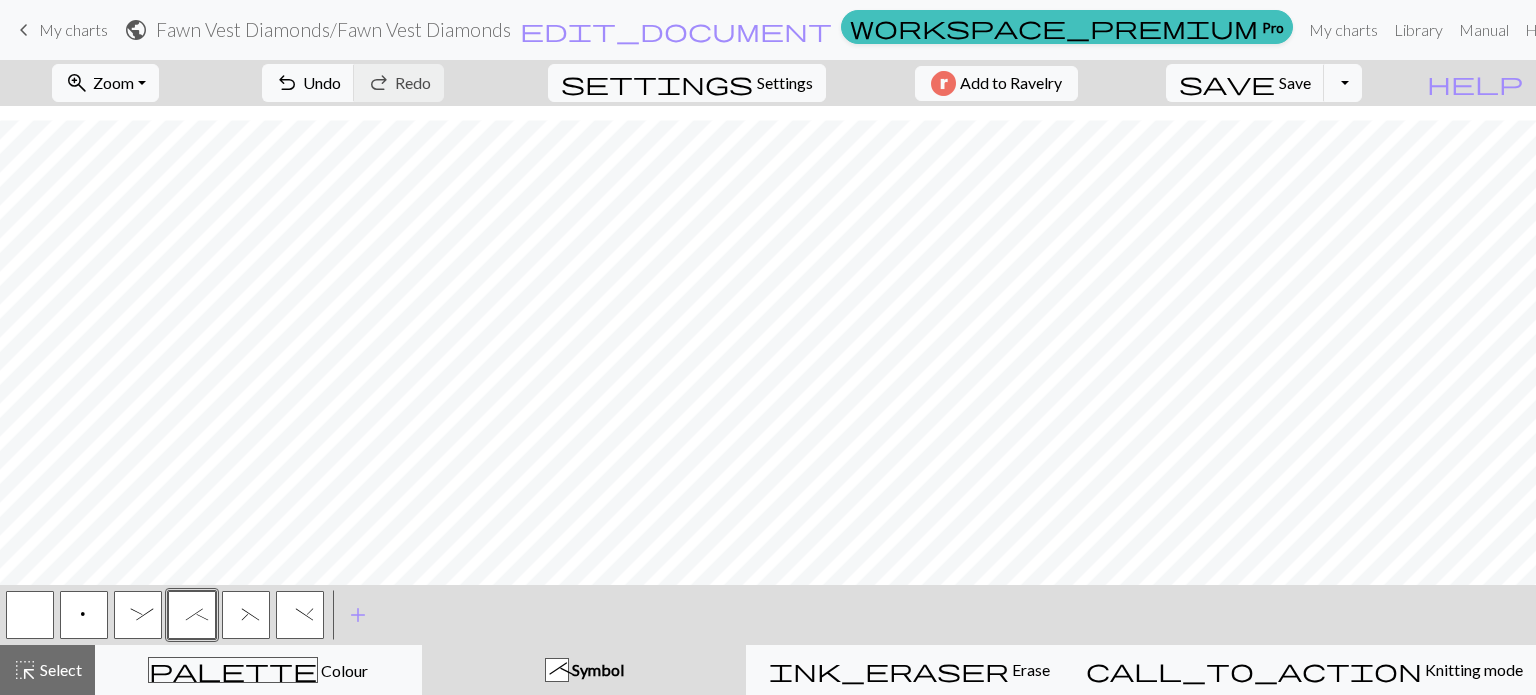 click on "(" at bounding box center (246, 617) 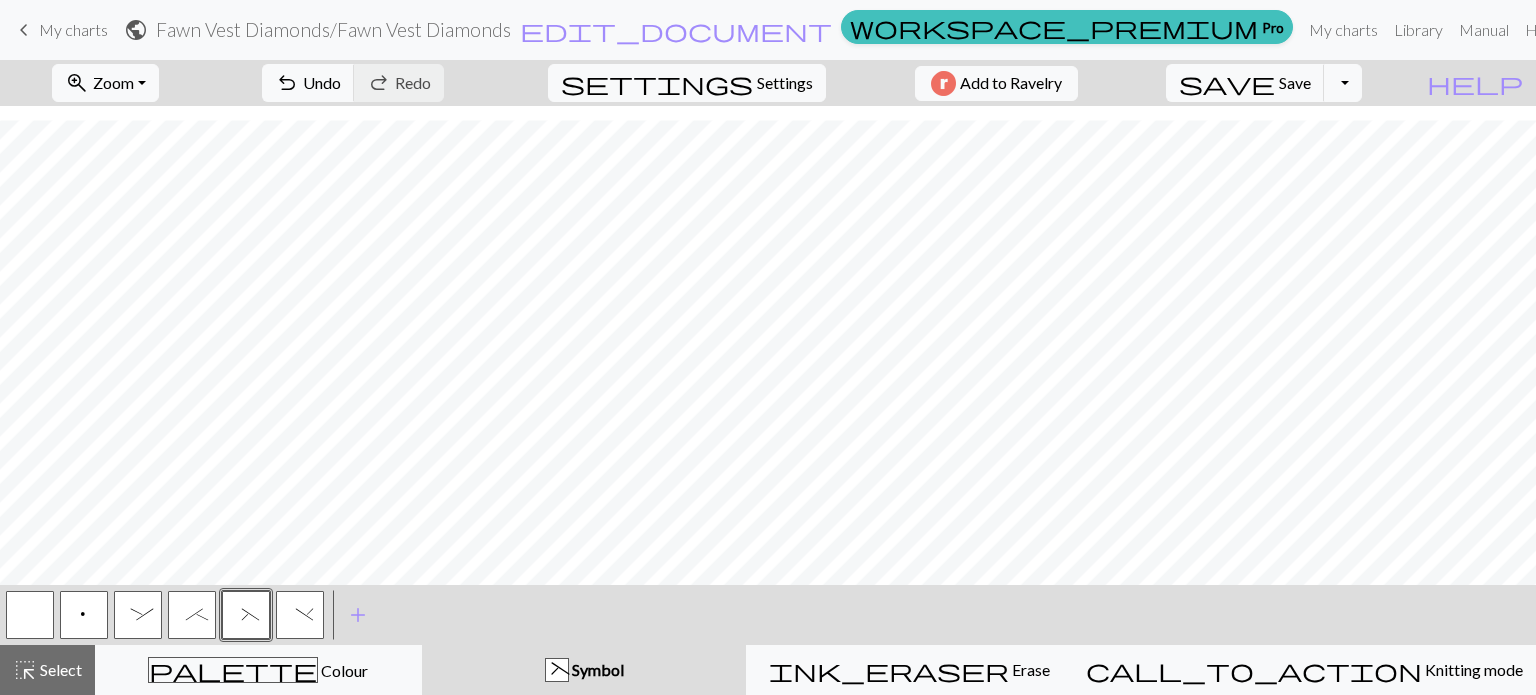 click on ")" at bounding box center (300, 617) 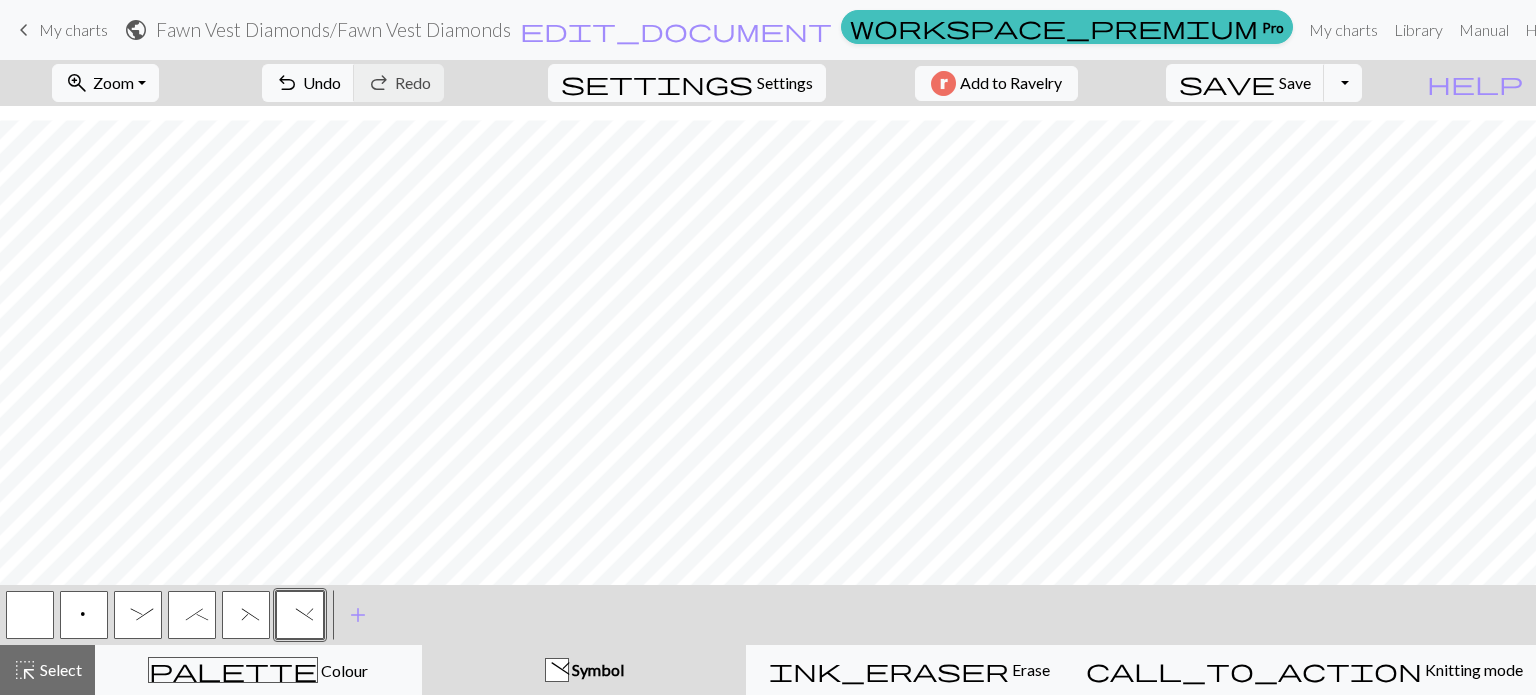 click on "(" at bounding box center [246, 615] 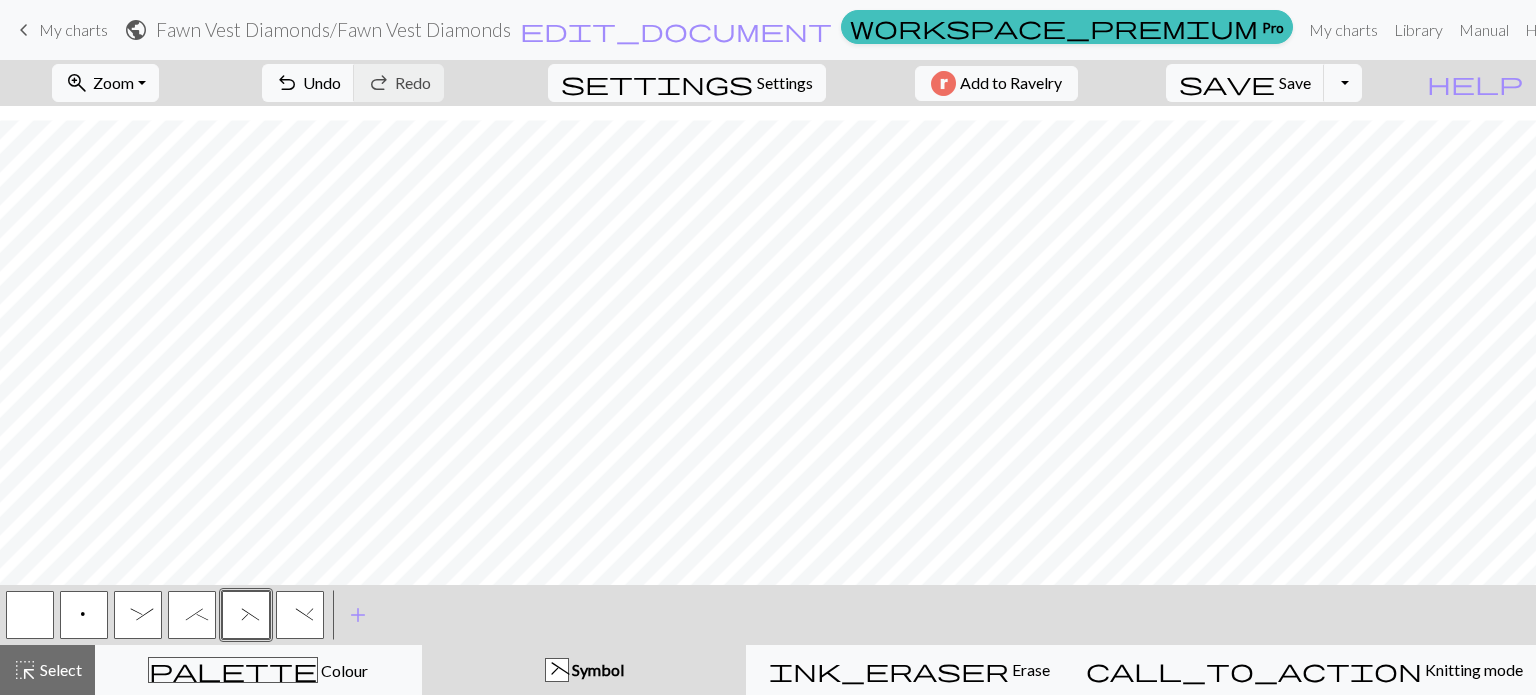 click on ")" at bounding box center [300, 615] 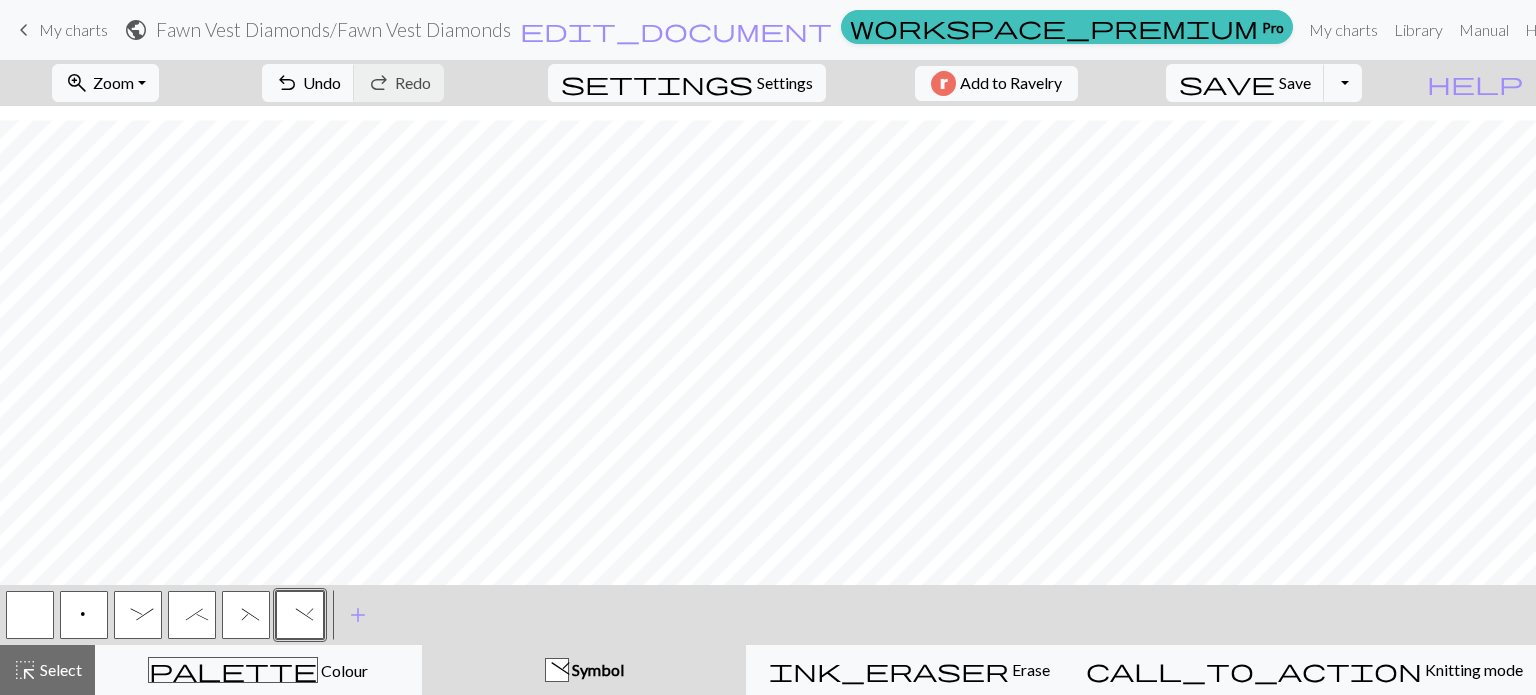 click on "(" at bounding box center (246, 617) 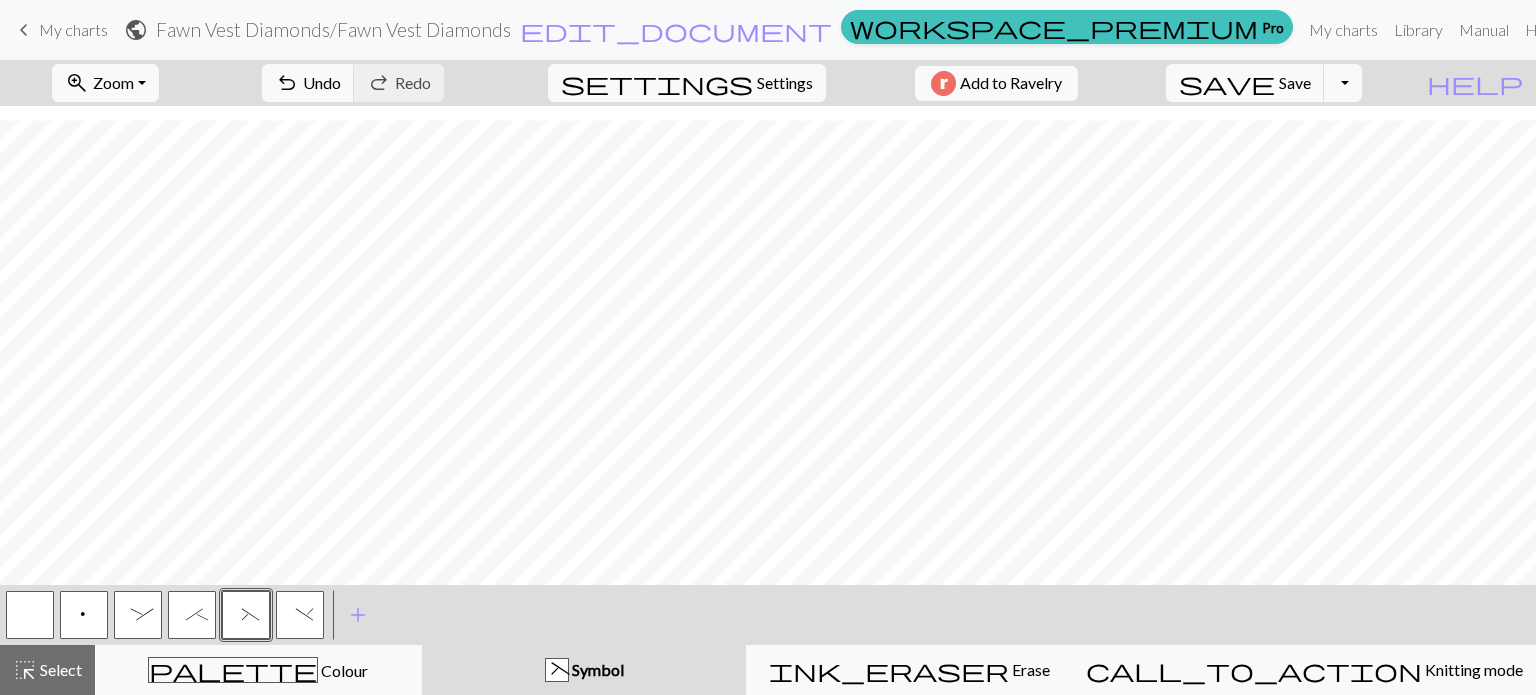 click on ")" at bounding box center [300, 615] 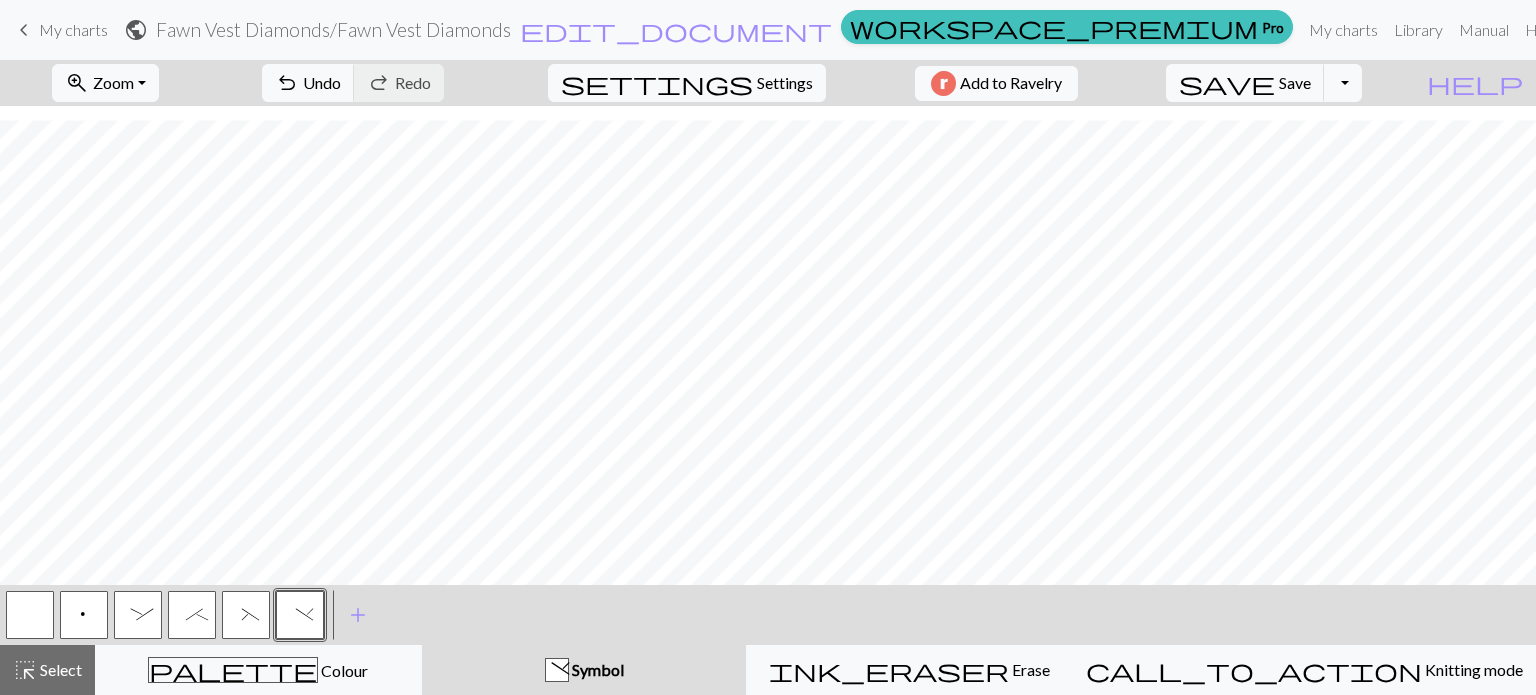 click on "(" at bounding box center [246, 615] 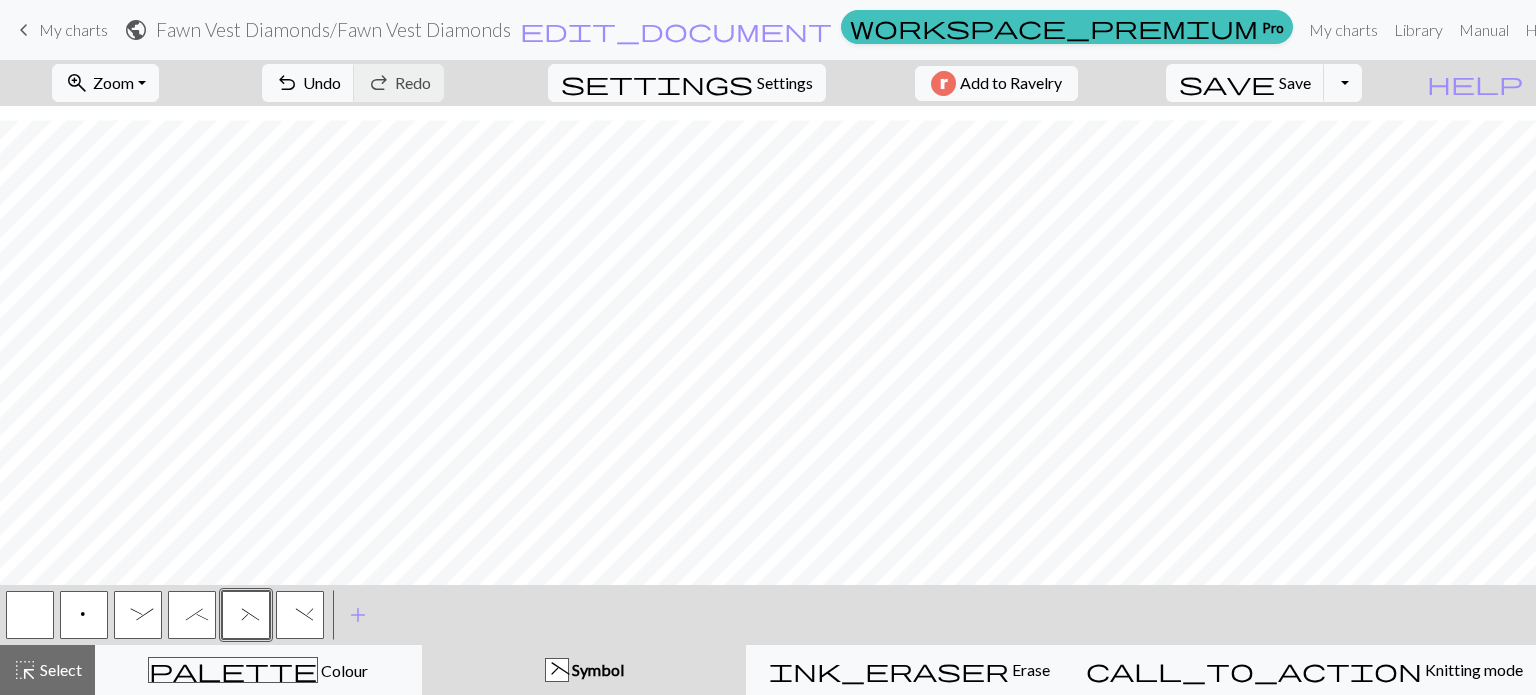 click on ")" at bounding box center [300, 615] 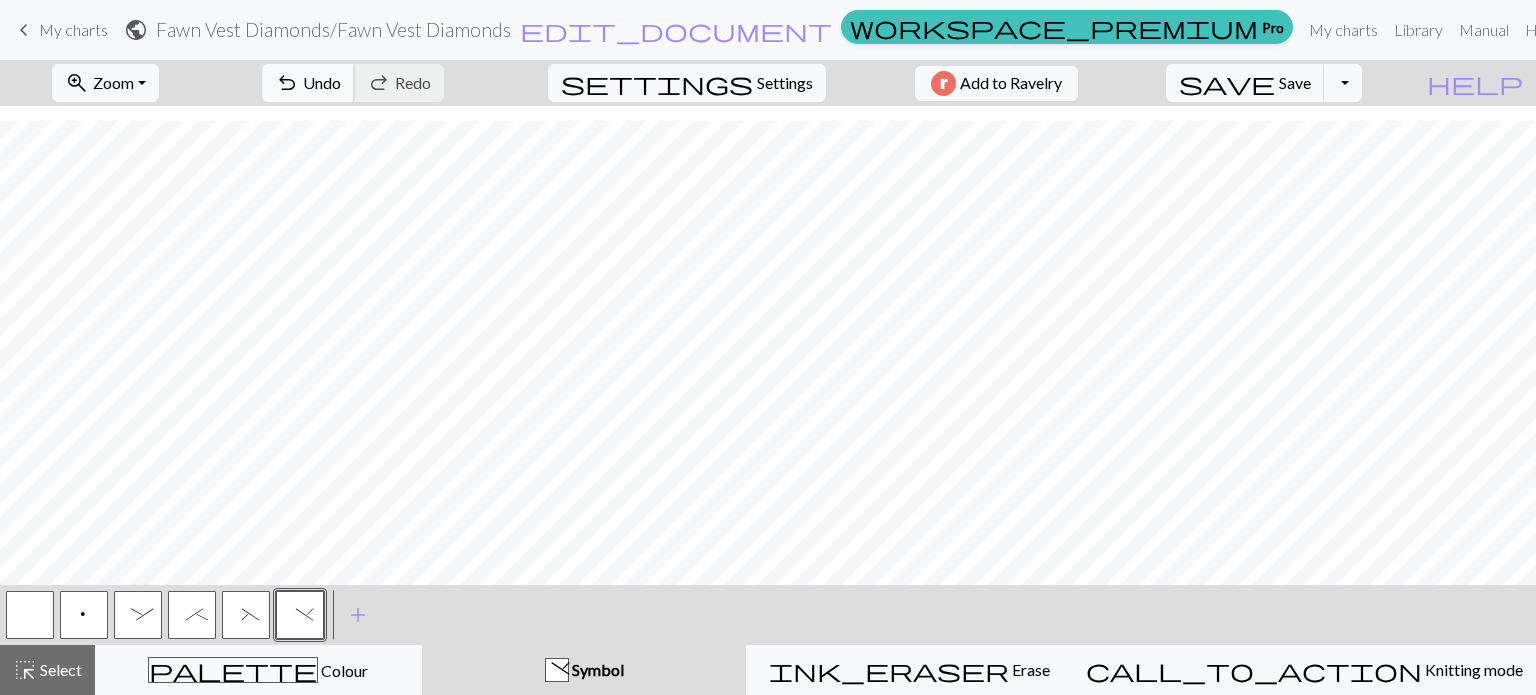 click on "Undo" at bounding box center (322, 82) 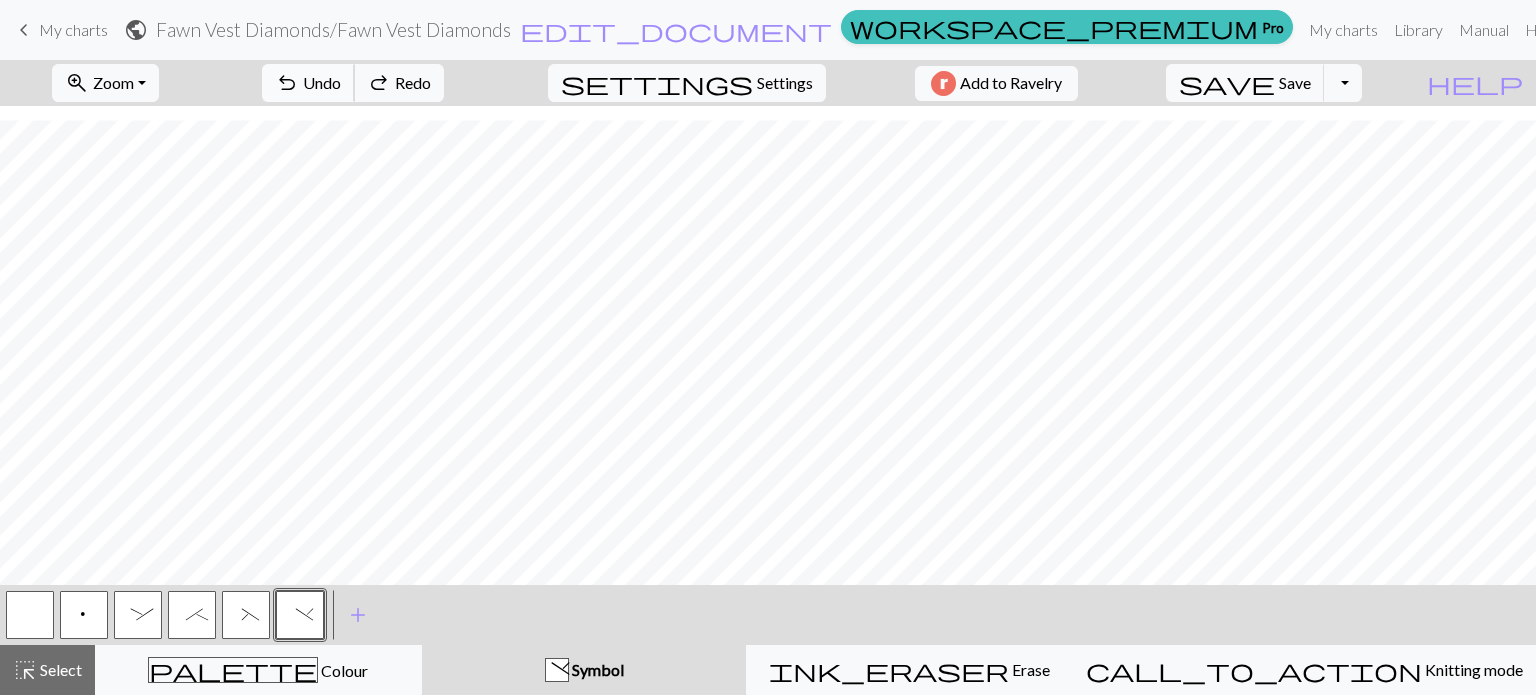 click on "Undo" at bounding box center (322, 82) 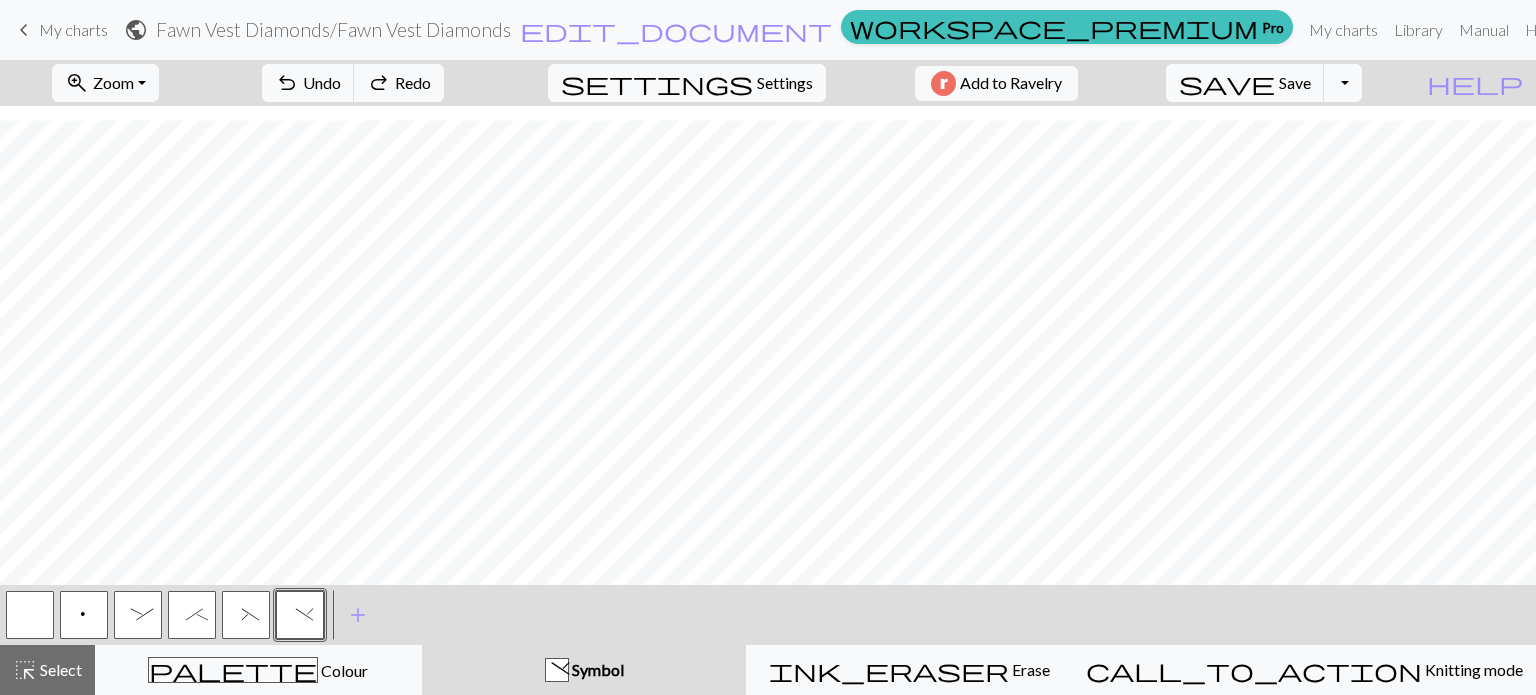 click on "p" at bounding box center [84, 617] 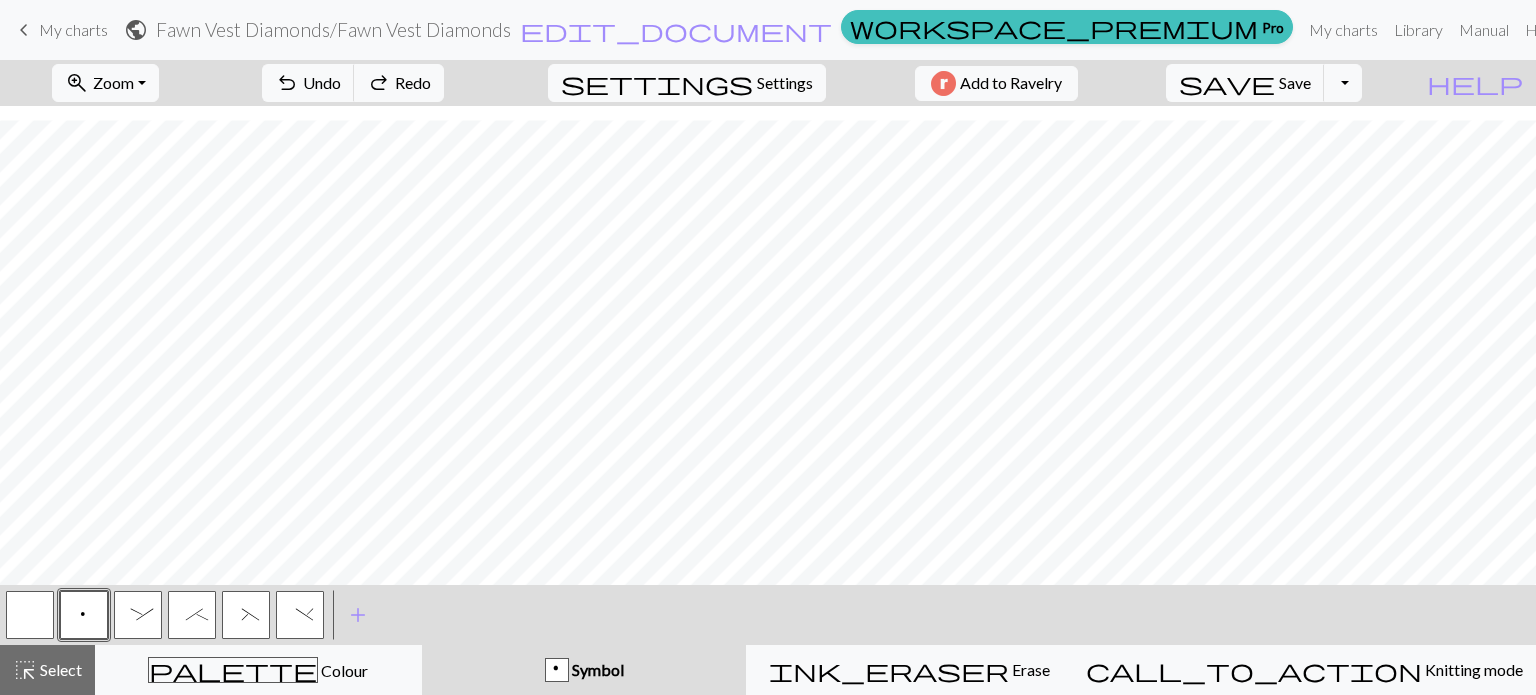 click on ":" at bounding box center (138, 615) 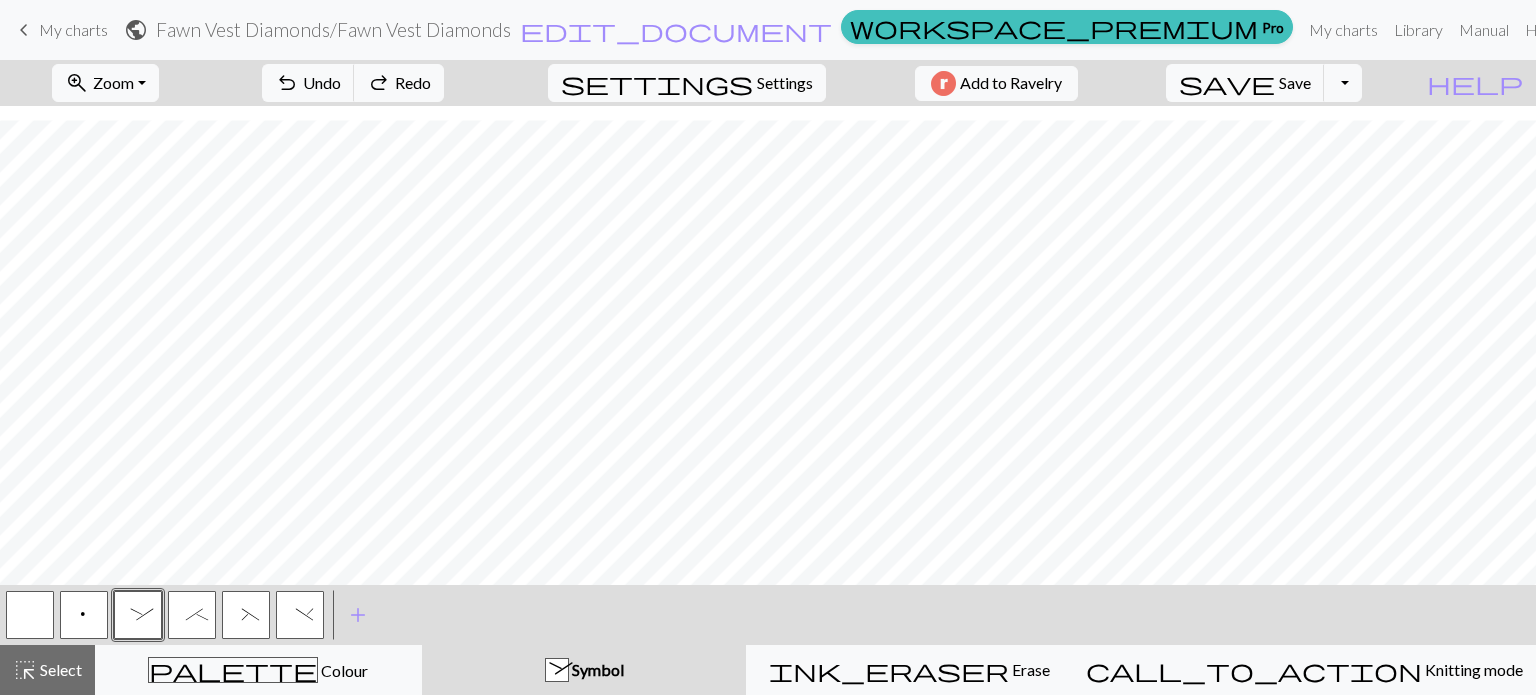 click on ";" at bounding box center (192, 617) 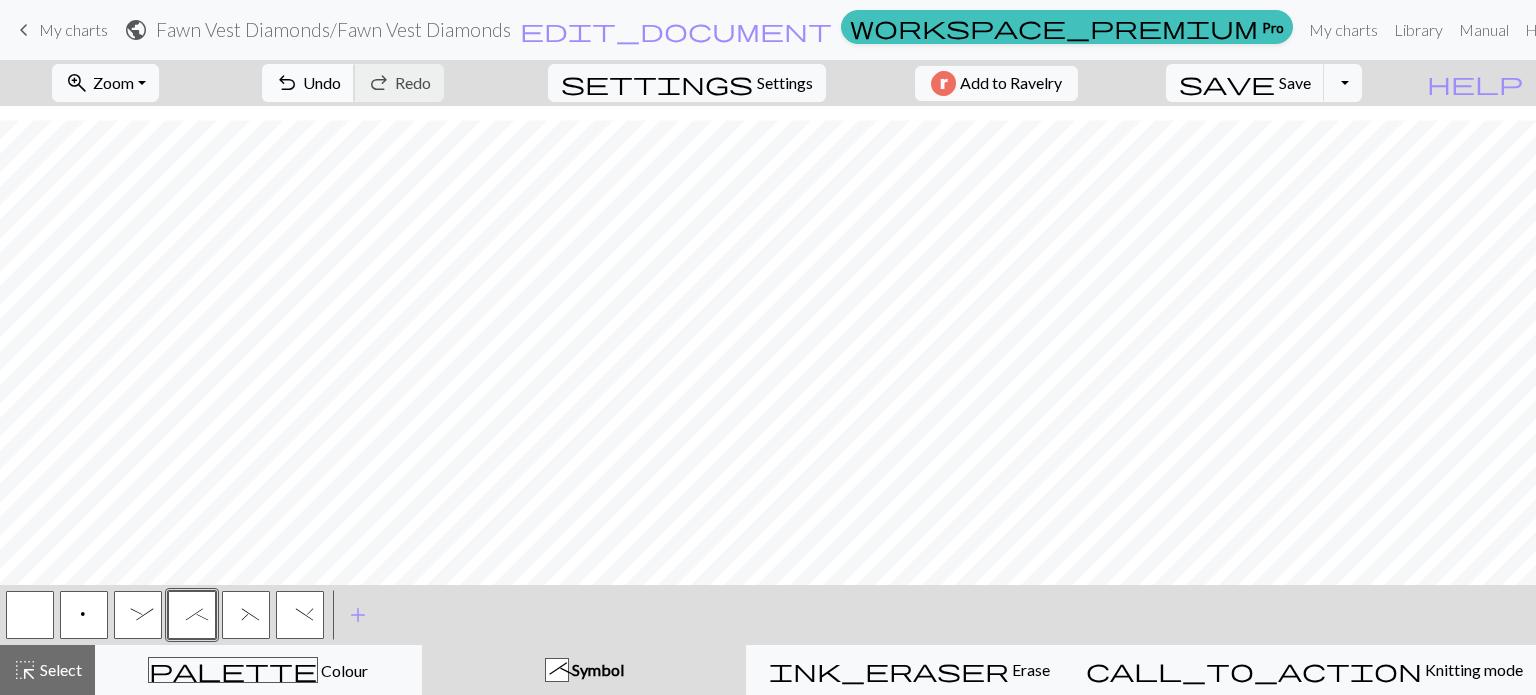 click on "Undo" at bounding box center (322, 82) 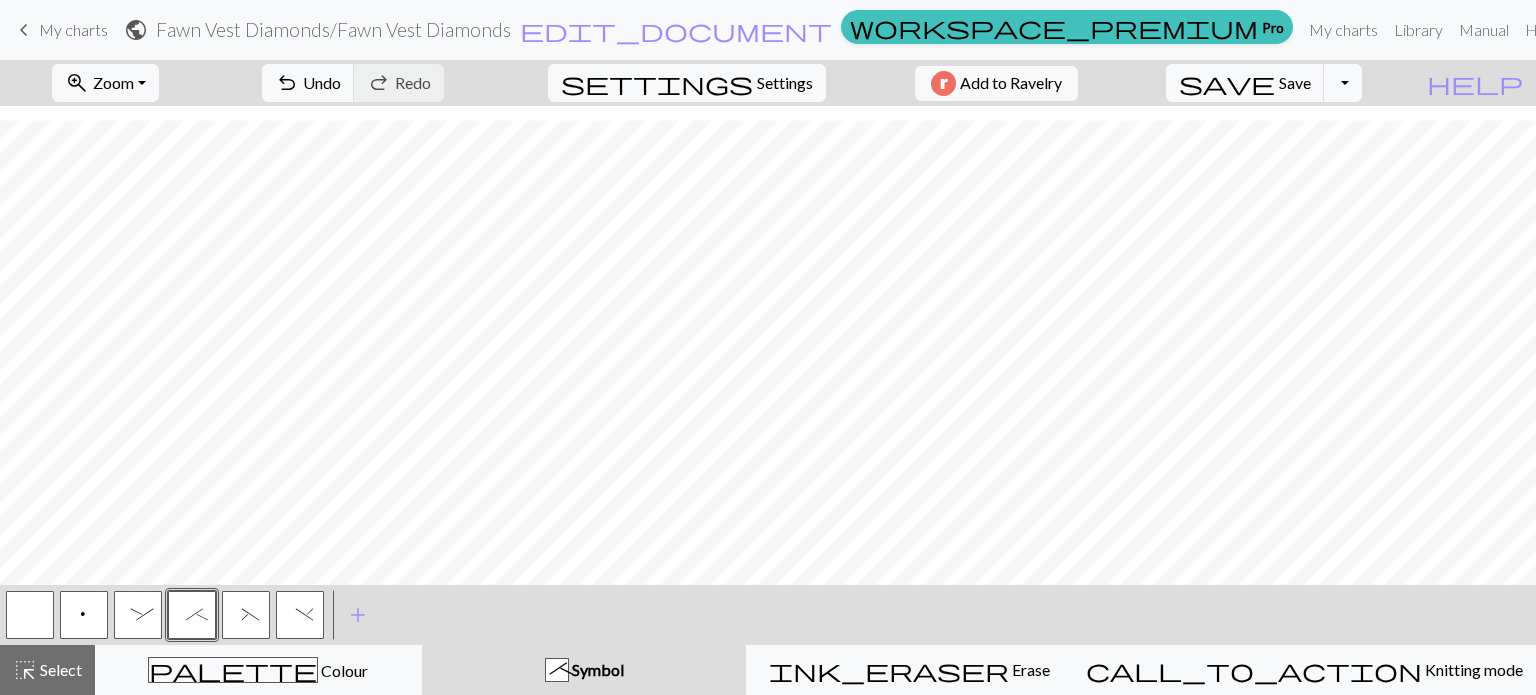 click on ":" at bounding box center (138, 615) 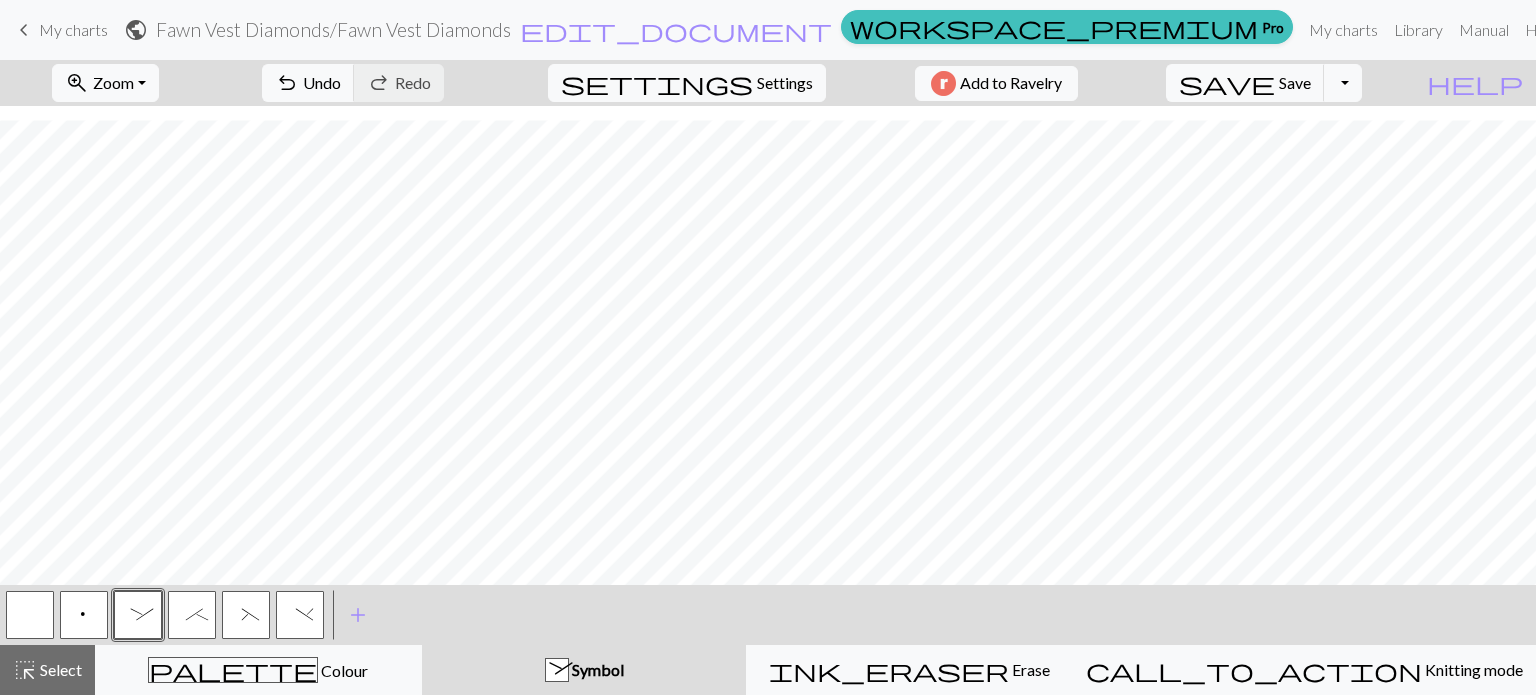 click at bounding box center [30, 615] 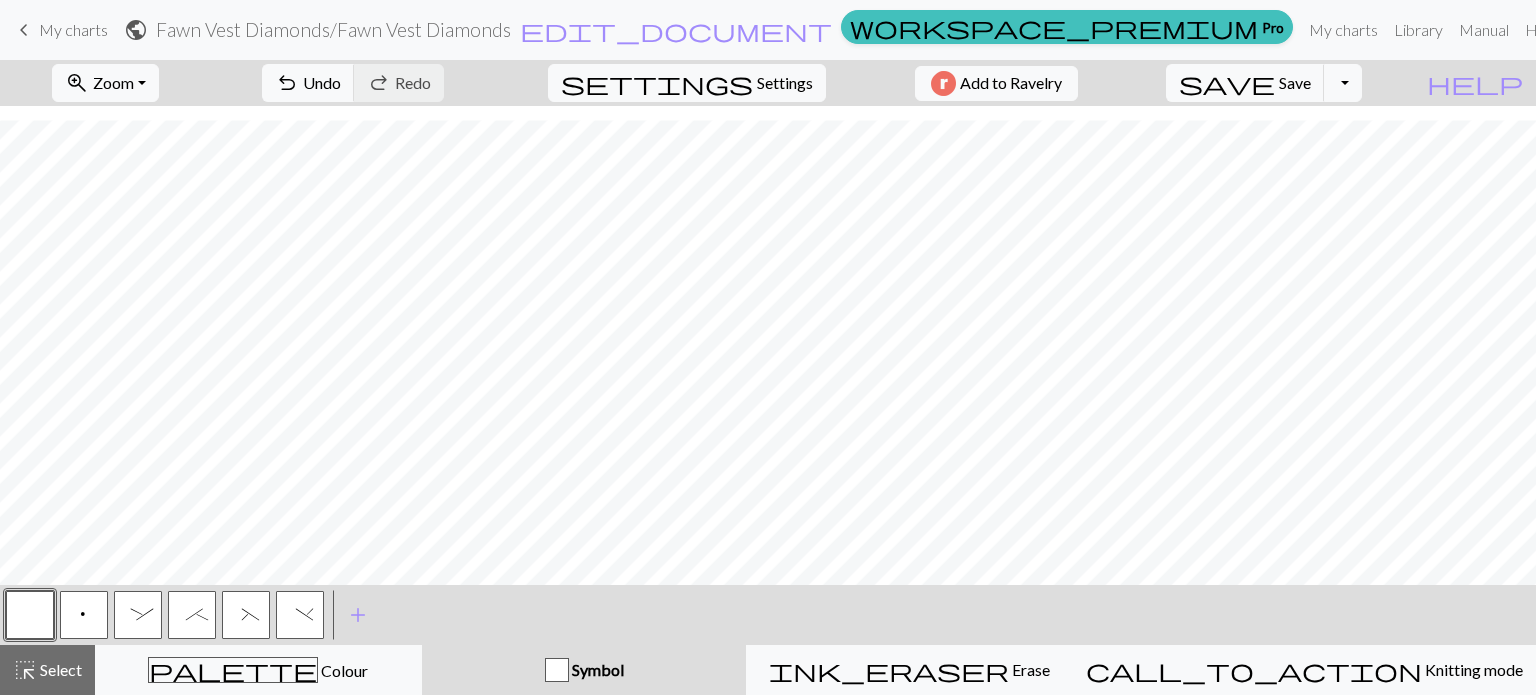 click on ";" at bounding box center (192, 615) 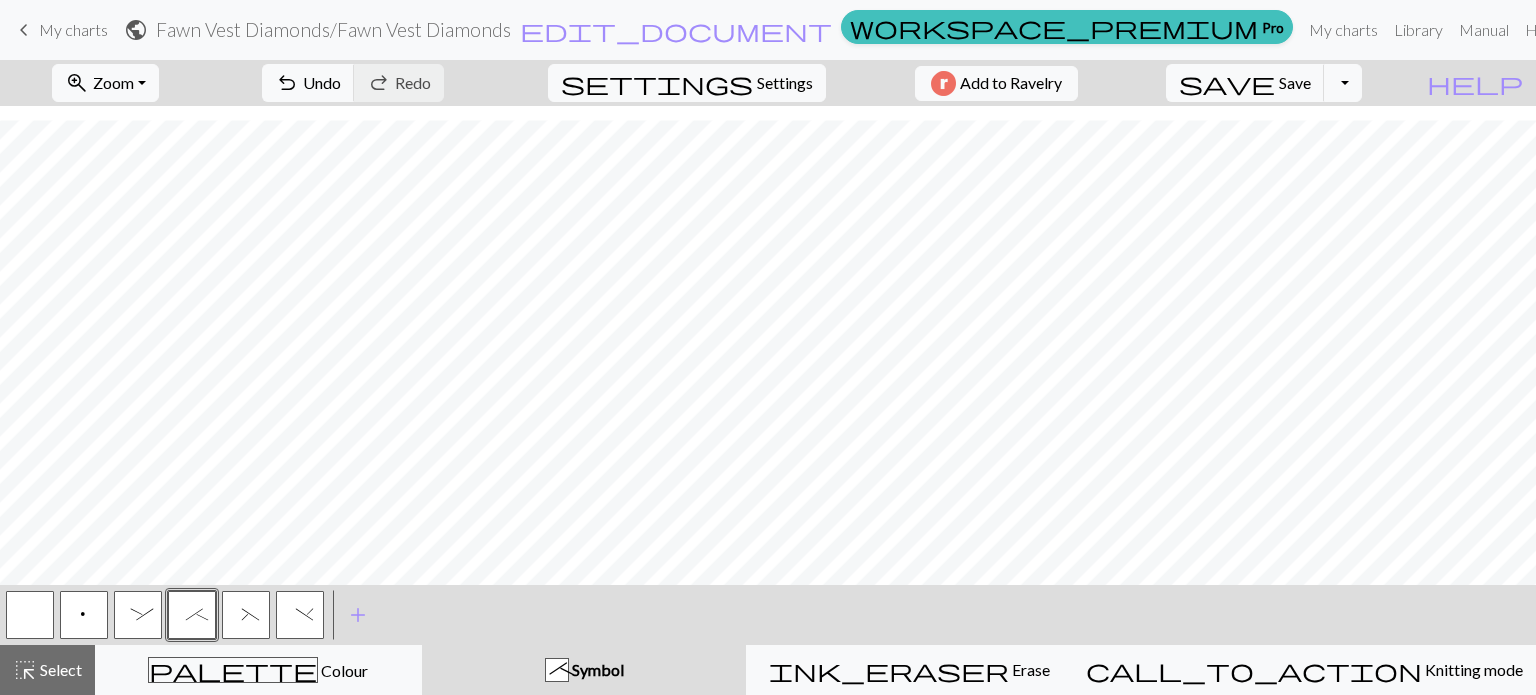 click on ":" at bounding box center [138, 617] 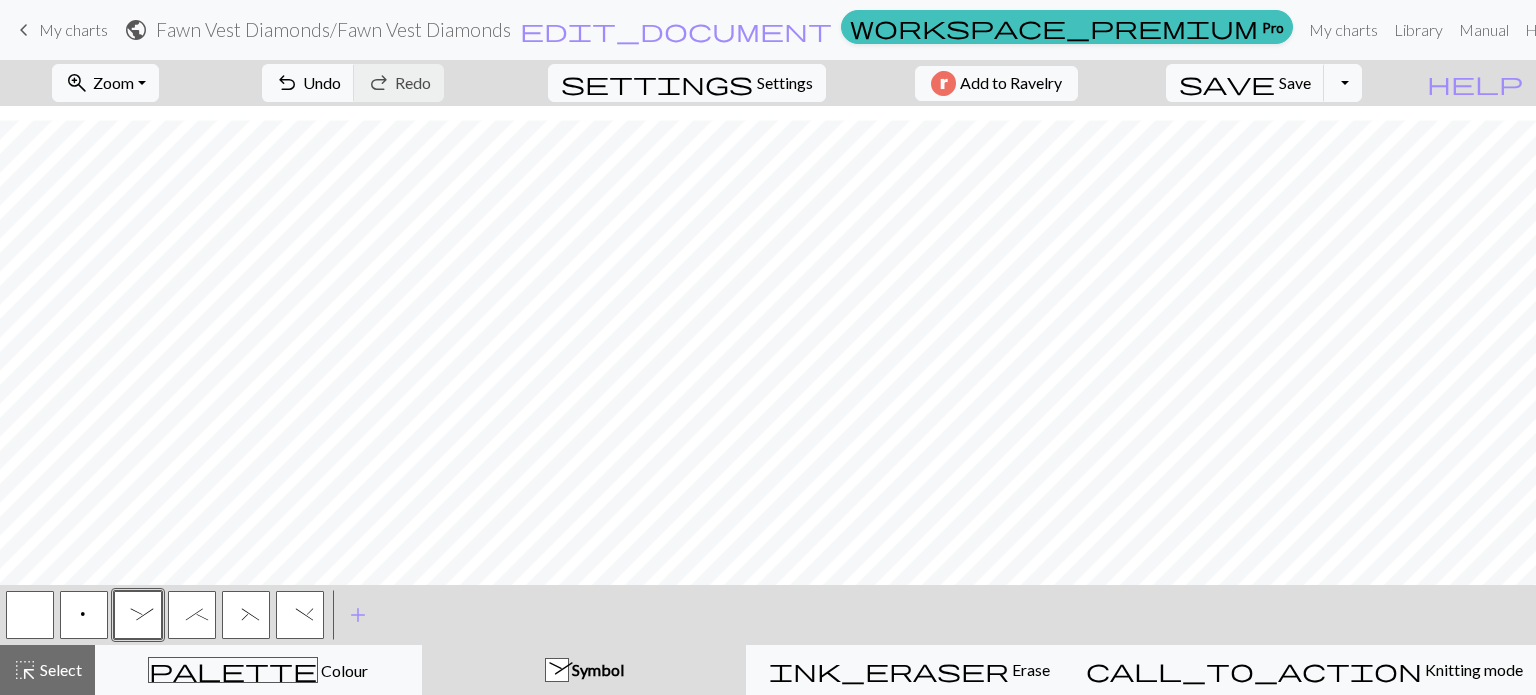 click on ";" at bounding box center (192, 617) 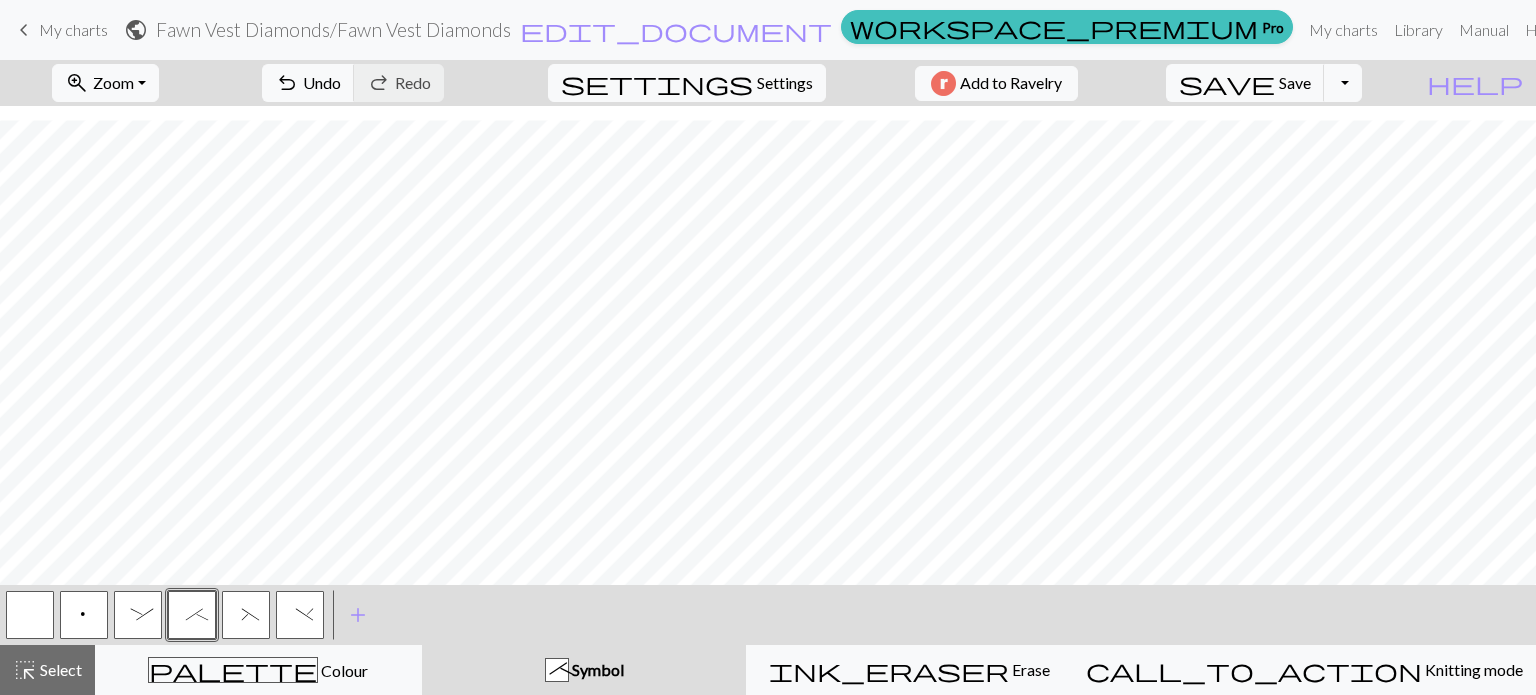 click on ":" at bounding box center (138, 617) 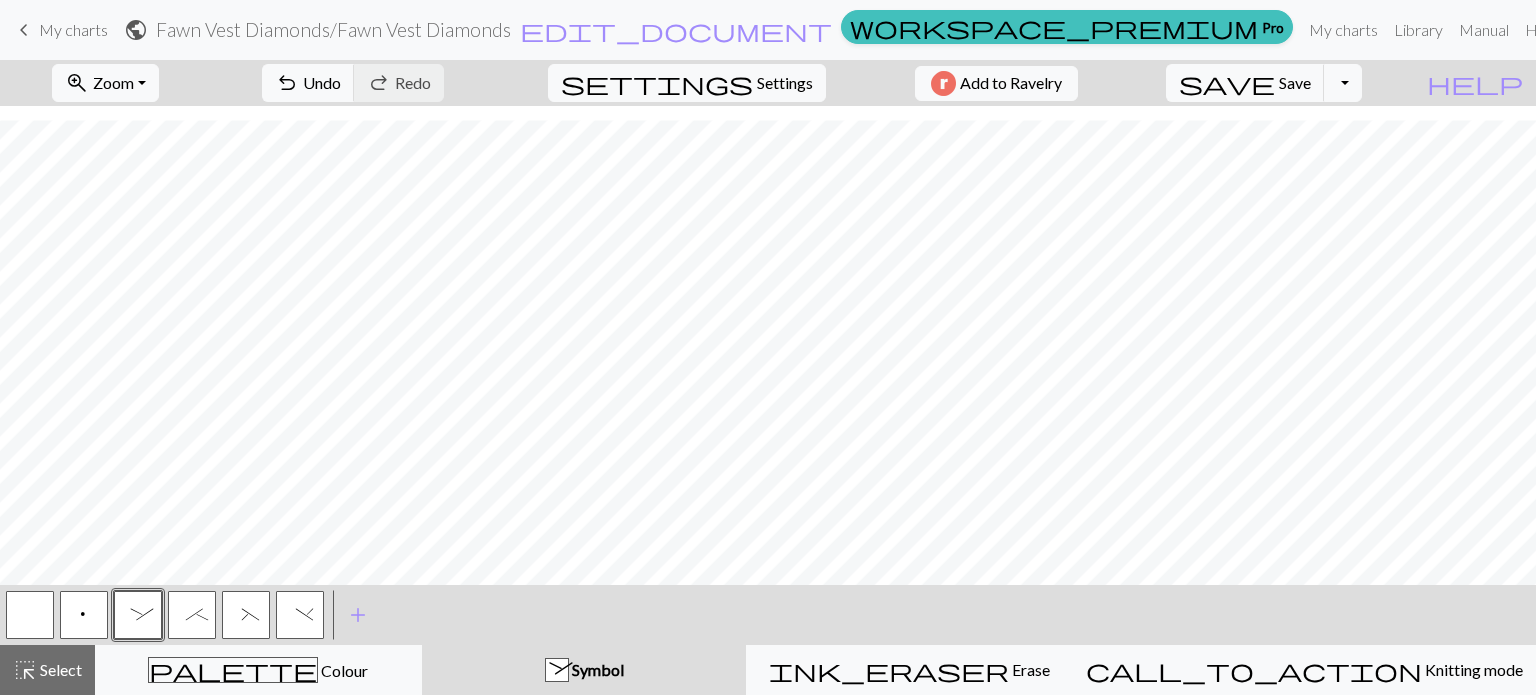 click on ";" at bounding box center (192, 615) 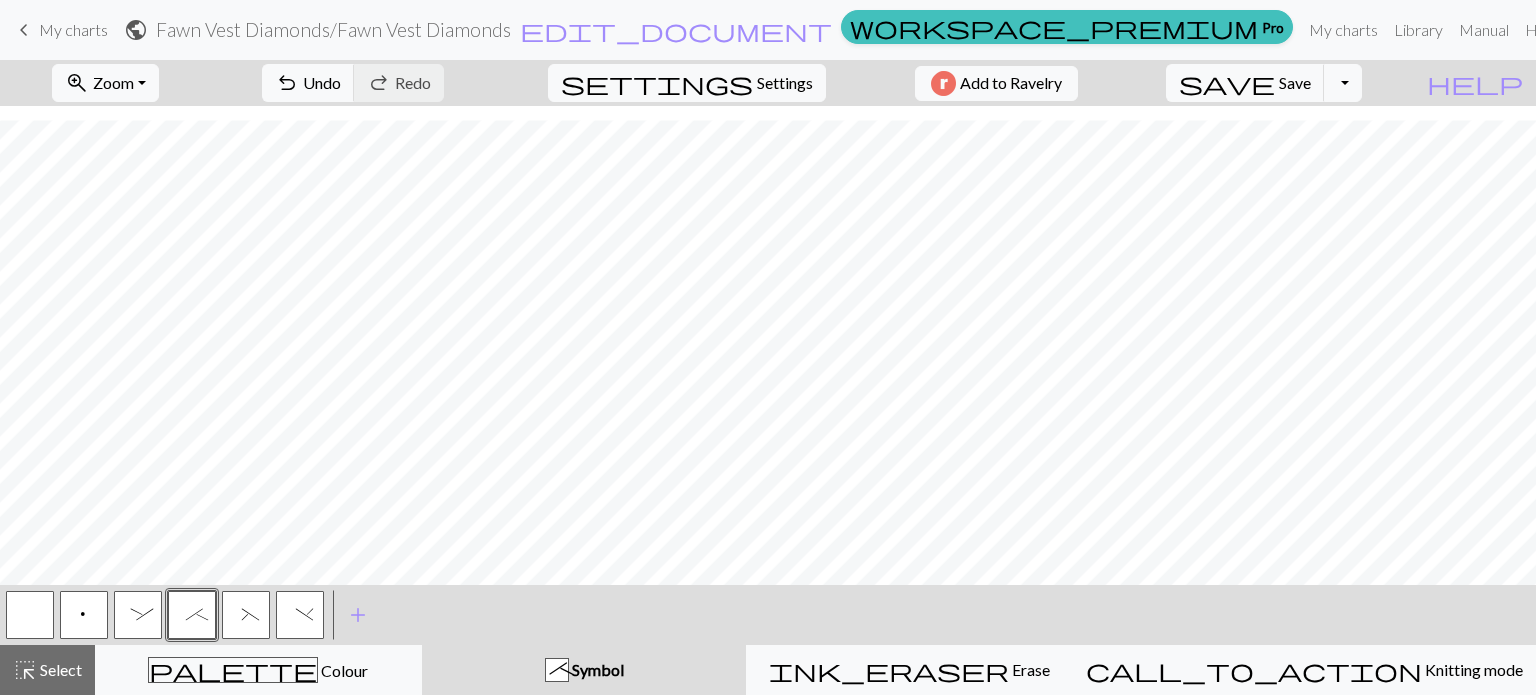 click on ":" at bounding box center (138, 615) 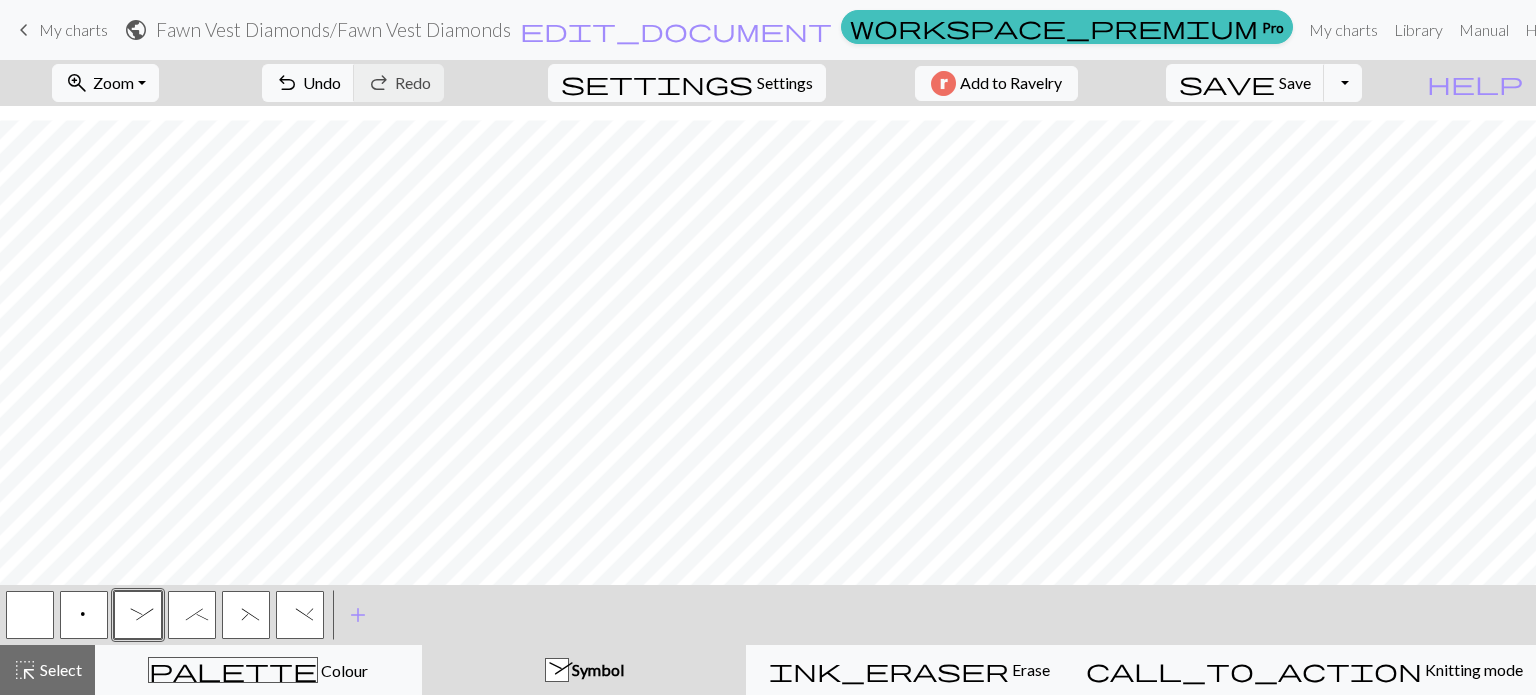 click on ";" at bounding box center [192, 617] 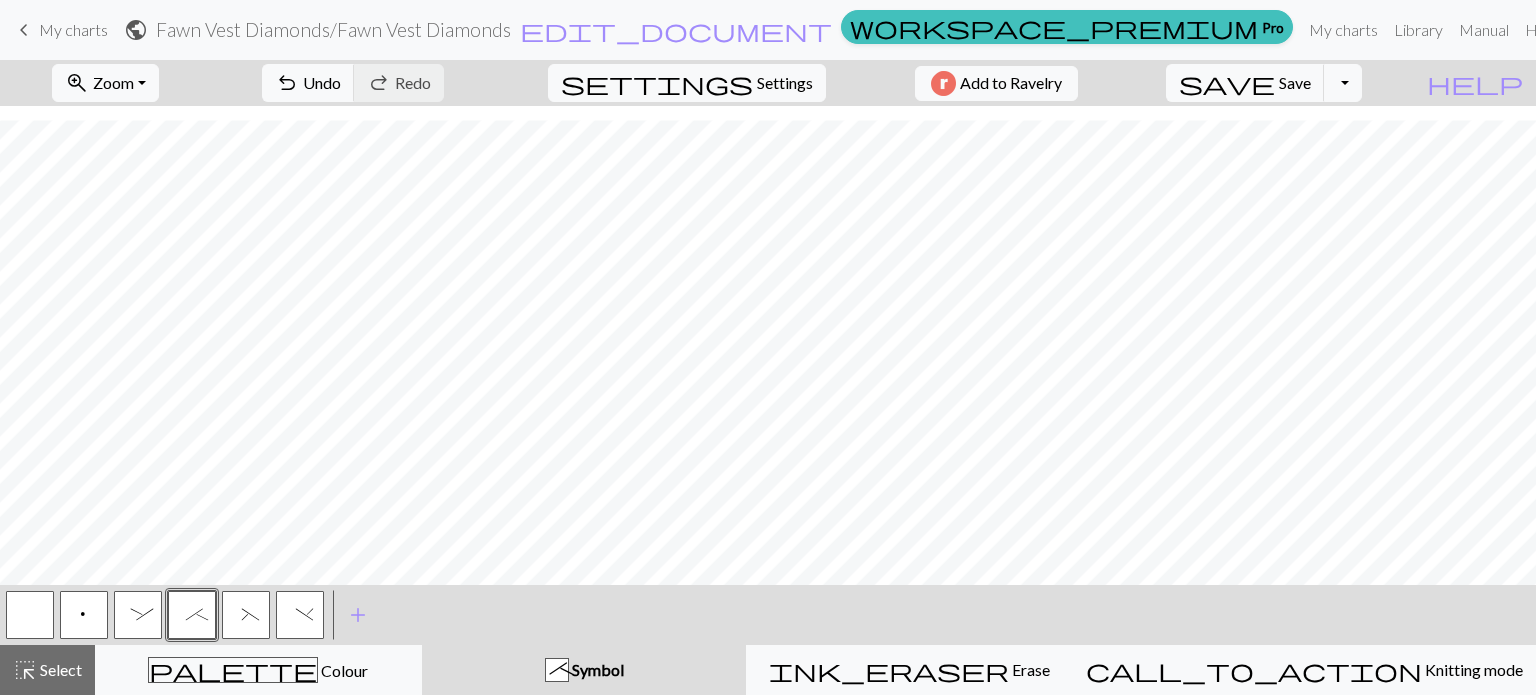 click on ":" at bounding box center (138, 615) 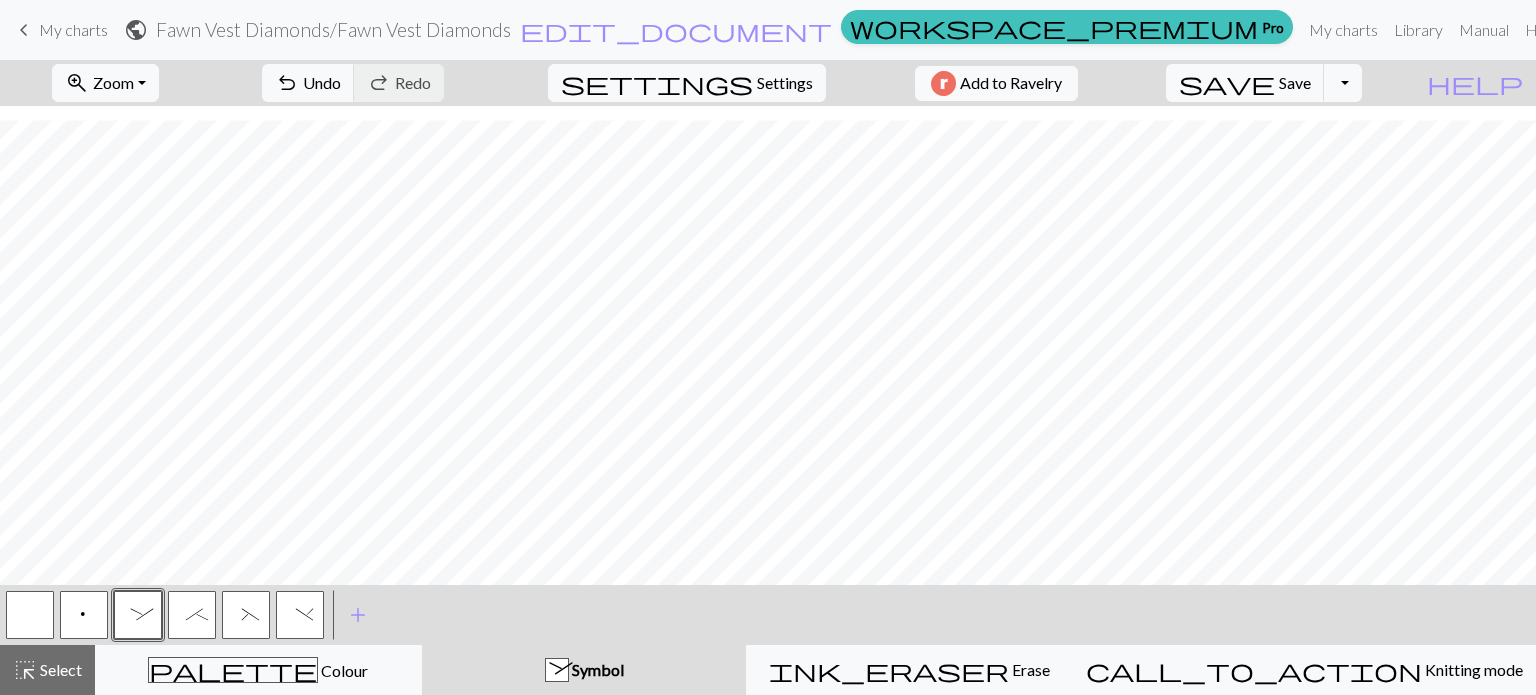click on ";" at bounding box center [192, 615] 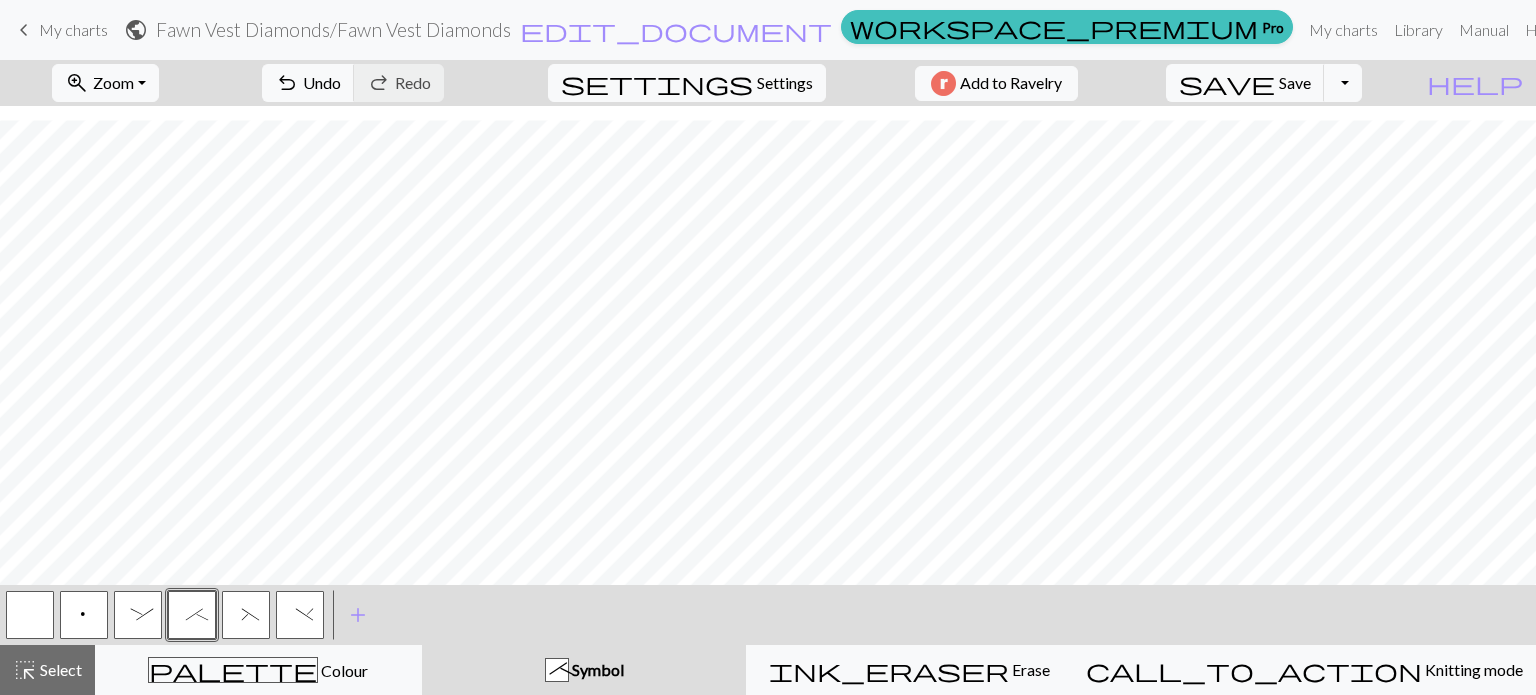 click on ":" at bounding box center (138, 617) 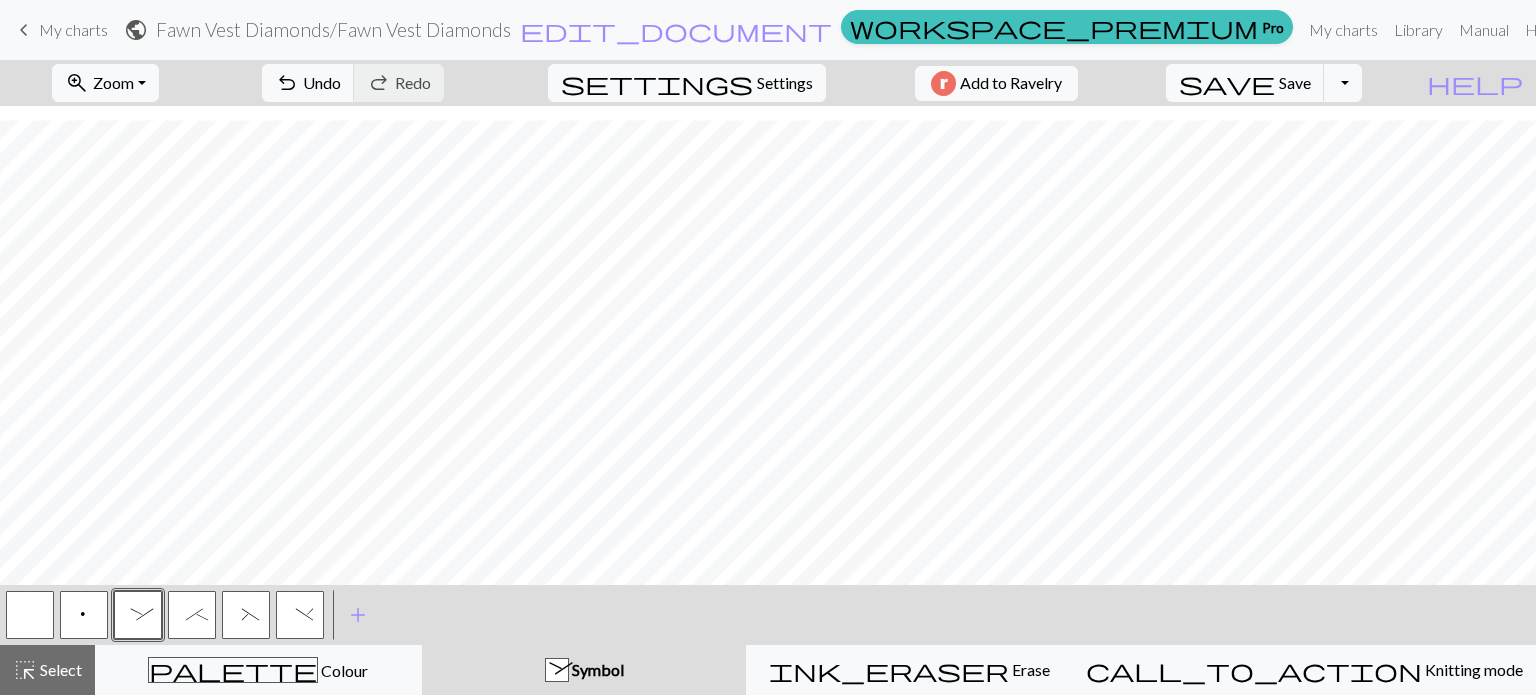 click on ";" at bounding box center (192, 615) 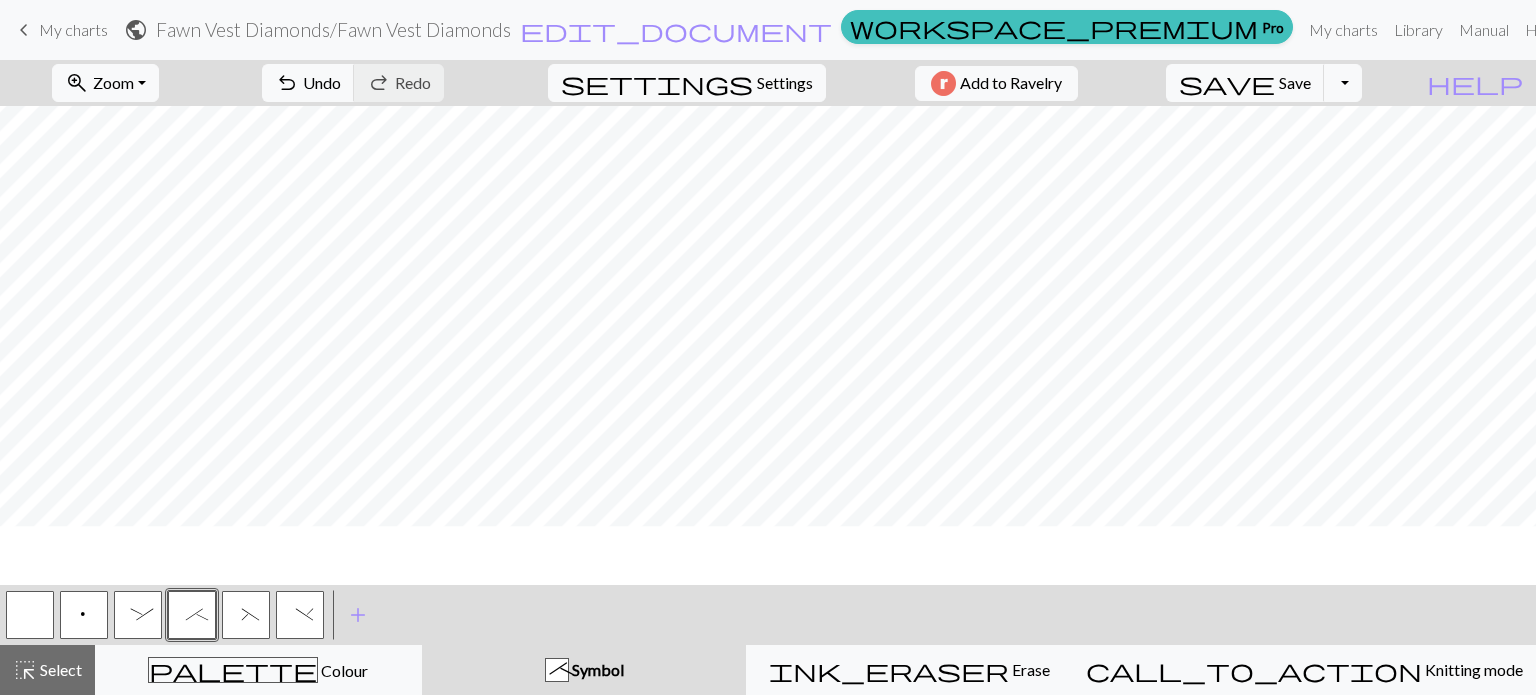 scroll, scrollTop: 0, scrollLeft: 0, axis: both 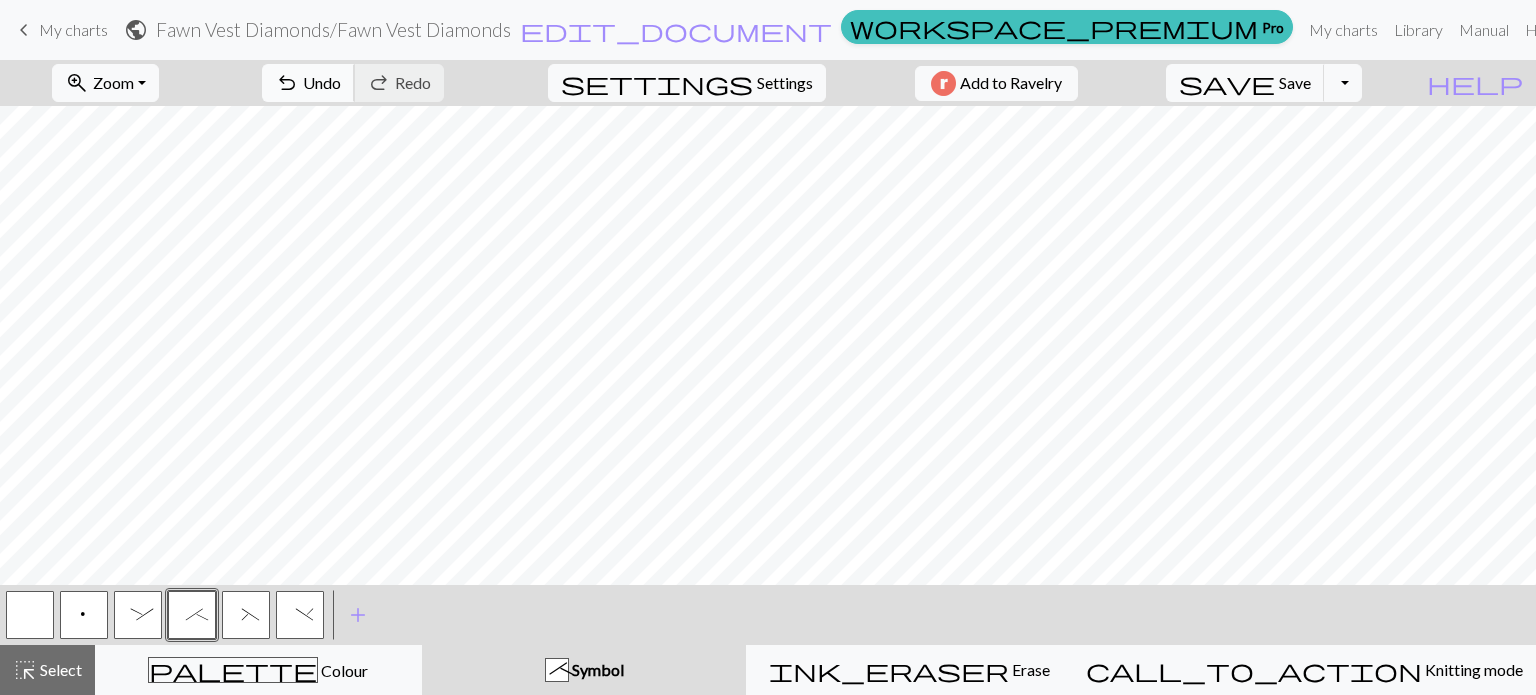 click on "Undo" at bounding box center (322, 82) 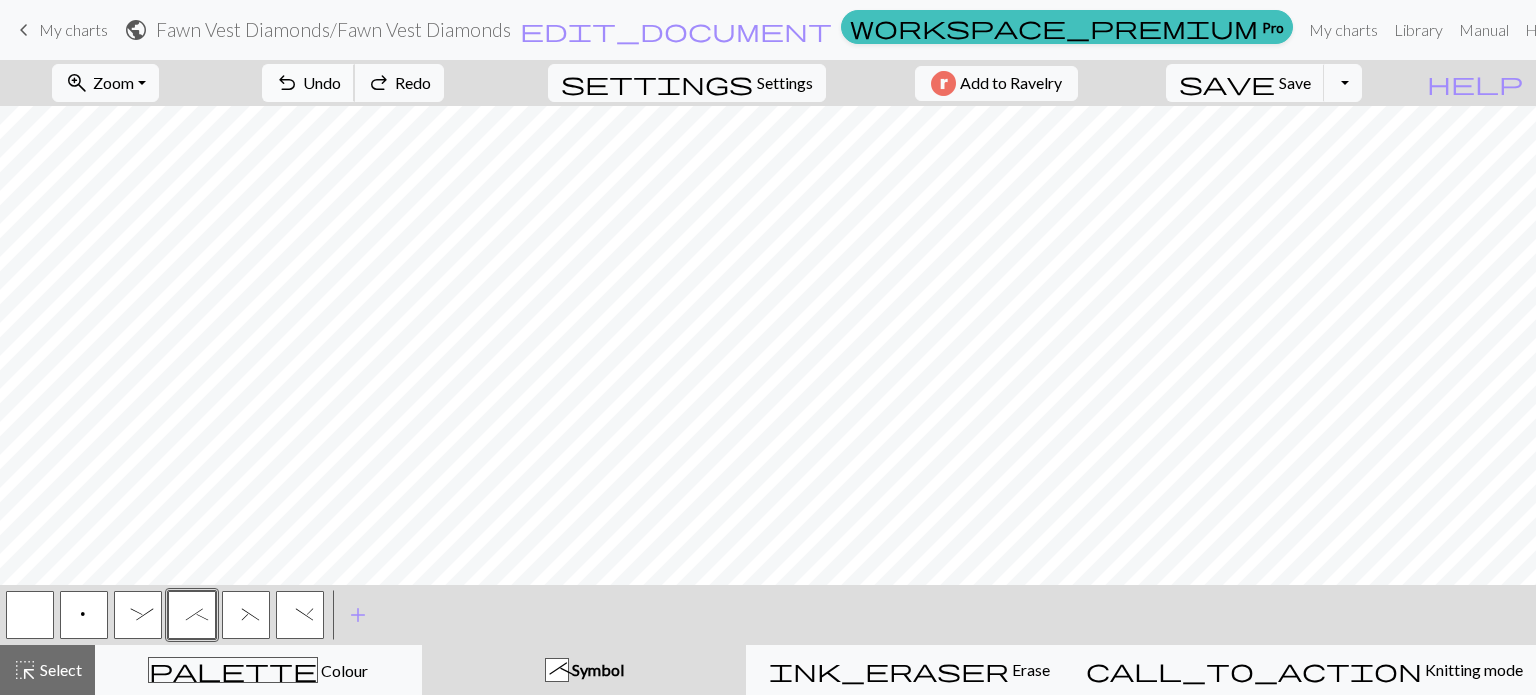 click on "Undo" at bounding box center (322, 82) 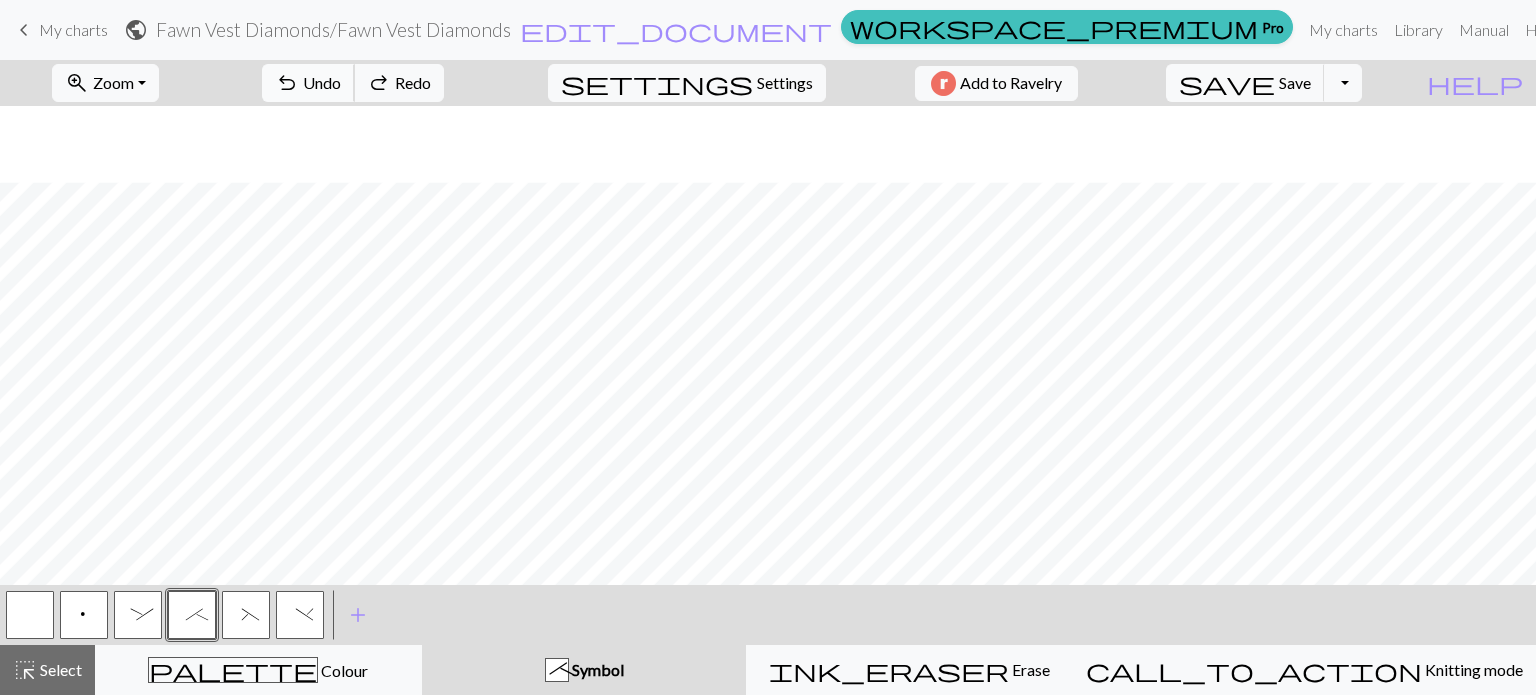 scroll, scrollTop: 81, scrollLeft: 0, axis: vertical 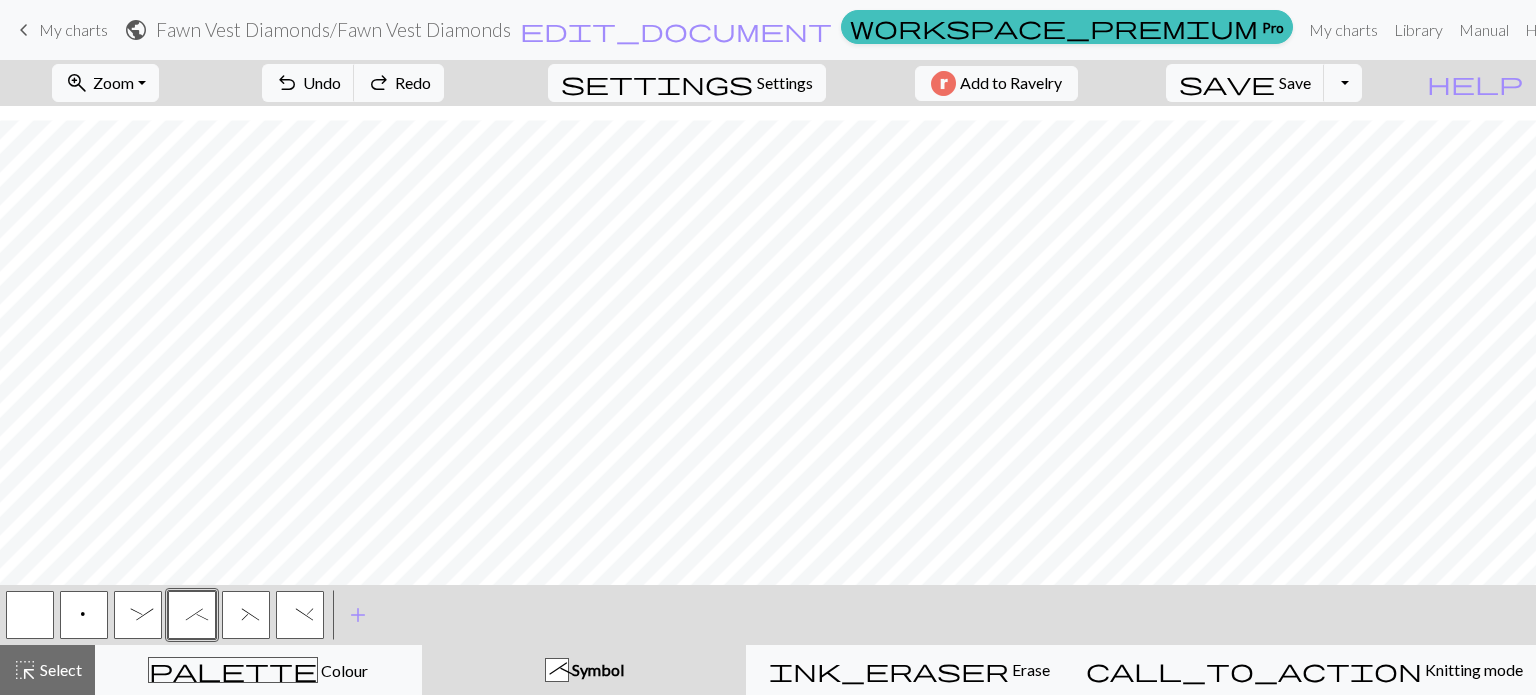 click on "(" at bounding box center (246, 617) 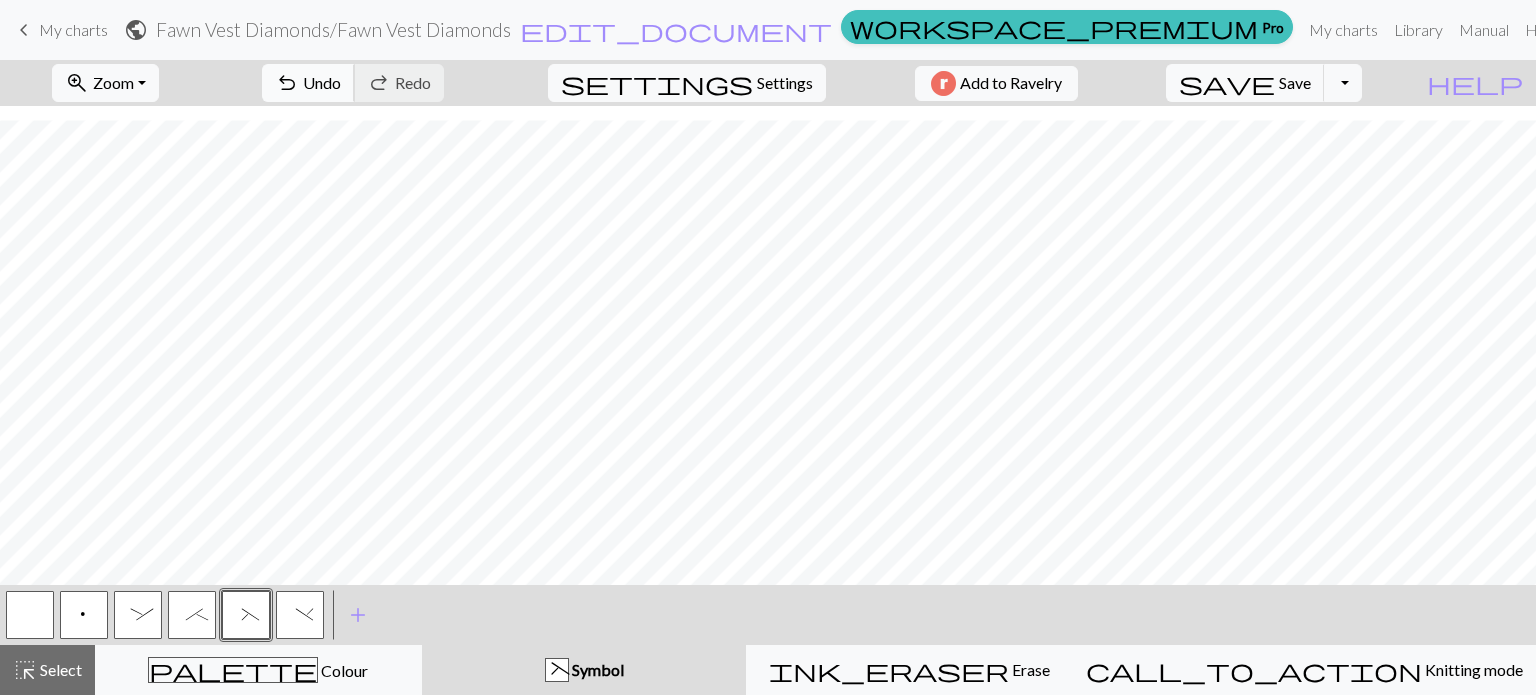 click on "Undo" at bounding box center (322, 82) 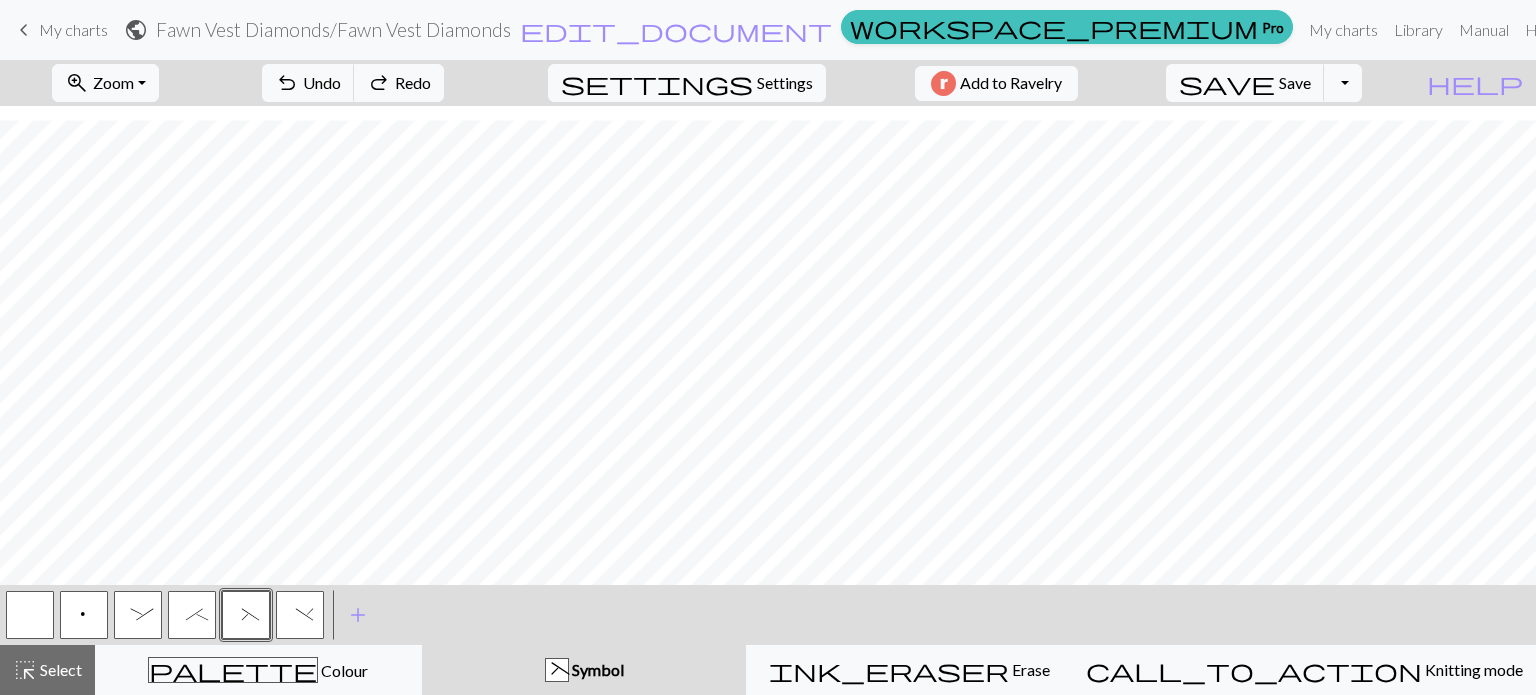 click on ")" at bounding box center [300, 617] 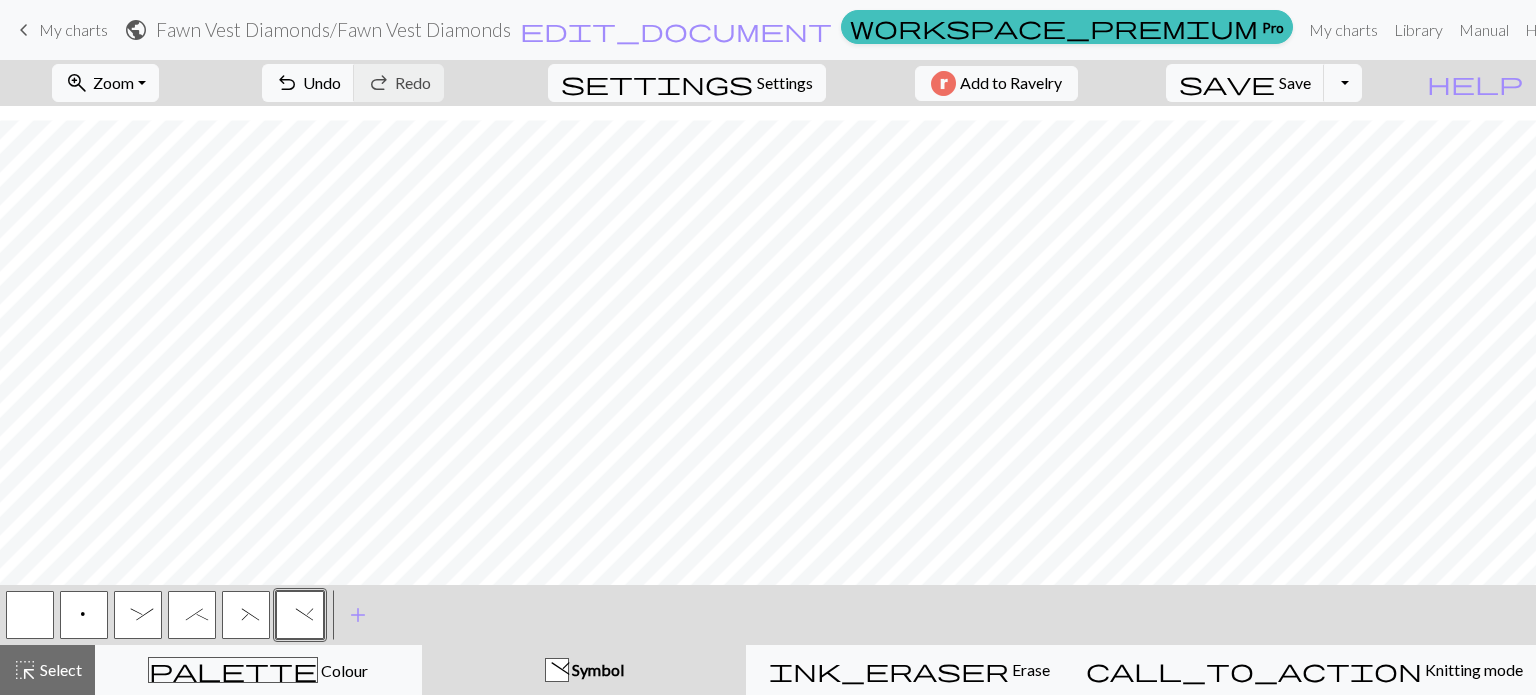 click on "(" at bounding box center [246, 615] 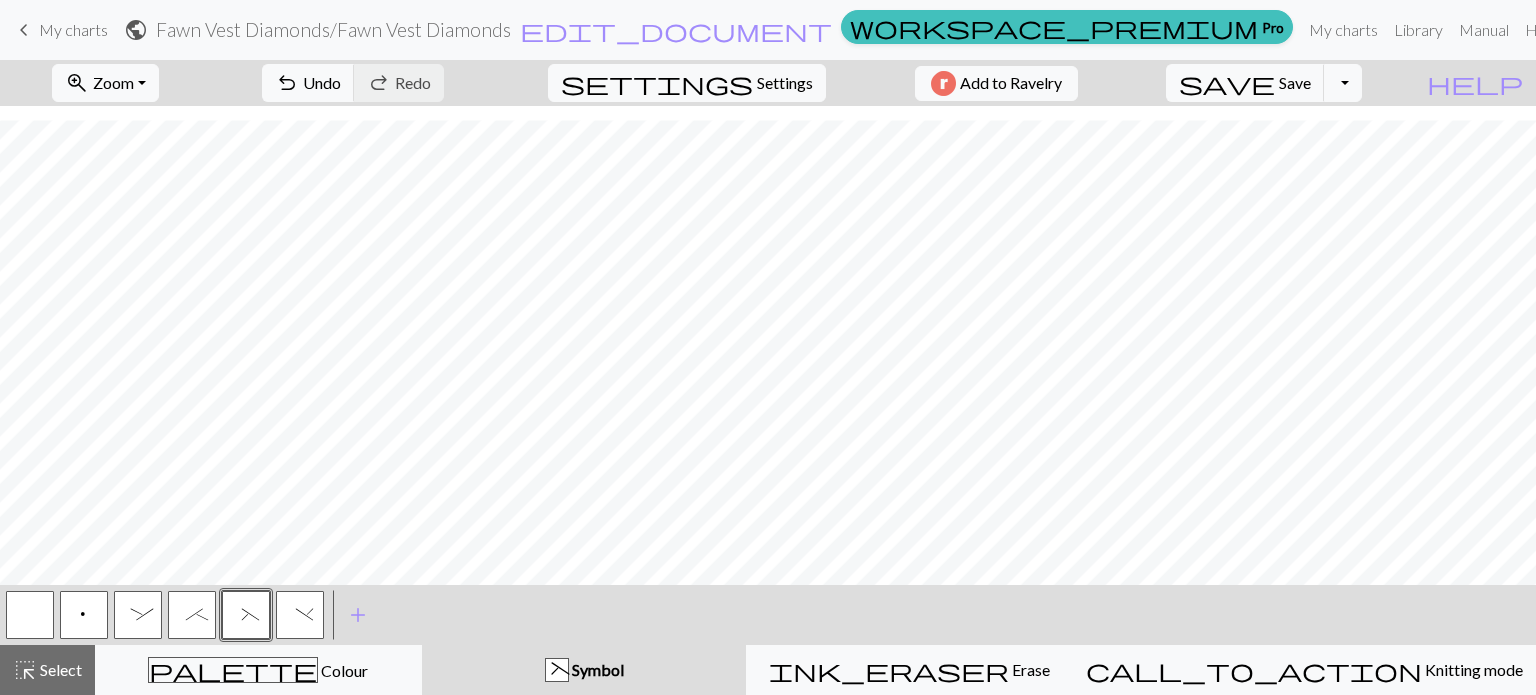 click on ")" at bounding box center (300, 617) 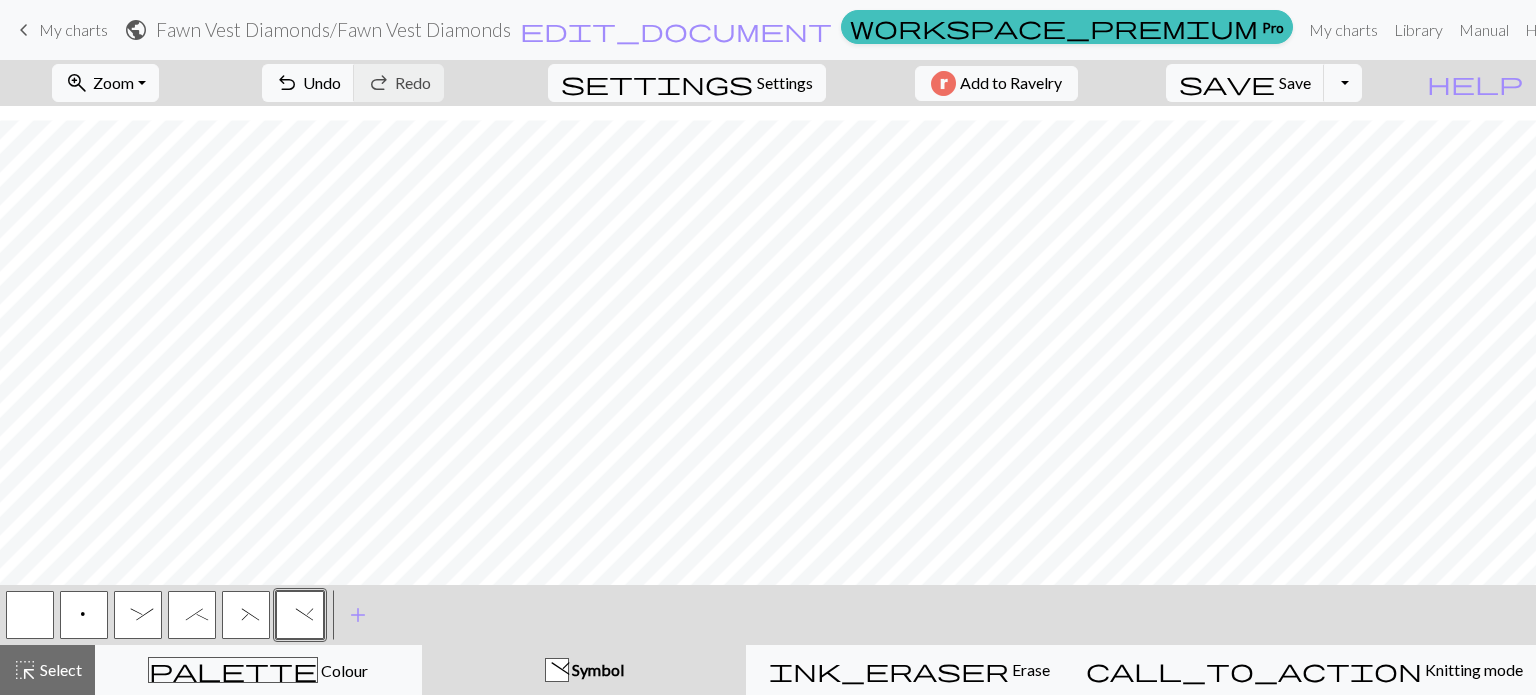 click on "(" at bounding box center [246, 615] 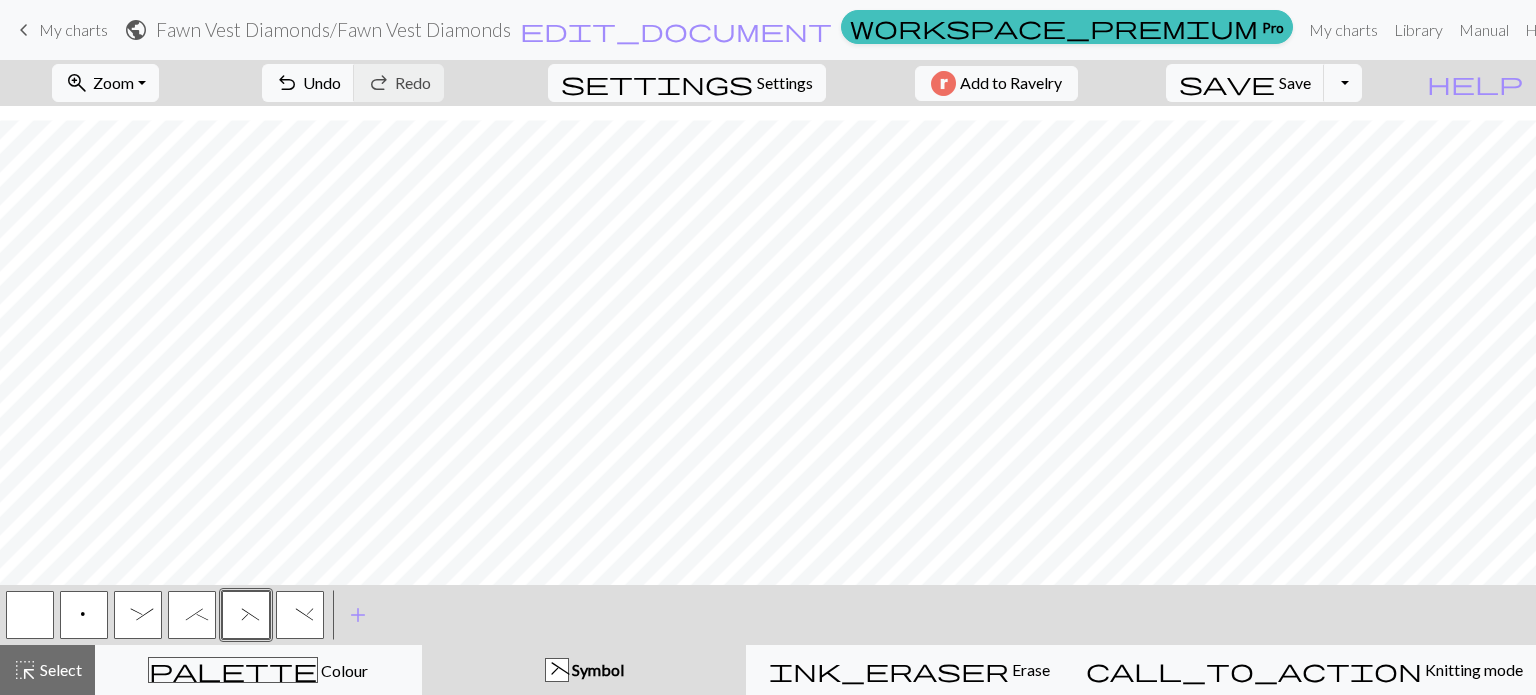 click on ")" at bounding box center (300, 615) 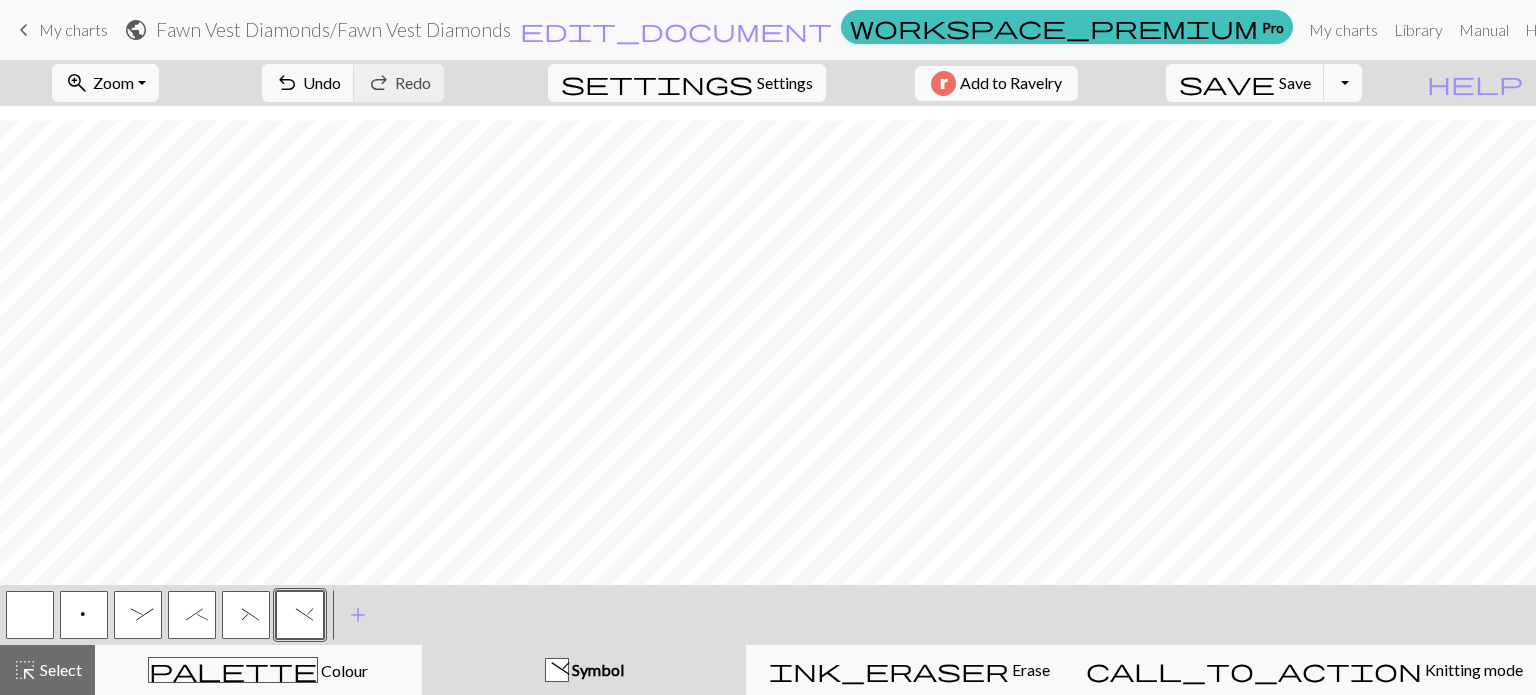 click on "(" at bounding box center [246, 617] 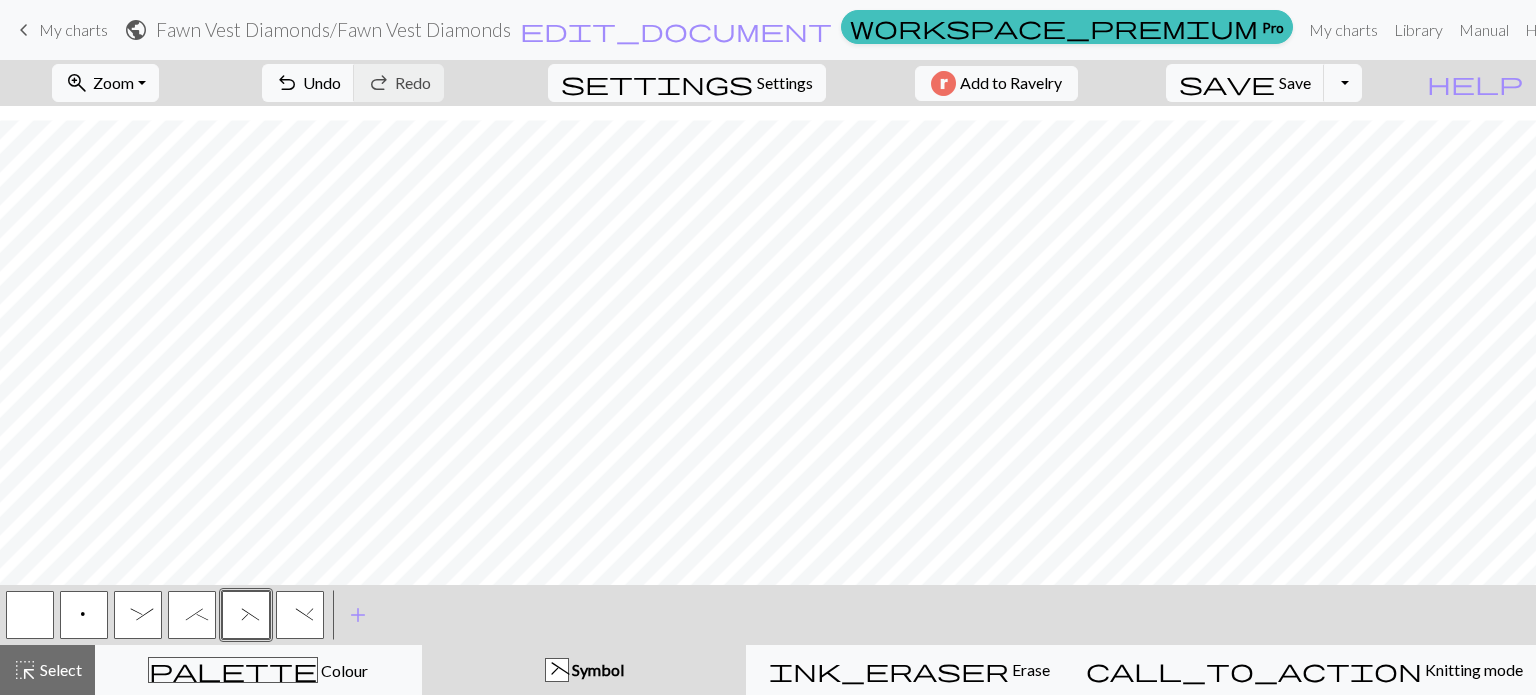 click on ")" at bounding box center (300, 617) 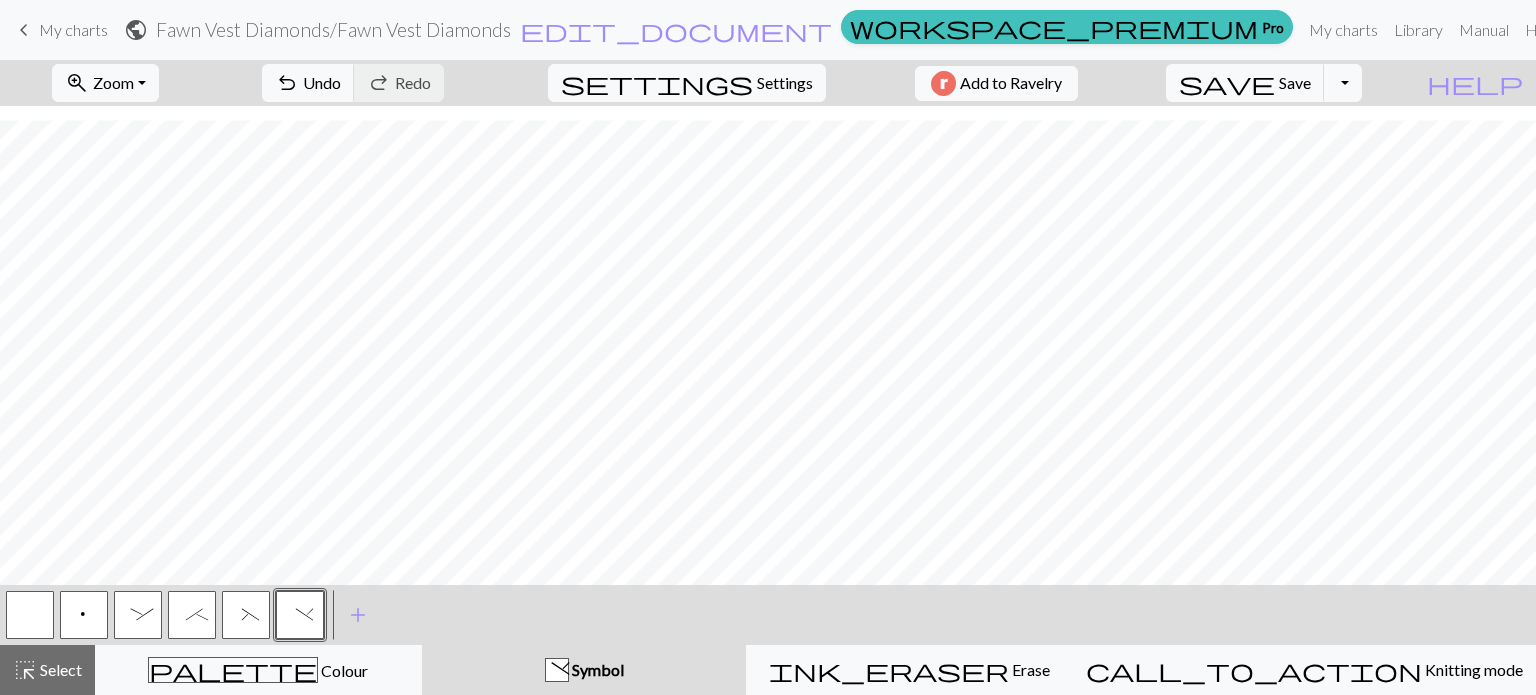 click on "(" at bounding box center [246, 617] 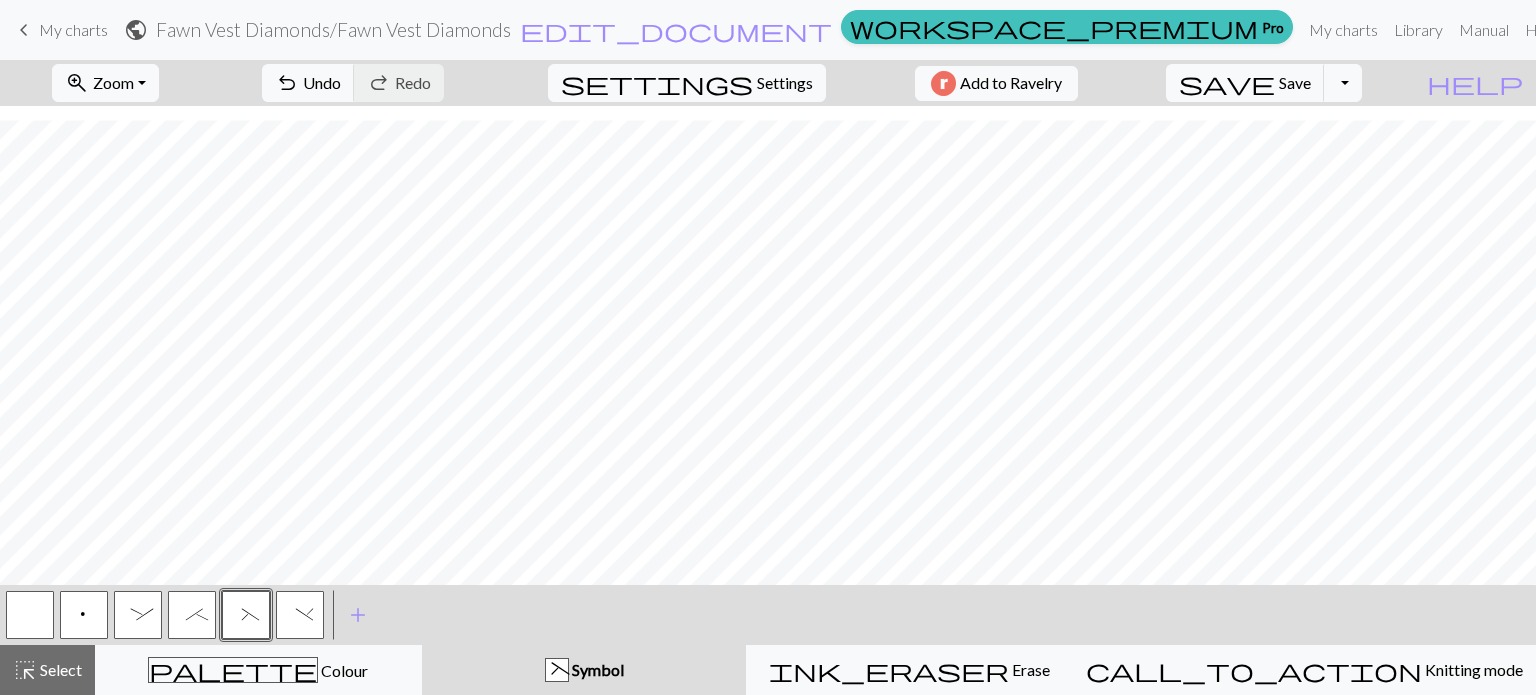 click on ")" at bounding box center [300, 615] 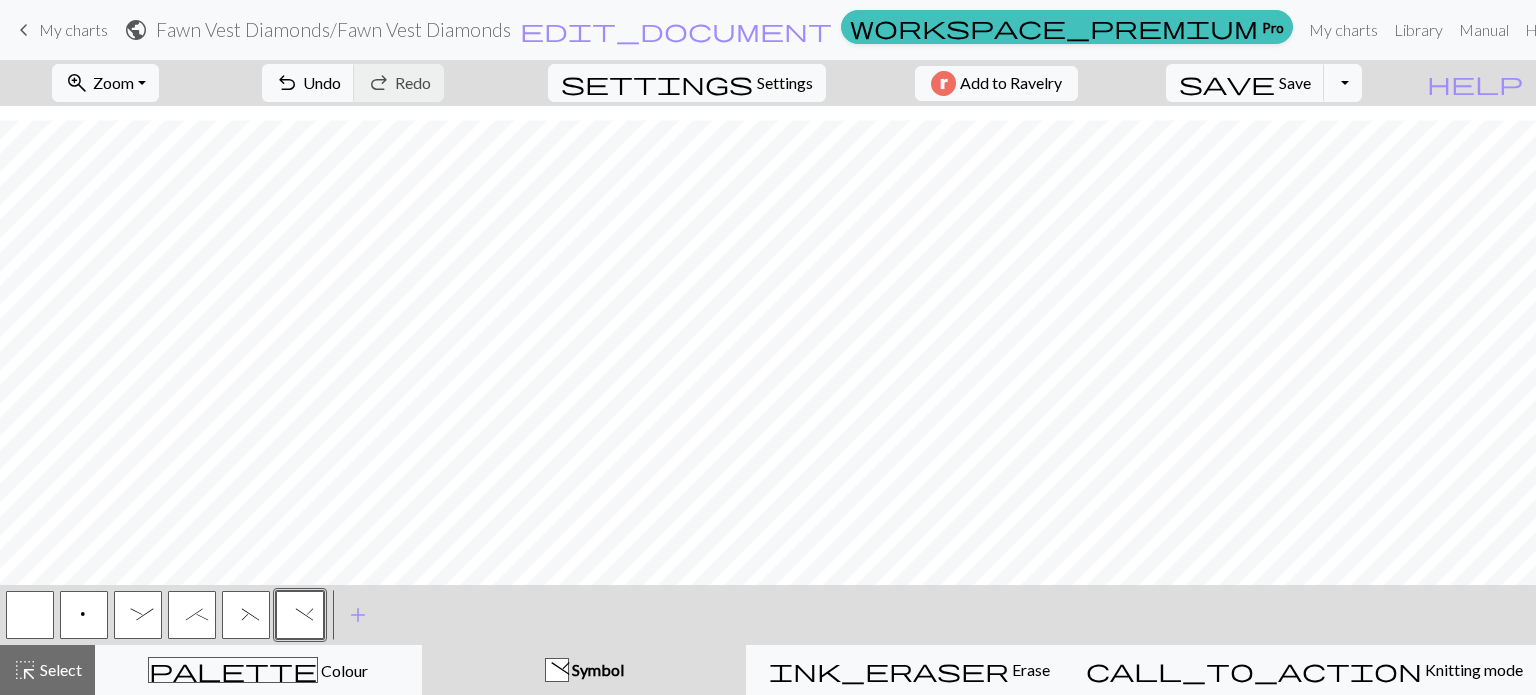click on "(" at bounding box center (246, 615) 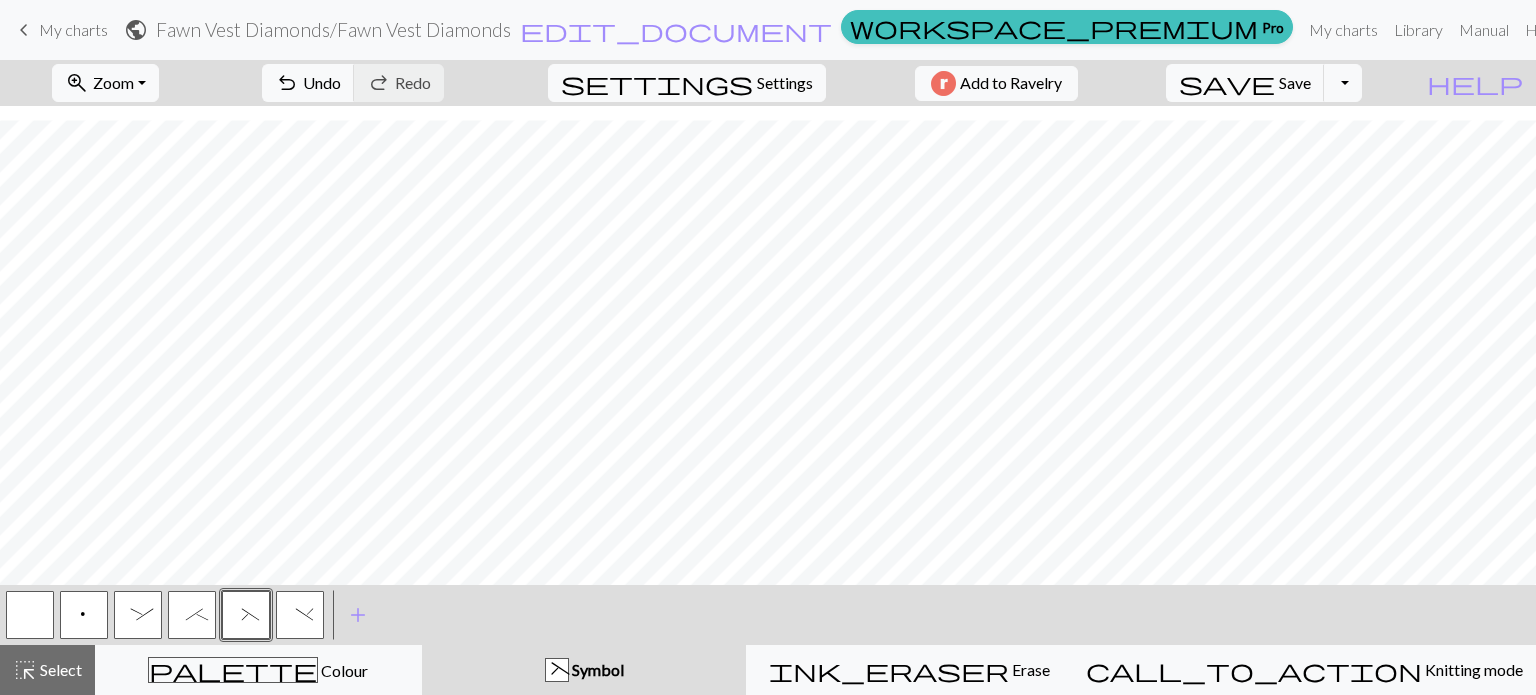 click on ")" at bounding box center (300, 615) 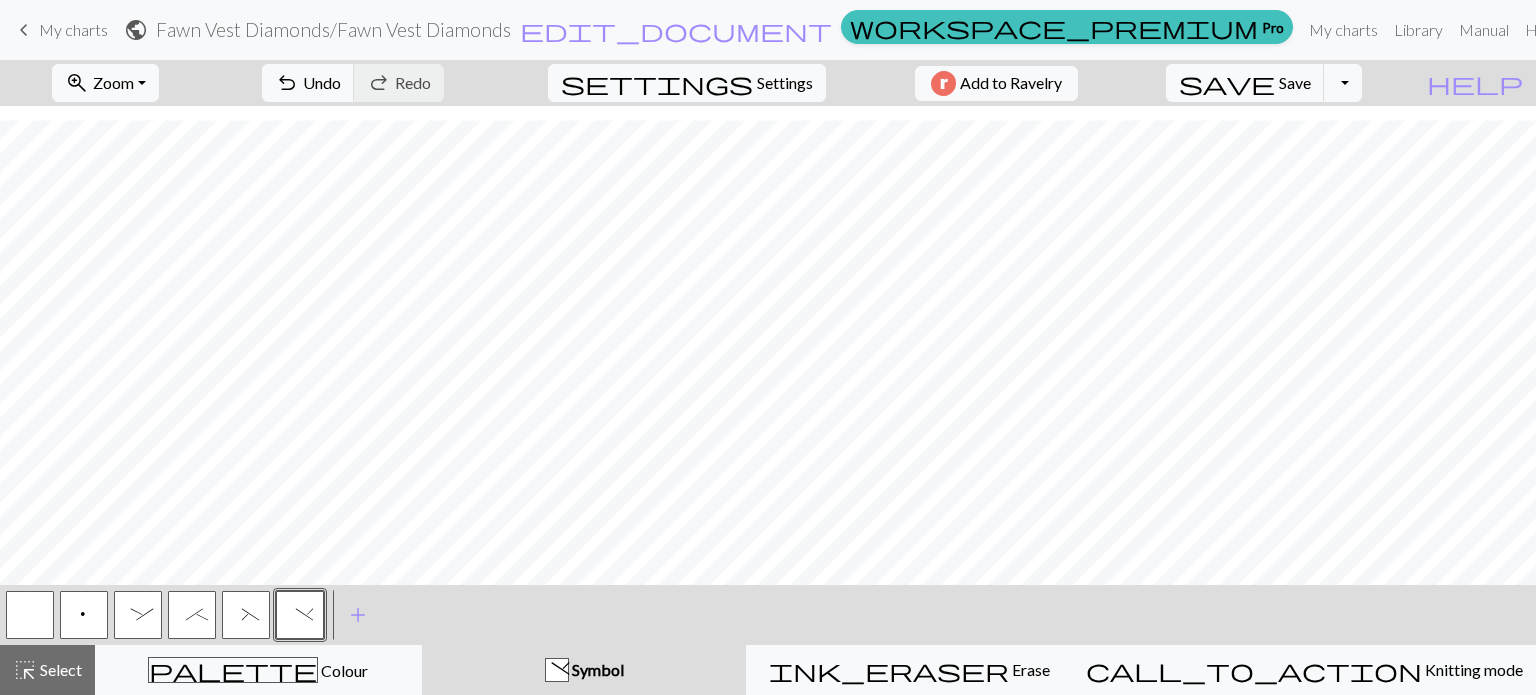 click on "(" at bounding box center (246, 615) 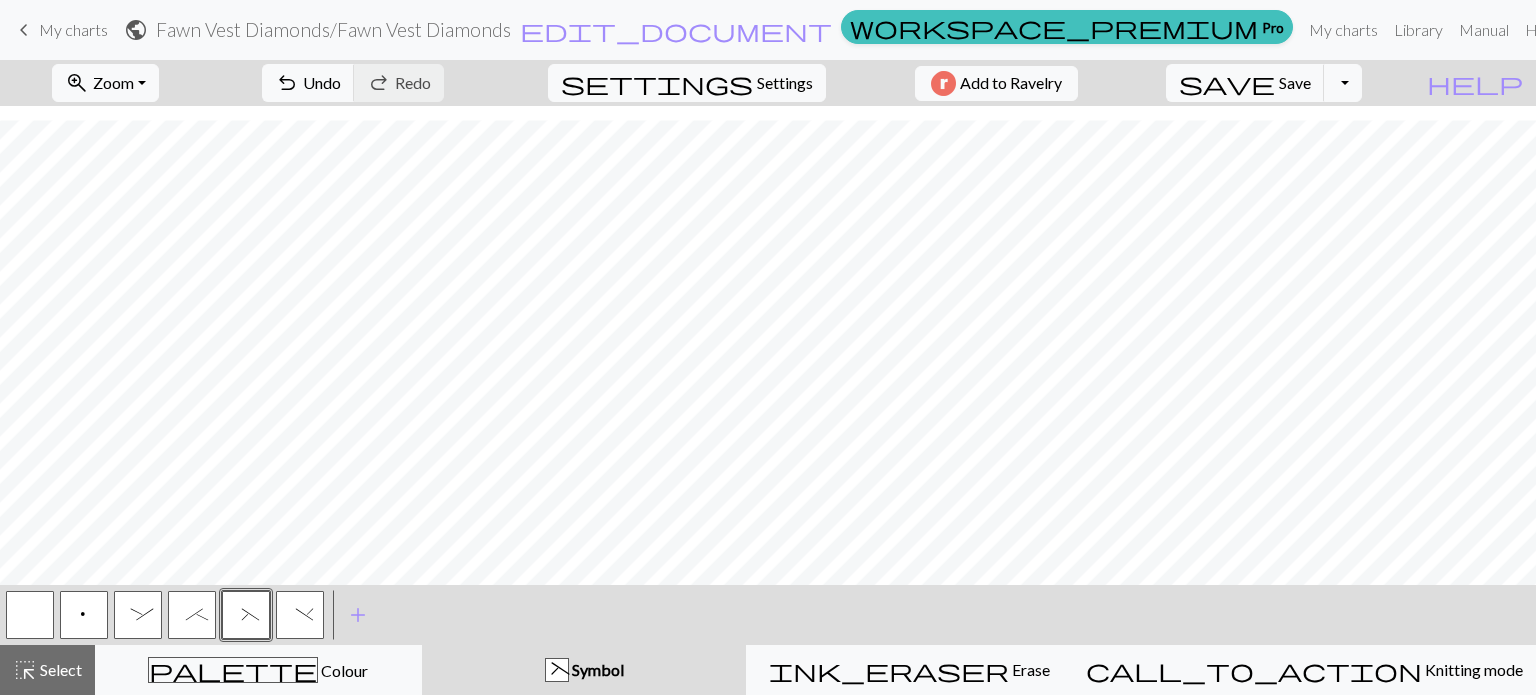 click on ")" at bounding box center [300, 615] 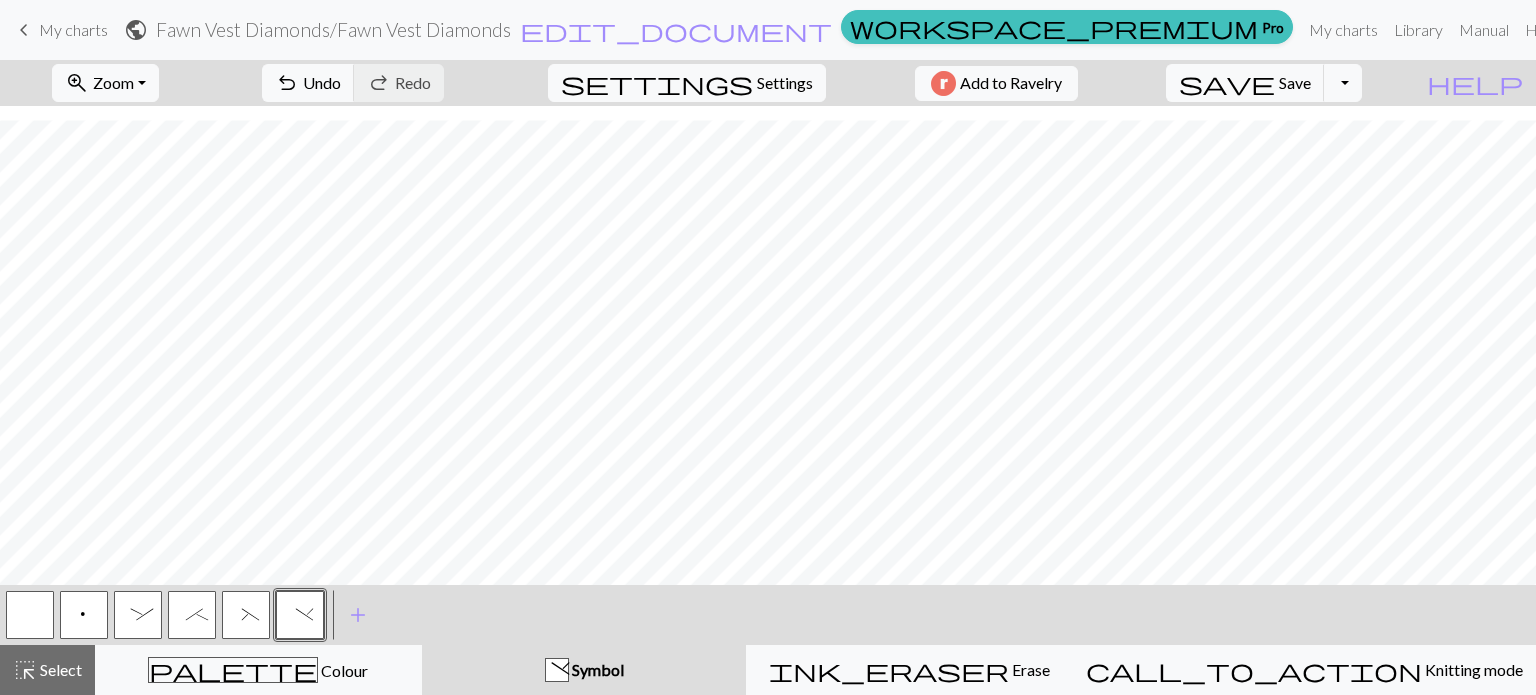 click on "(" at bounding box center (246, 615) 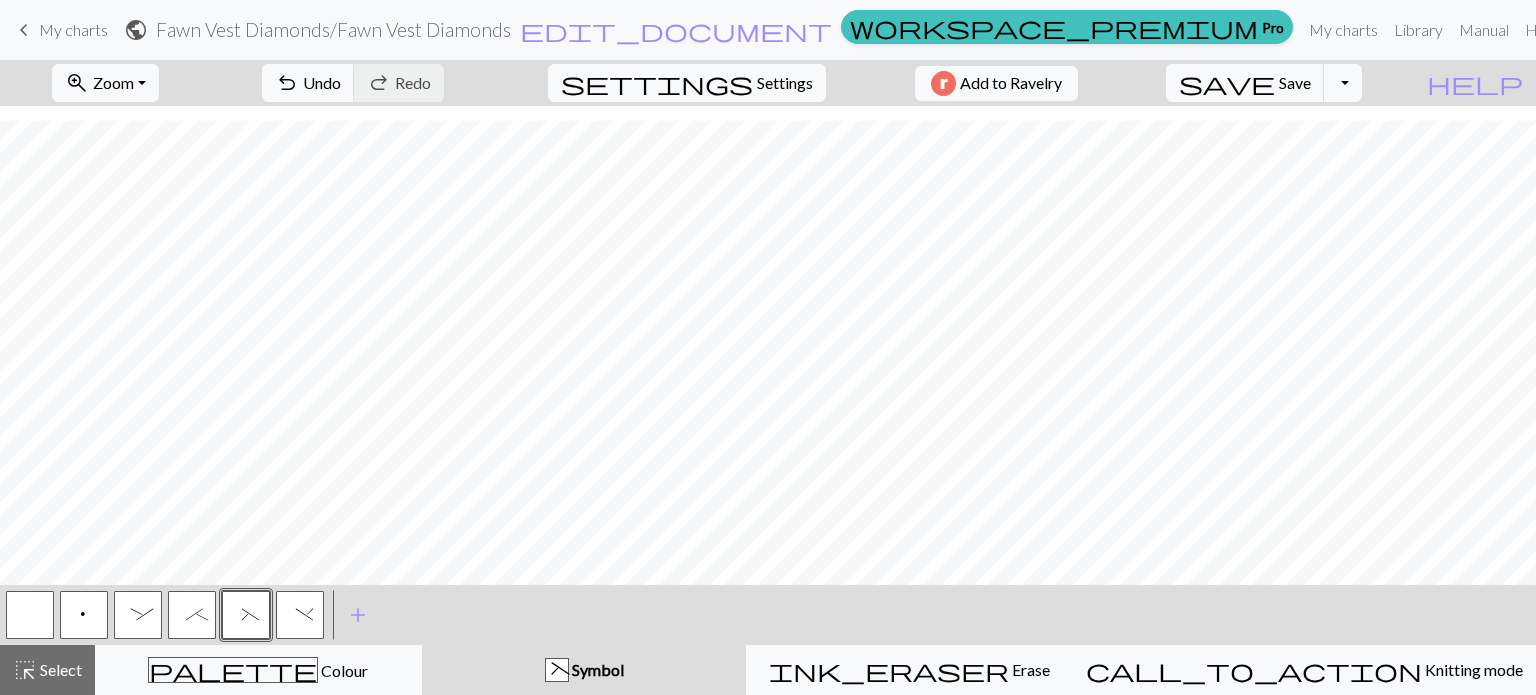 click on ")" at bounding box center (300, 617) 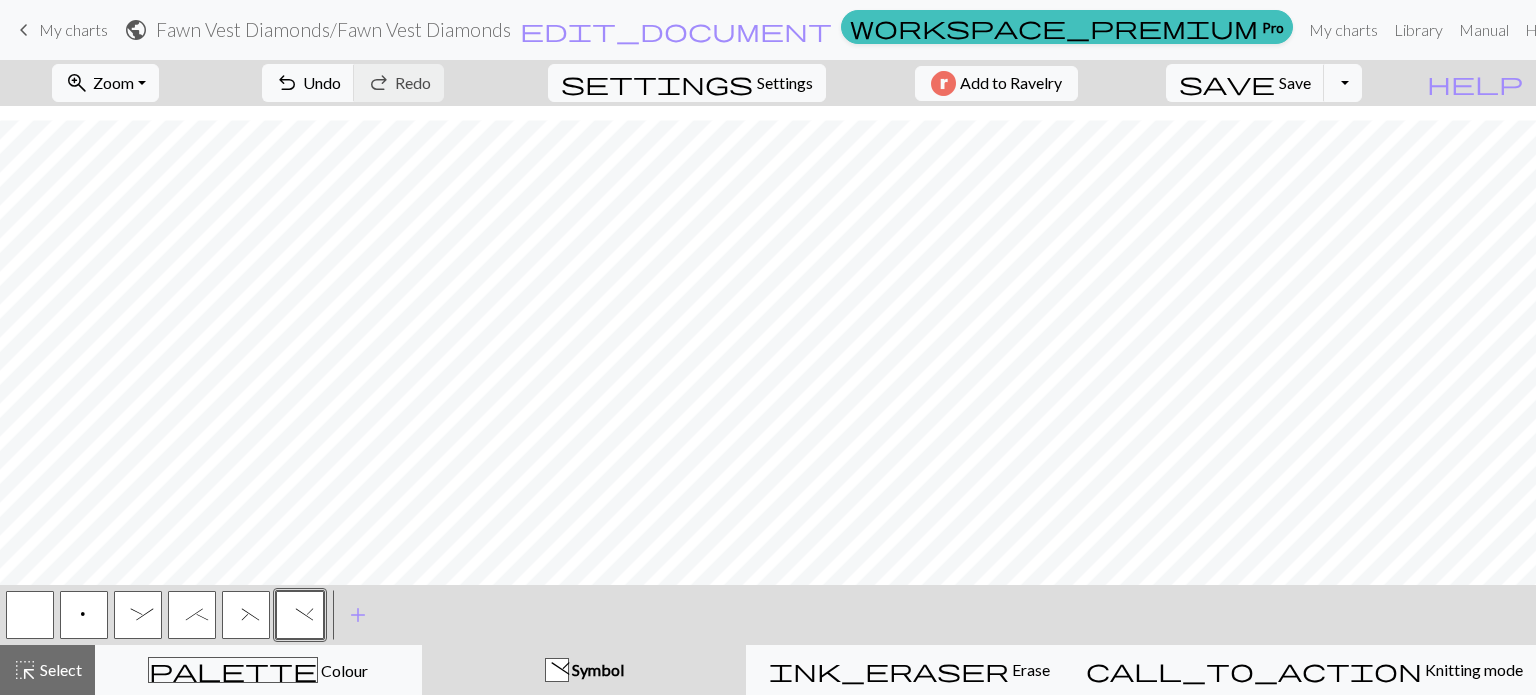 click on "(" at bounding box center (246, 617) 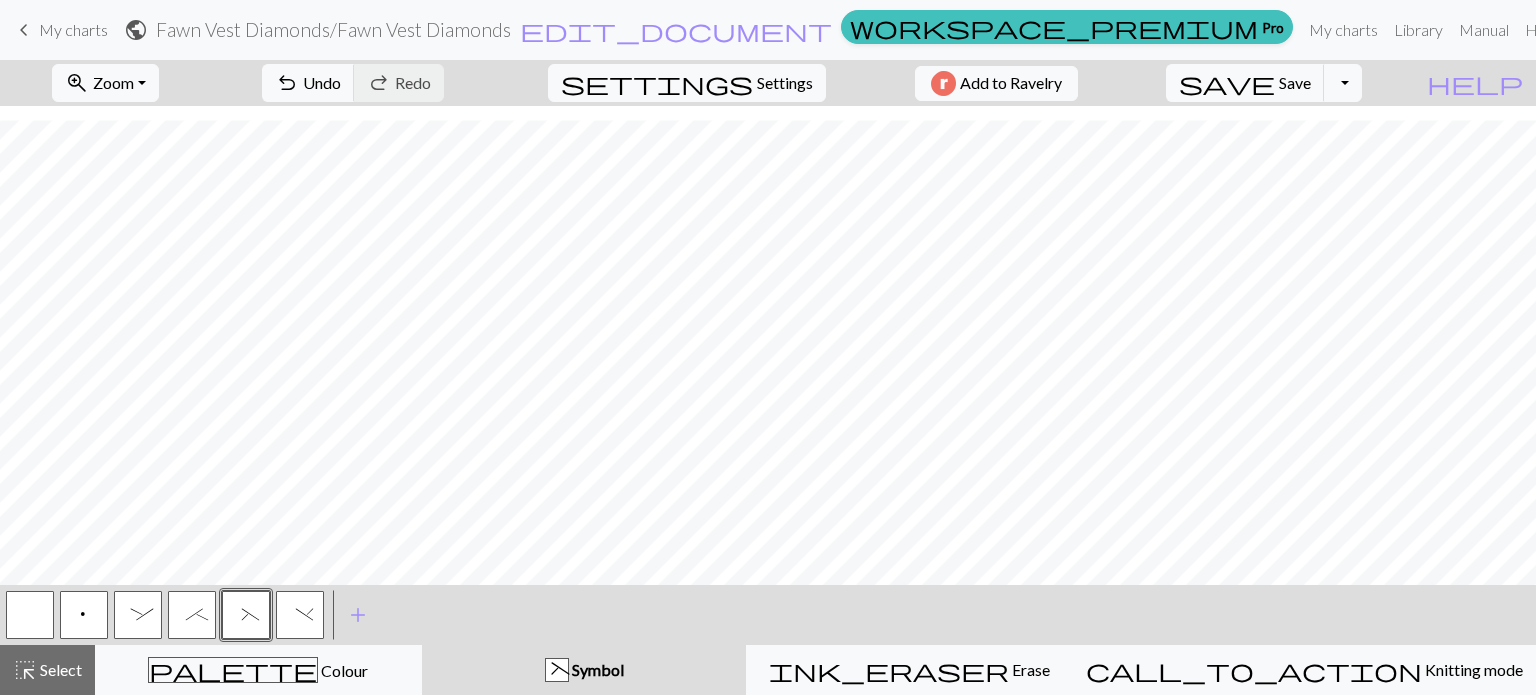 click on ")" at bounding box center [300, 615] 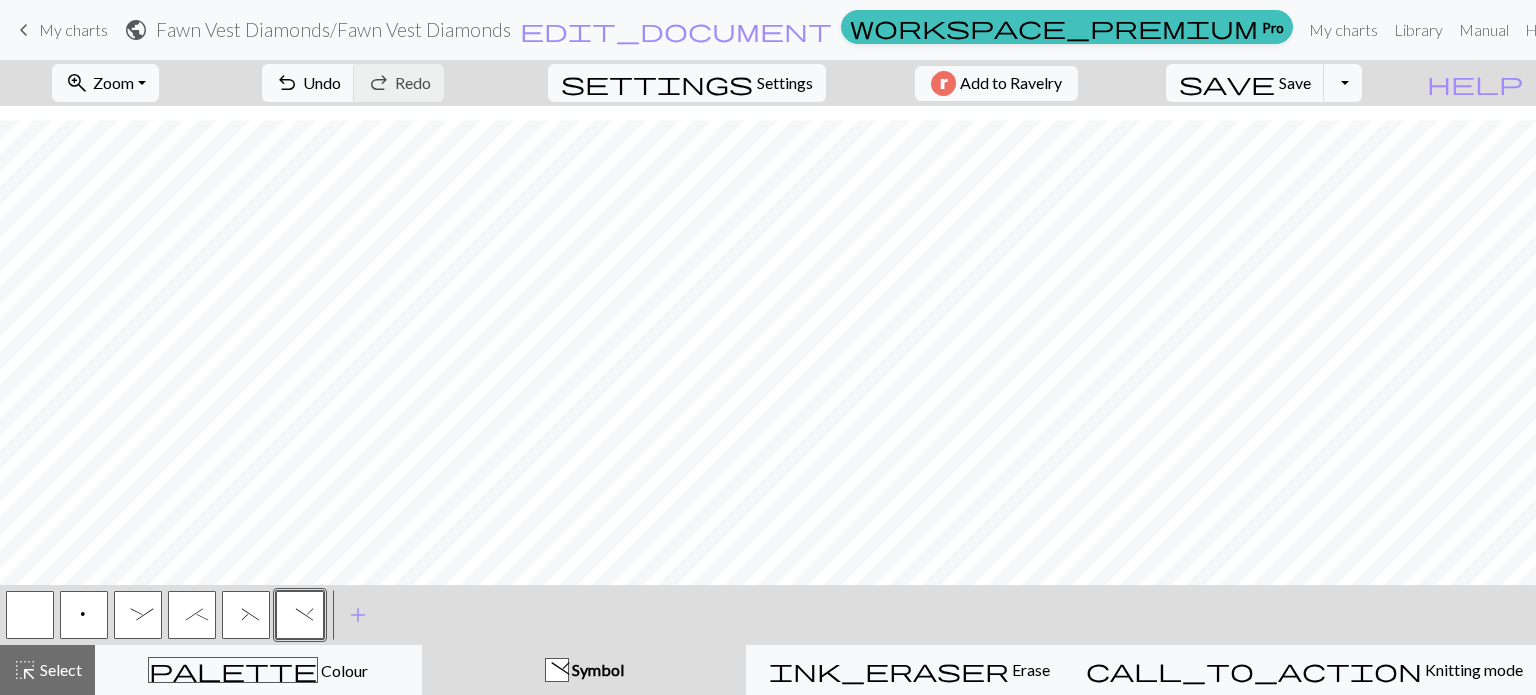 click on "(" at bounding box center (246, 615) 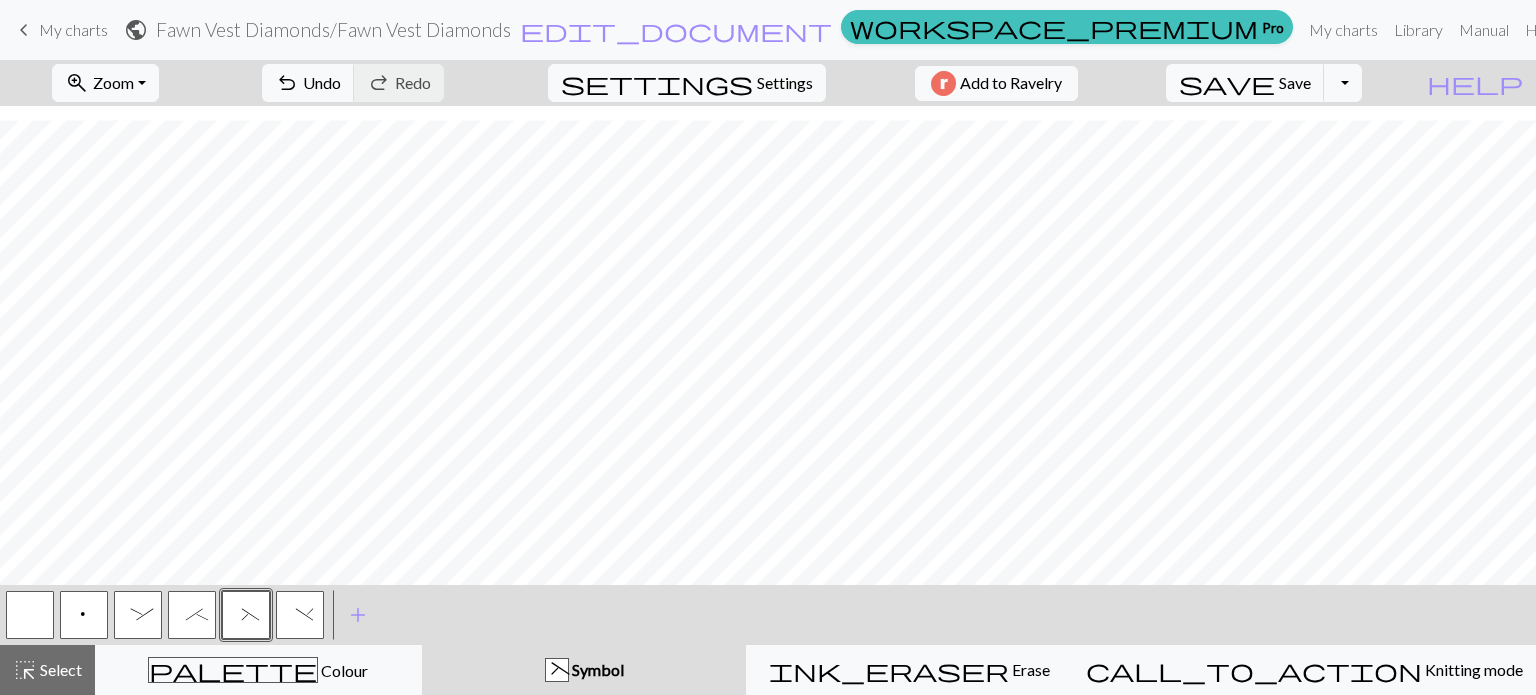 click on ")" at bounding box center [300, 615] 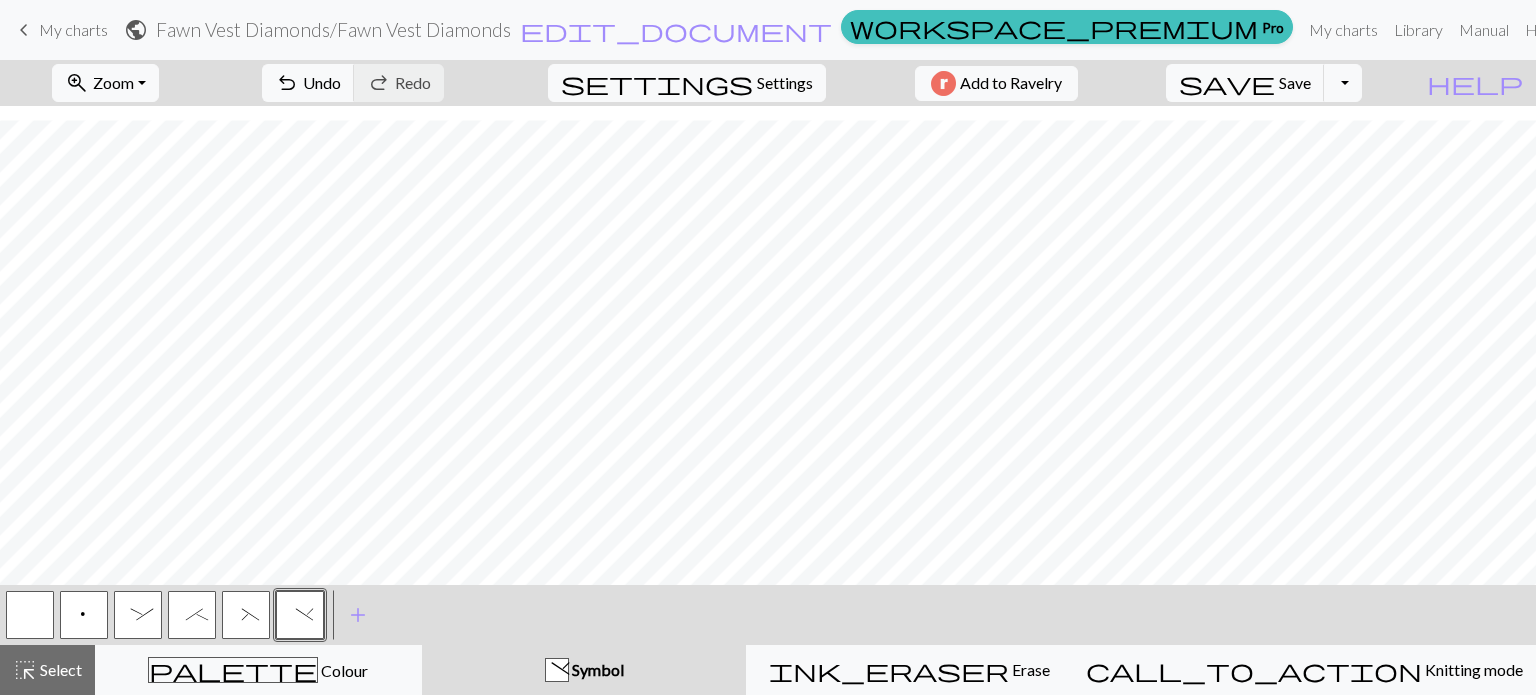 click on "(" at bounding box center [246, 615] 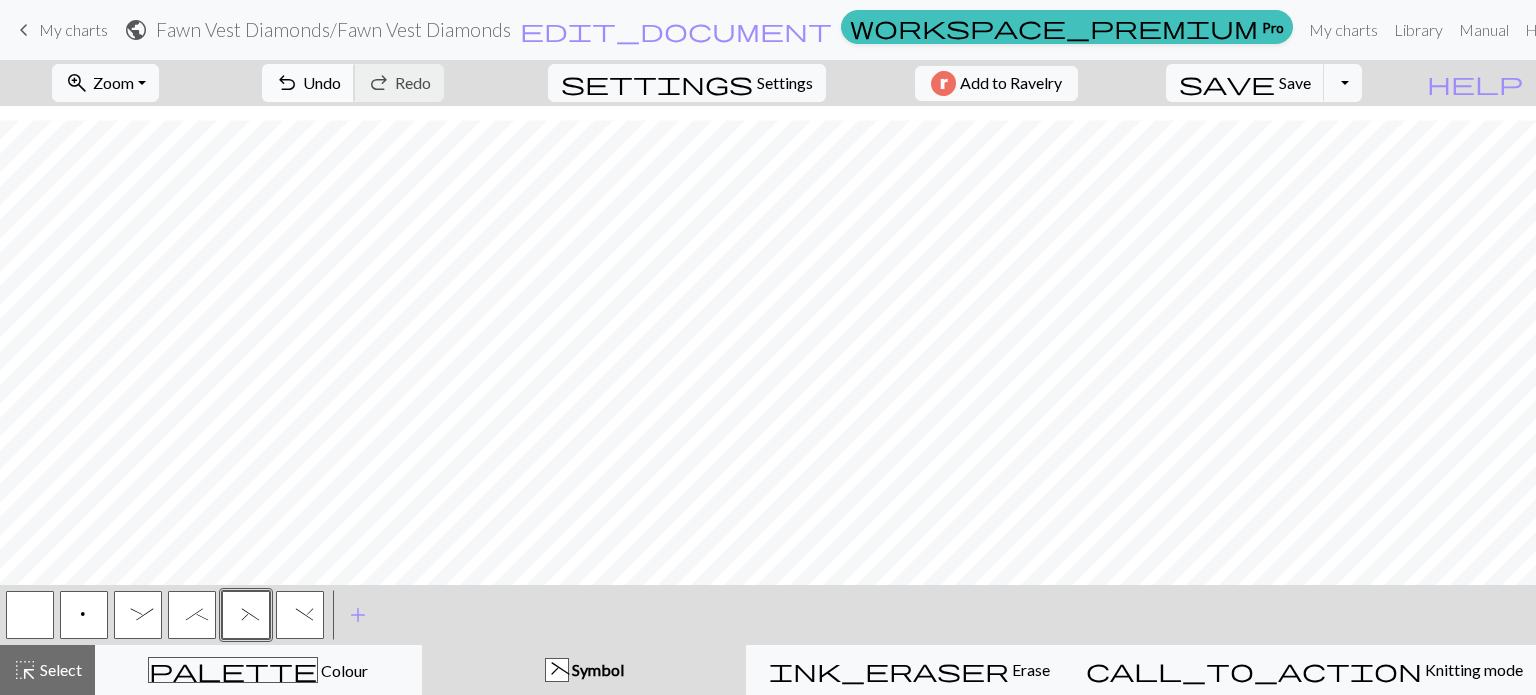 click on "undo" at bounding box center (287, 83) 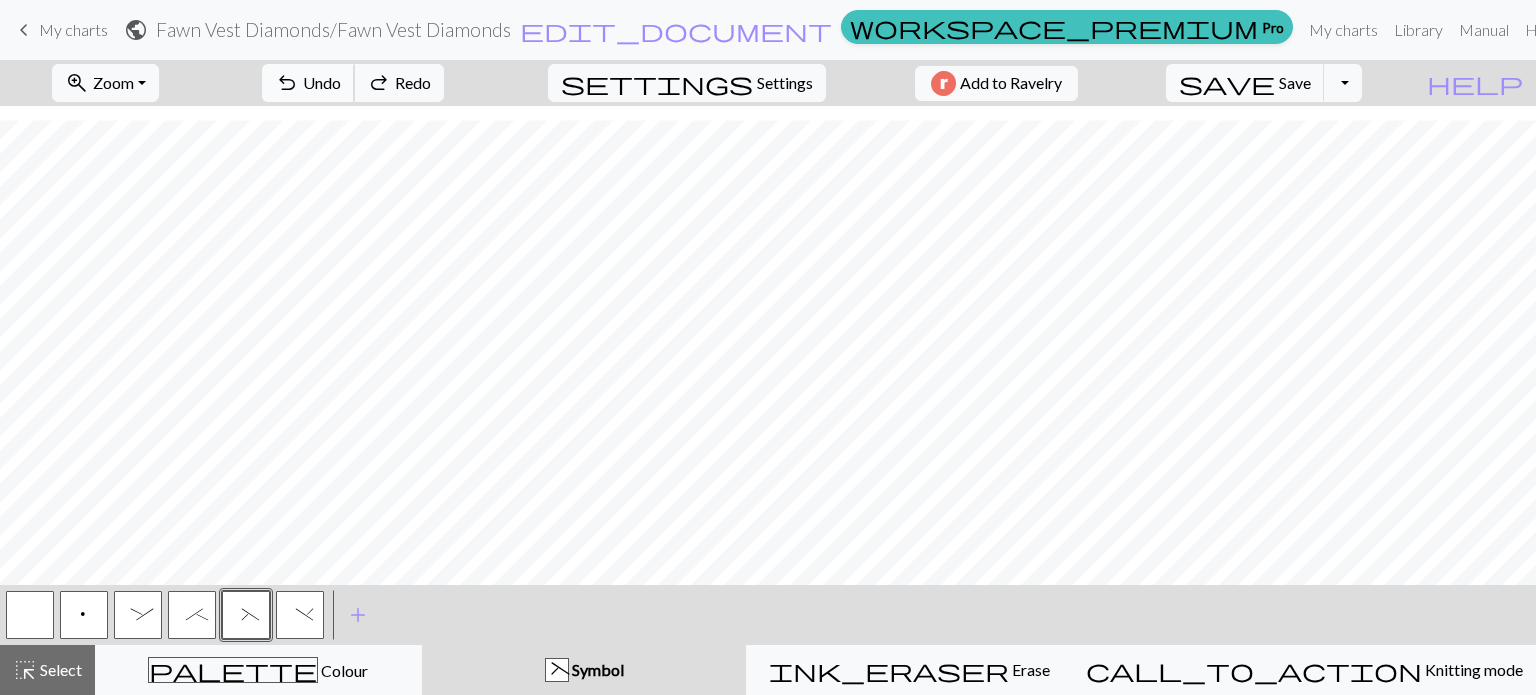 click on "undo" at bounding box center (287, 83) 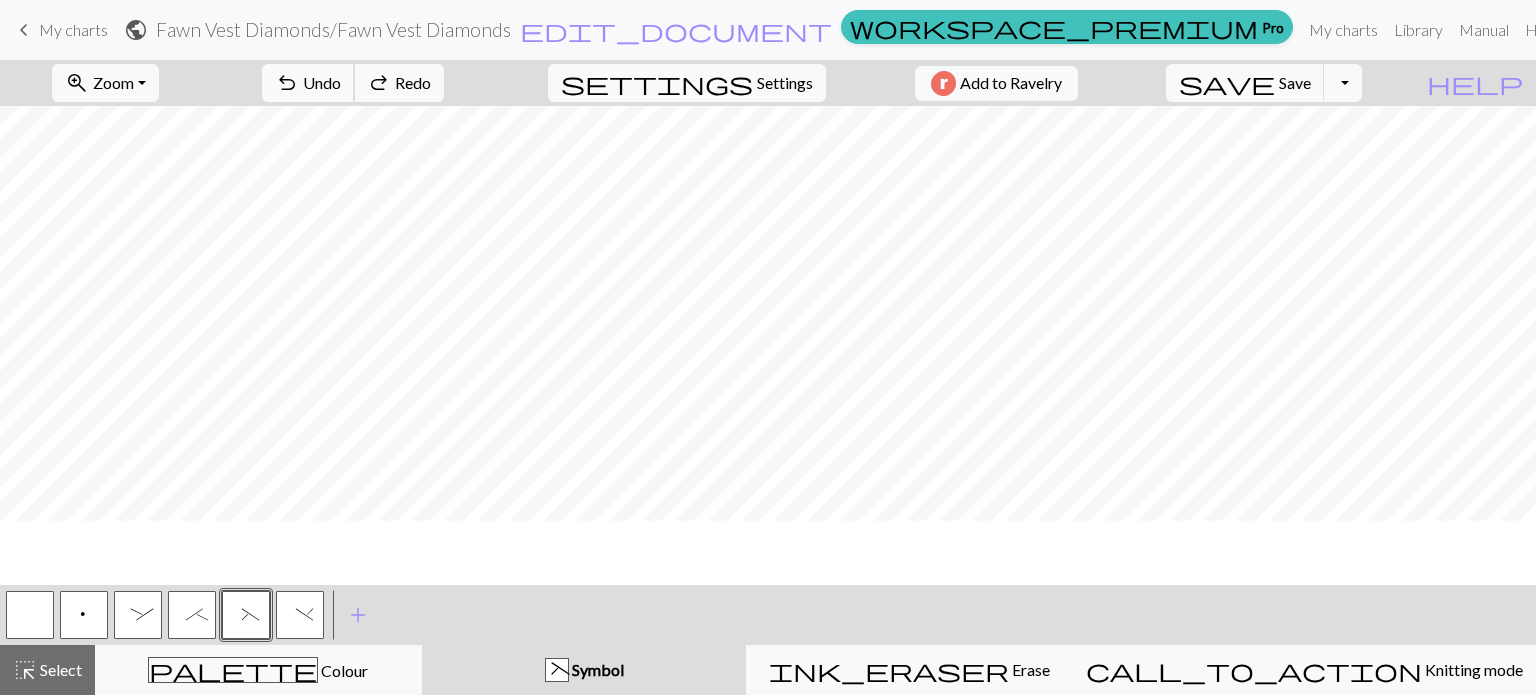 scroll, scrollTop: 0, scrollLeft: 0, axis: both 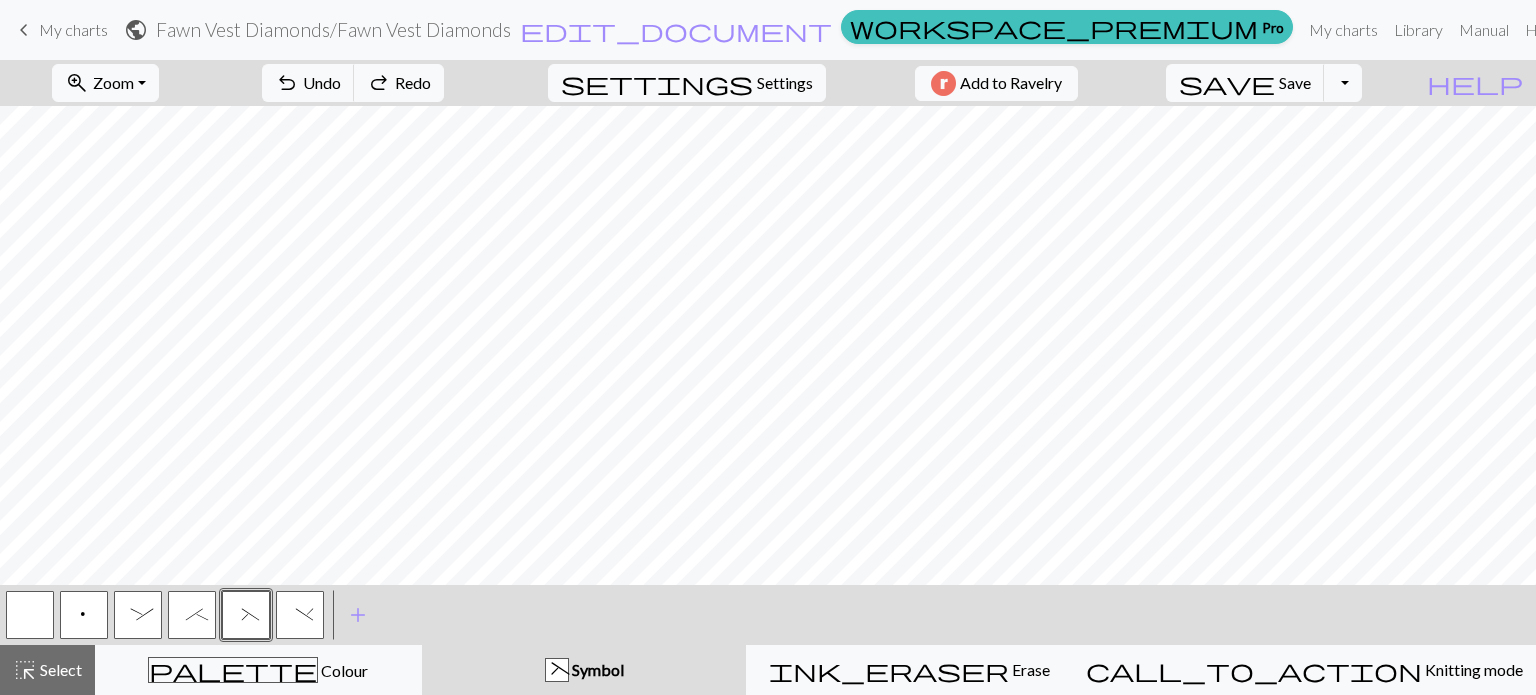 click on ";" at bounding box center [192, 617] 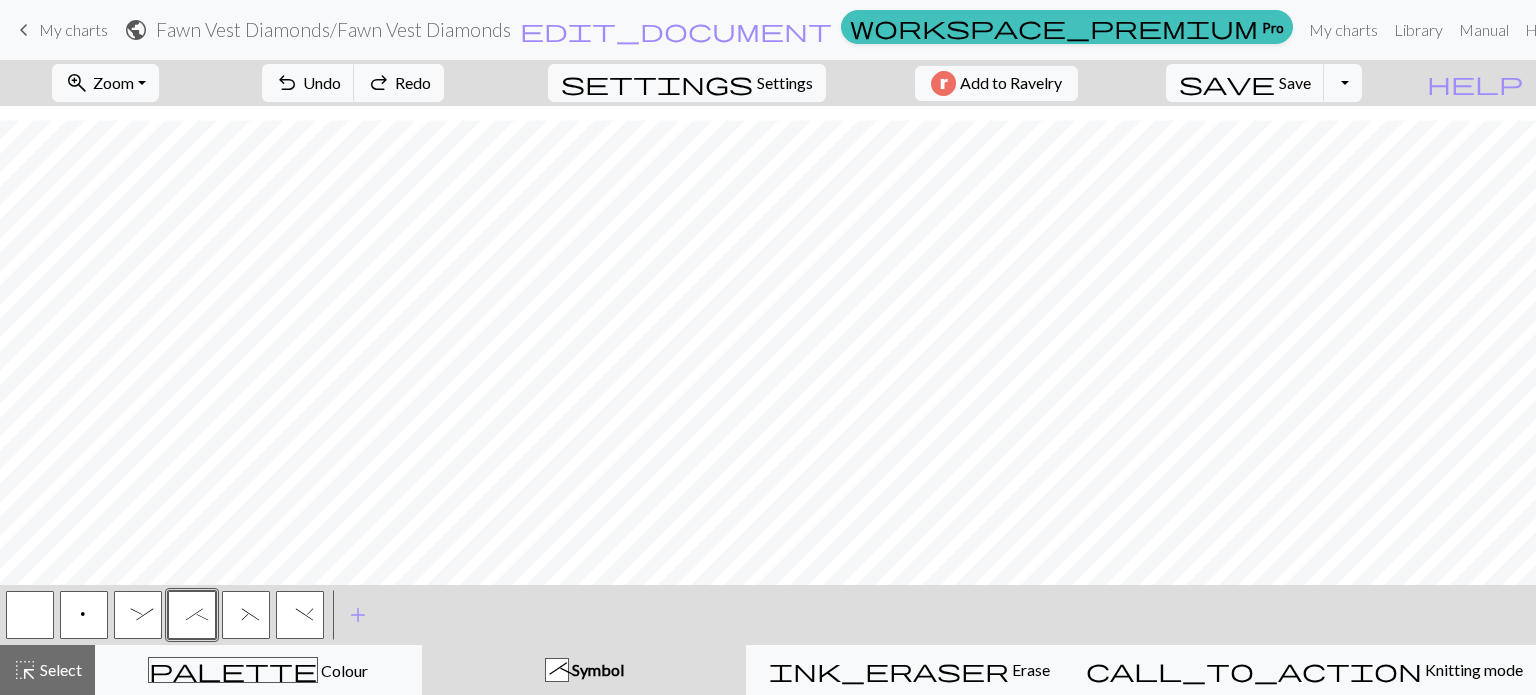 scroll, scrollTop: 81, scrollLeft: 0, axis: vertical 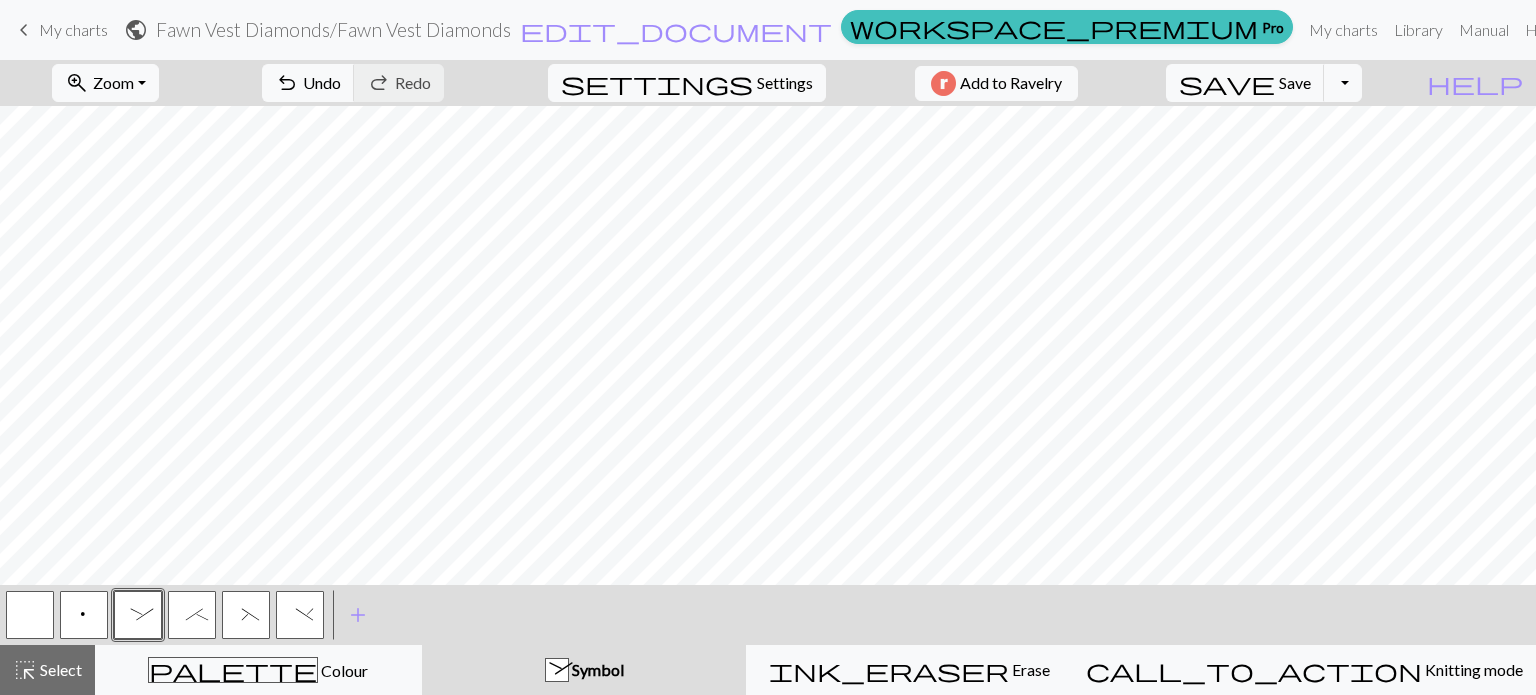 click on ";" at bounding box center (192, 615) 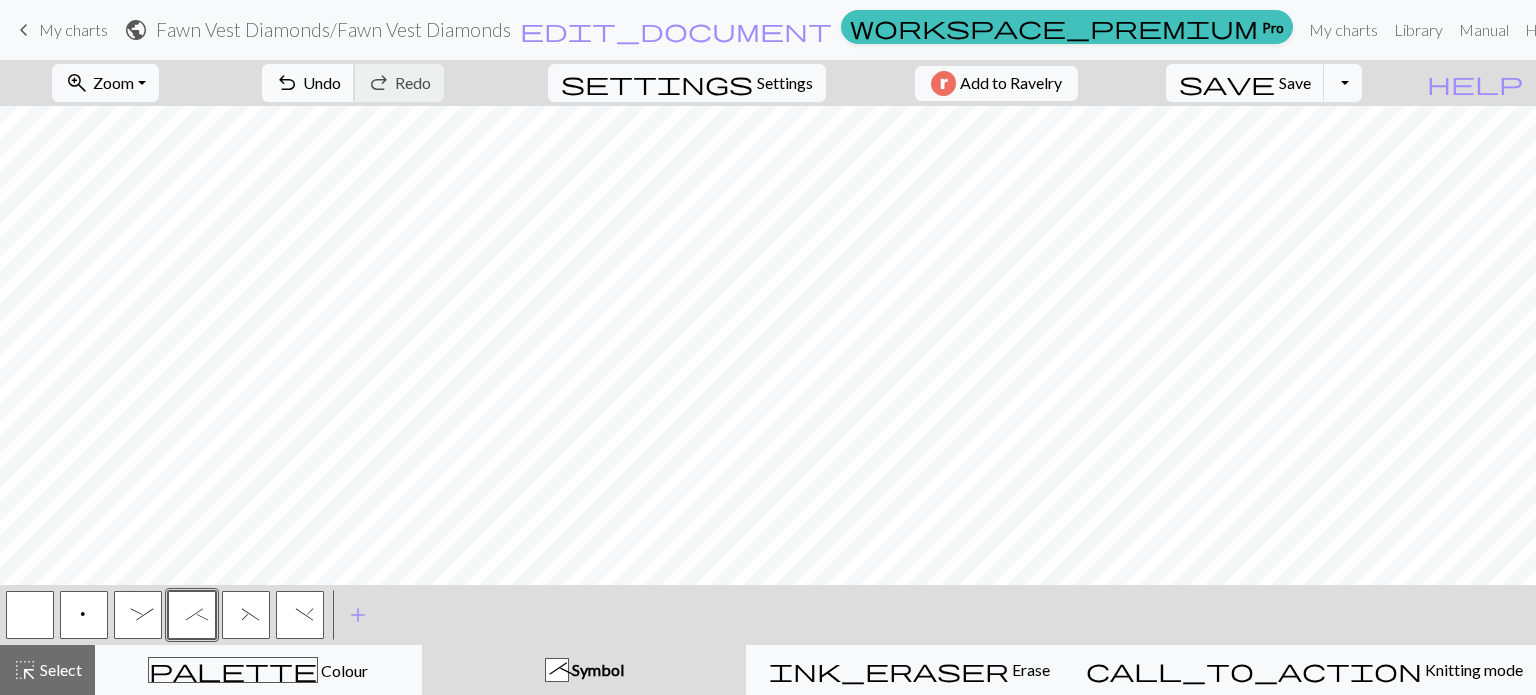 click on "Undo" at bounding box center [322, 82] 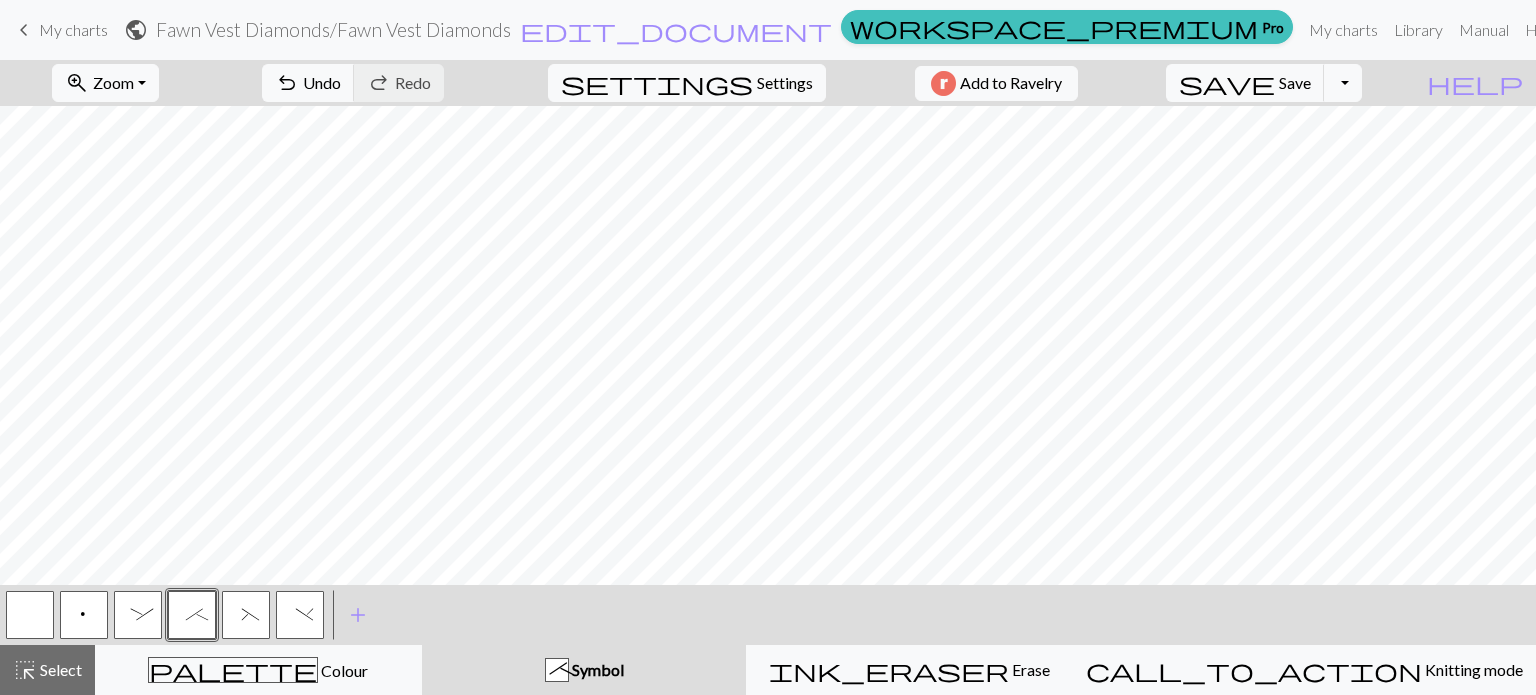 click on ":" at bounding box center (138, 617) 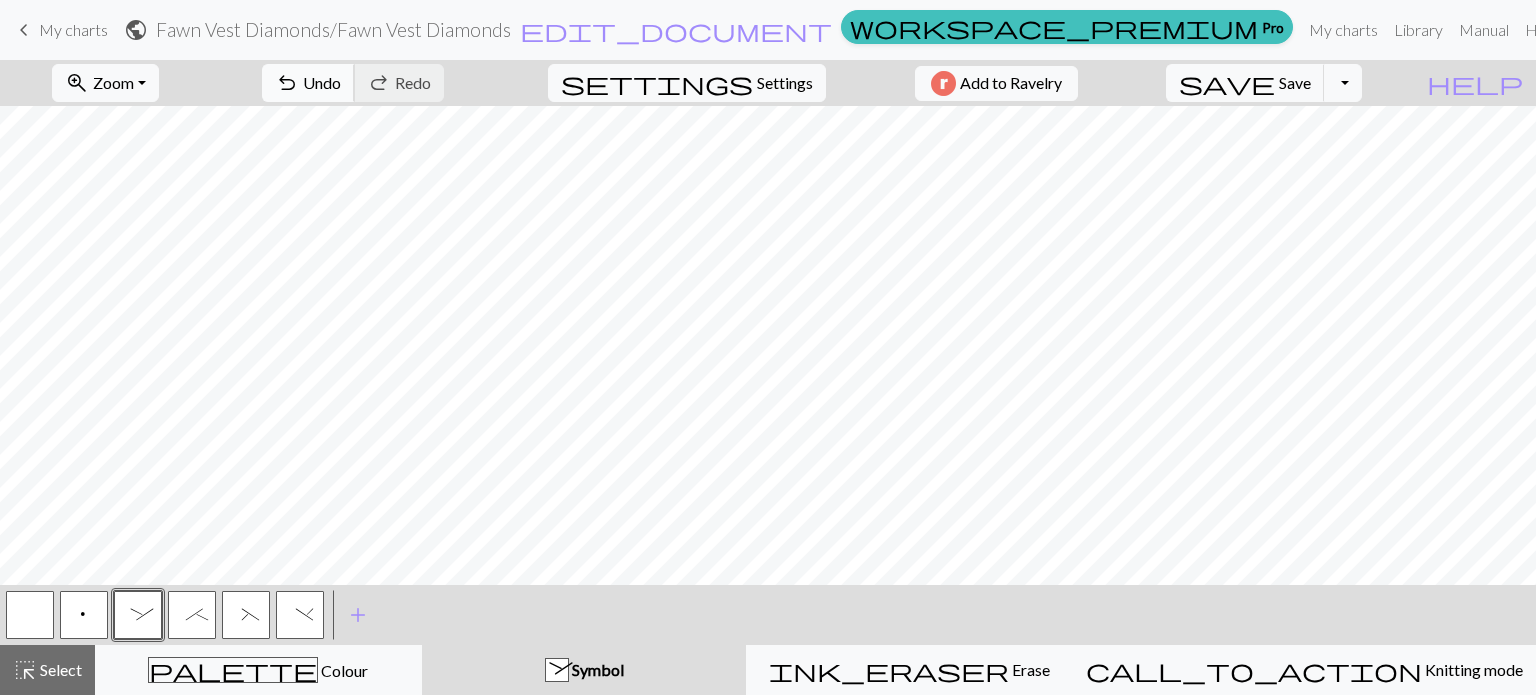 click on "undo Undo Undo" at bounding box center [308, 83] 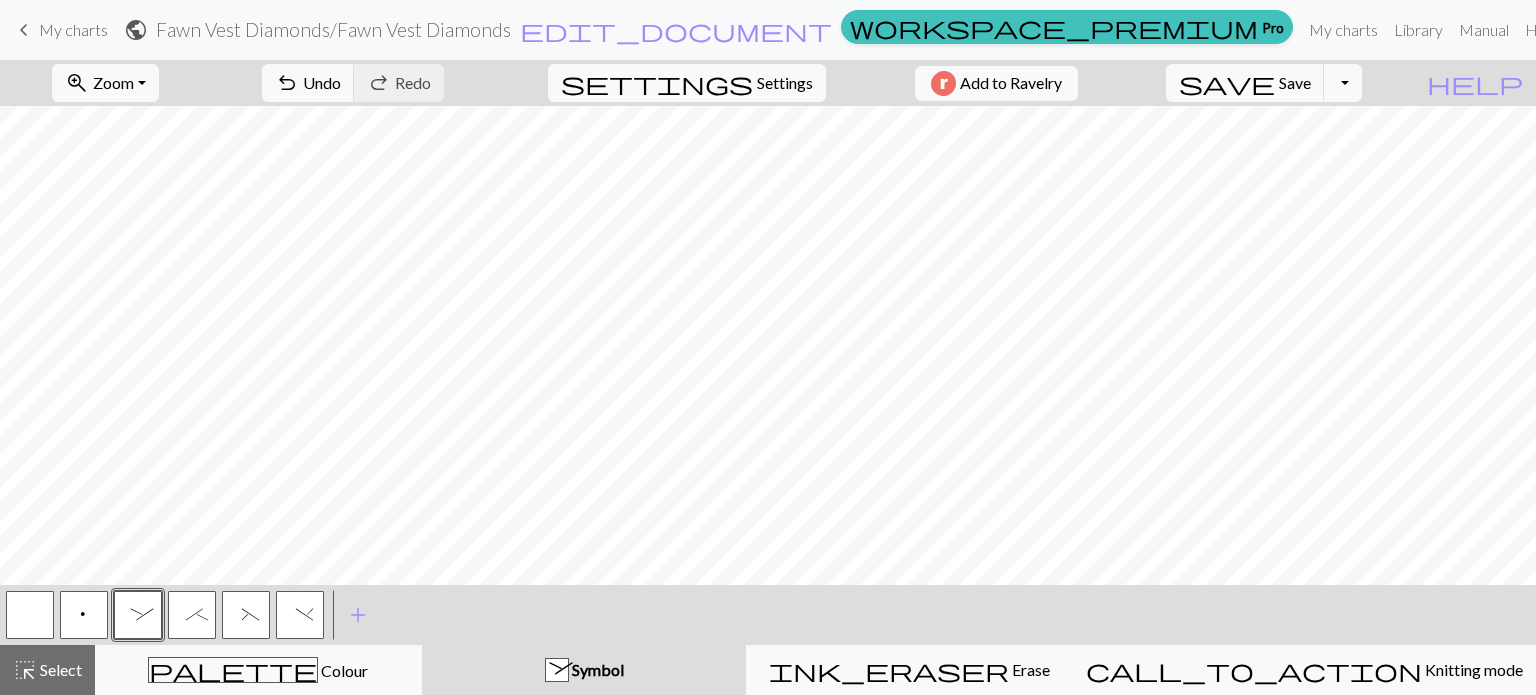 click on ";" at bounding box center [192, 615] 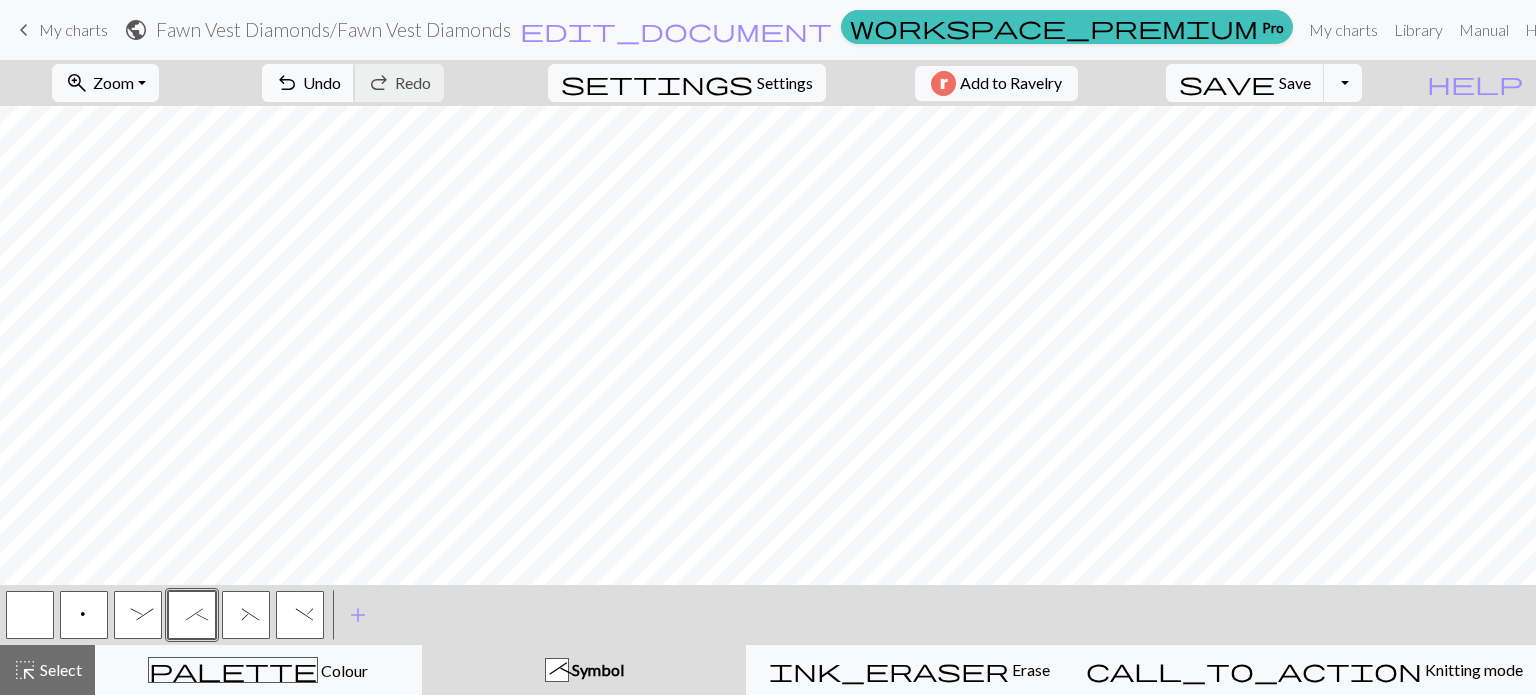 click on "Undo" at bounding box center (322, 82) 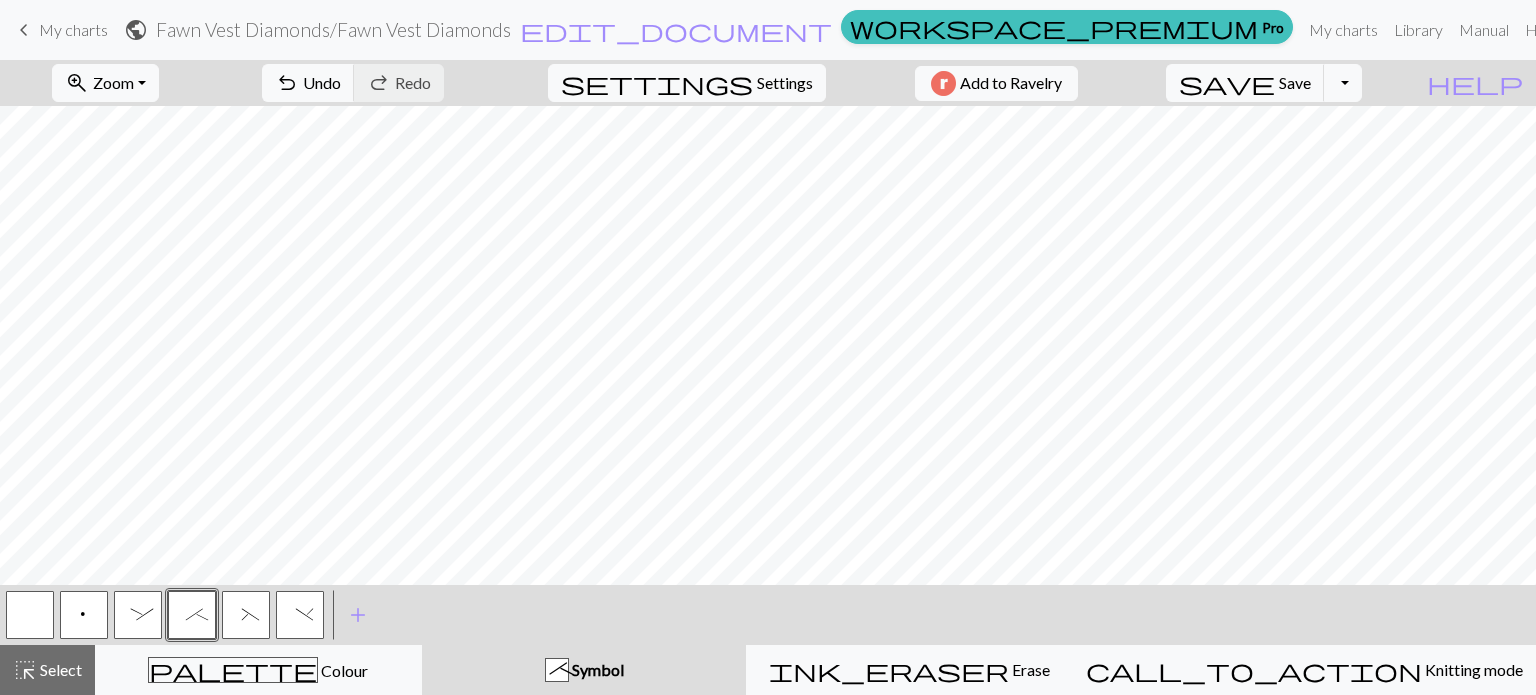 click on ":" at bounding box center (138, 615) 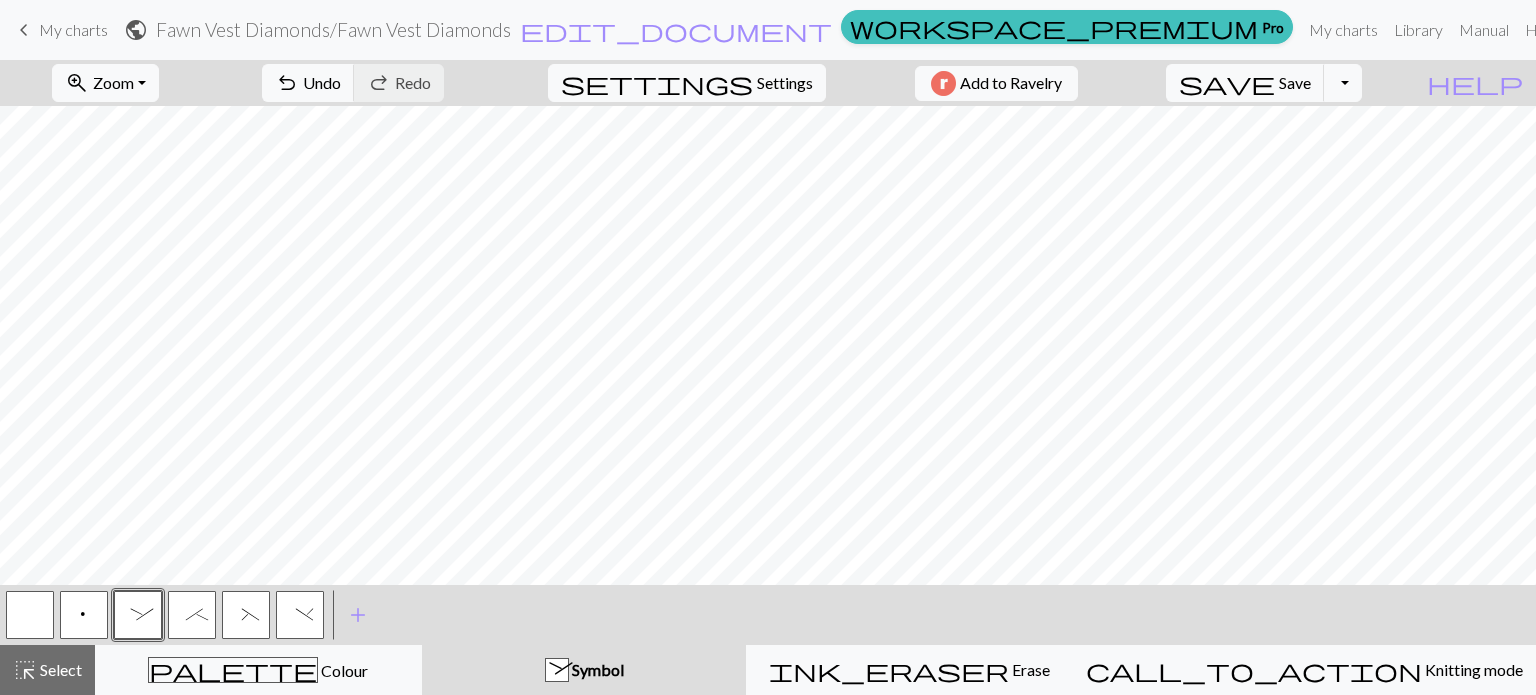 click on ";" at bounding box center (192, 617) 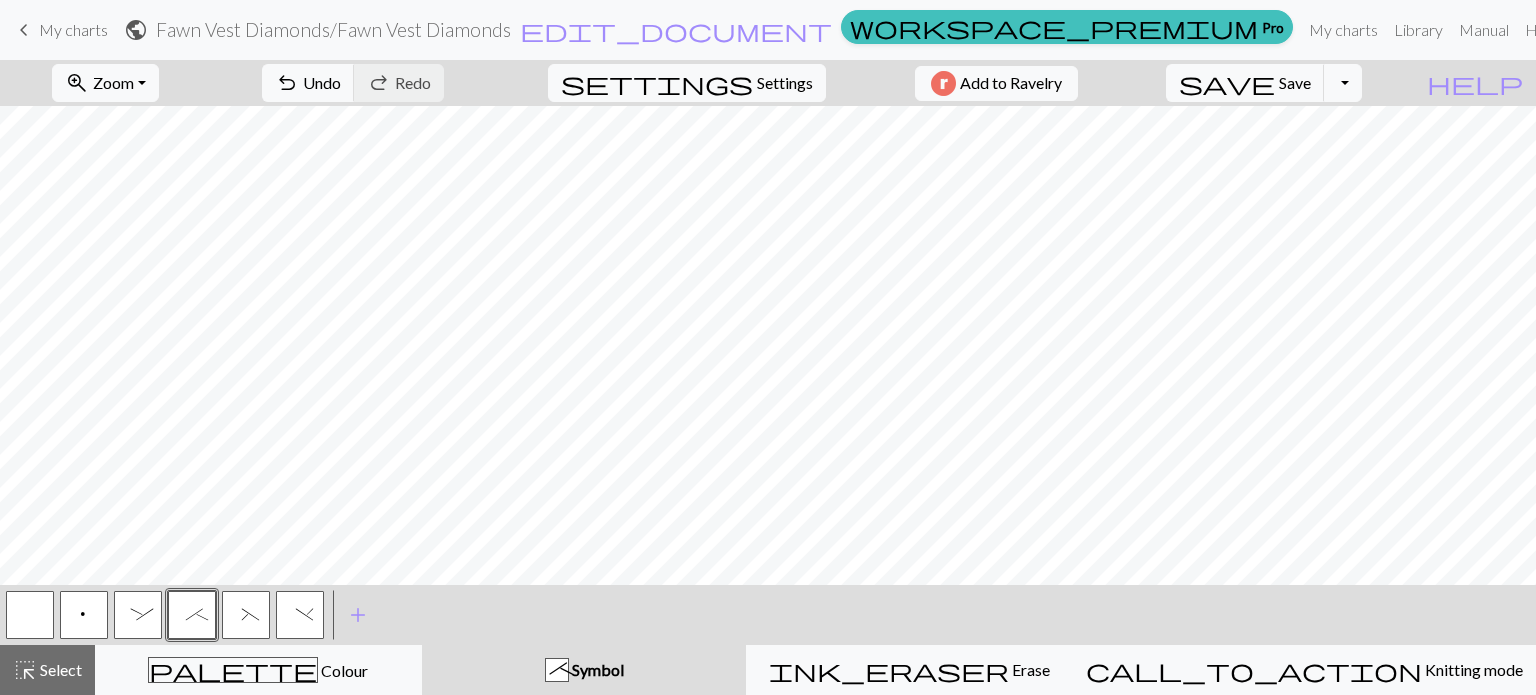 click on ":" at bounding box center (138, 615) 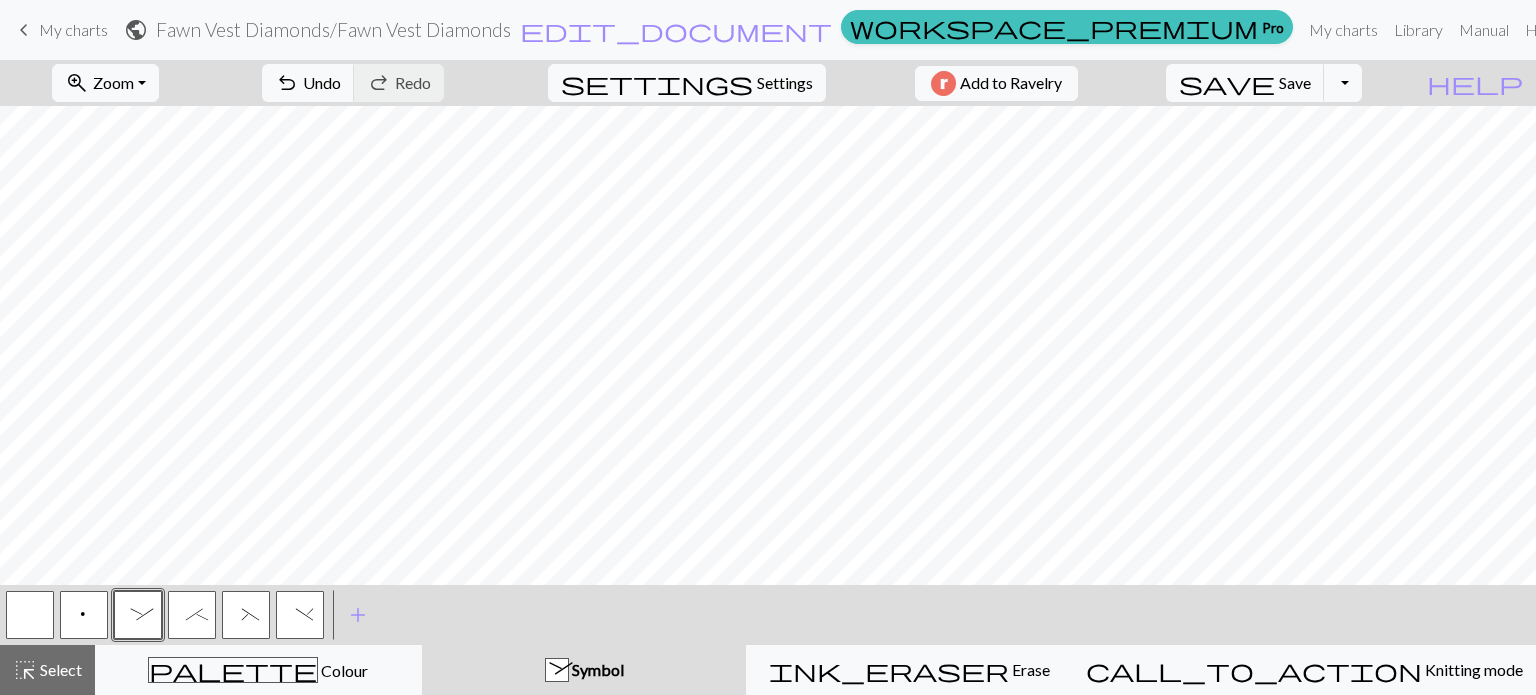 click on ";" at bounding box center (192, 615) 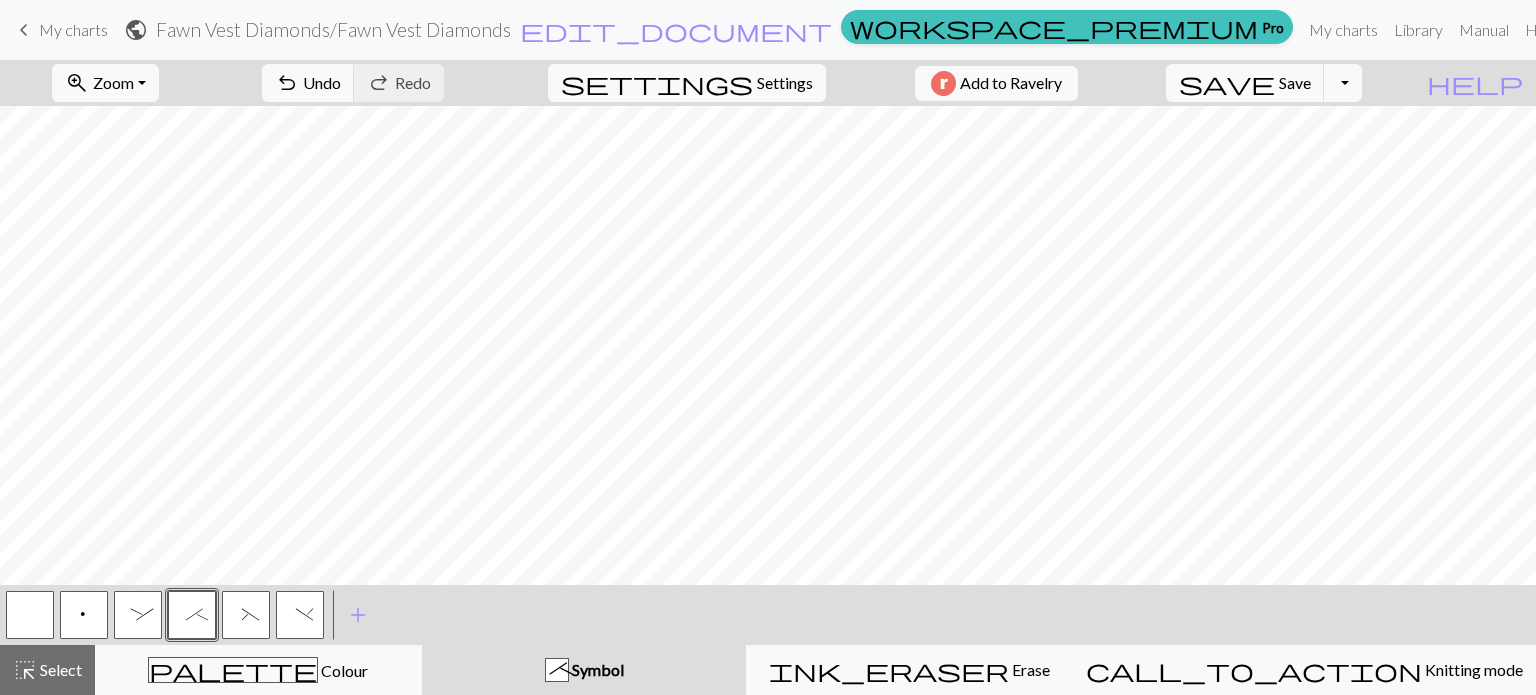 click on ":" at bounding box center [138, 617] 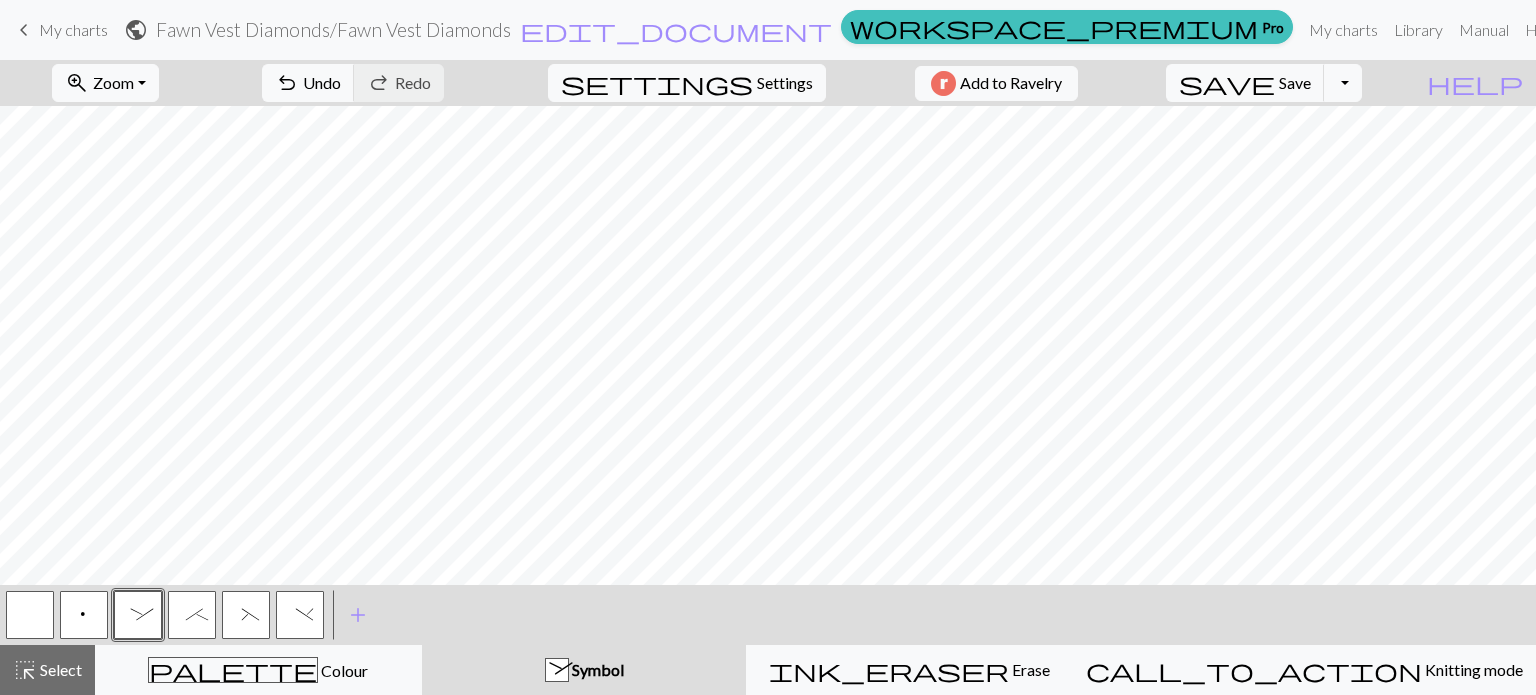 click on ";" at bounding box center [192, 615] 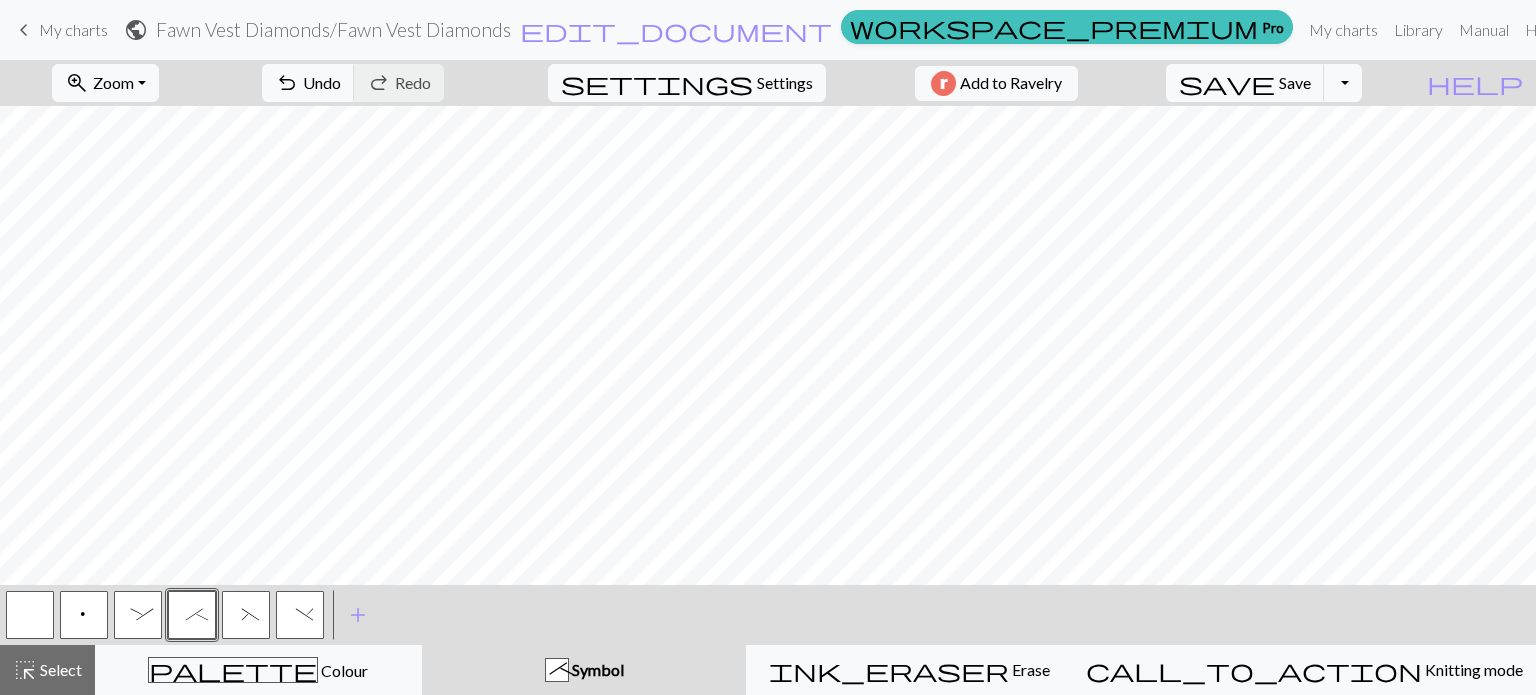 click on ":" at bounding box center [138, 617] 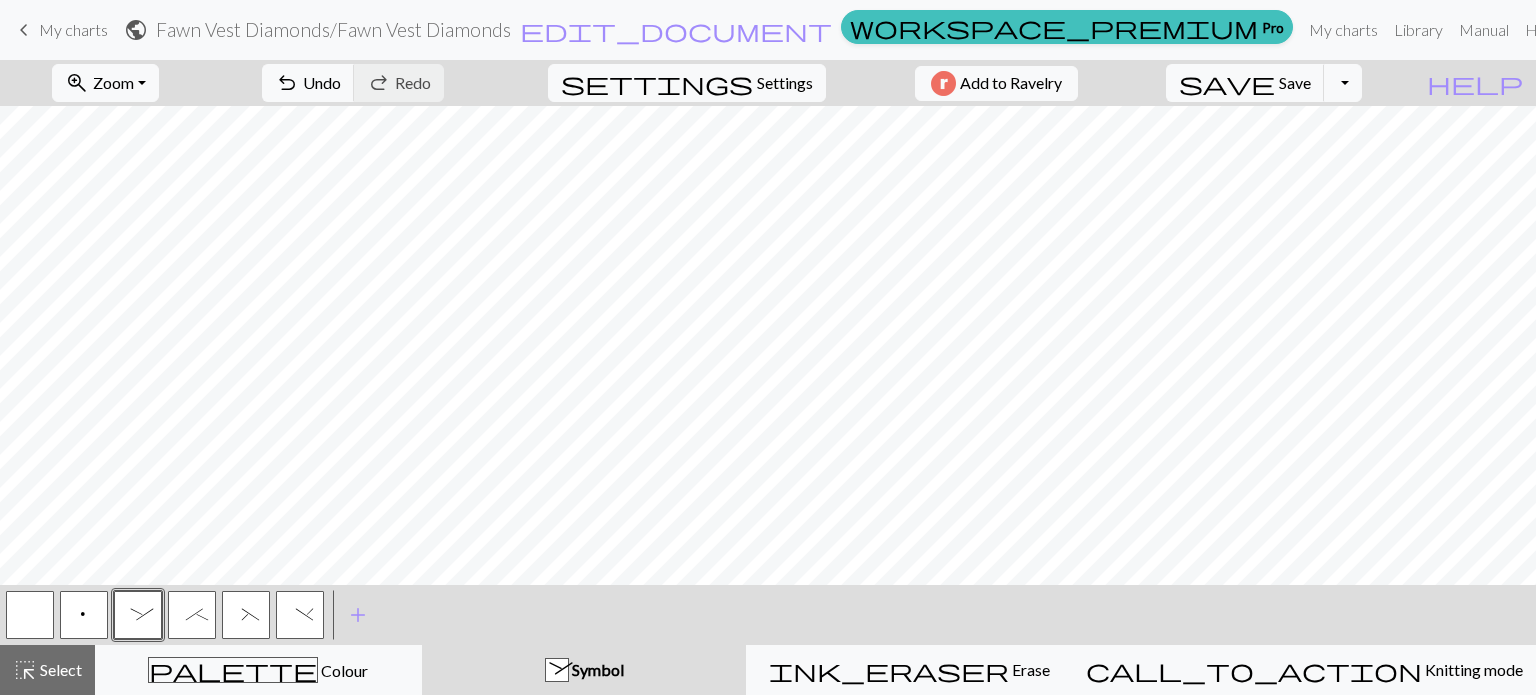 click on ";" at bounding box center (192, 617) 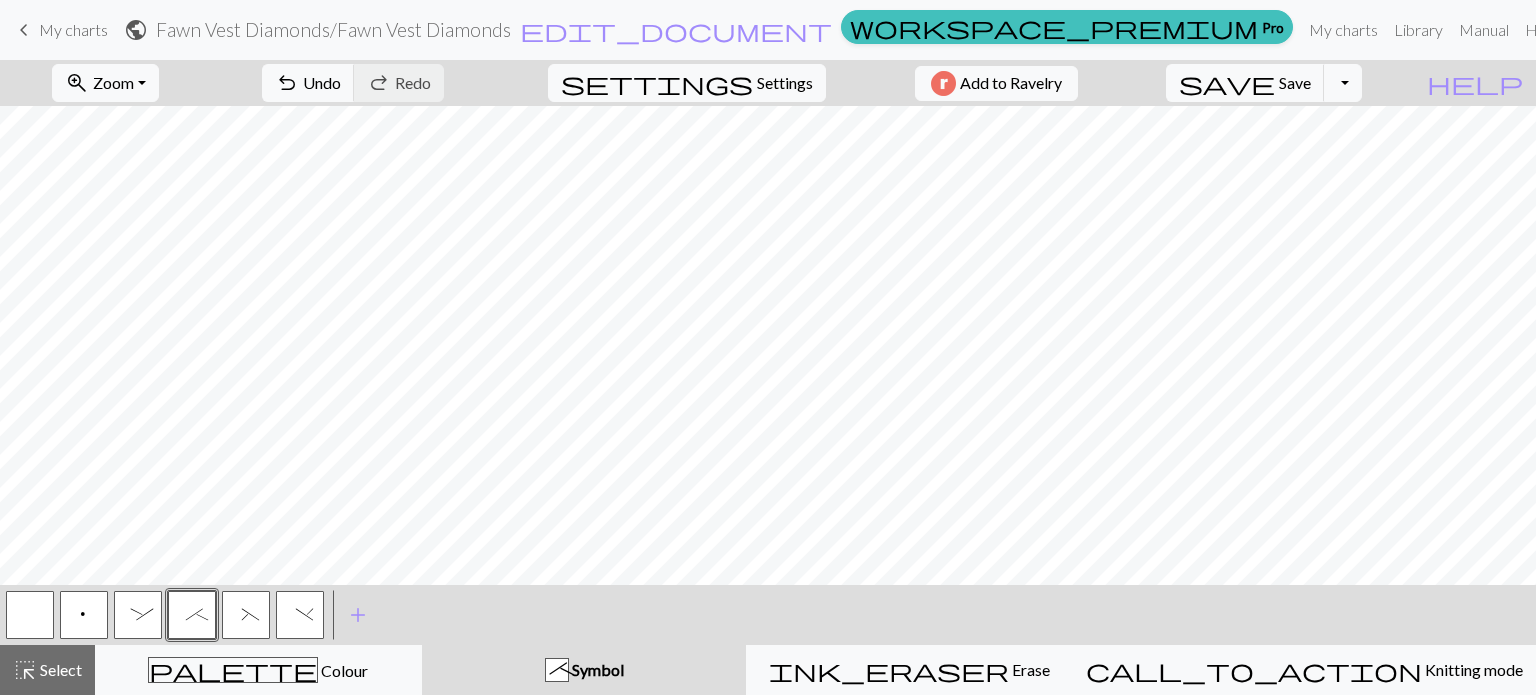 click on ":" at bounding box center (138, 615) 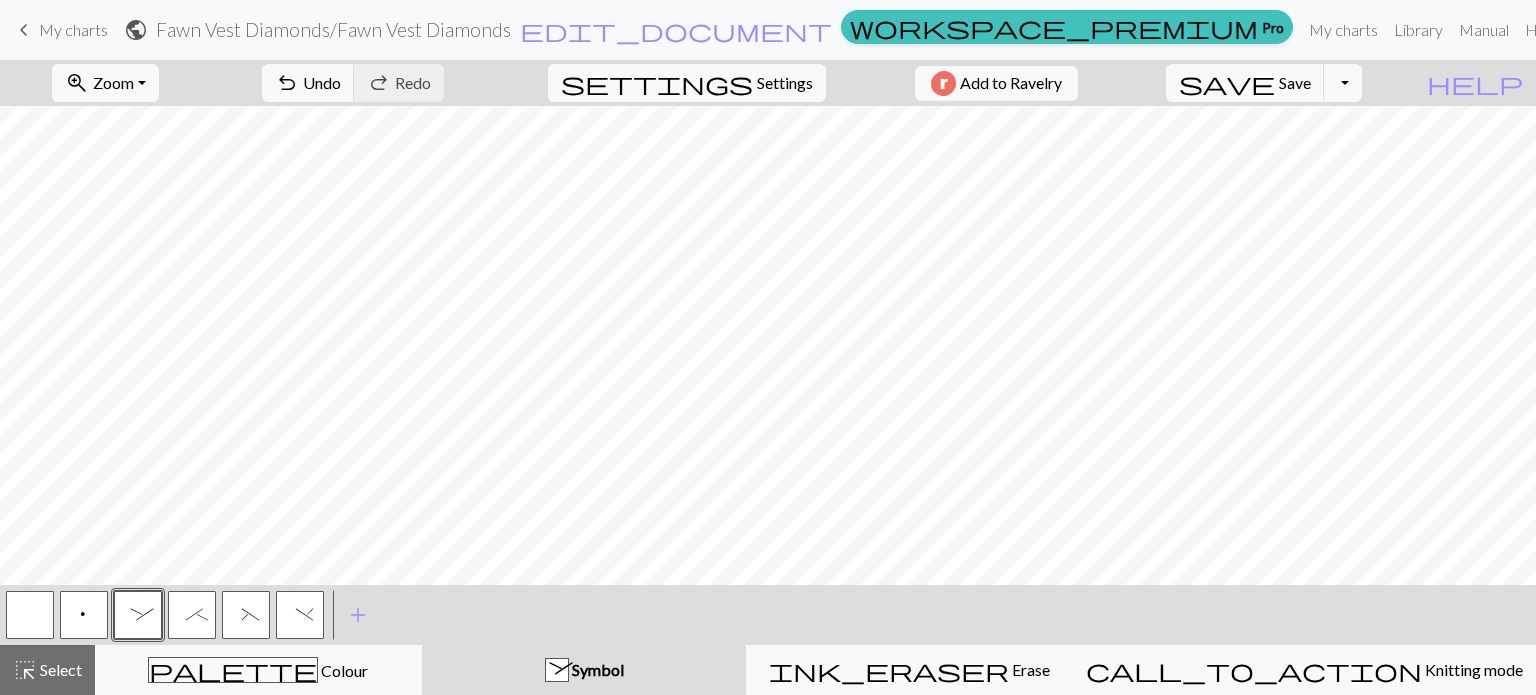 click on ";" at bounding box center [192, 615] 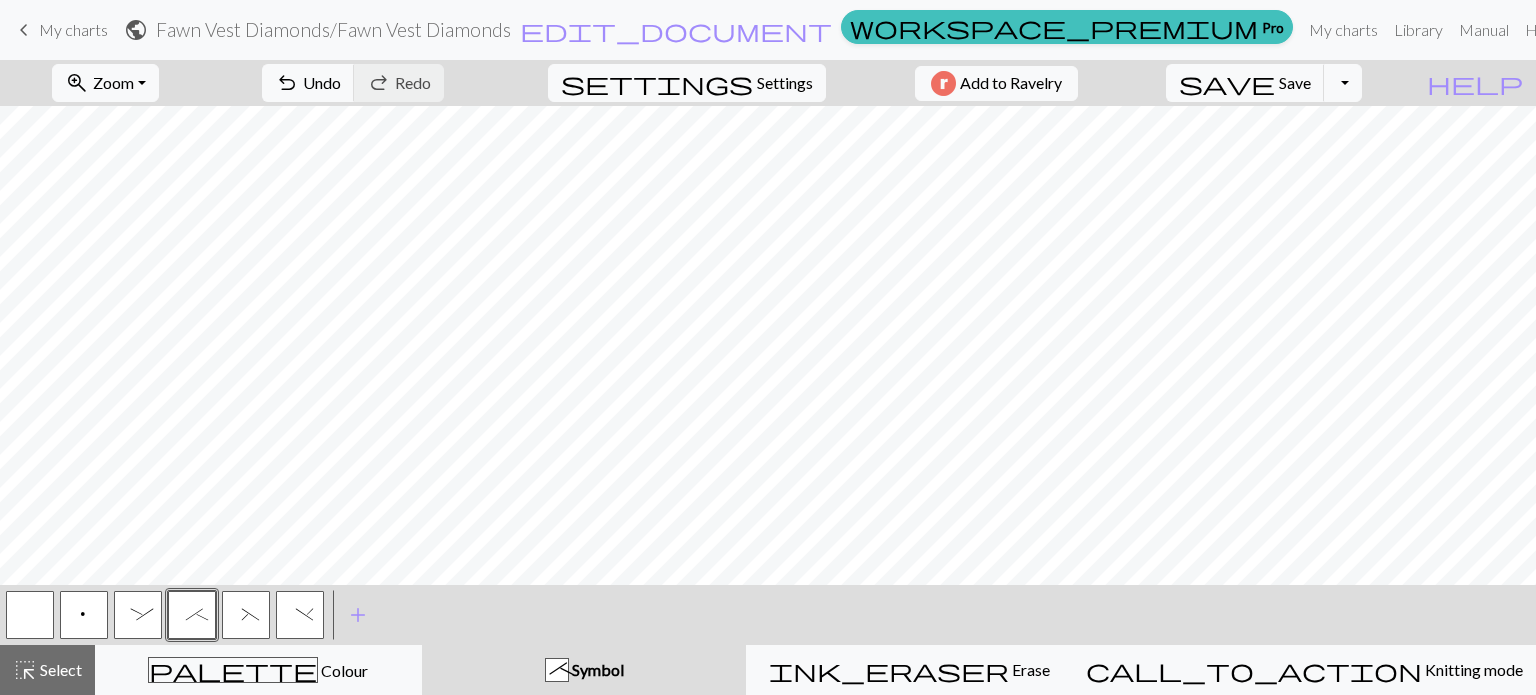 click on ":" at bounding box center [138, 615] 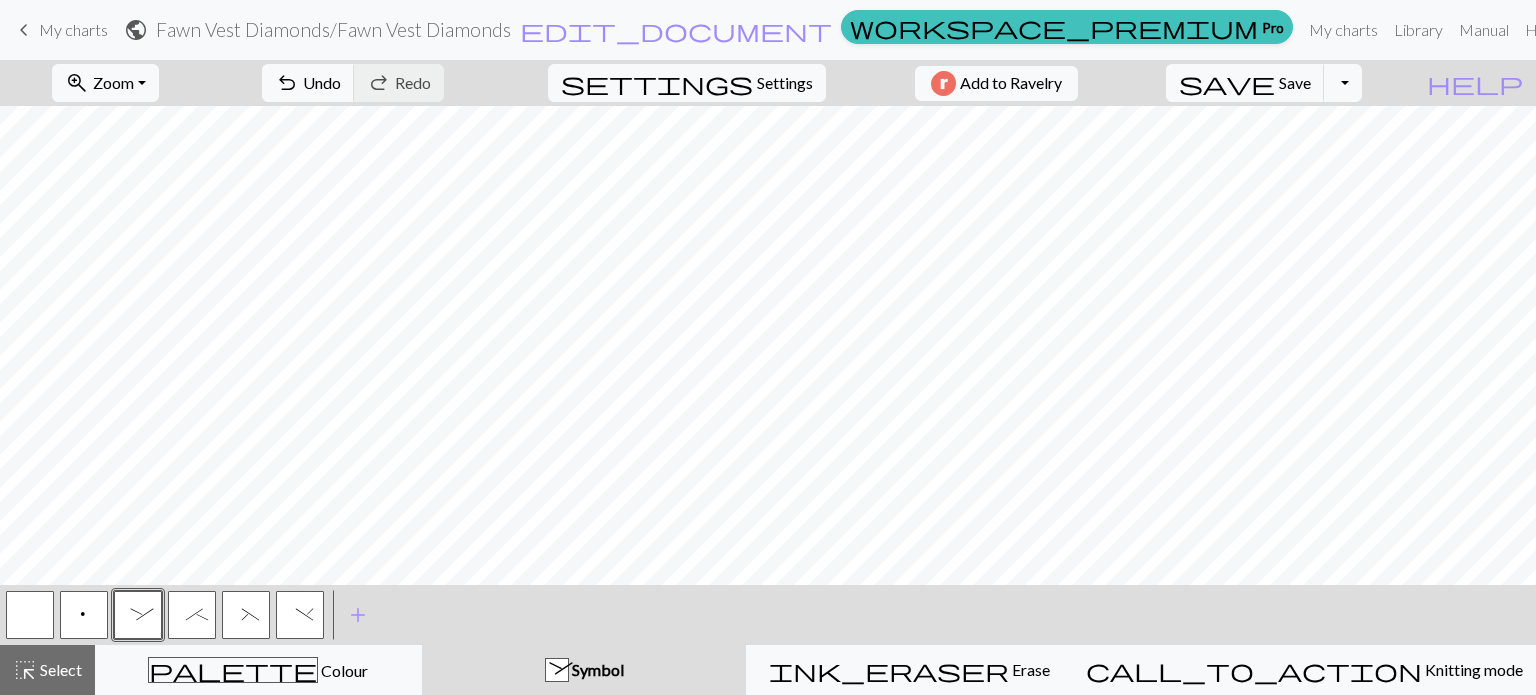 click on "(" at bounding box center [246, 617] 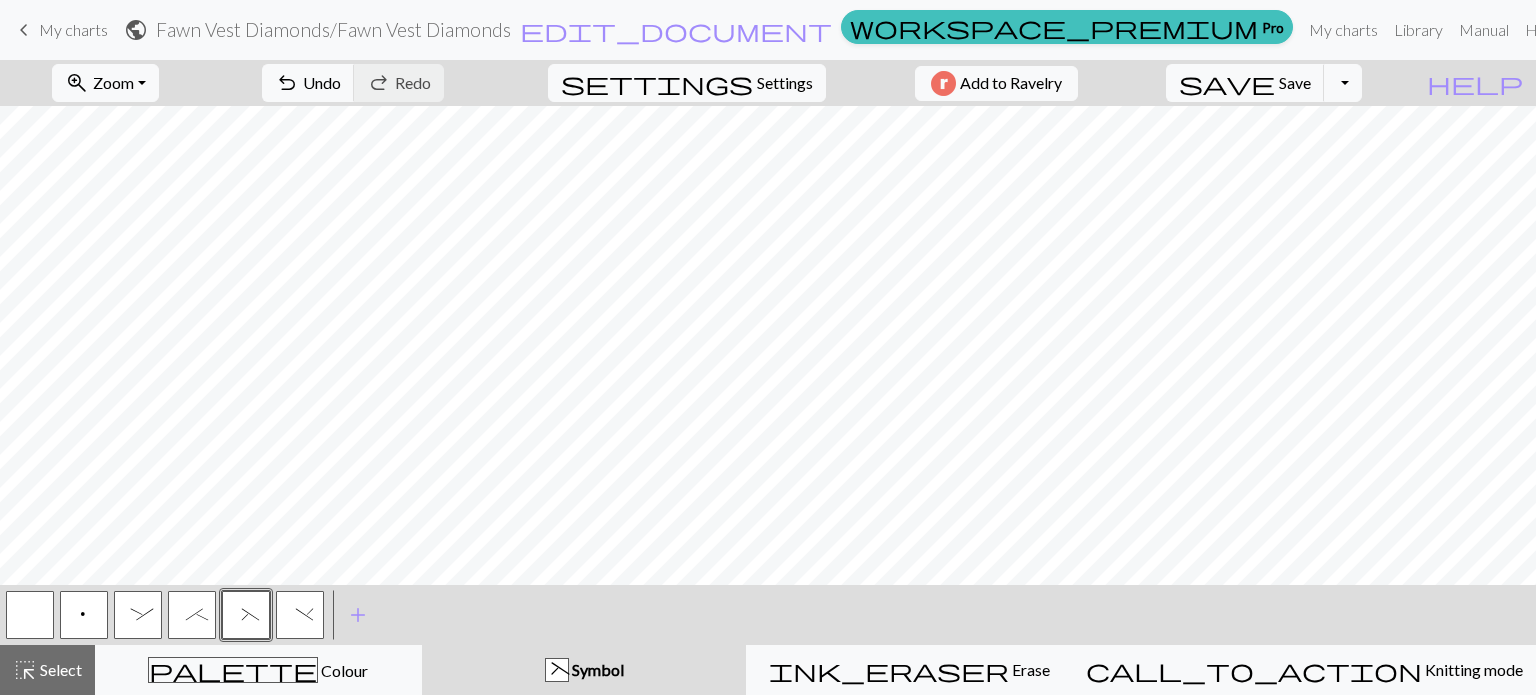 click on ")" at bounding box center [300, 617] 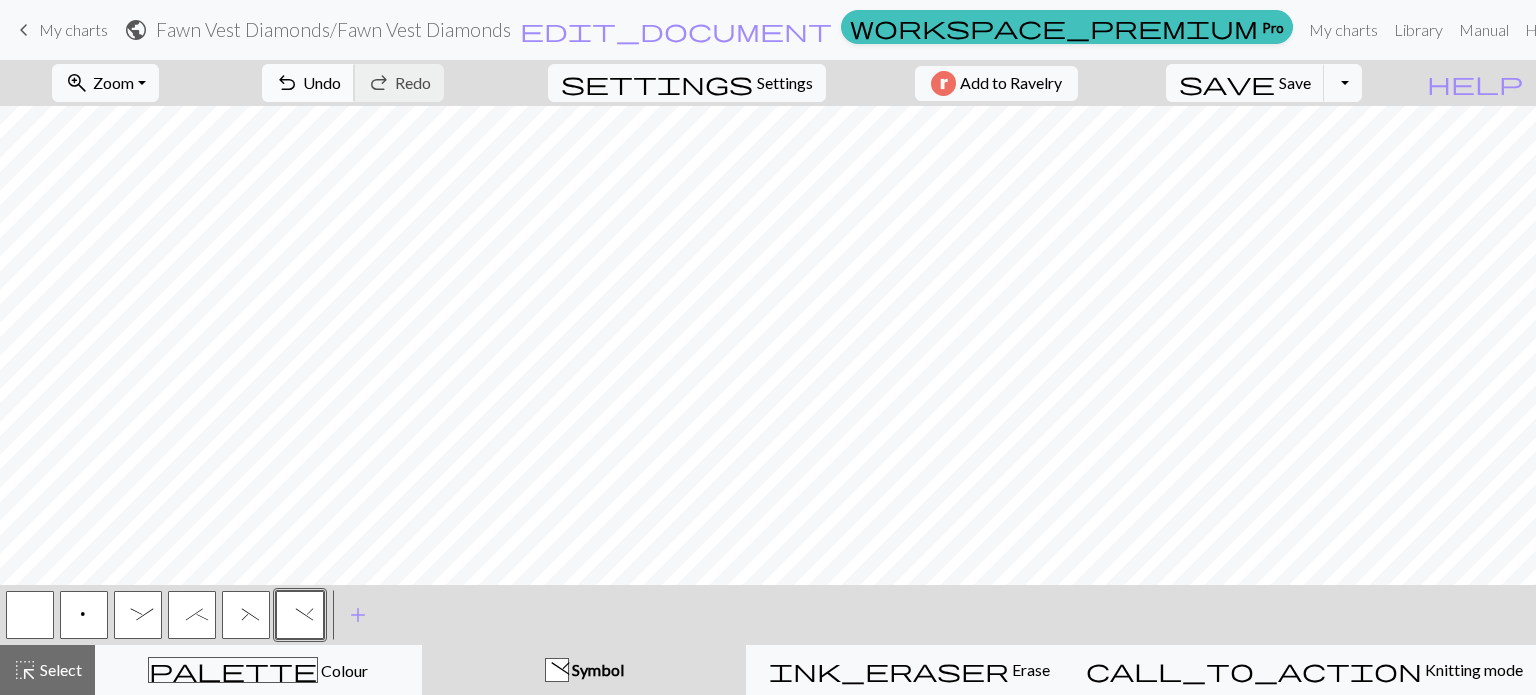 click on "Undo" at bounding box center [322, 82] 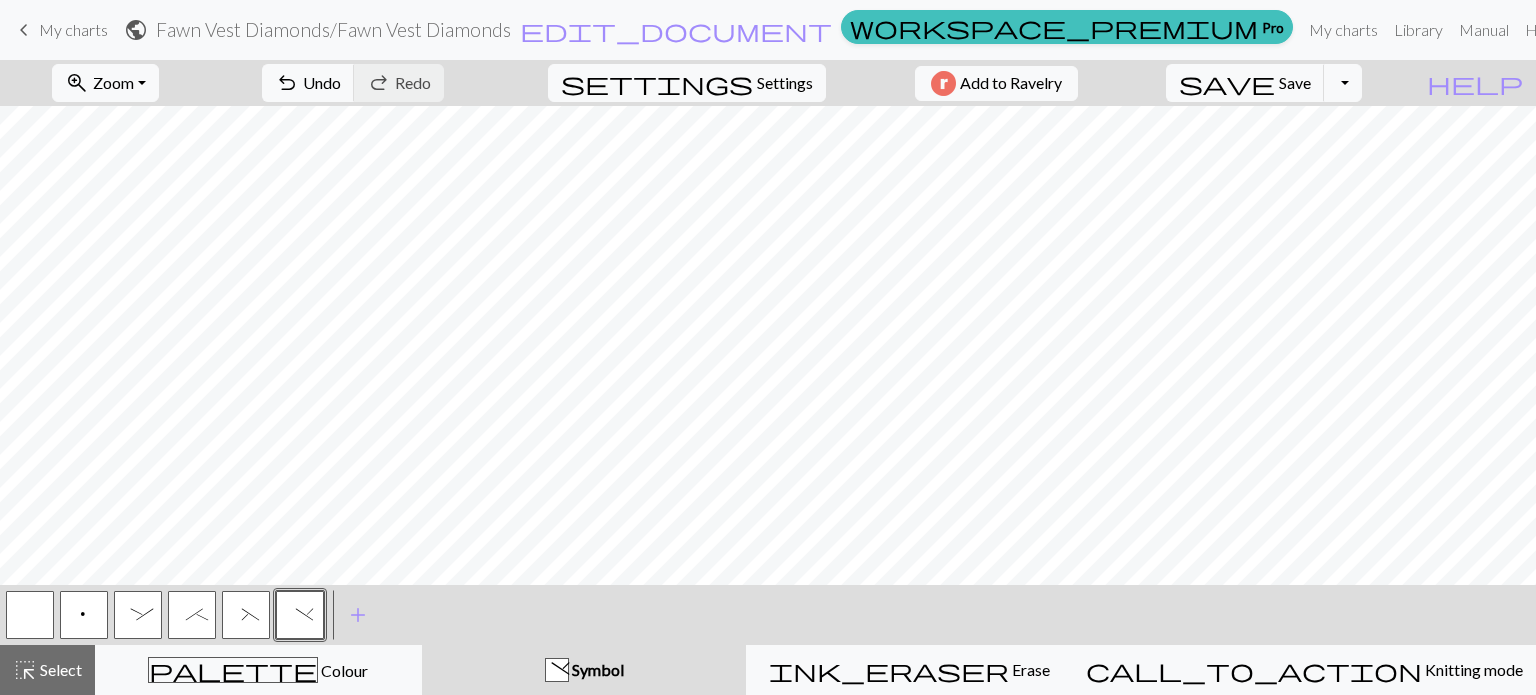 click on "(" at bounding box center [246, 615] 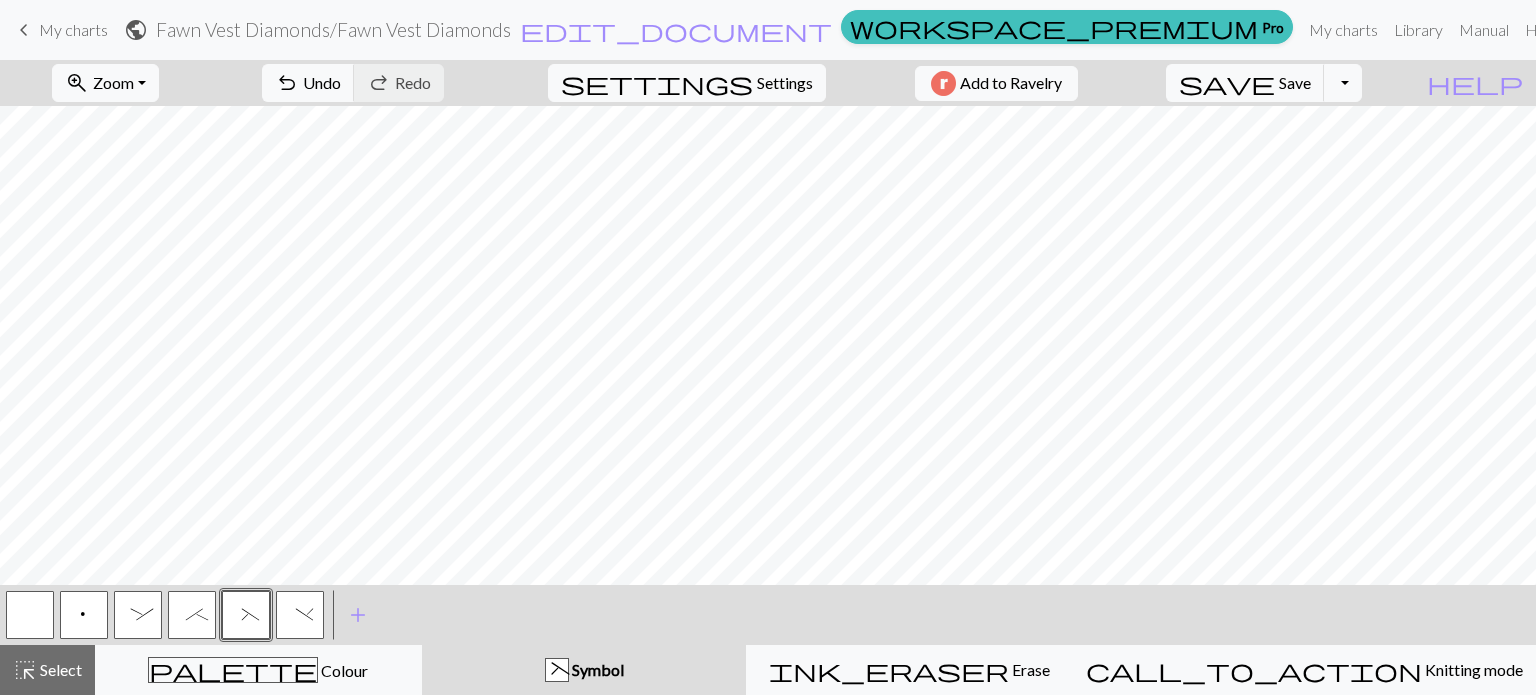 click on ")" at bounding box center [300, 615] 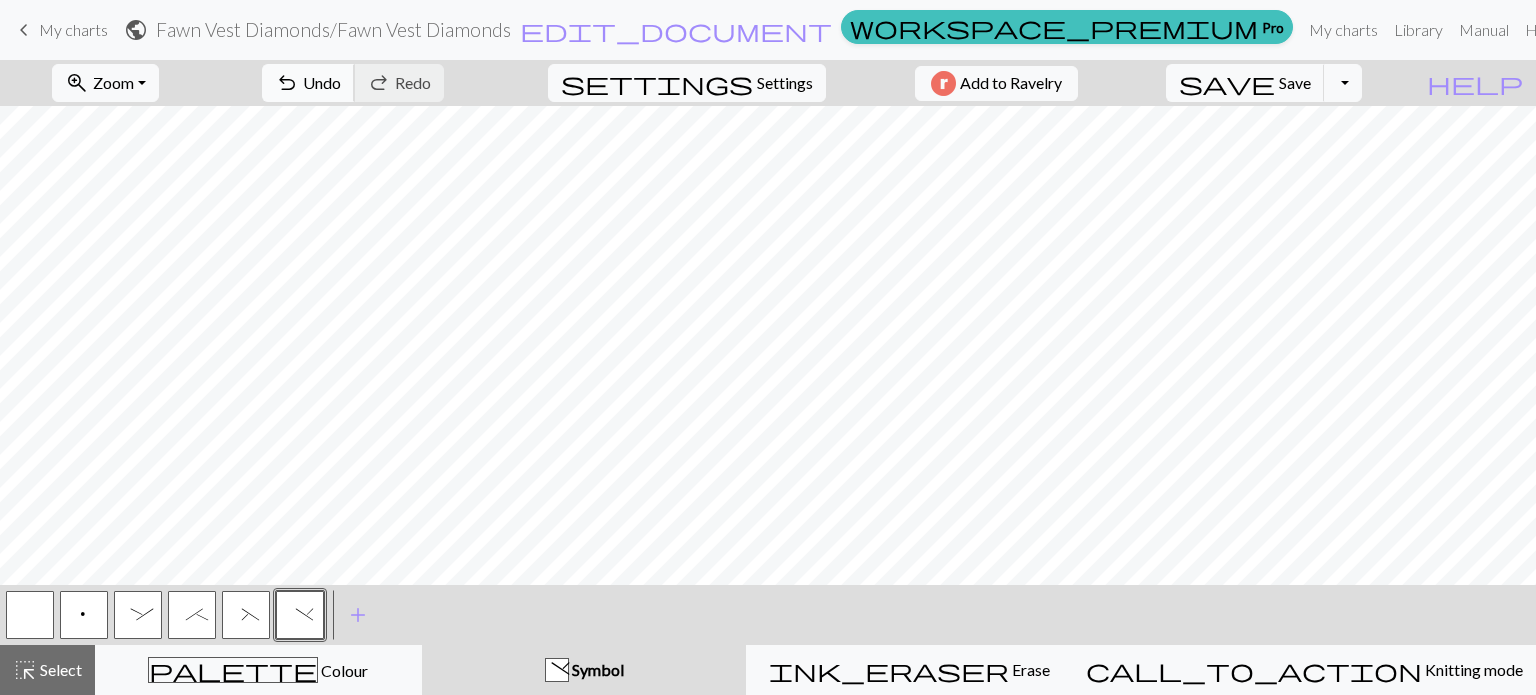 click on "Undo" at bounding box center (322, 82) 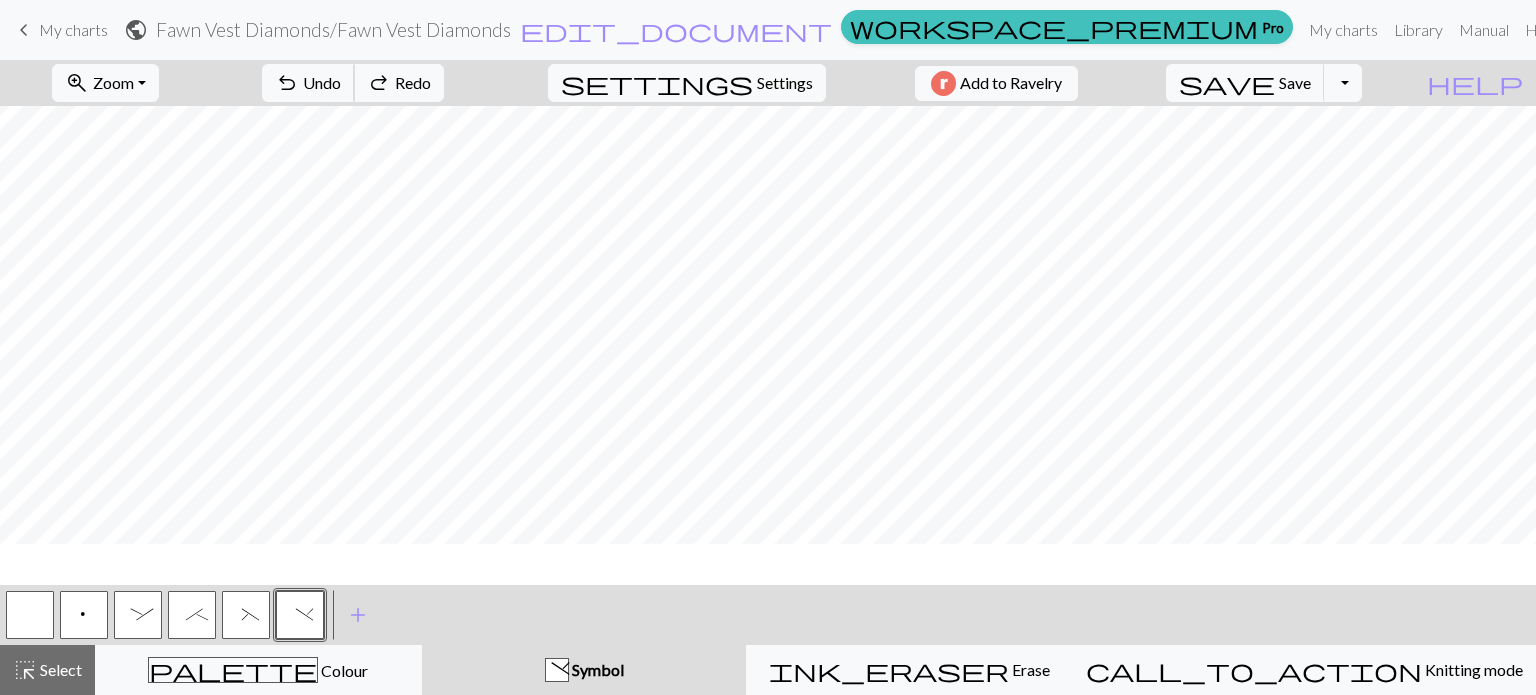 scroll, scrollTop: 0, scrollLeft: 0, axis: both 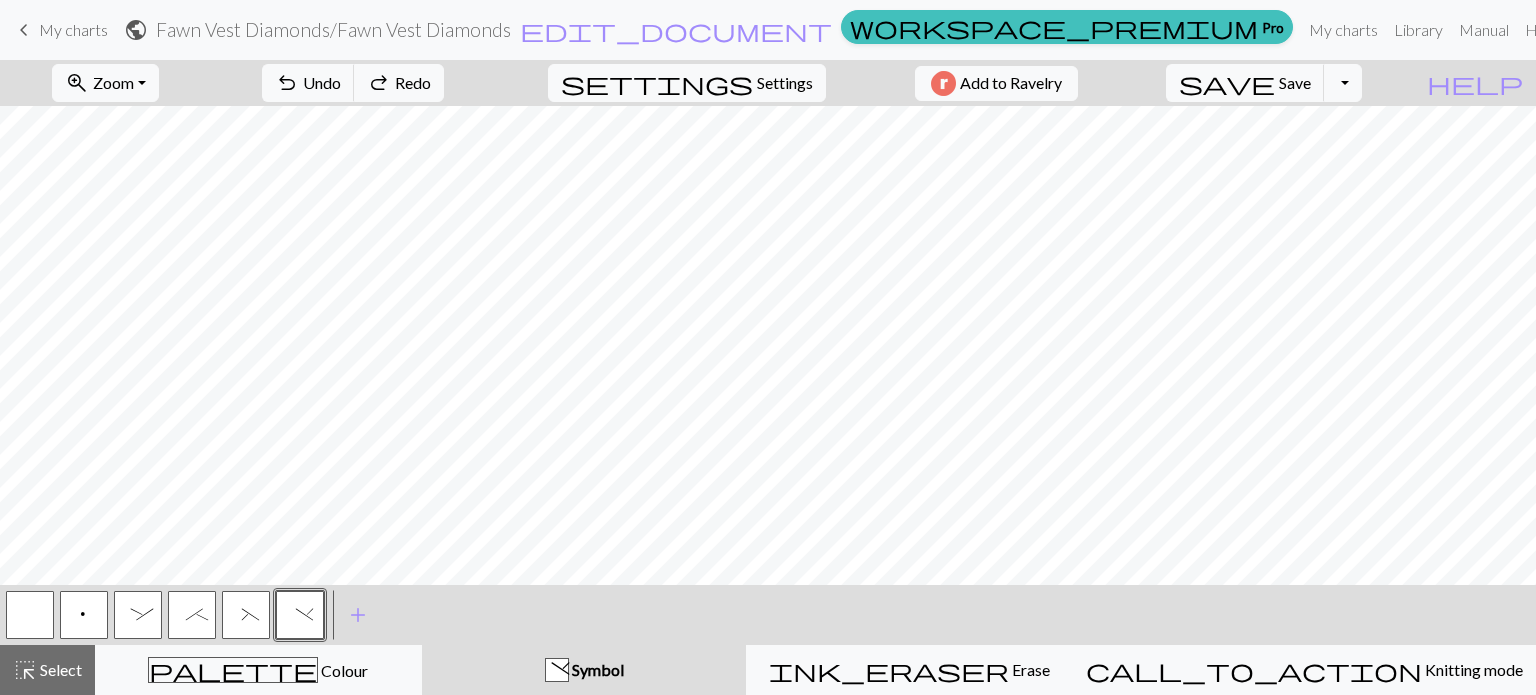 click at bounding box center [30, 615] 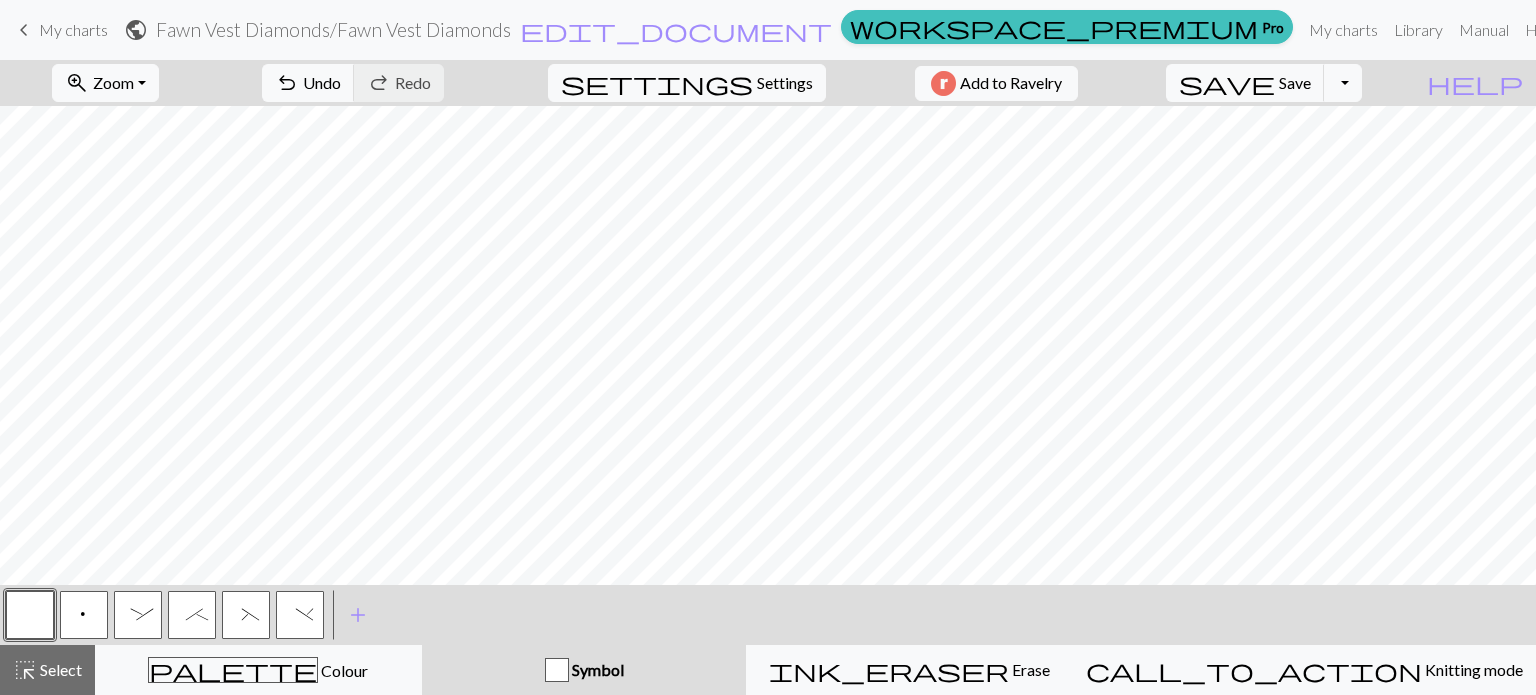 click on ";" at bounding box center [192, 617] 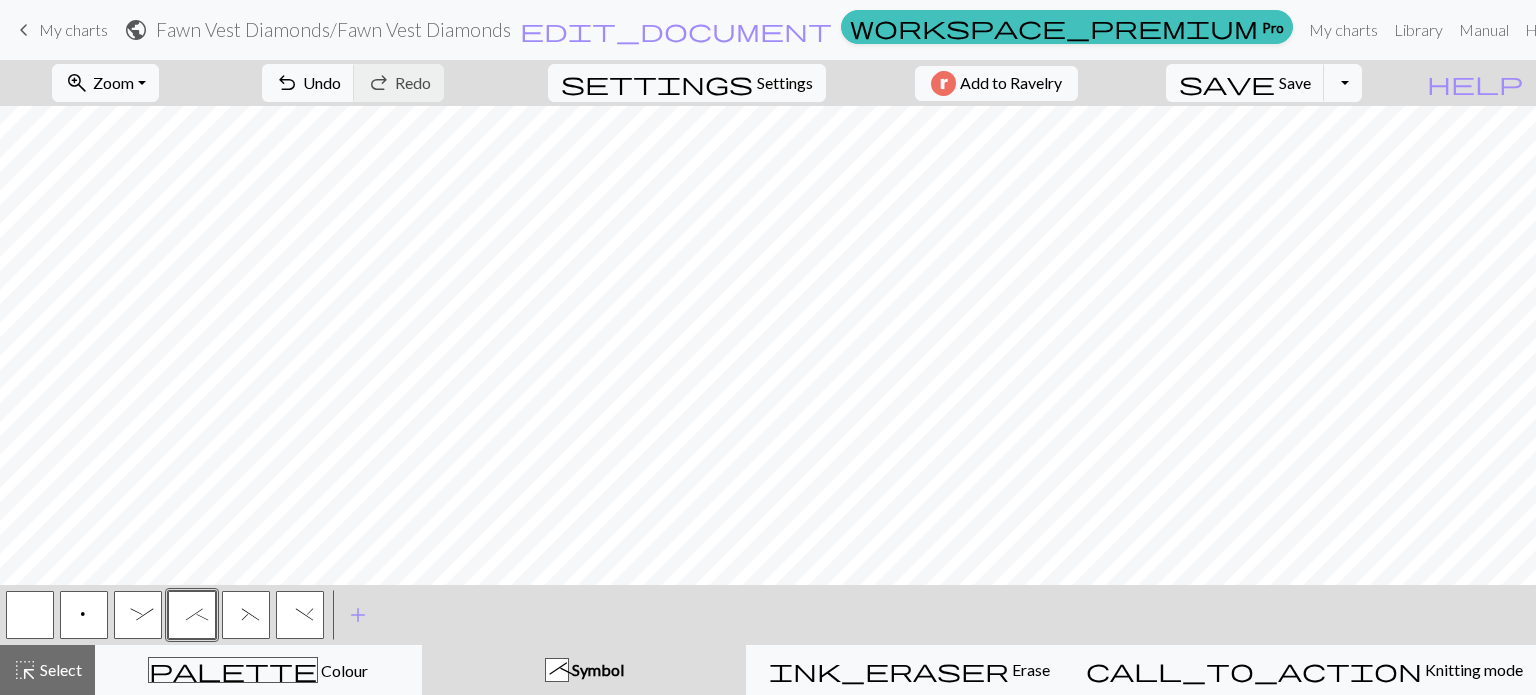 click on ":" at bounding box center [138, 615] 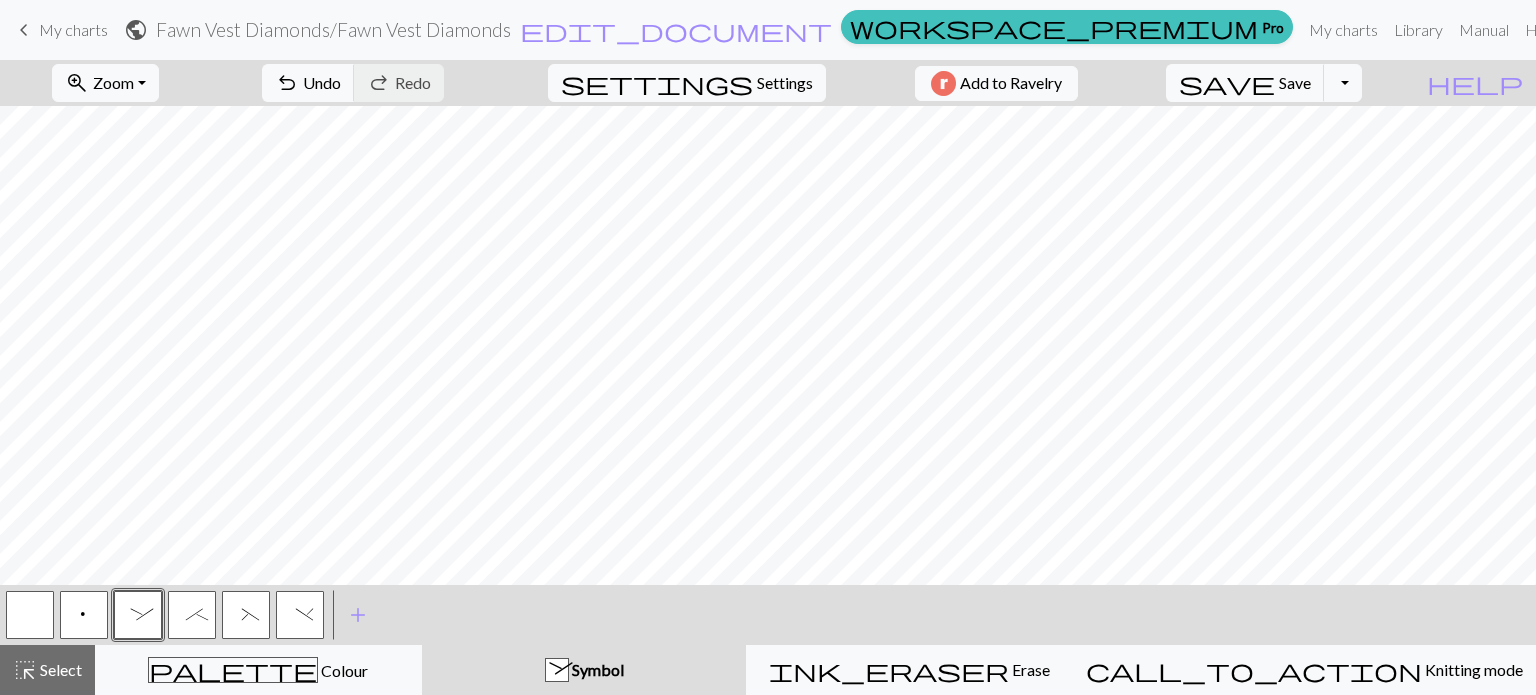 click on ";" at bounding box center [192, 617] 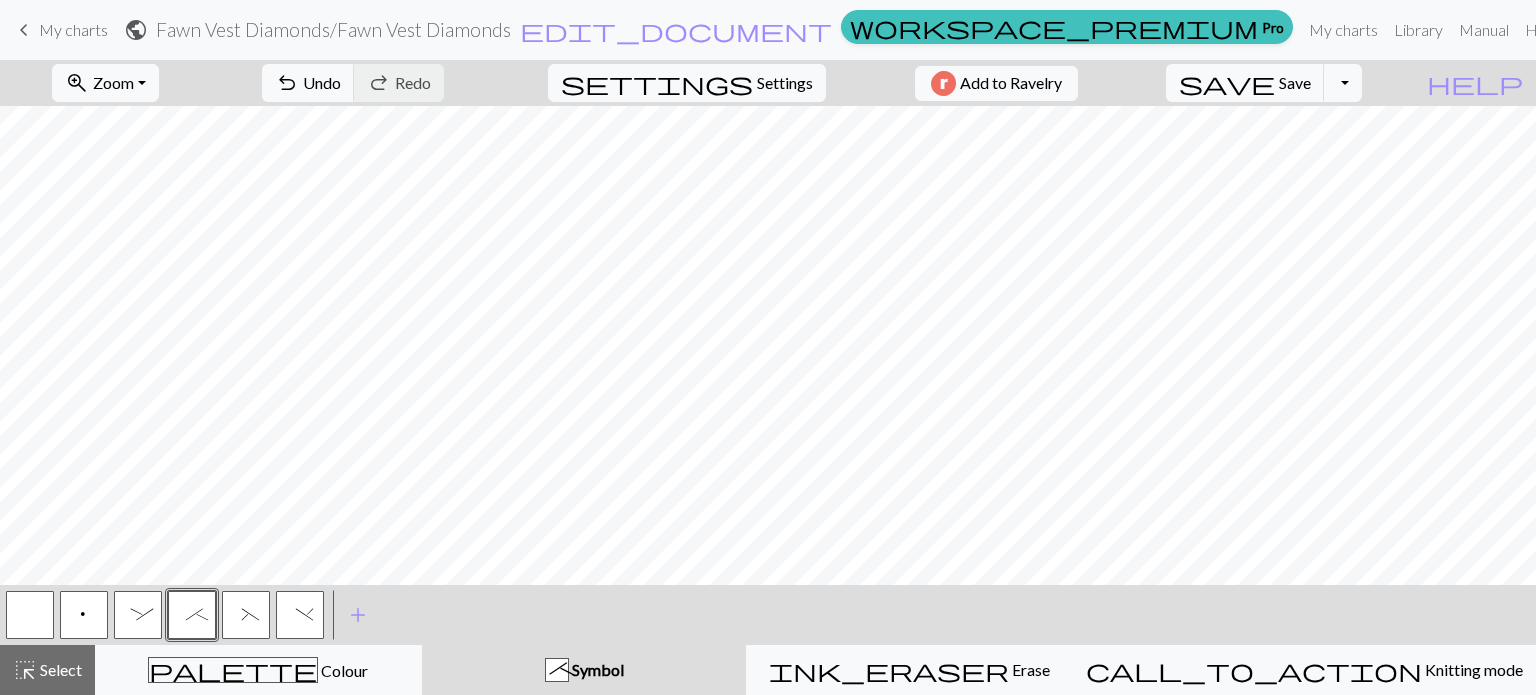 click on ":" at bounding box center (138, 615) 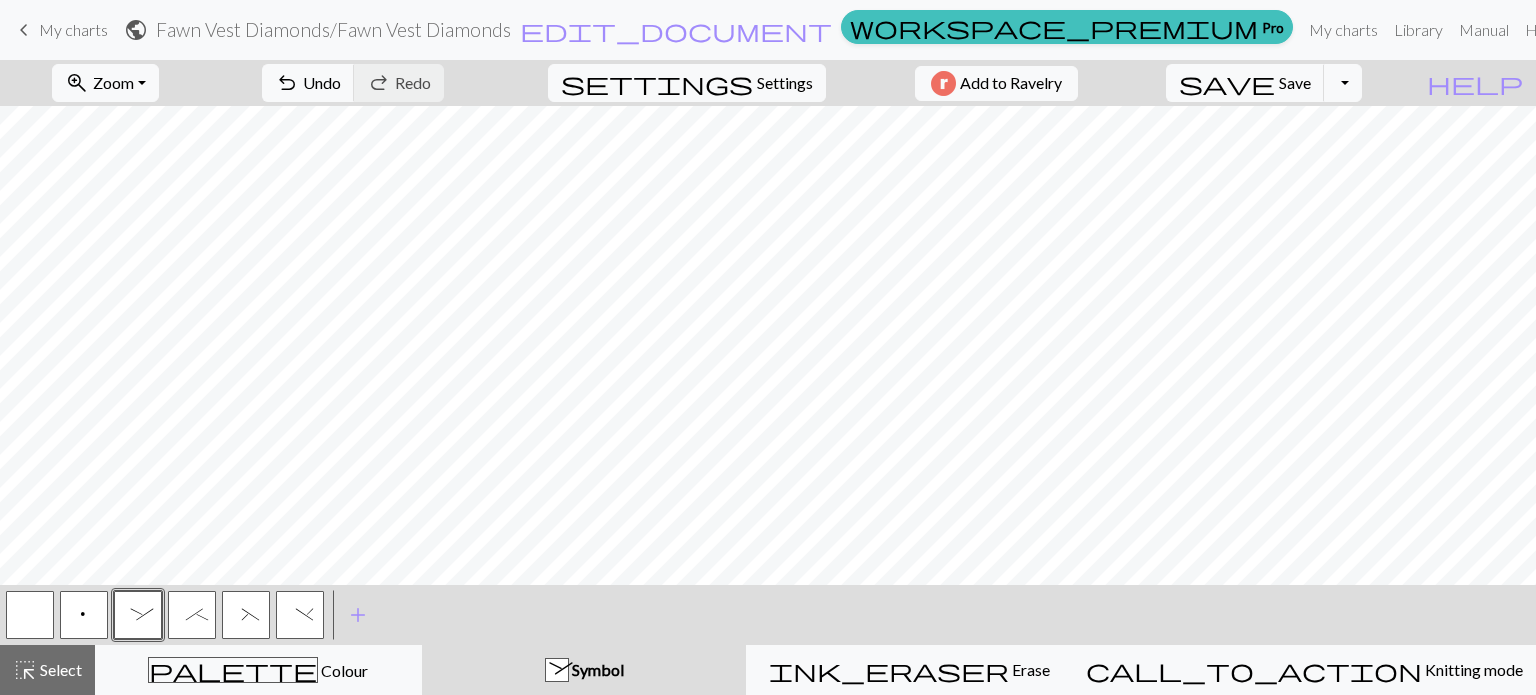 click on ";" at bounding box center [192, 617] 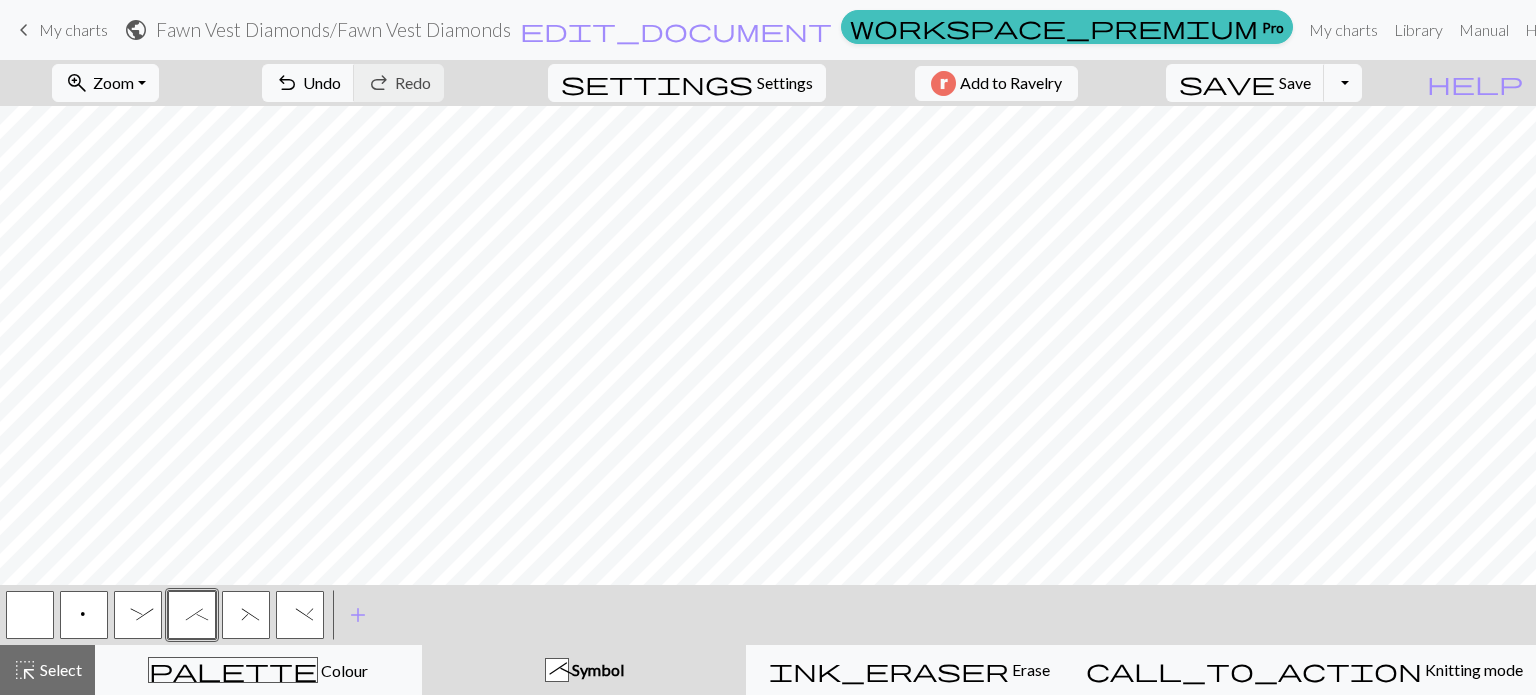 click on ":" at bounding box center [138, 617] 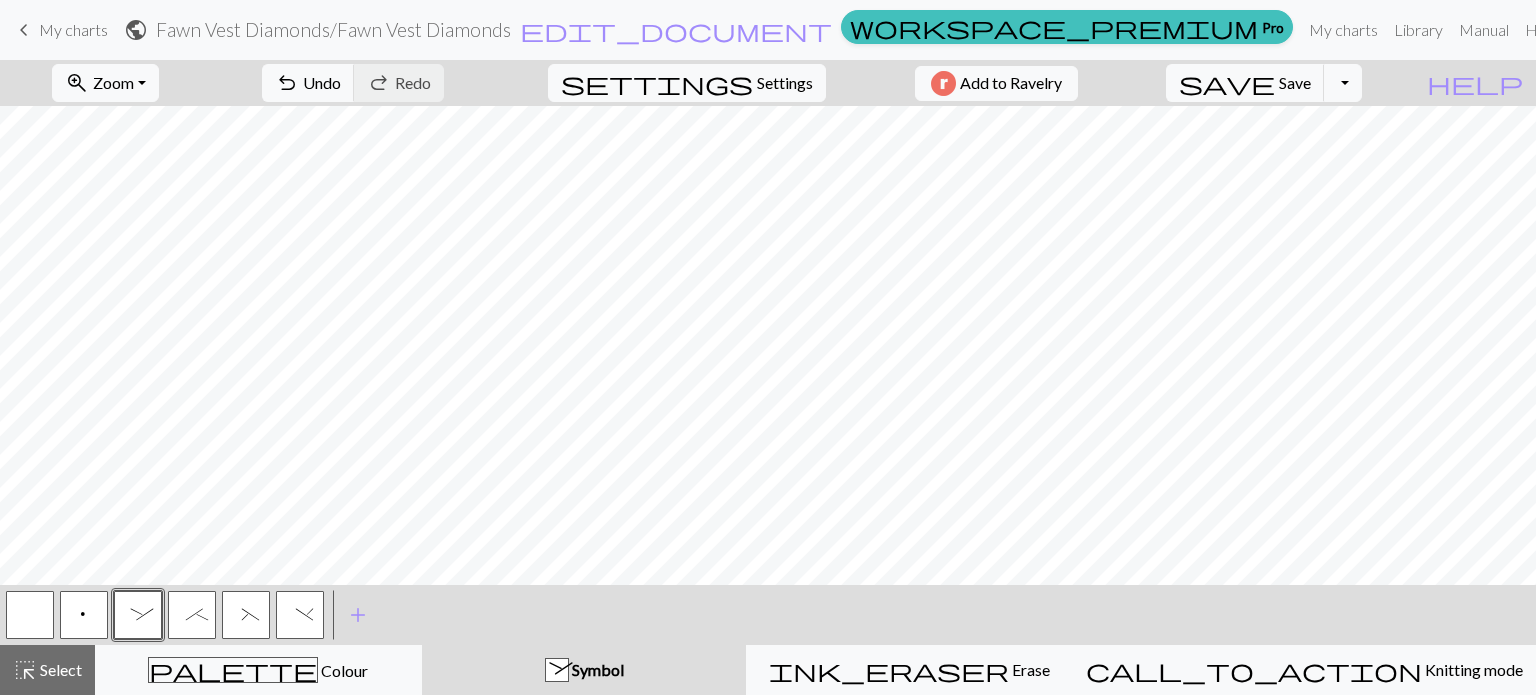 click on ";" at bounding box center (192, 617) 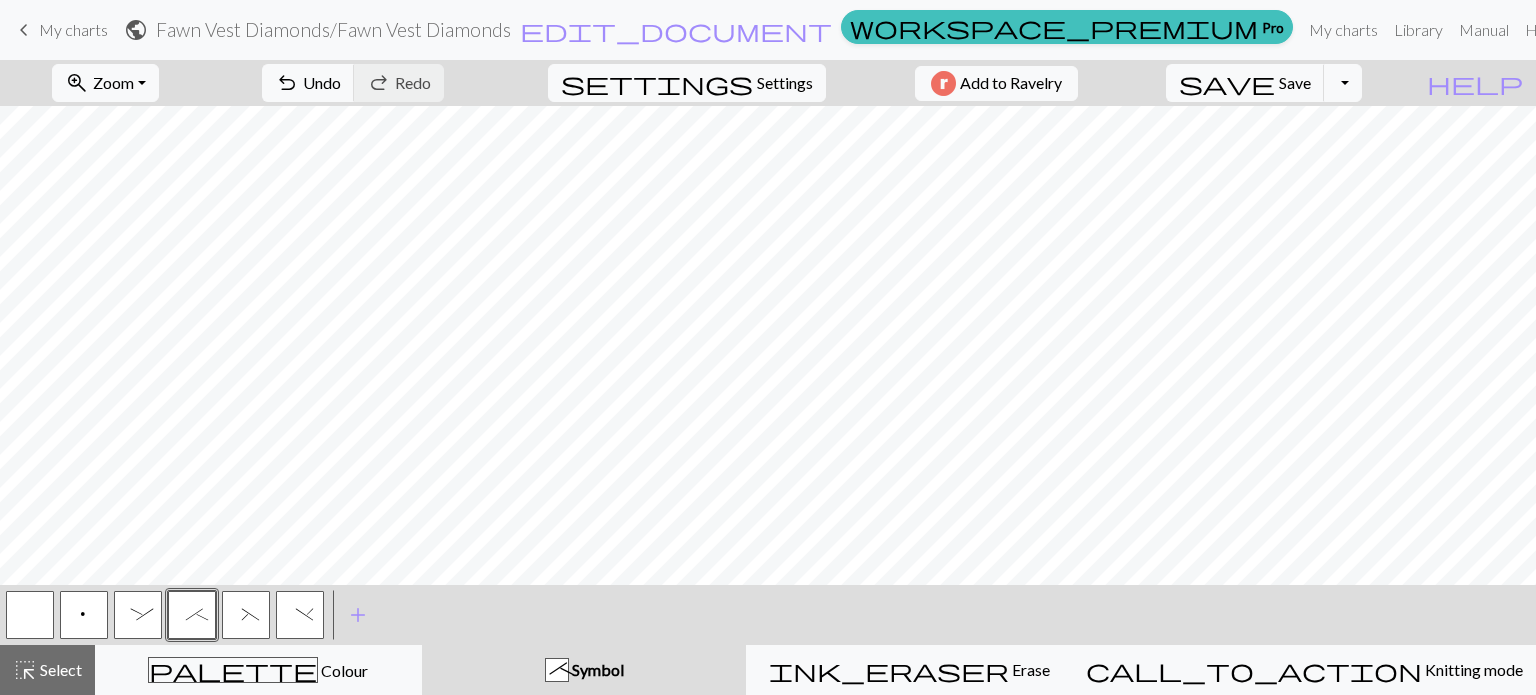 click on ":" at bounding box center [138, 615] 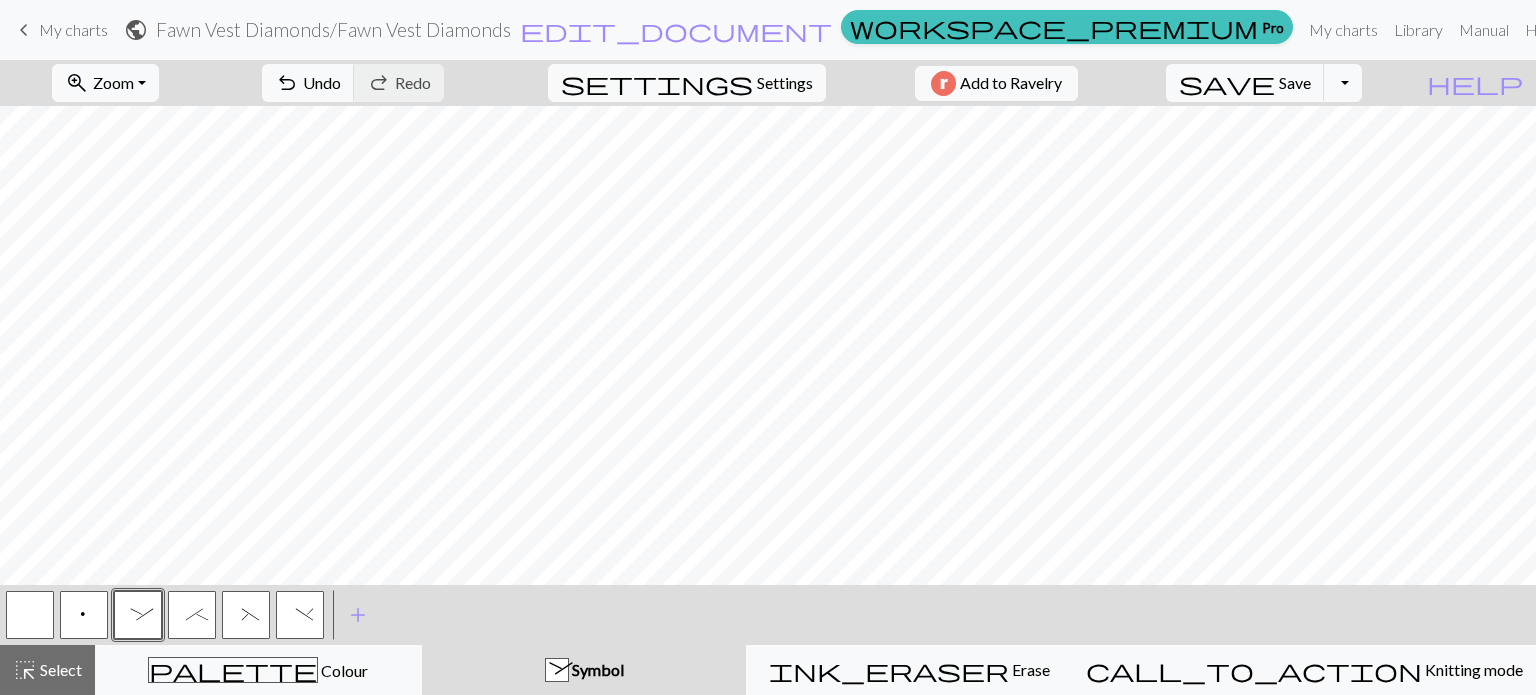 click on ";" at bounding box center (192, 615) 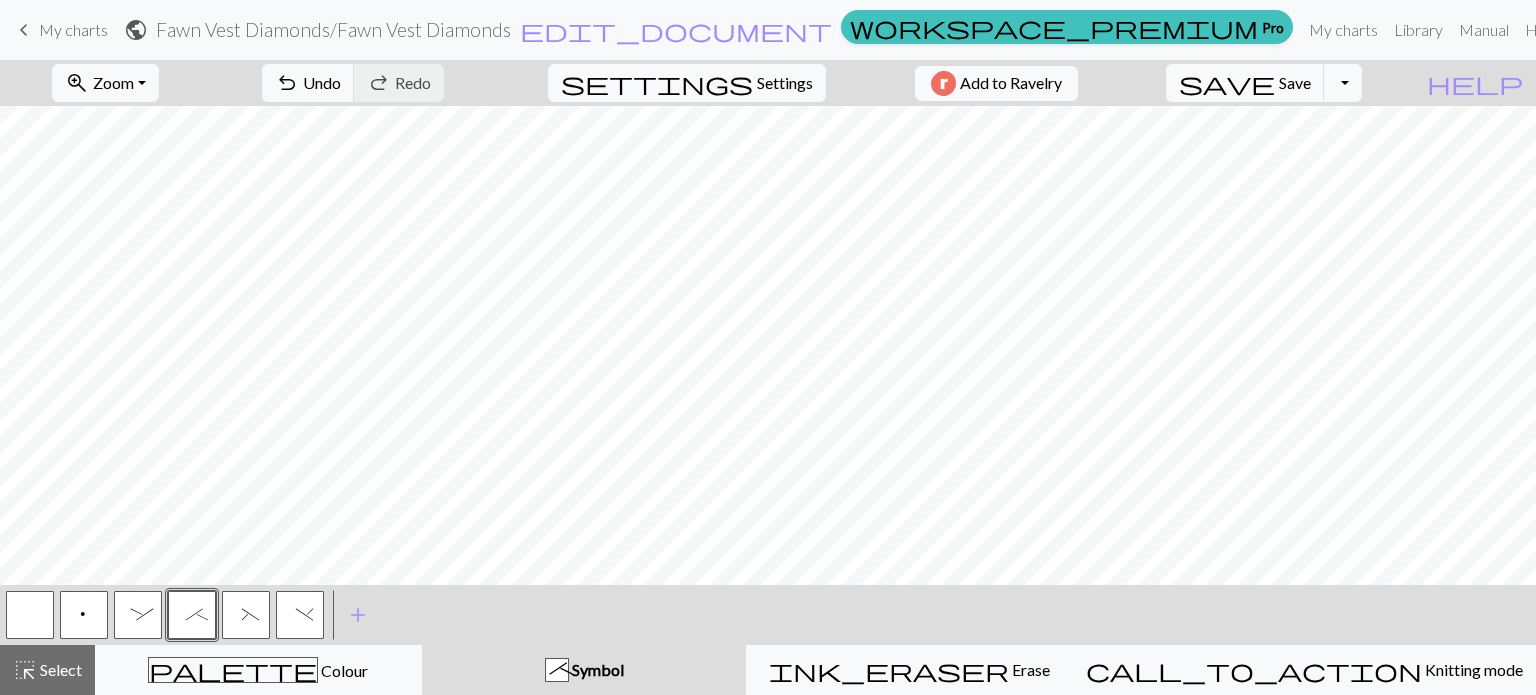 click on ":" at bounding box center [138, 615] 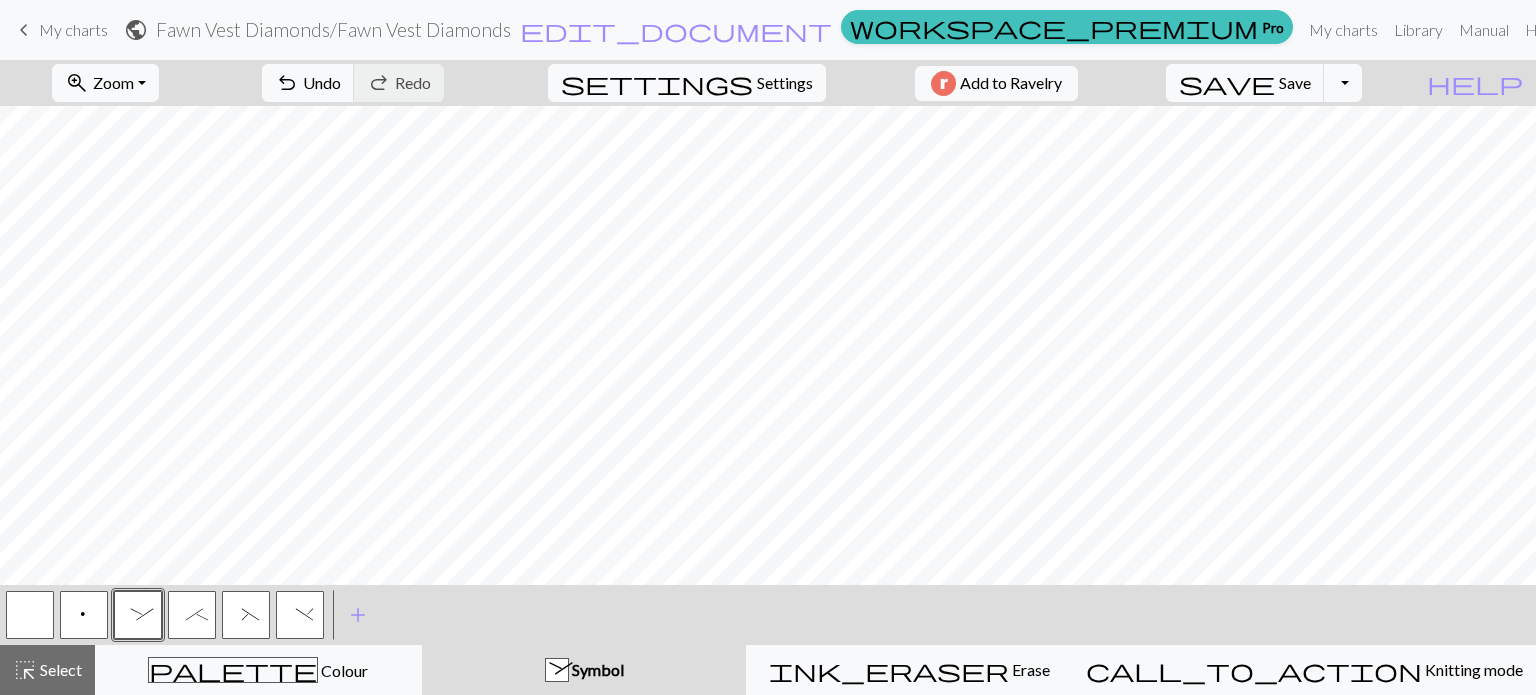 click on ";" at bounding box center (192, 617) 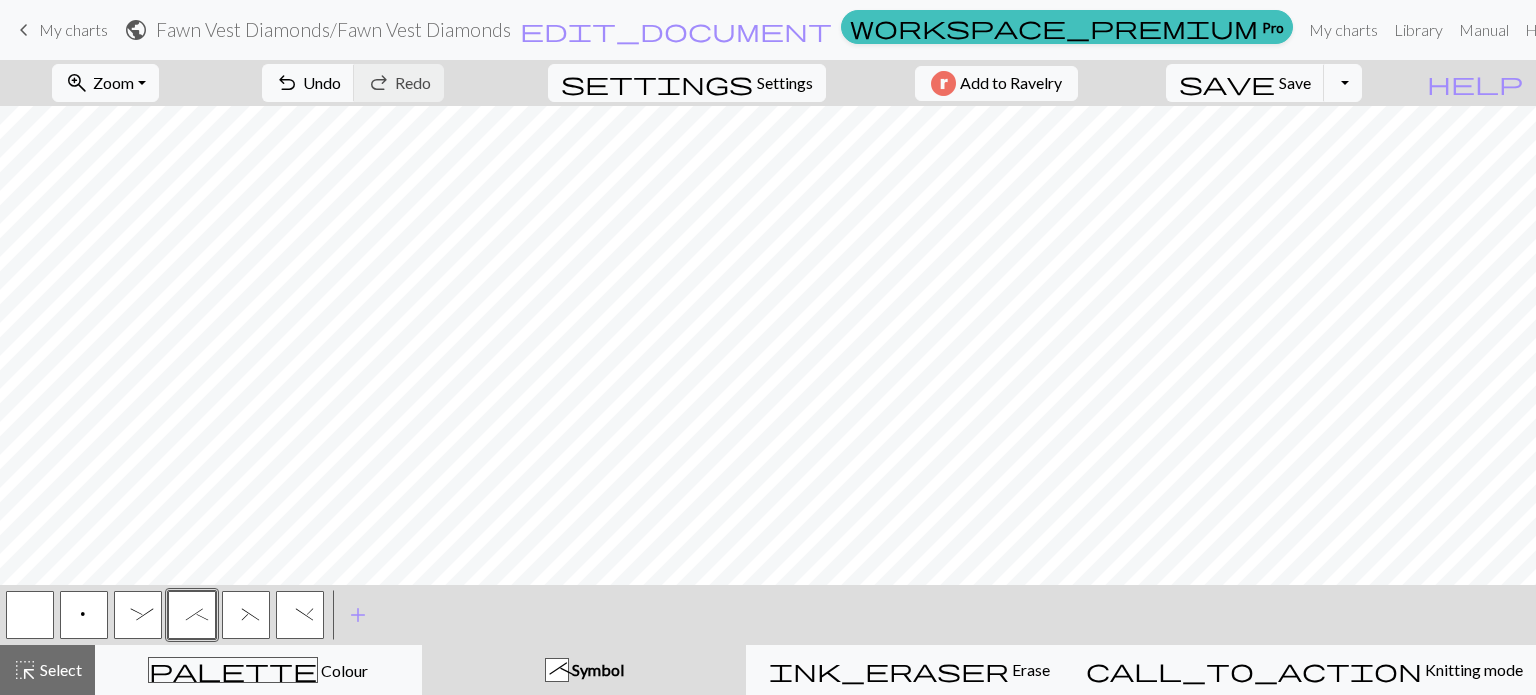 click on ":" at bounding box center [138, 617] 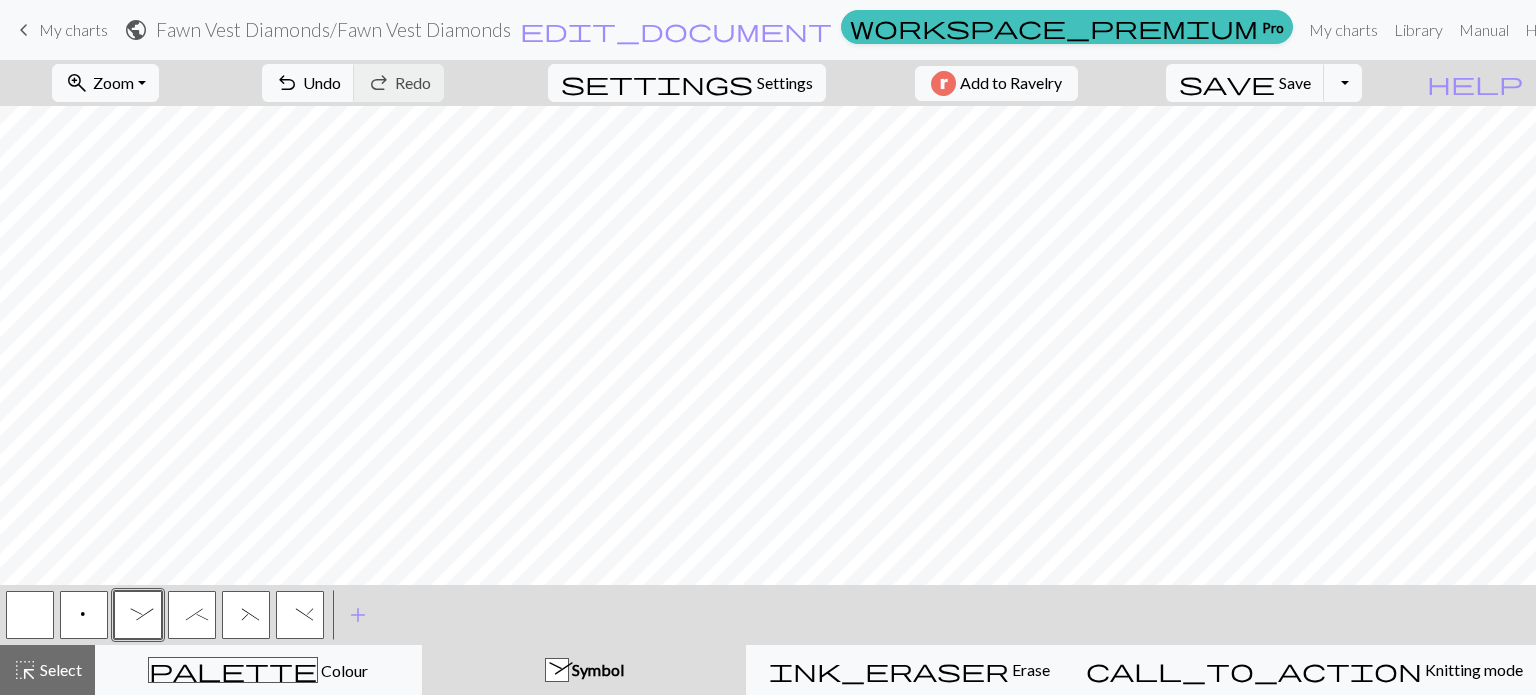 click on ";" at bounding box center [192, 617] 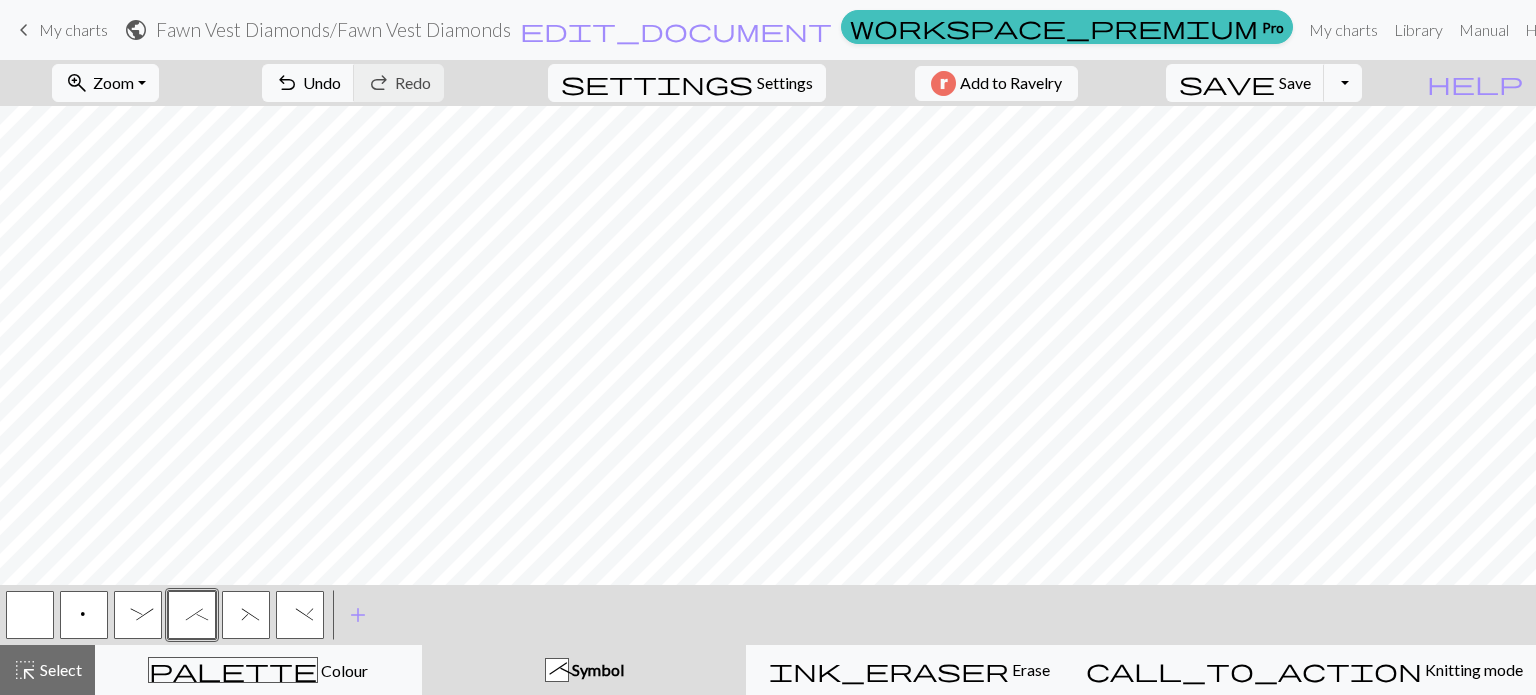 click on ":" at bounding box center [138, 617] 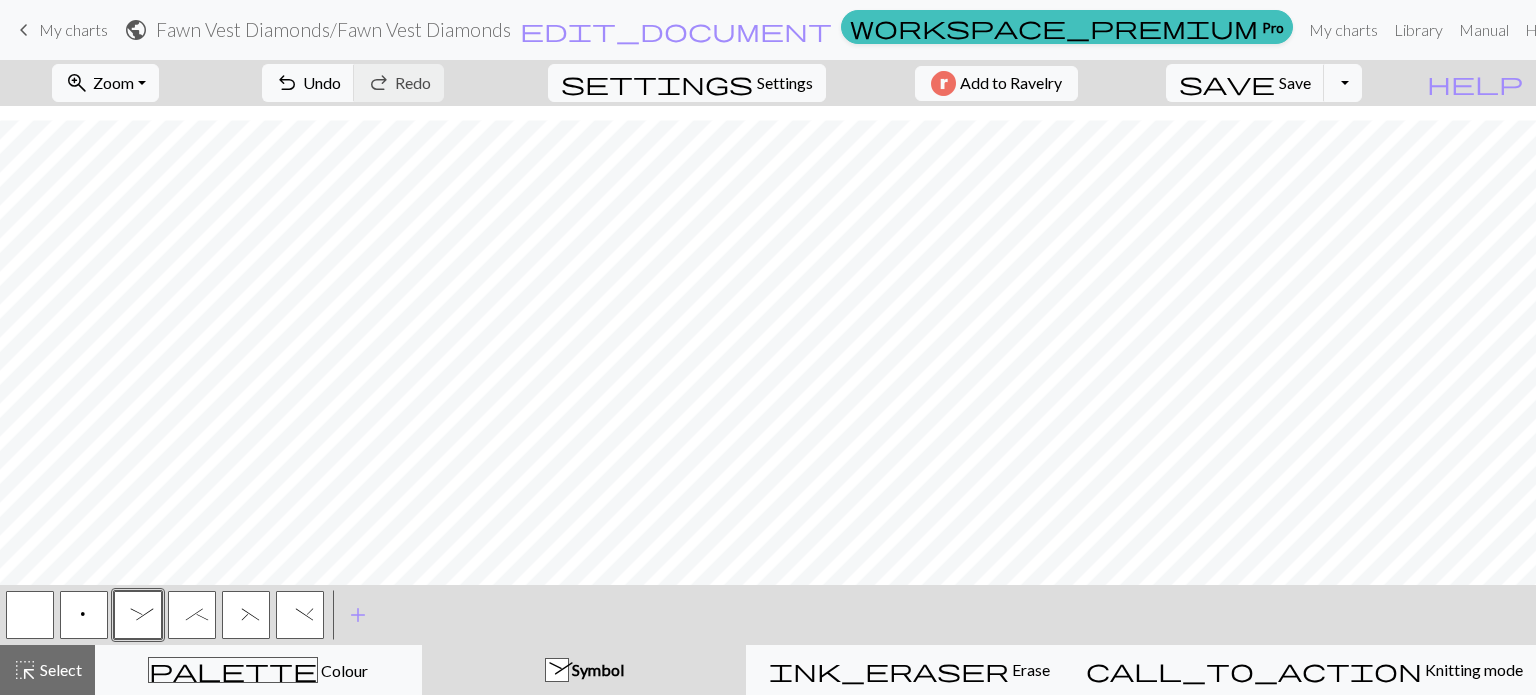 scroll, scrollTop: 81, scrollLeft: 0, axis: vertical 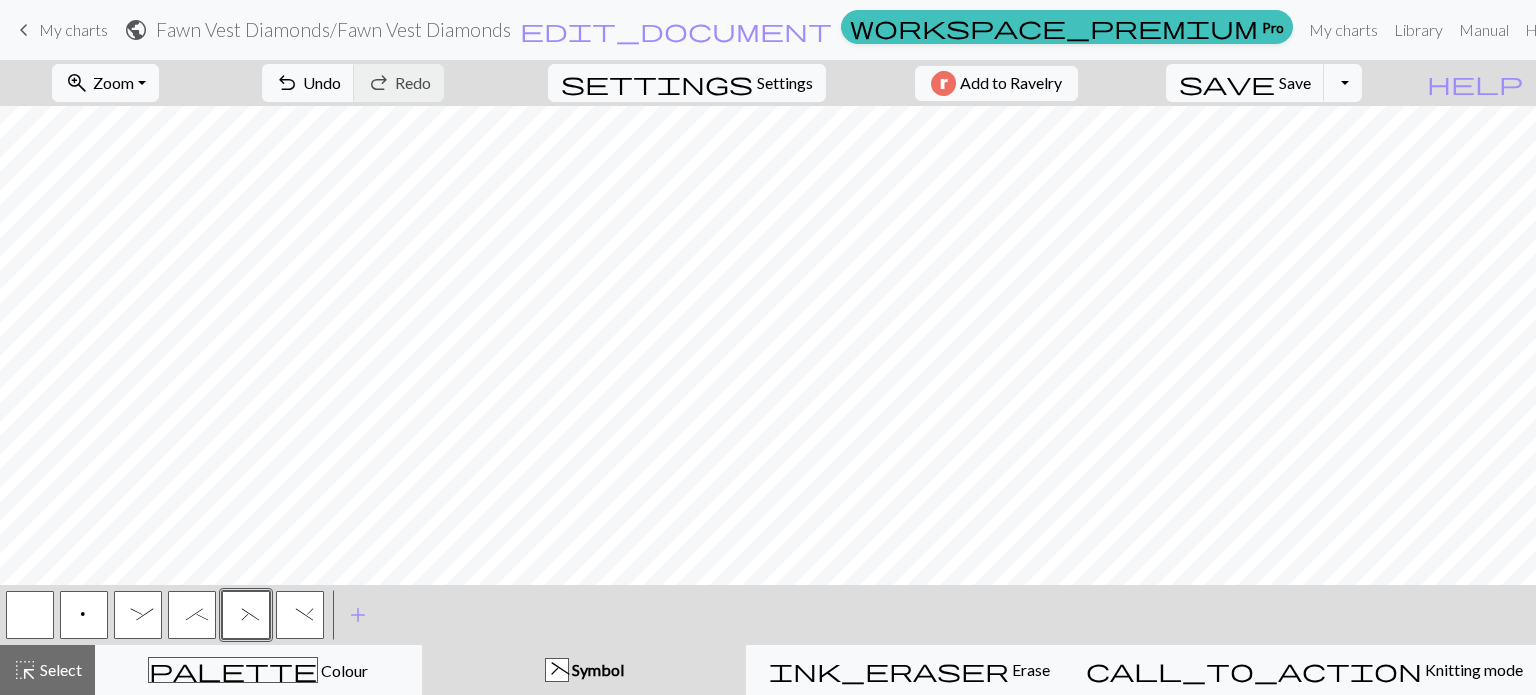 click on ")" at bounding box center (300, 615) 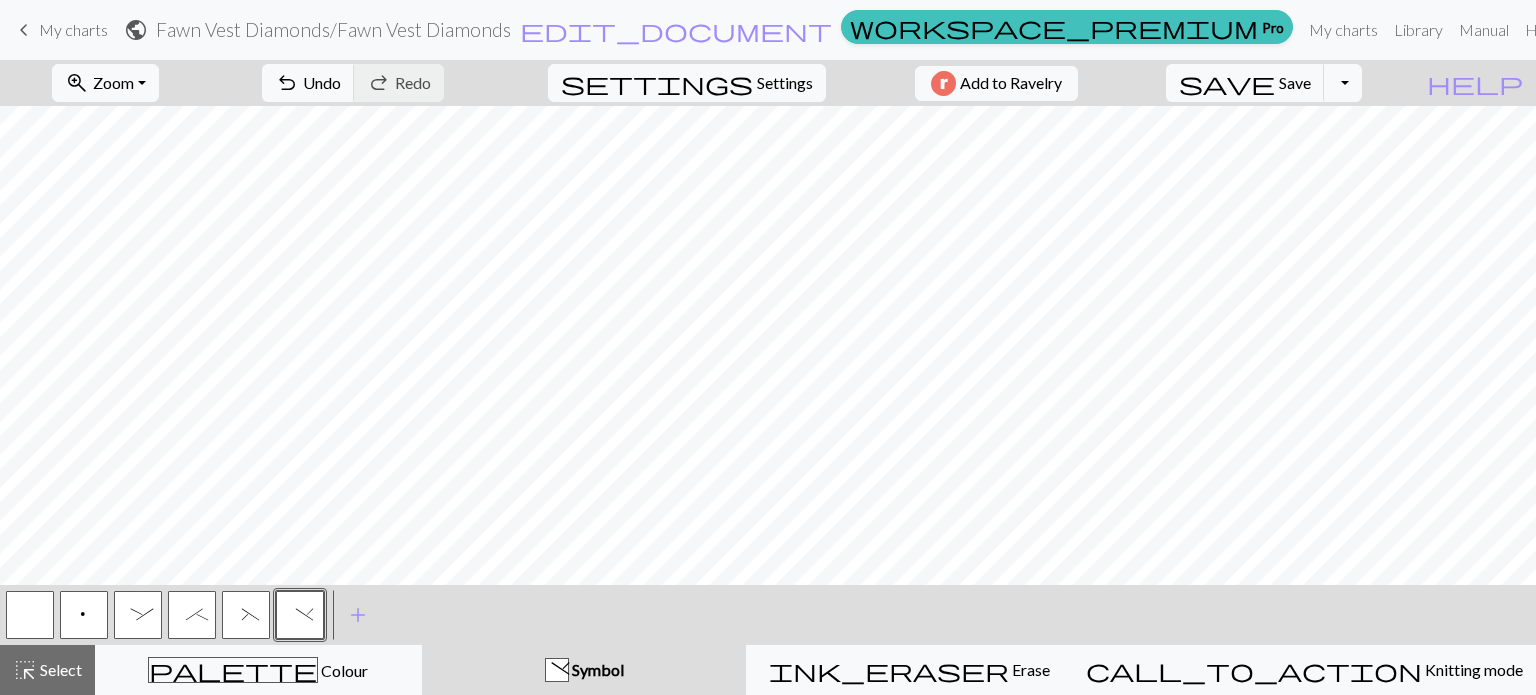 click on "(" at bounding box center [246, 615] 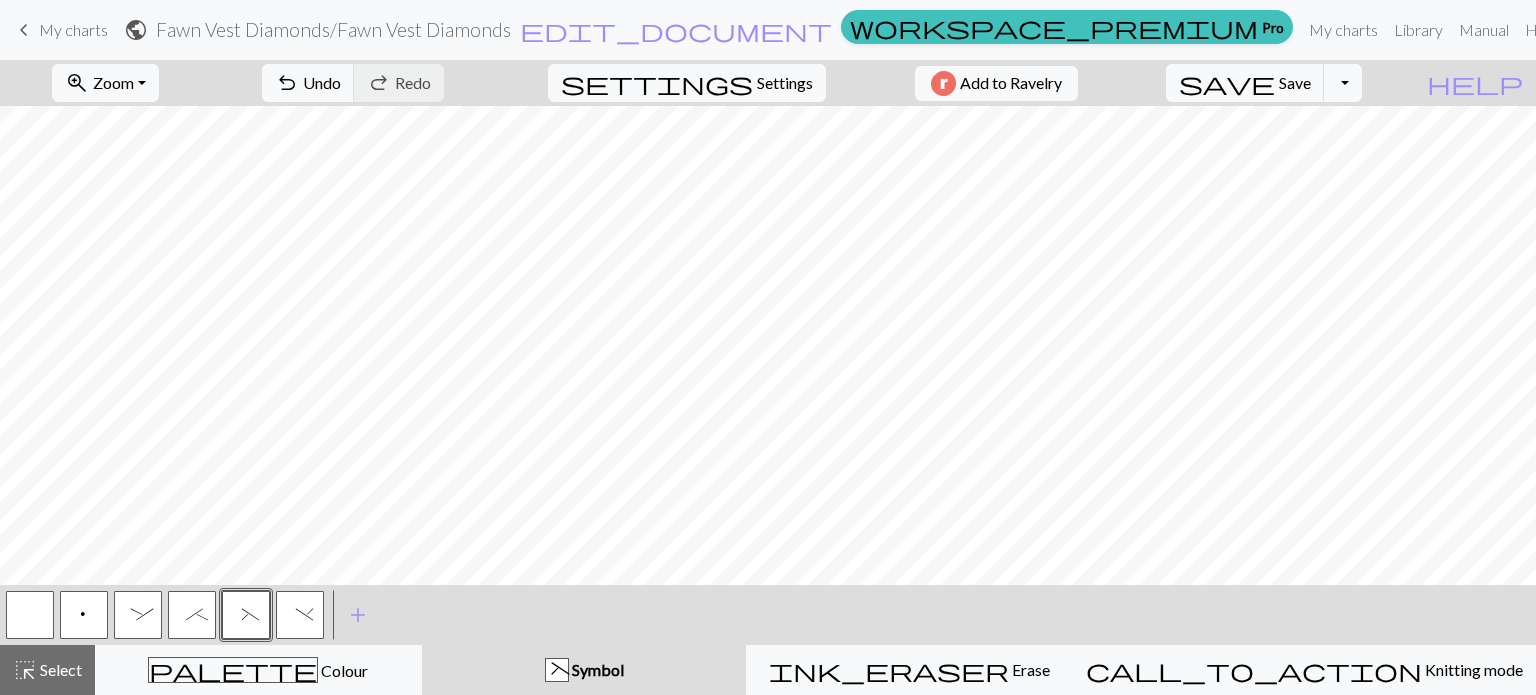 click on ")" at bounding box center [300, 615] 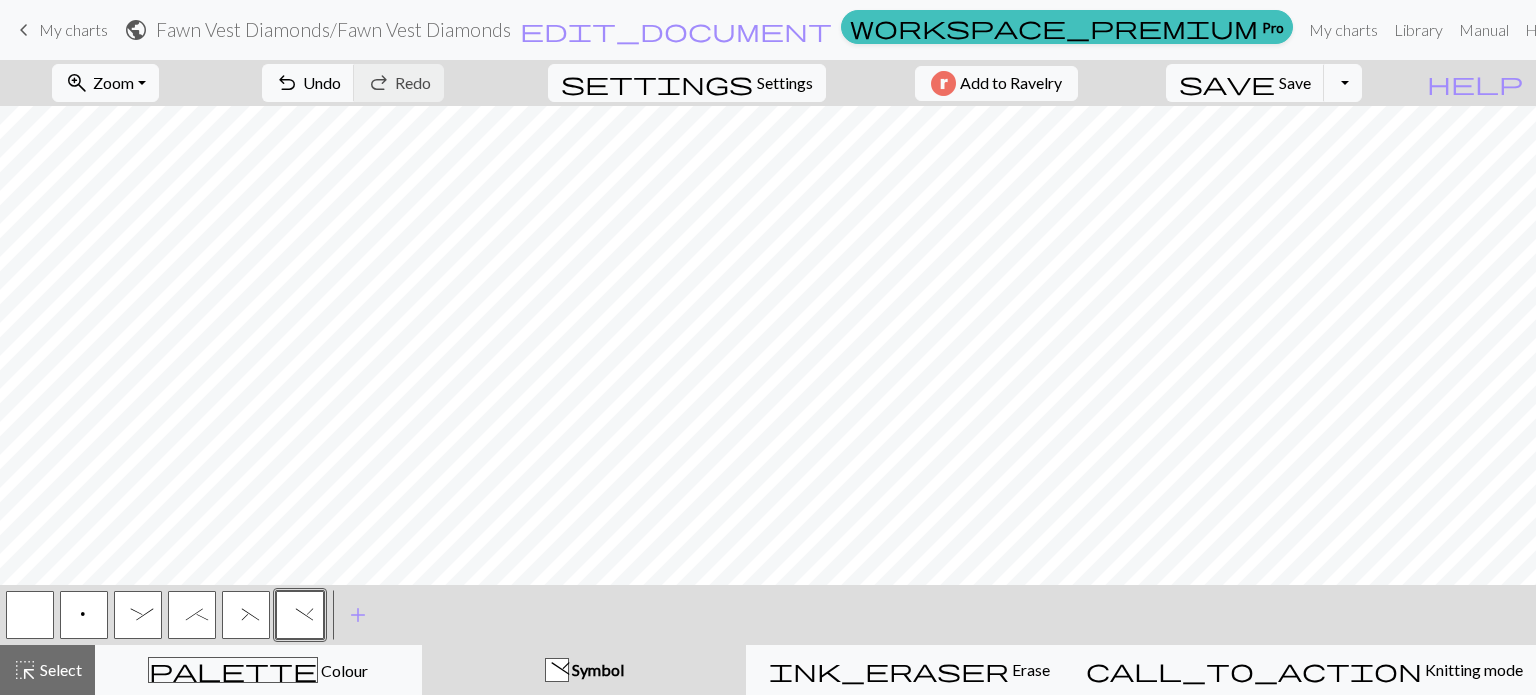click on "(" at bounding box center (246, 617) 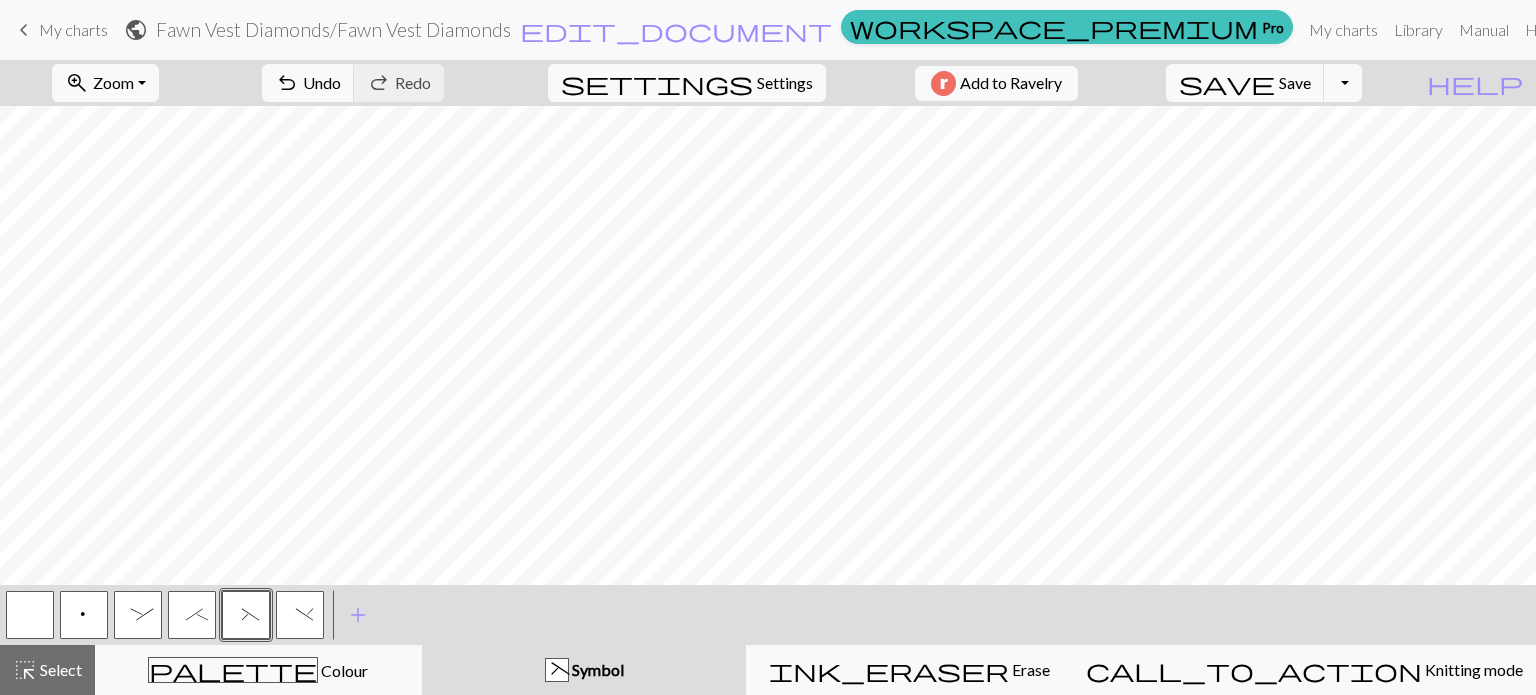 click on ")" at bounding box center [300, 615] 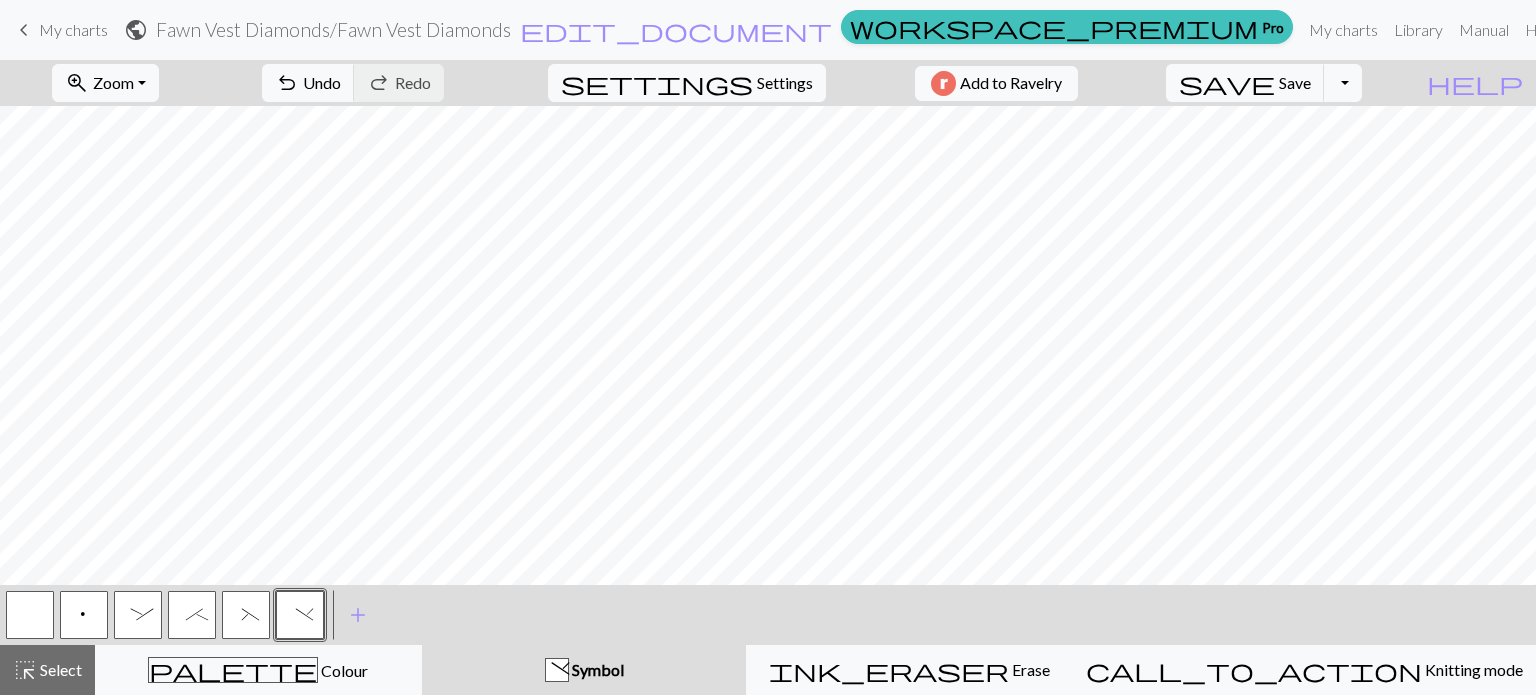 click on "(" at bounding box center [246, 617] 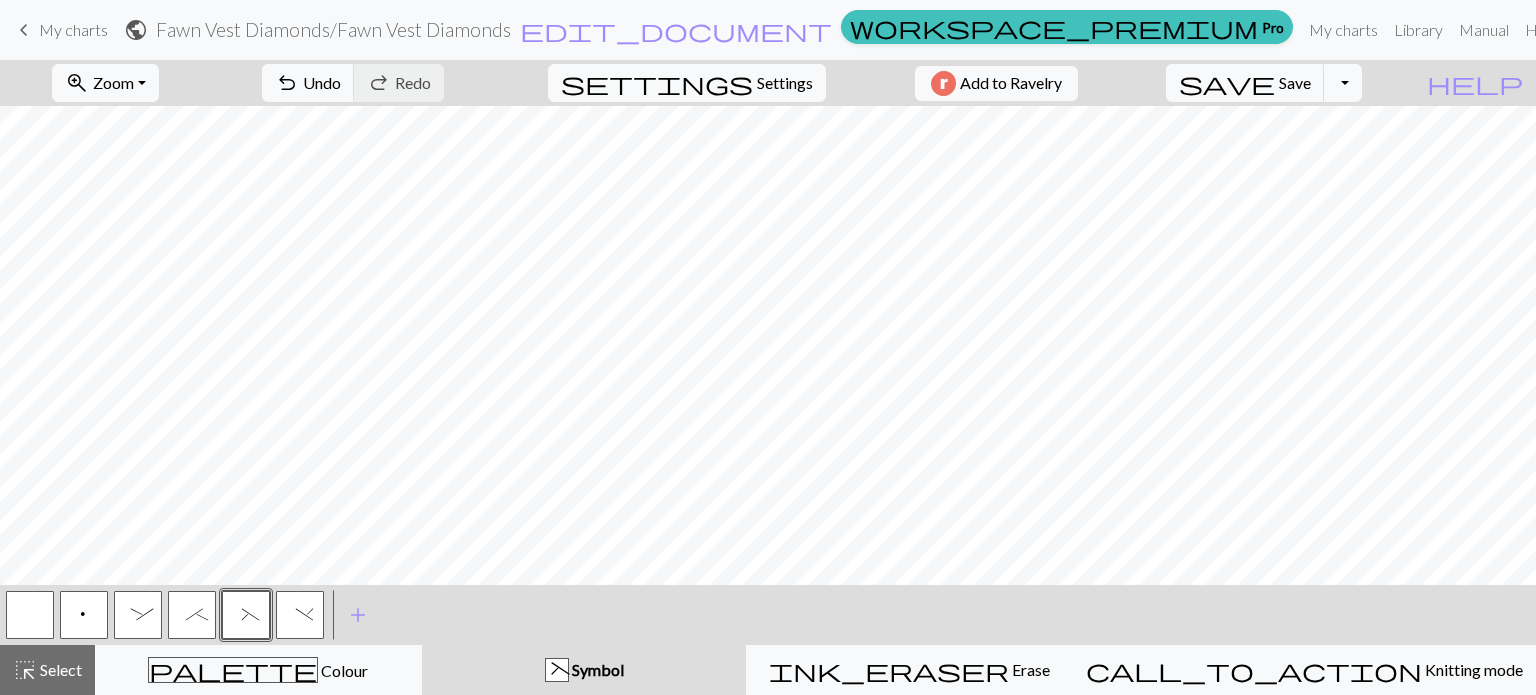 click on ")" at bounding box center (300, 617) 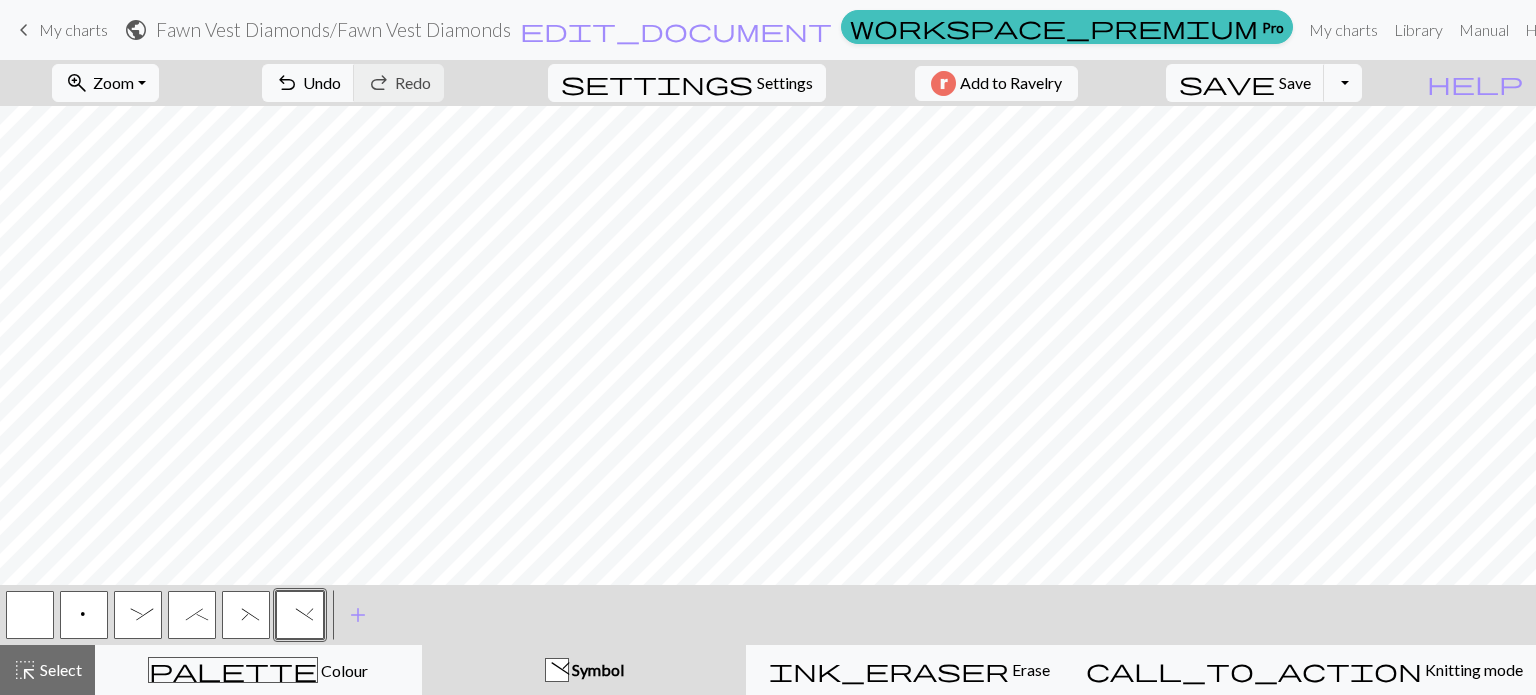 click on "(" at bounding box center (246, 615) 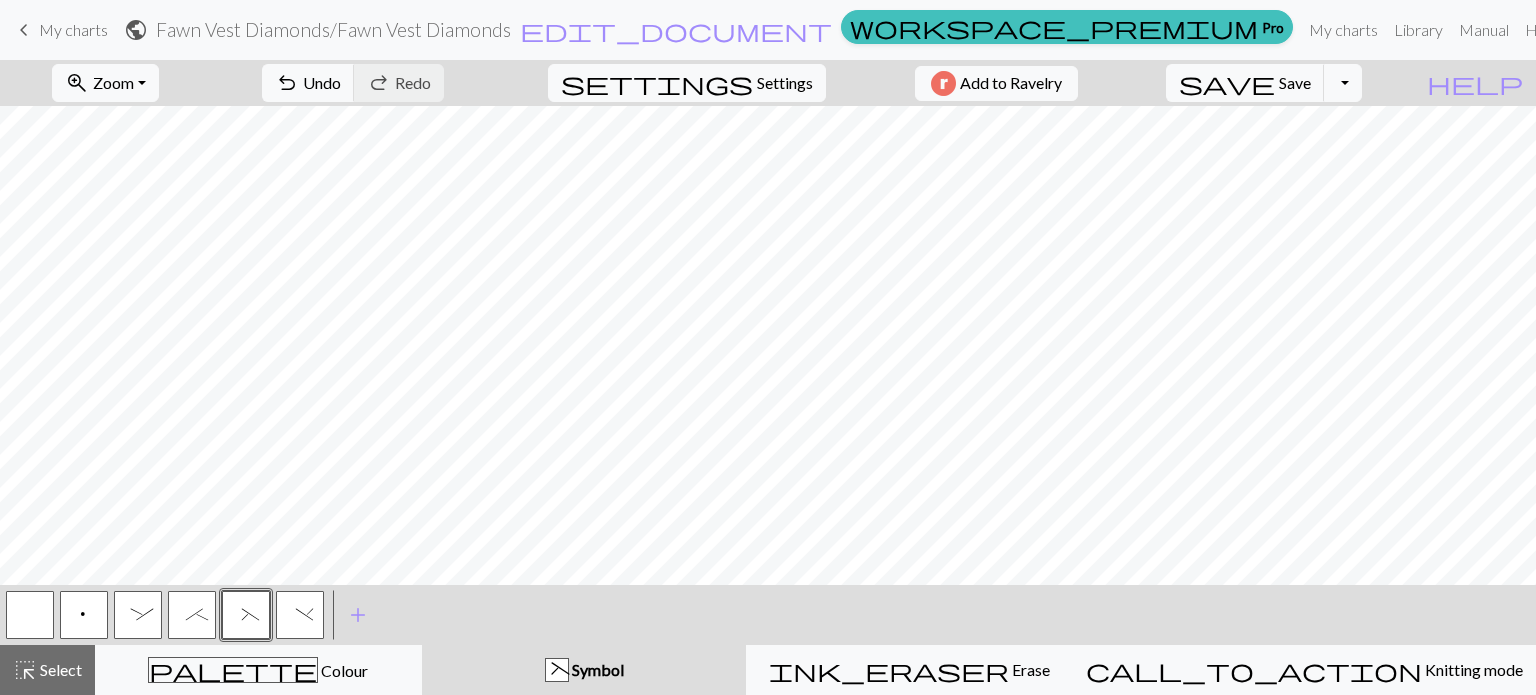 click on ")" at bounding box center [300, 617] 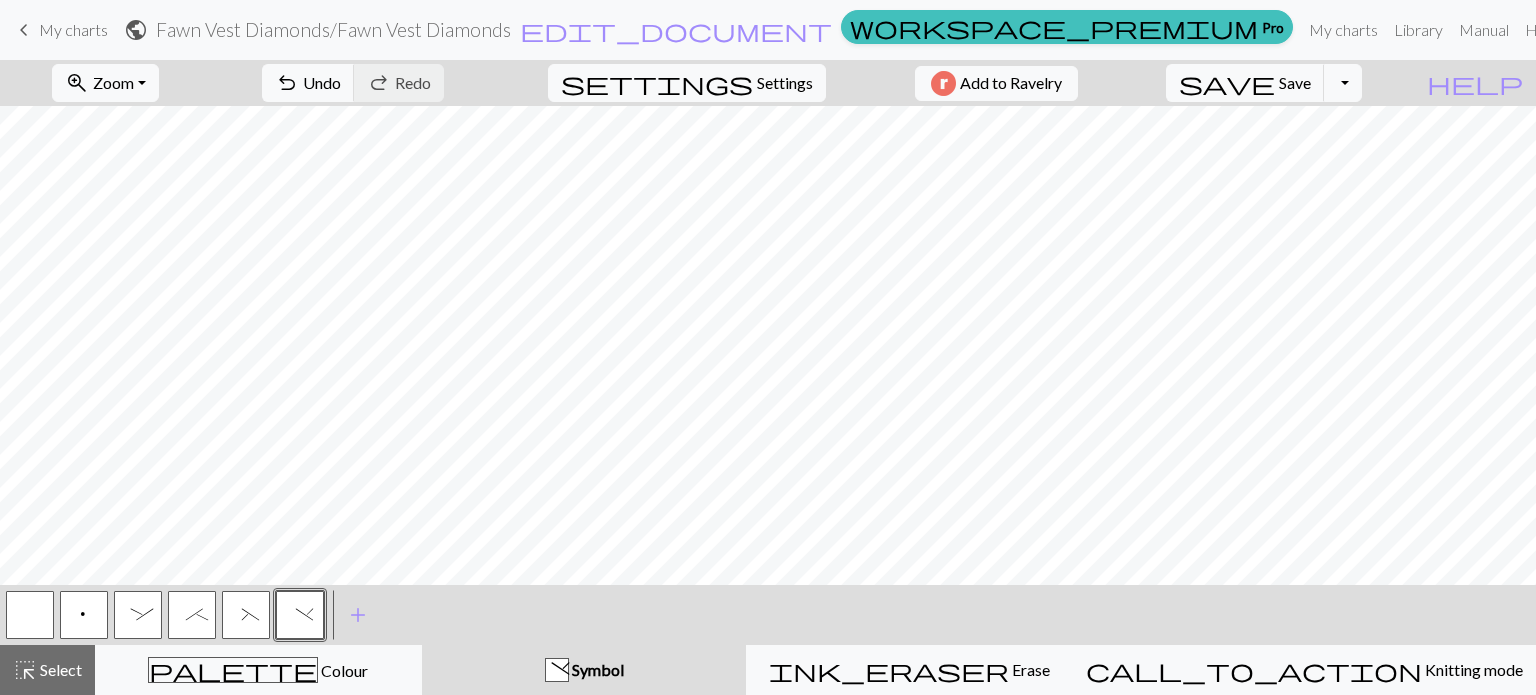 click on "(" at bounding box center [246, 615] 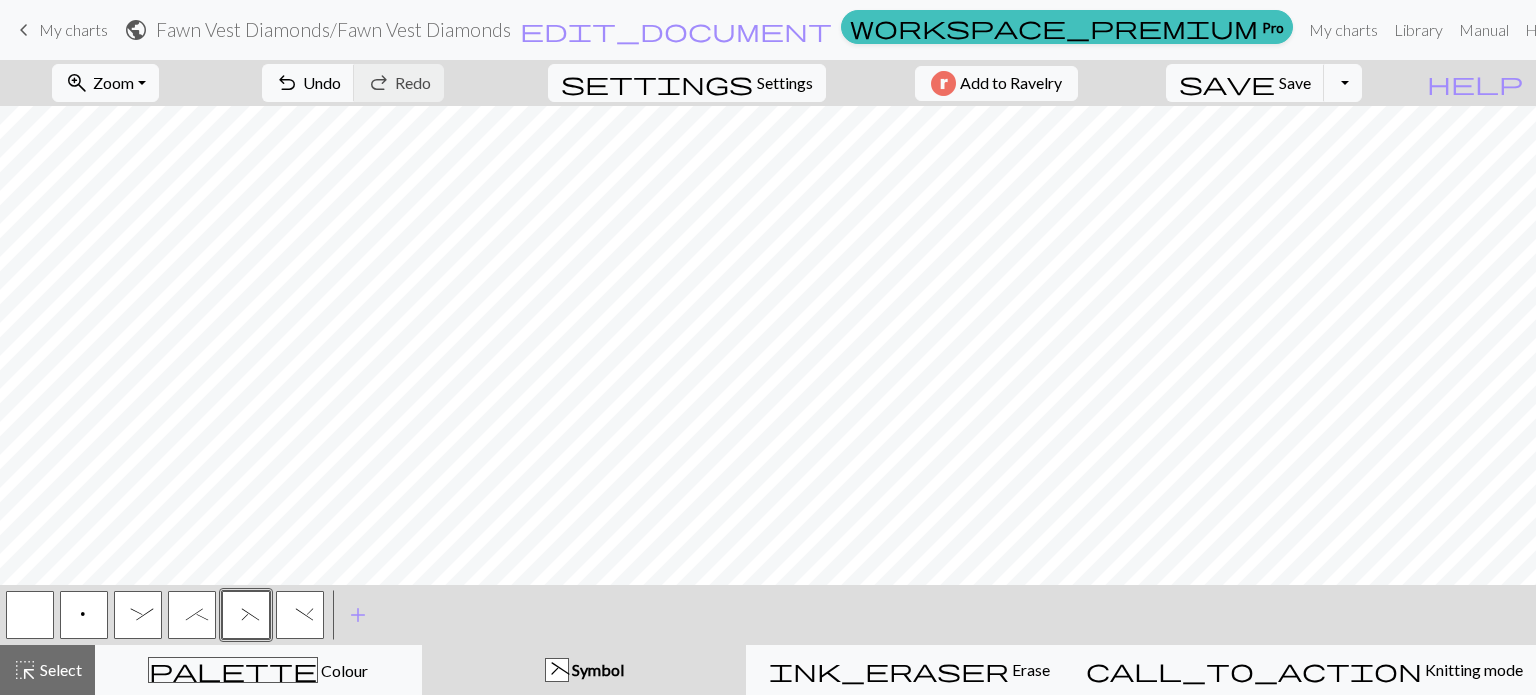 click on ")" at bounding box center [300, 615] 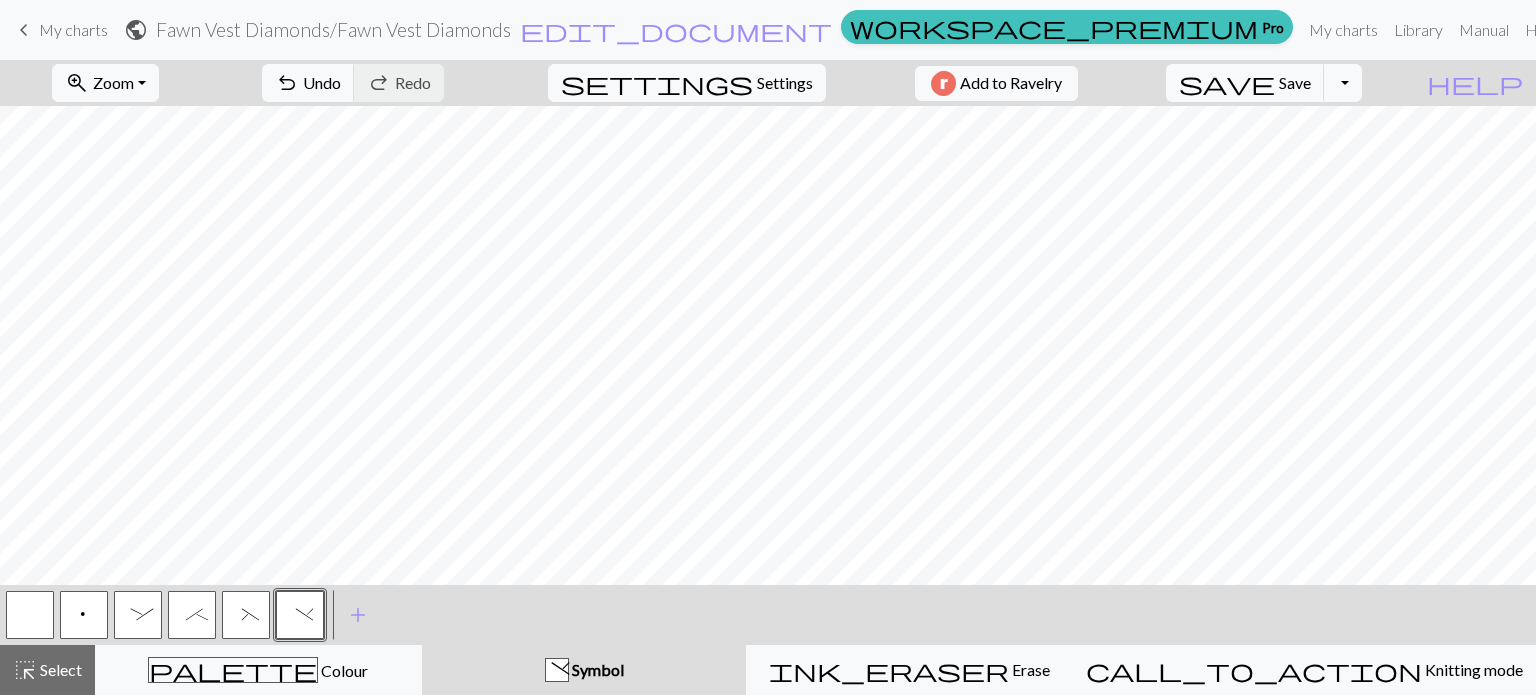 click on "(" at bounding box center [246, 617] 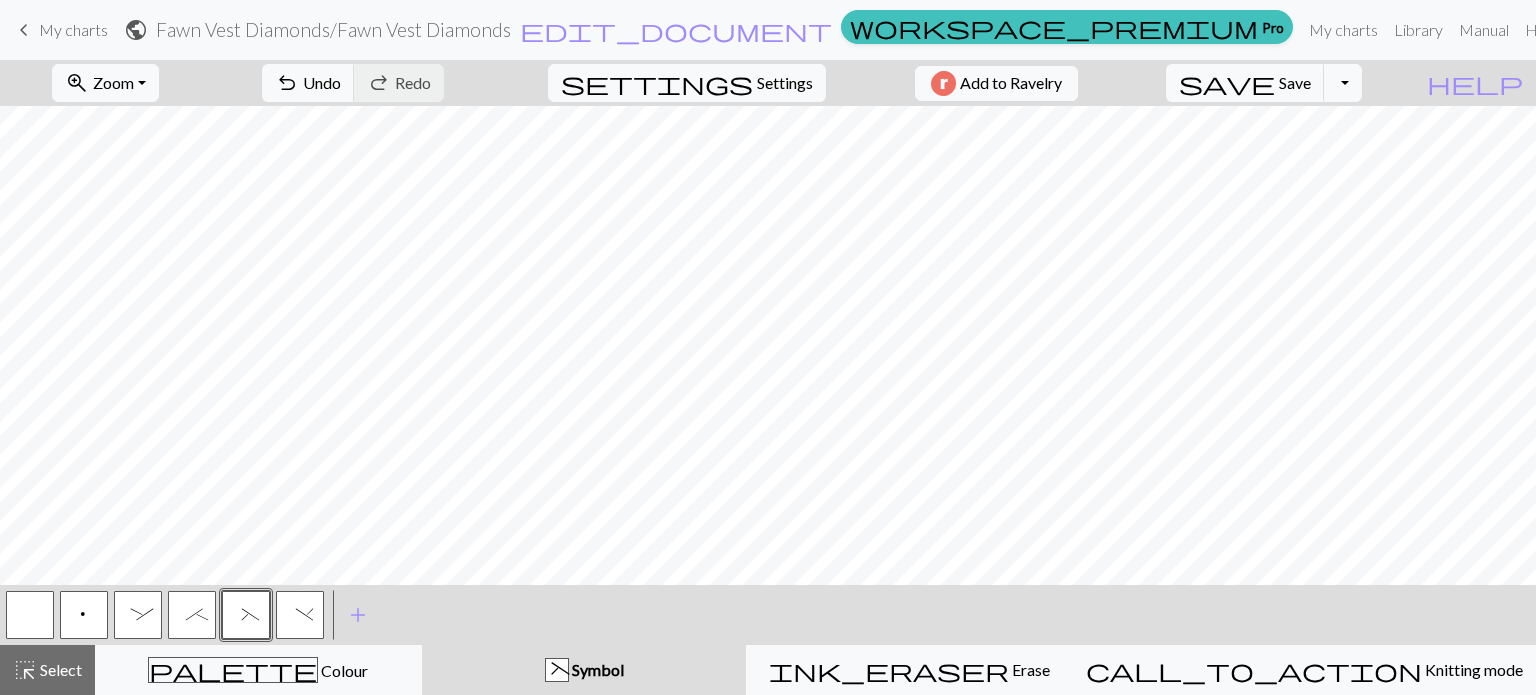 click on ")" at bounding box center (300, 615) 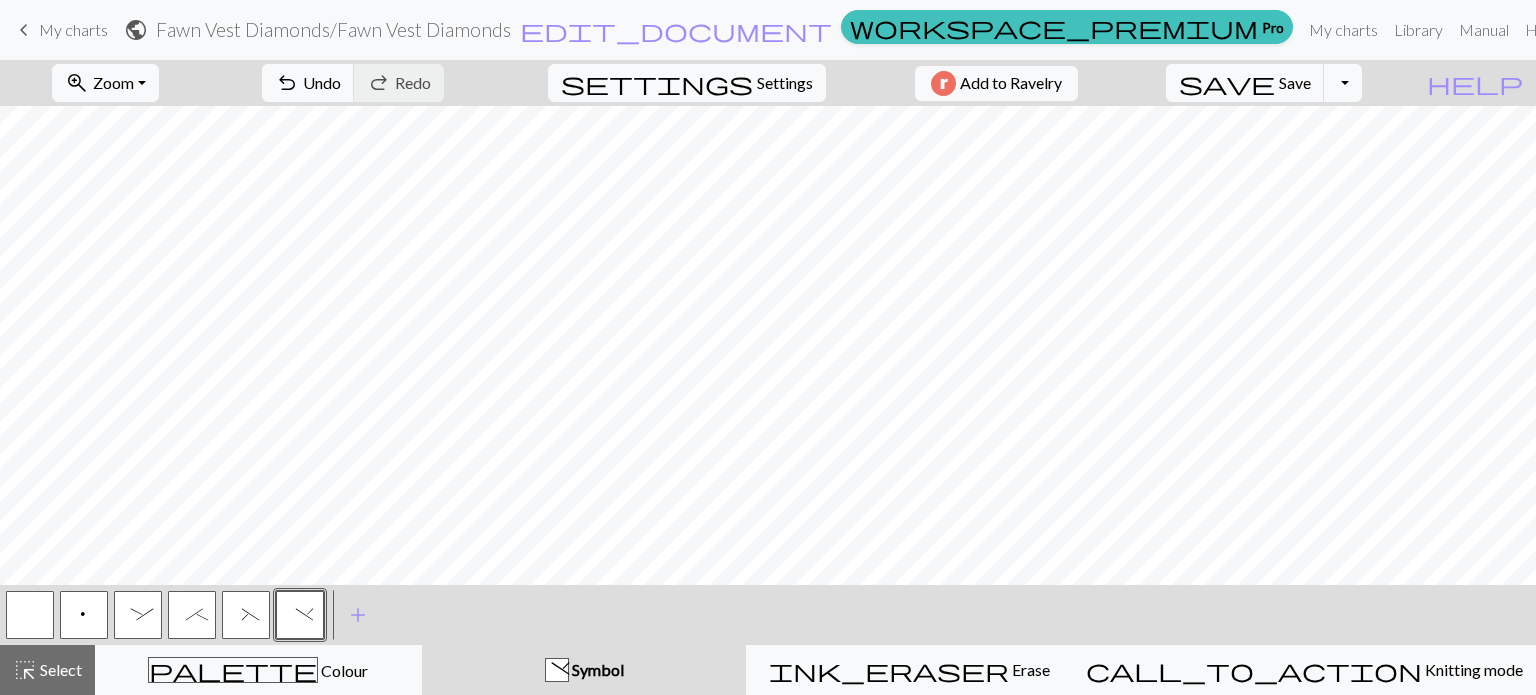 click on "(" at bounding box center [246, 617] 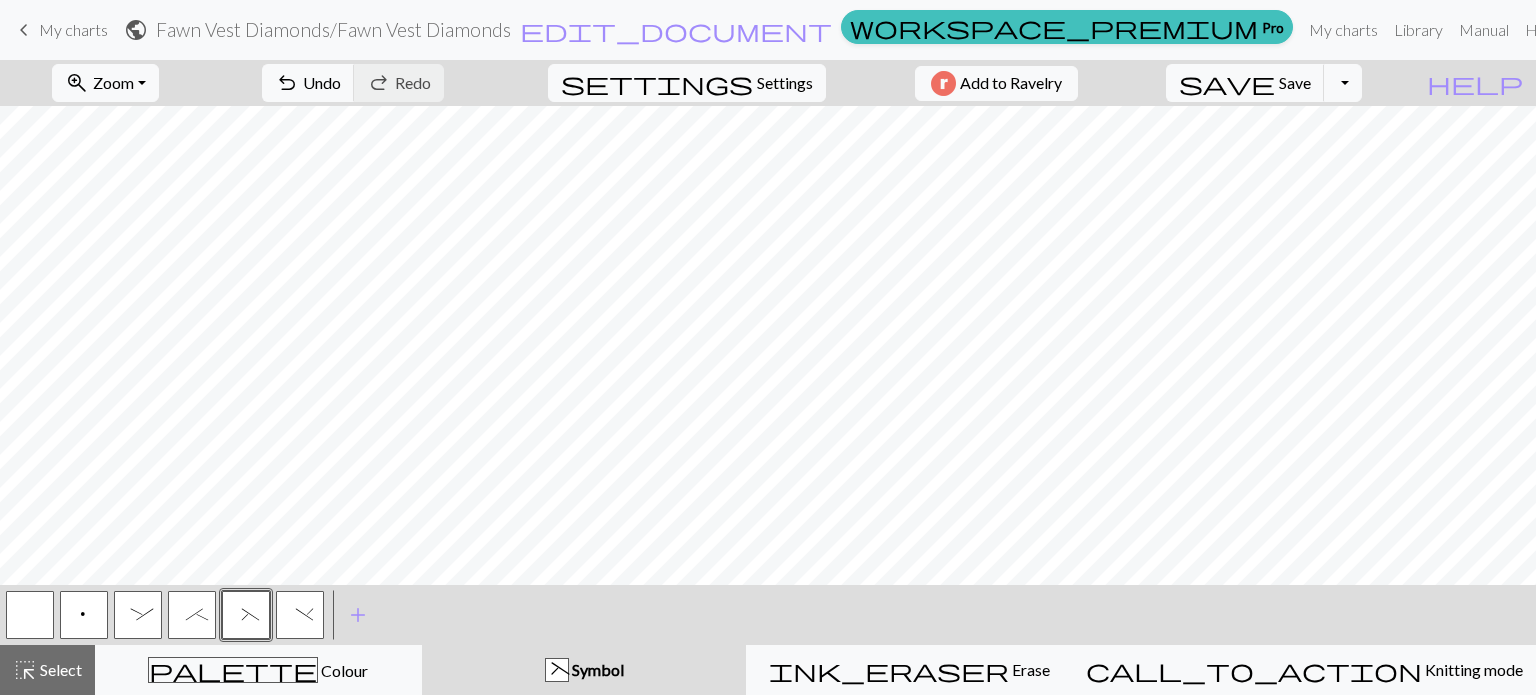 click on ":" at bounding box center (138, 617) 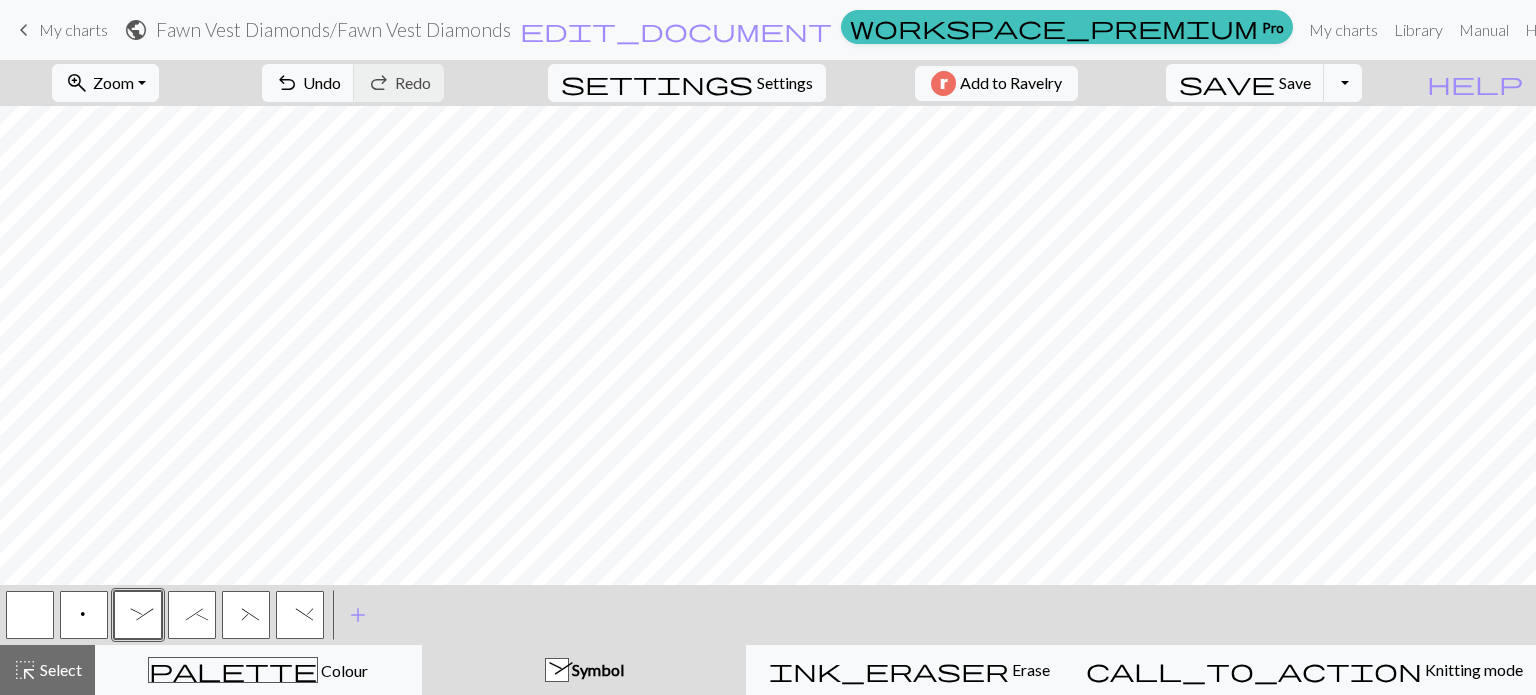 click on ";" at bounding box center (192, 617) 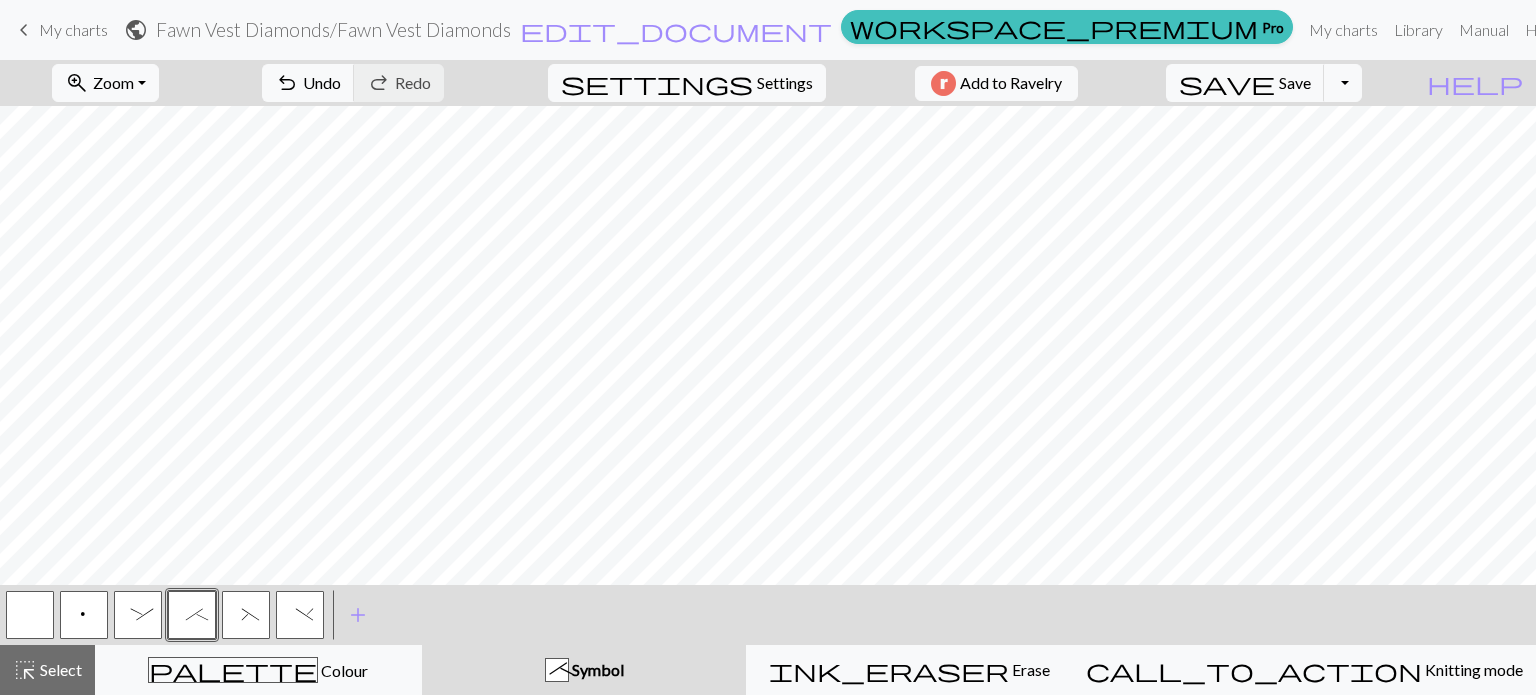 click on ":" at bounding box center (138, 617) 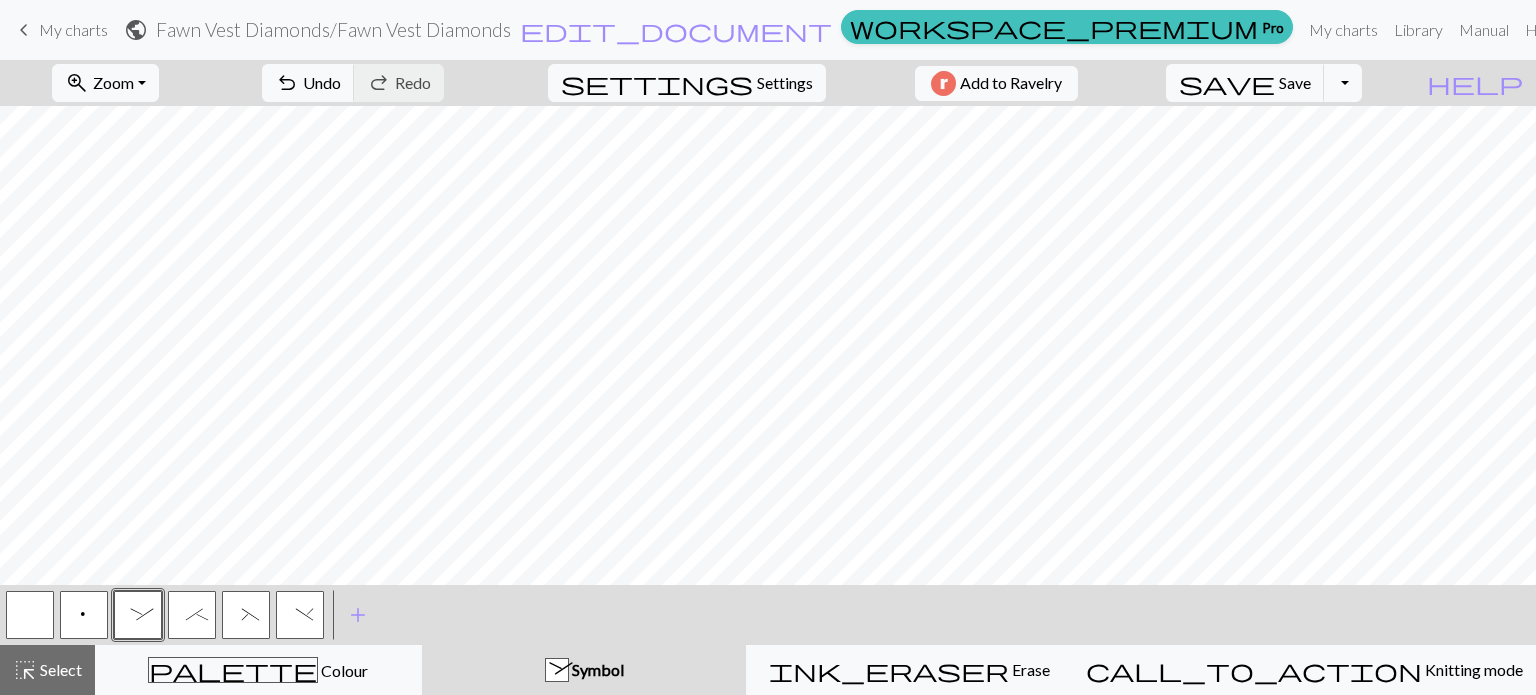 click on "(" at bounding box center [246, 615] 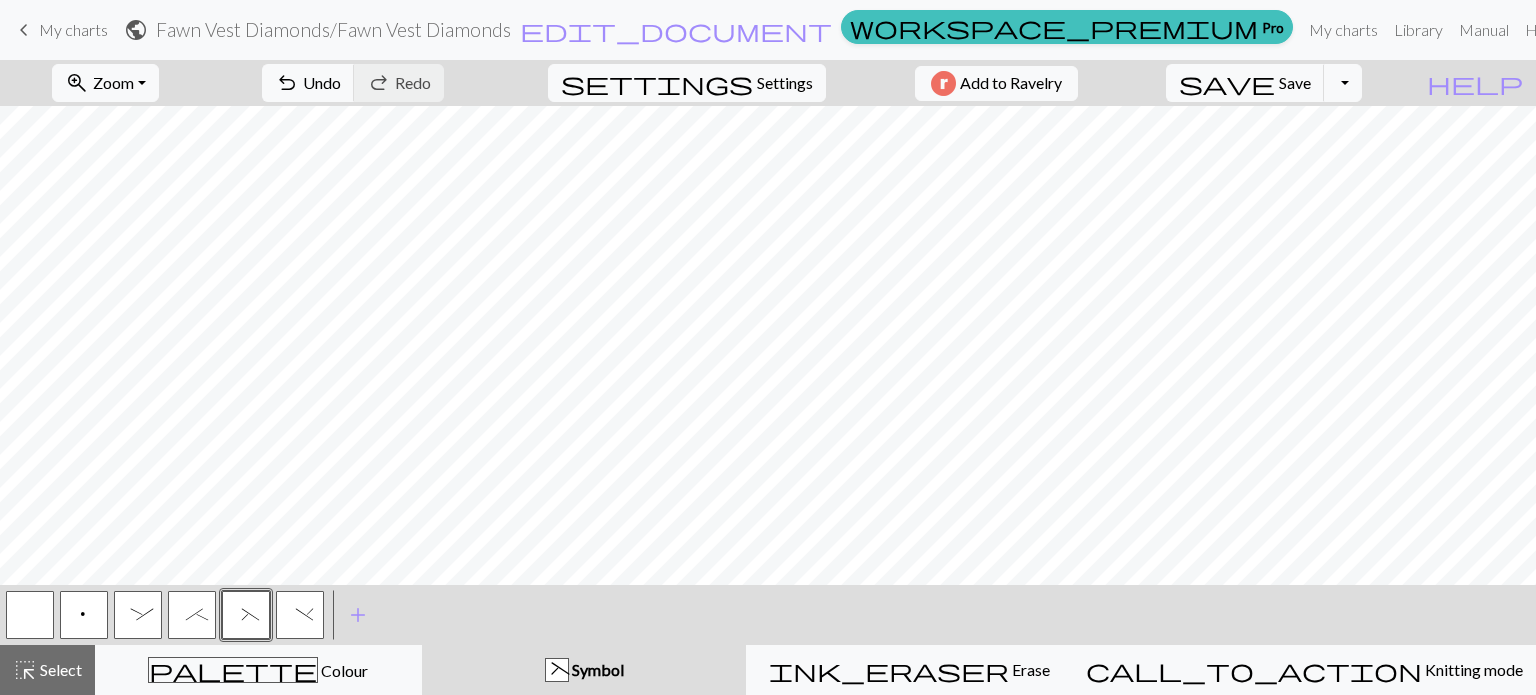 click on ")" at bounding box center [300, 615] 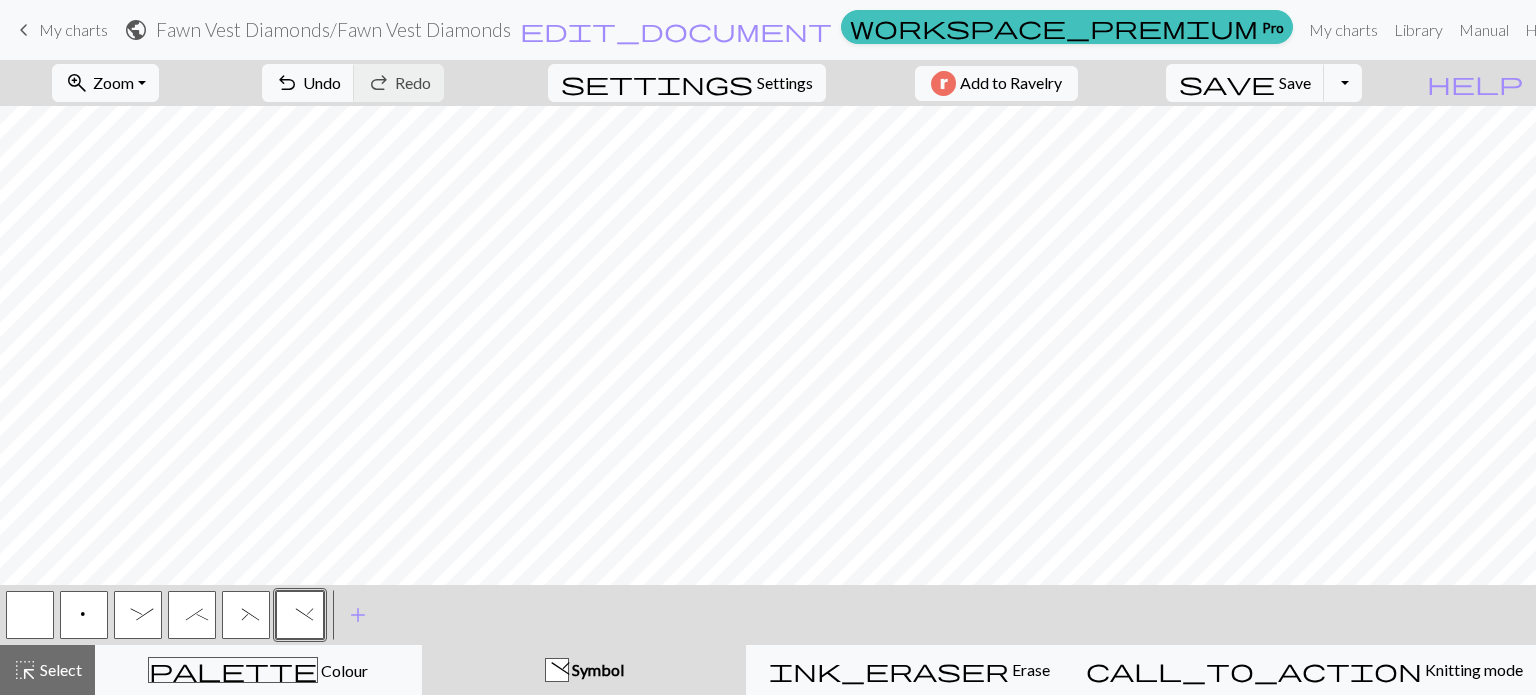 click on "(" at bounding box center [246, 617] 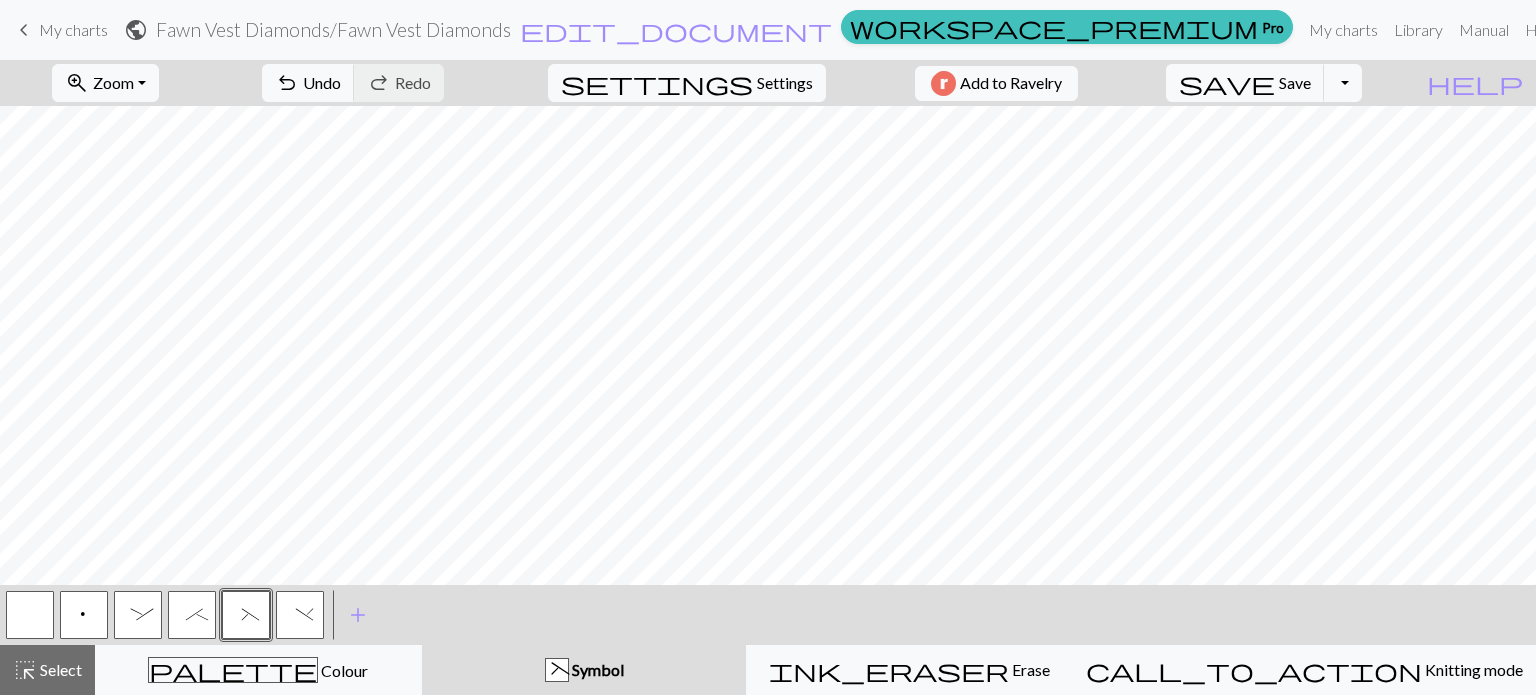 click on ";" at bounding box center [192, 617] 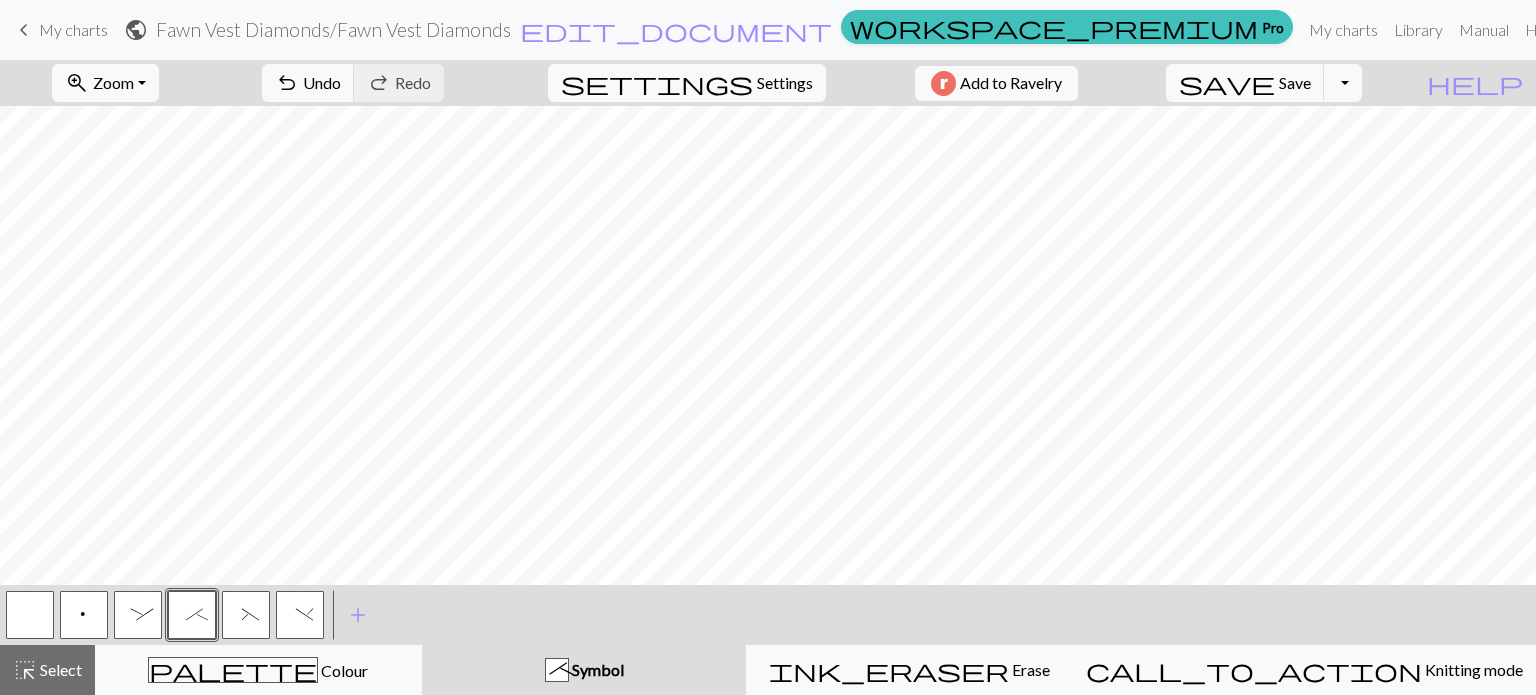 click on ":" at bounding box center [138, 617] 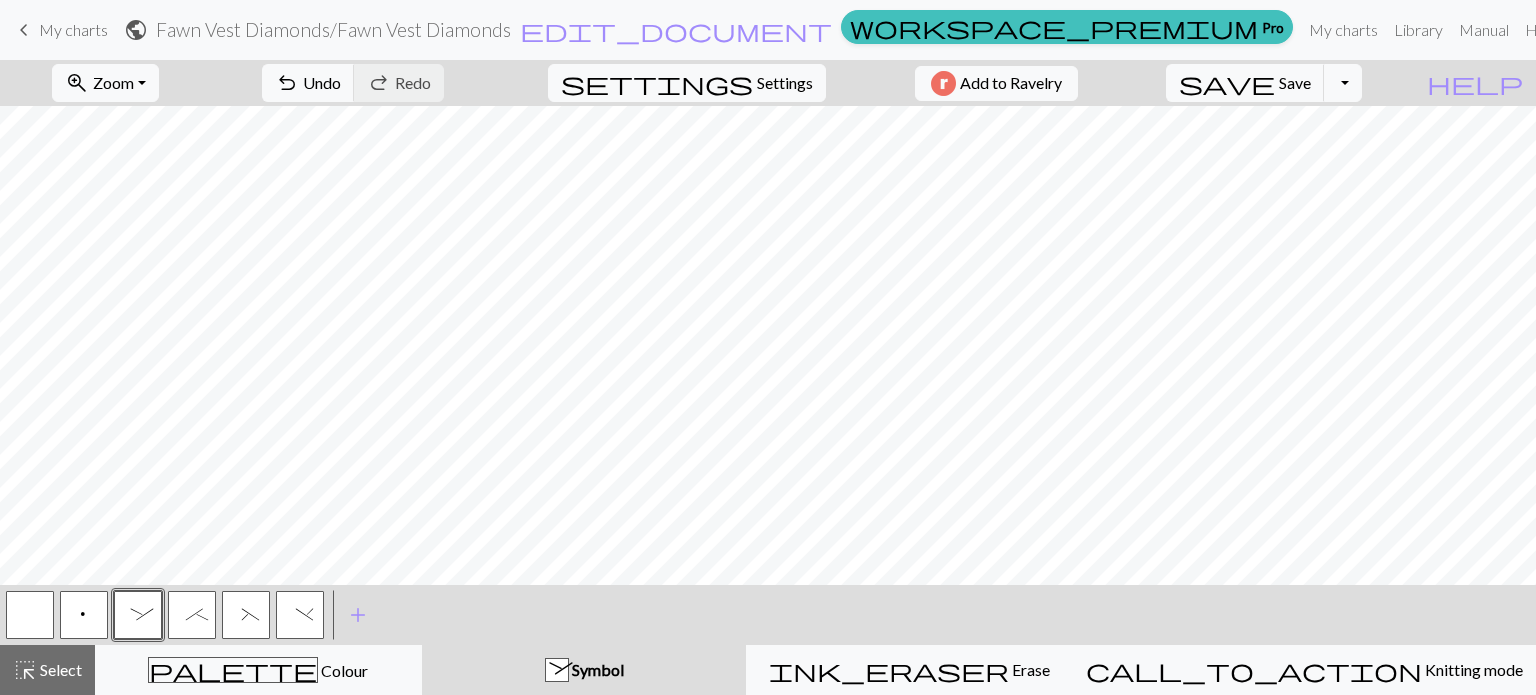 click on ";" at bounding box center [192, 615] 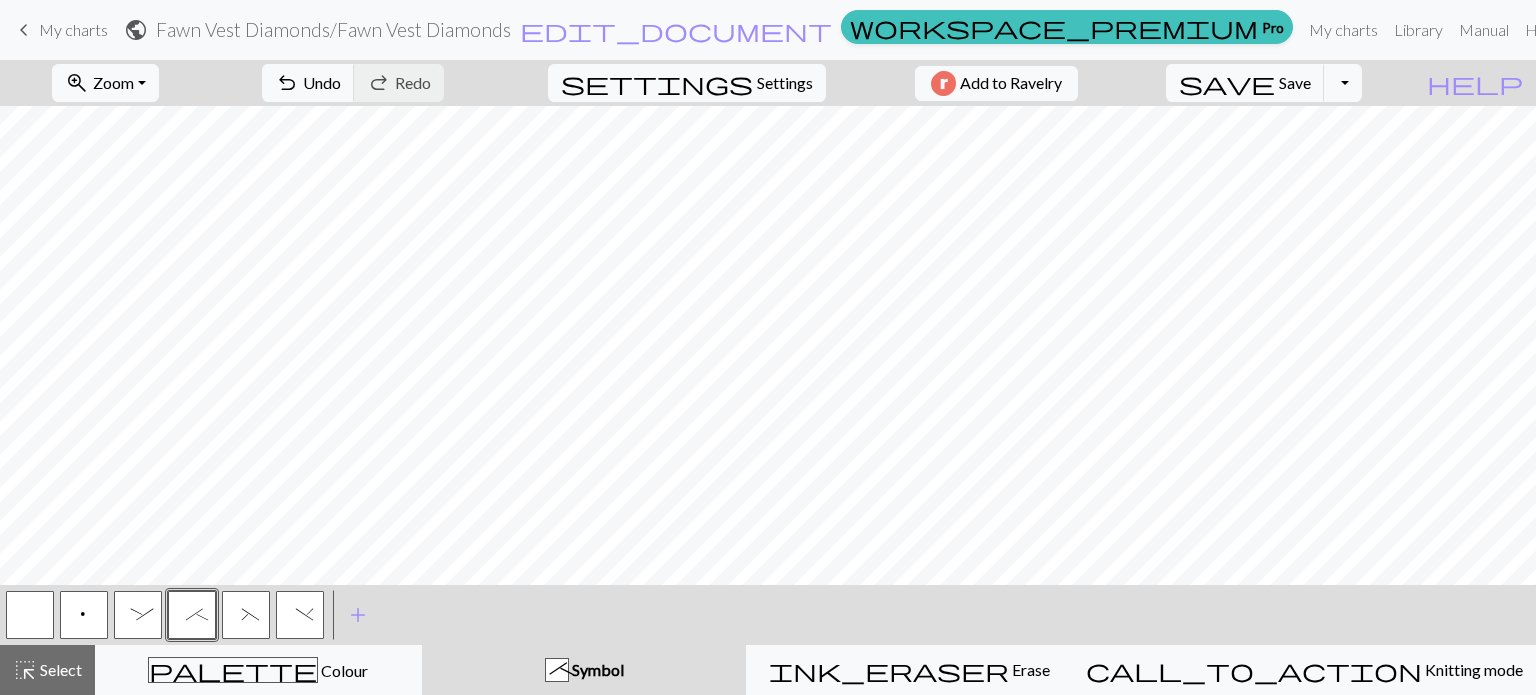 click on ":" at bounding box center (138, 617) 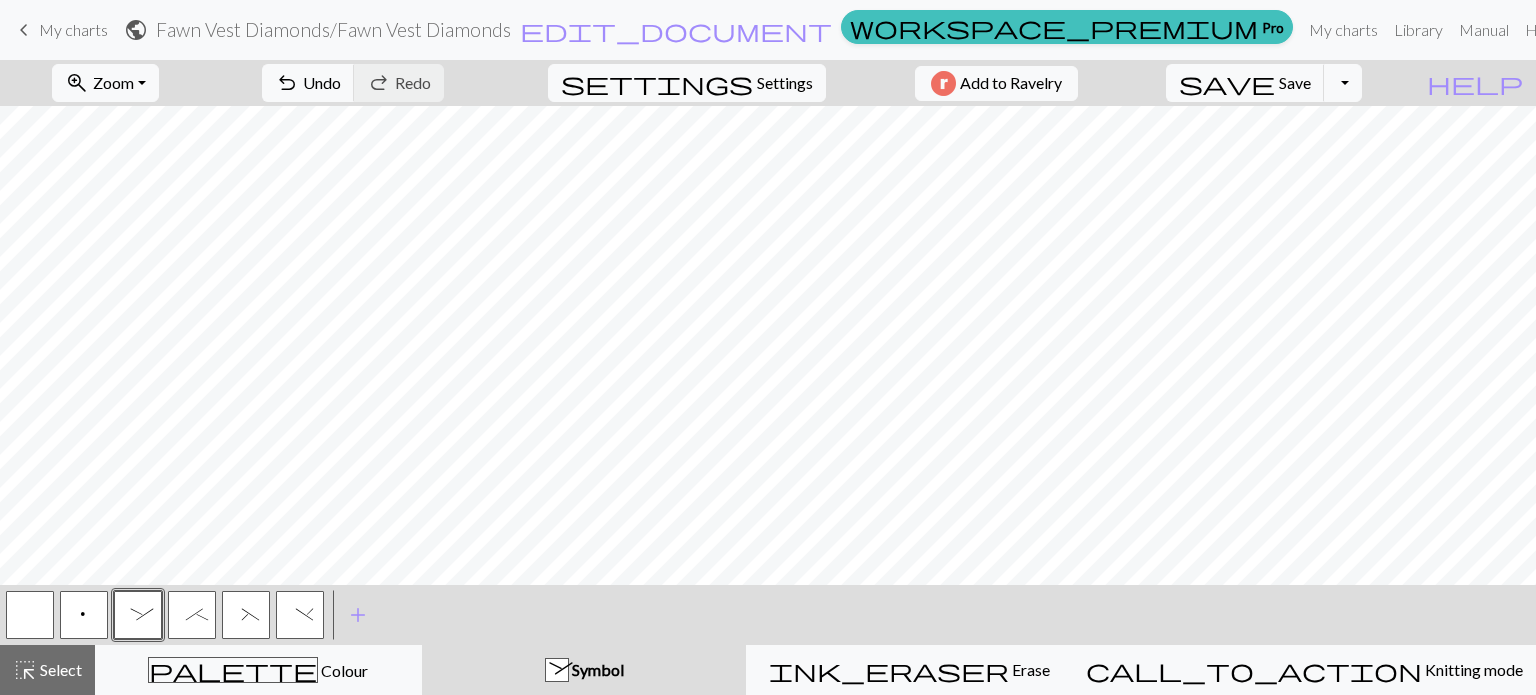 click on ";" at bounding box center (192, 615) 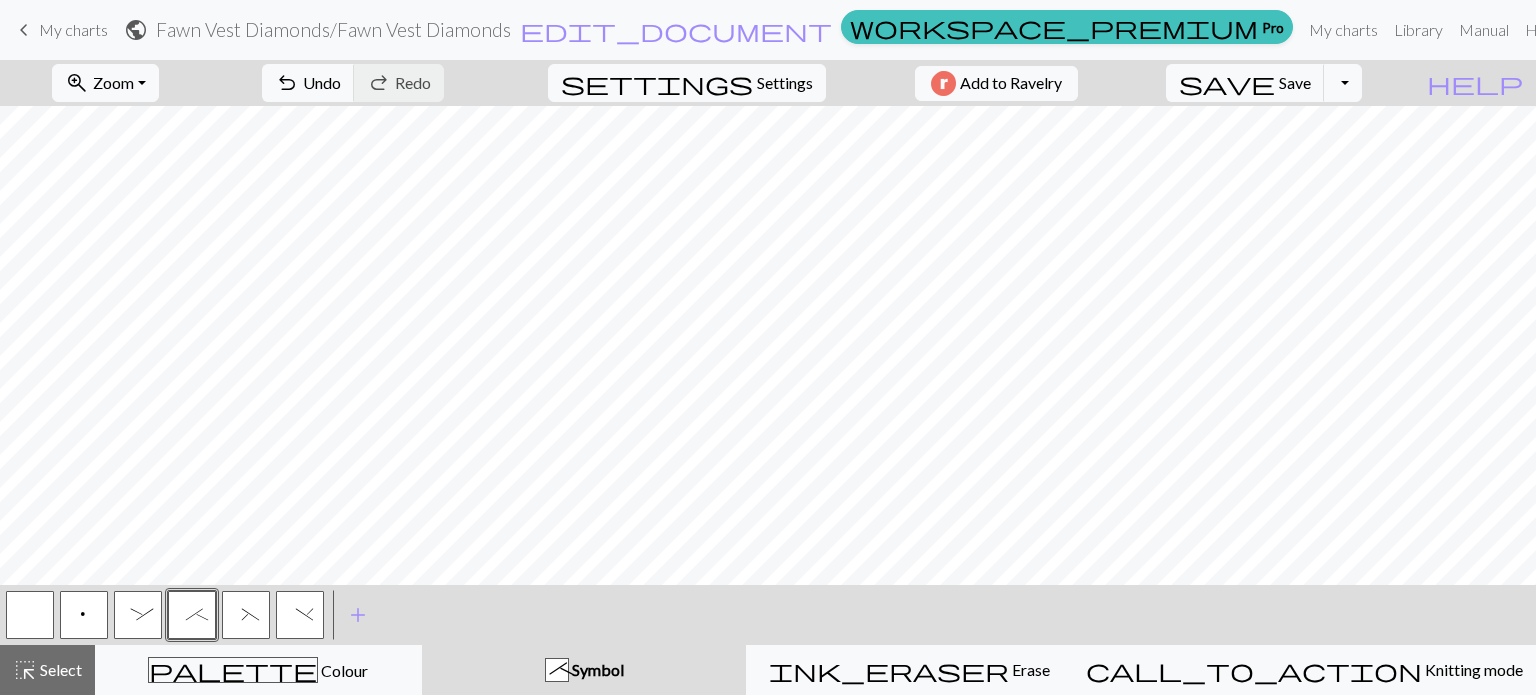 click on ":" at bounding box center (138, 617) 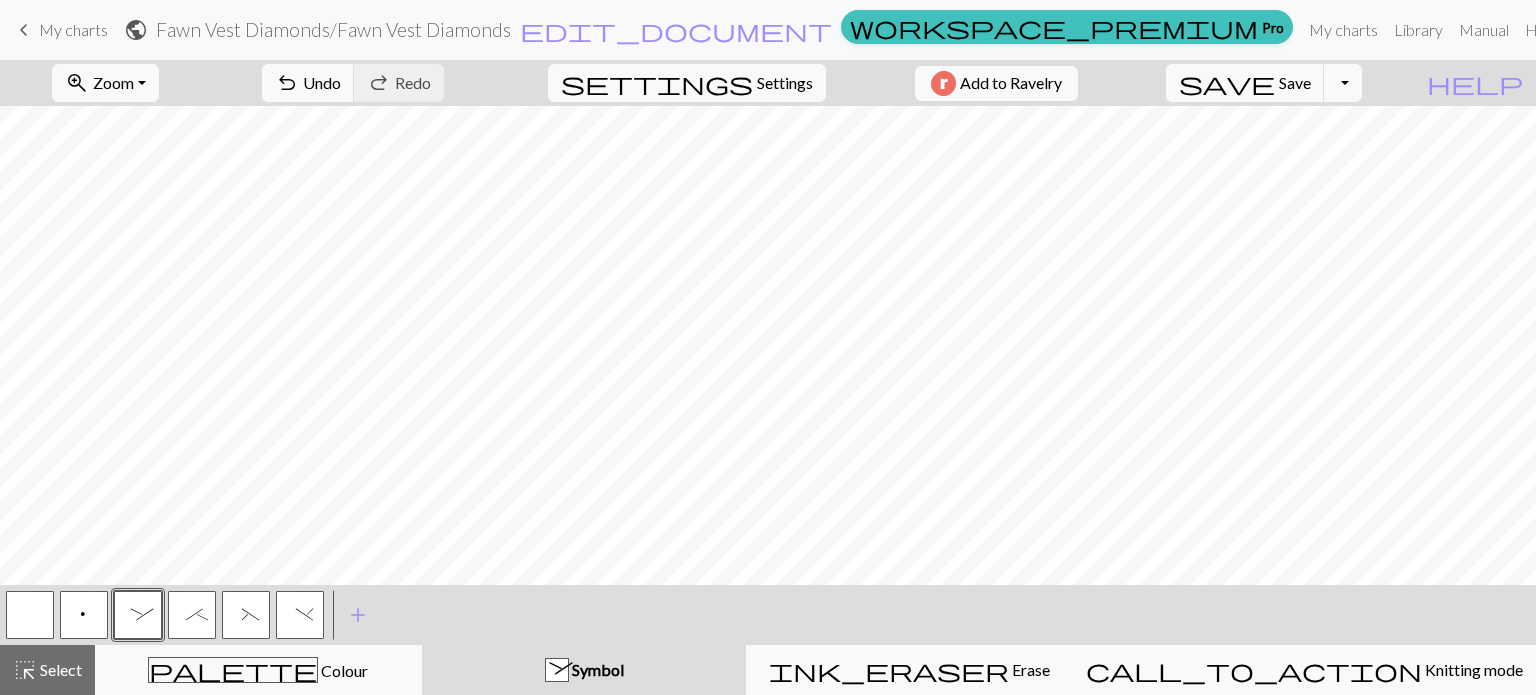 click on ";" at bounding box center (192, 615) 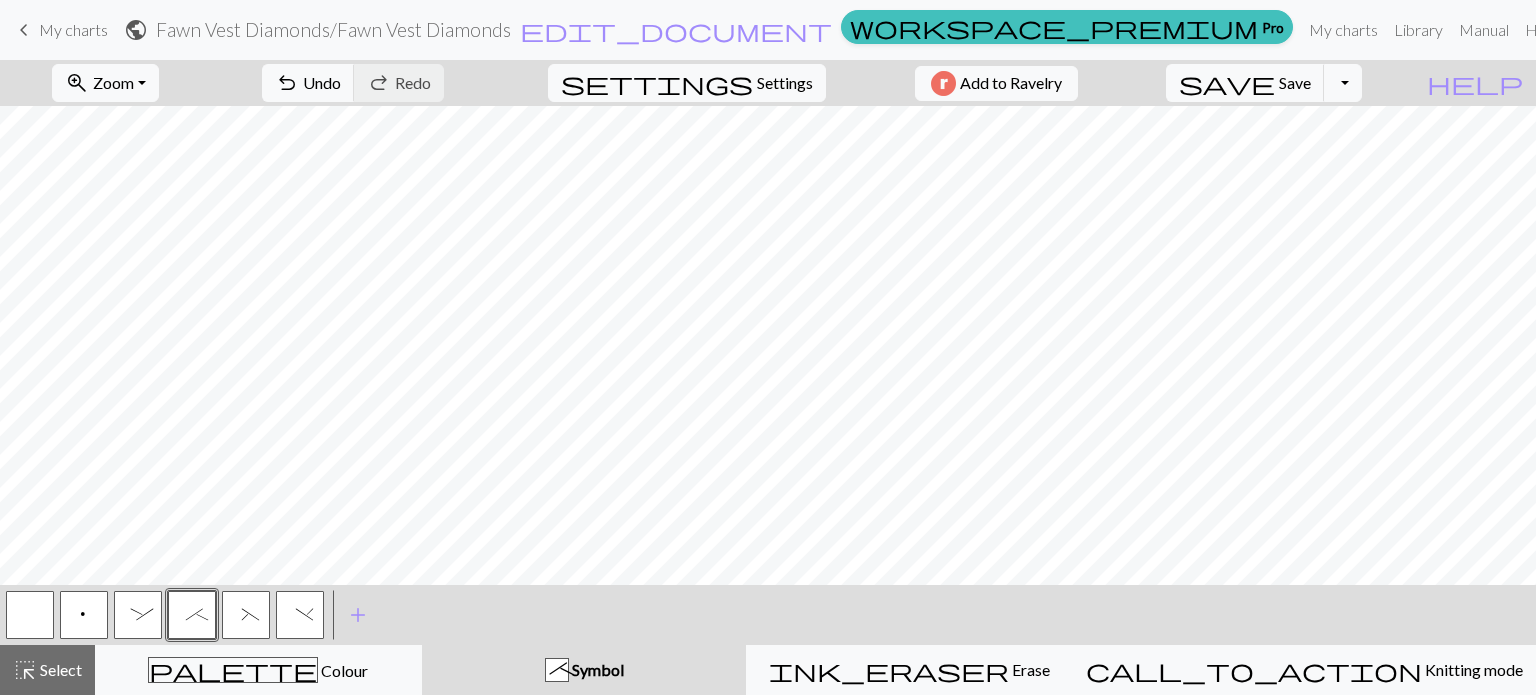 click on ":" at bounding box center (138, 617) 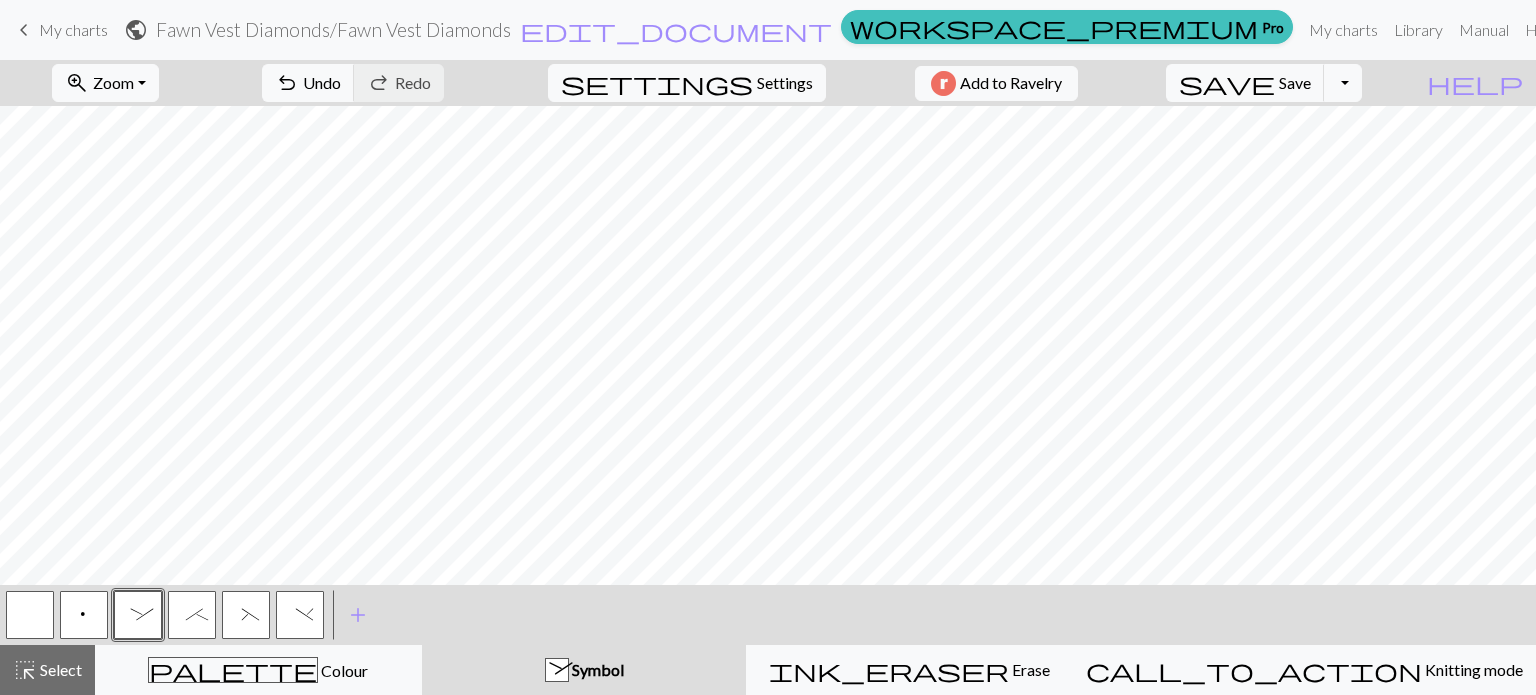 scroll, scrollTop: 81, scrollLeft: 0, axis: vertical 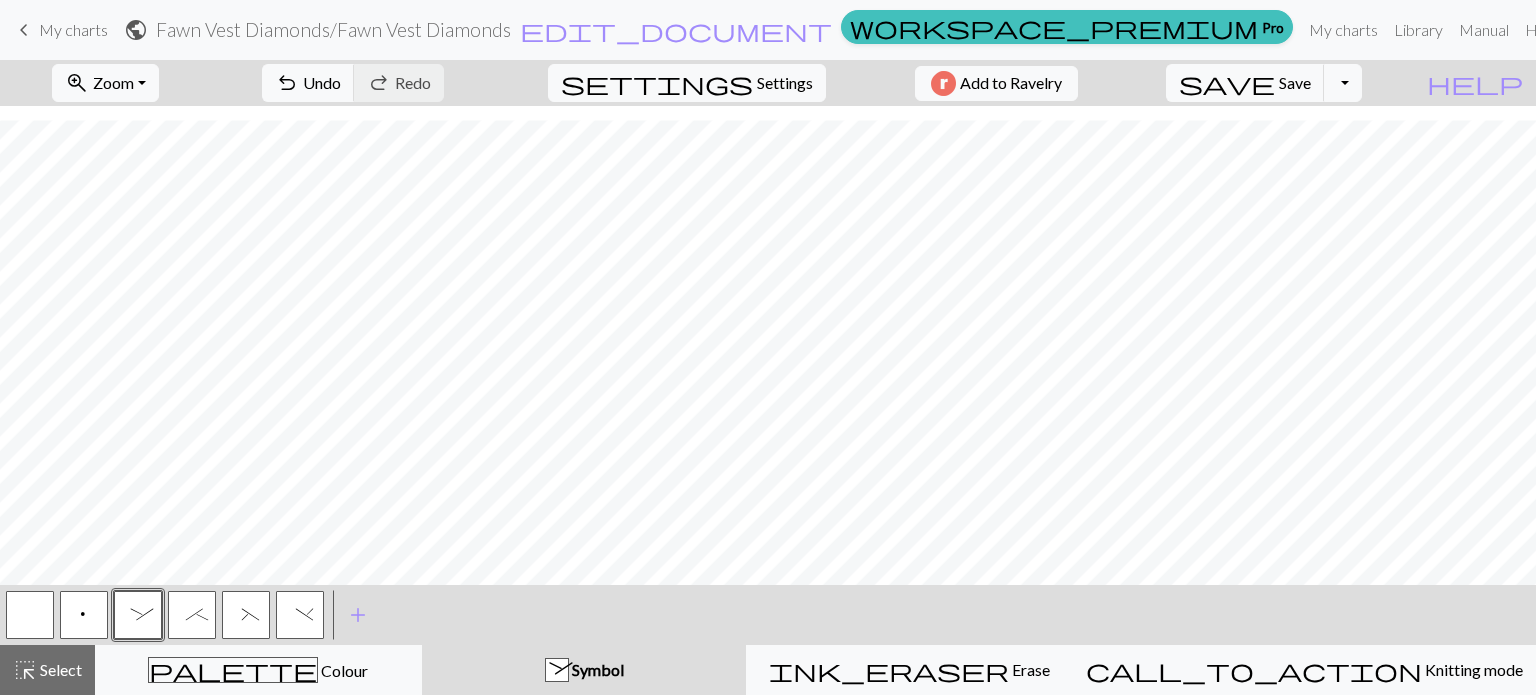click on ";" at bounding box center [192, 617] 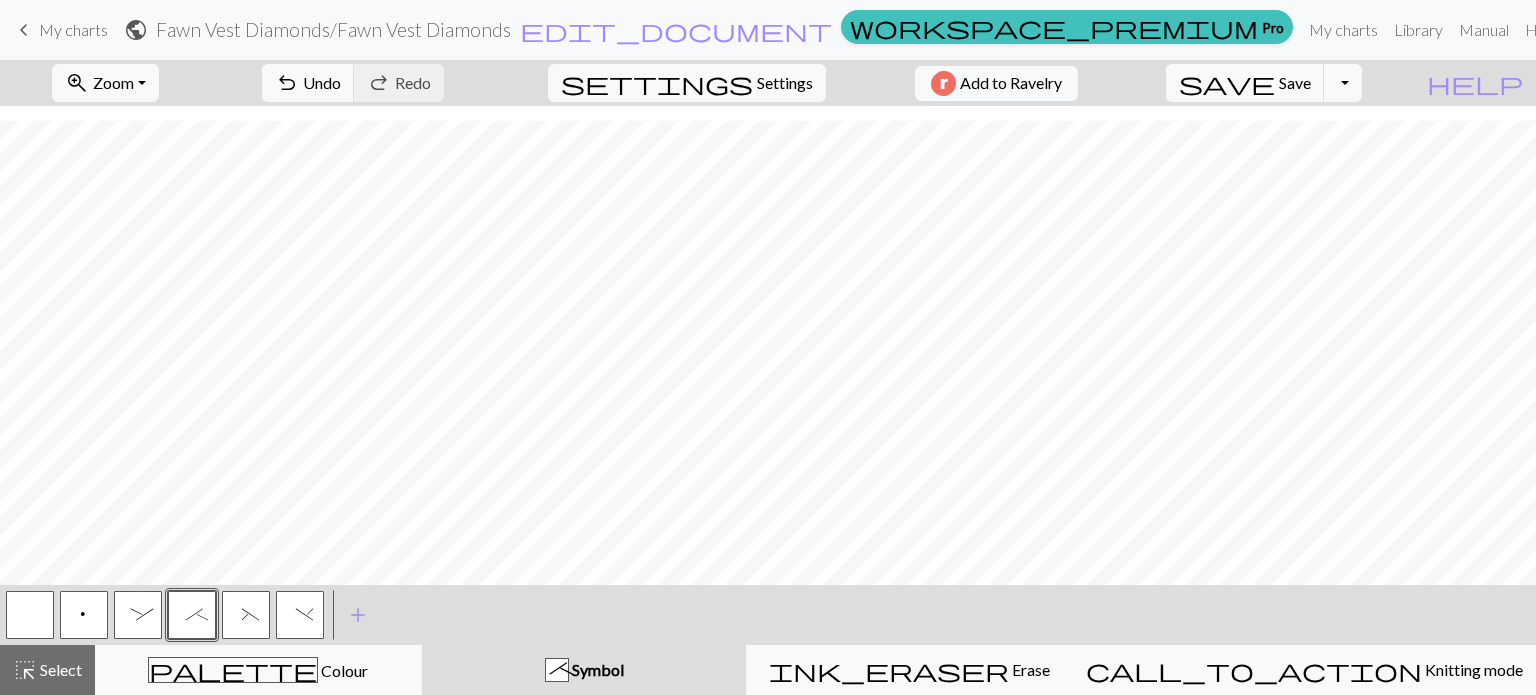click on ":" at bounding box center (138, 617) 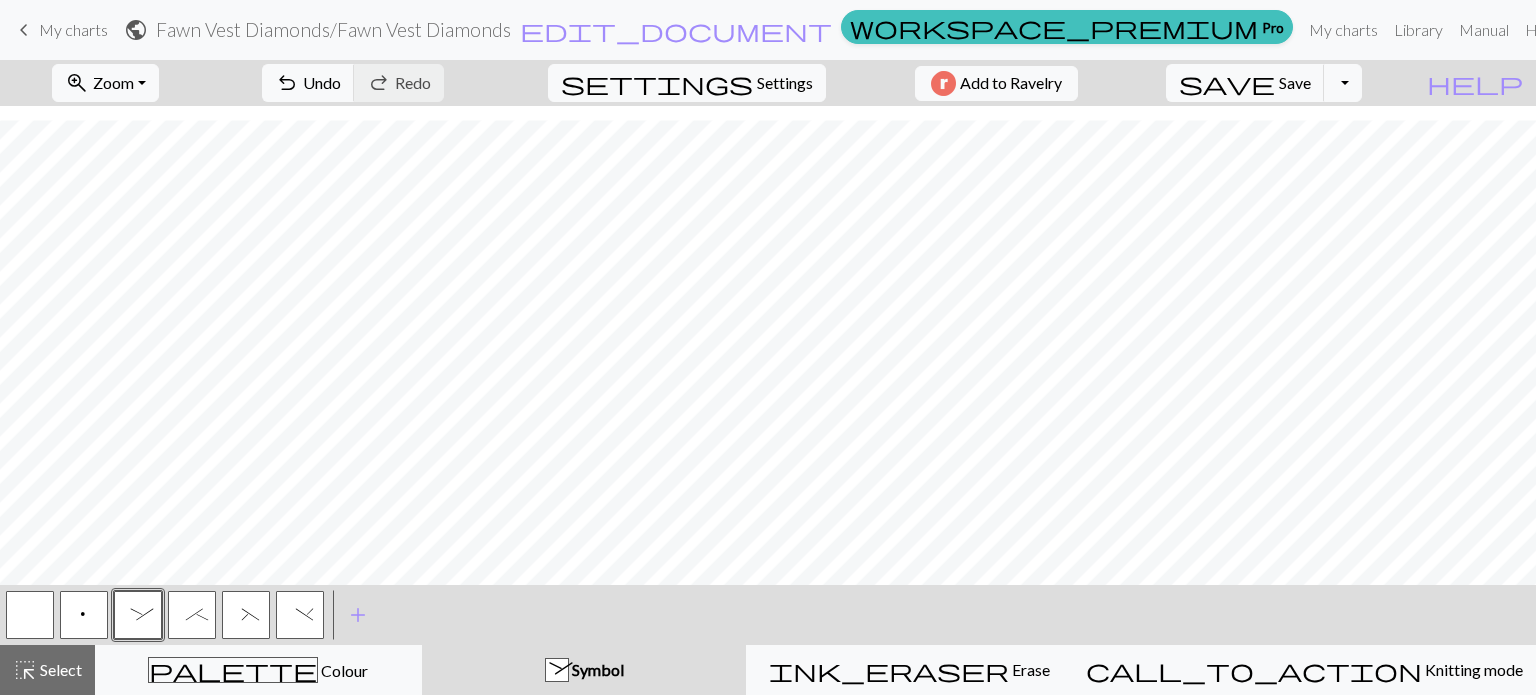 click on "(" at bounding box center [246, 617] 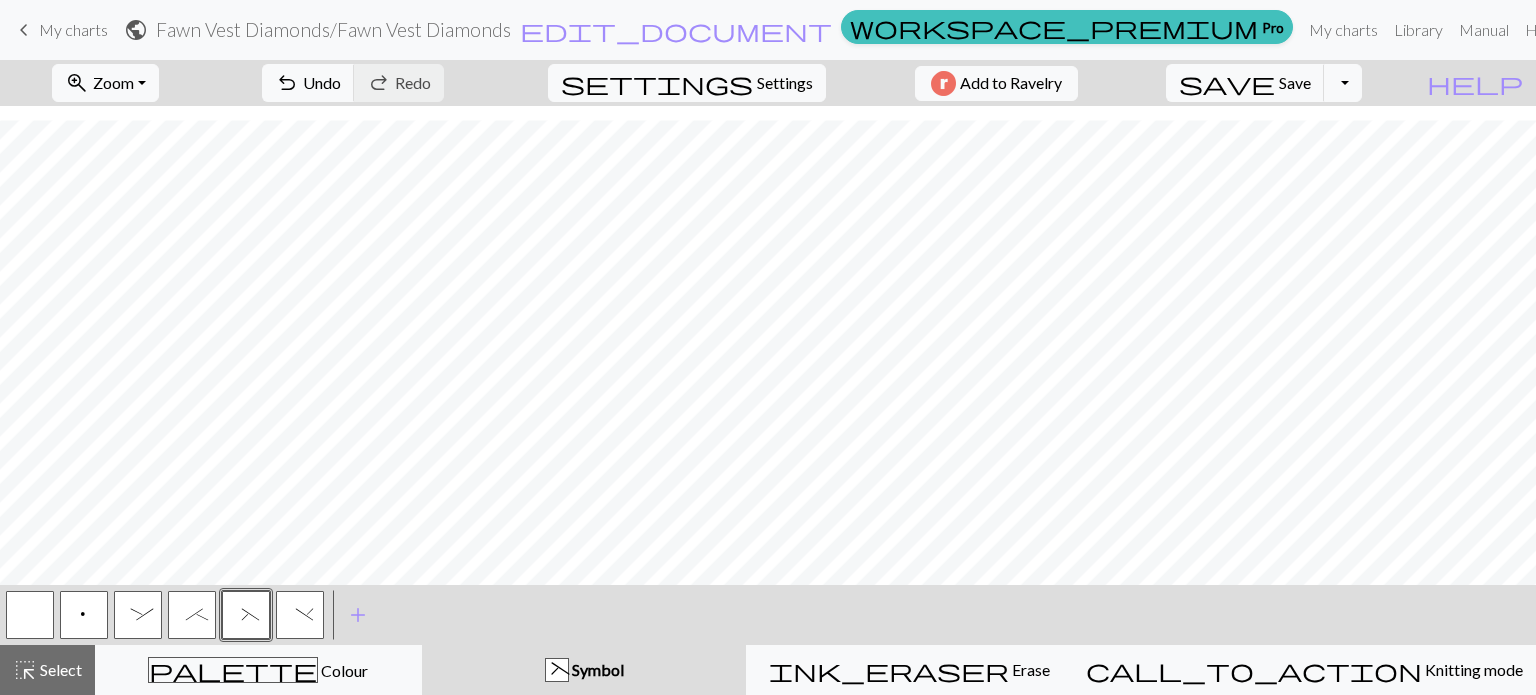 click on ")" at bounding box center [300, 615] 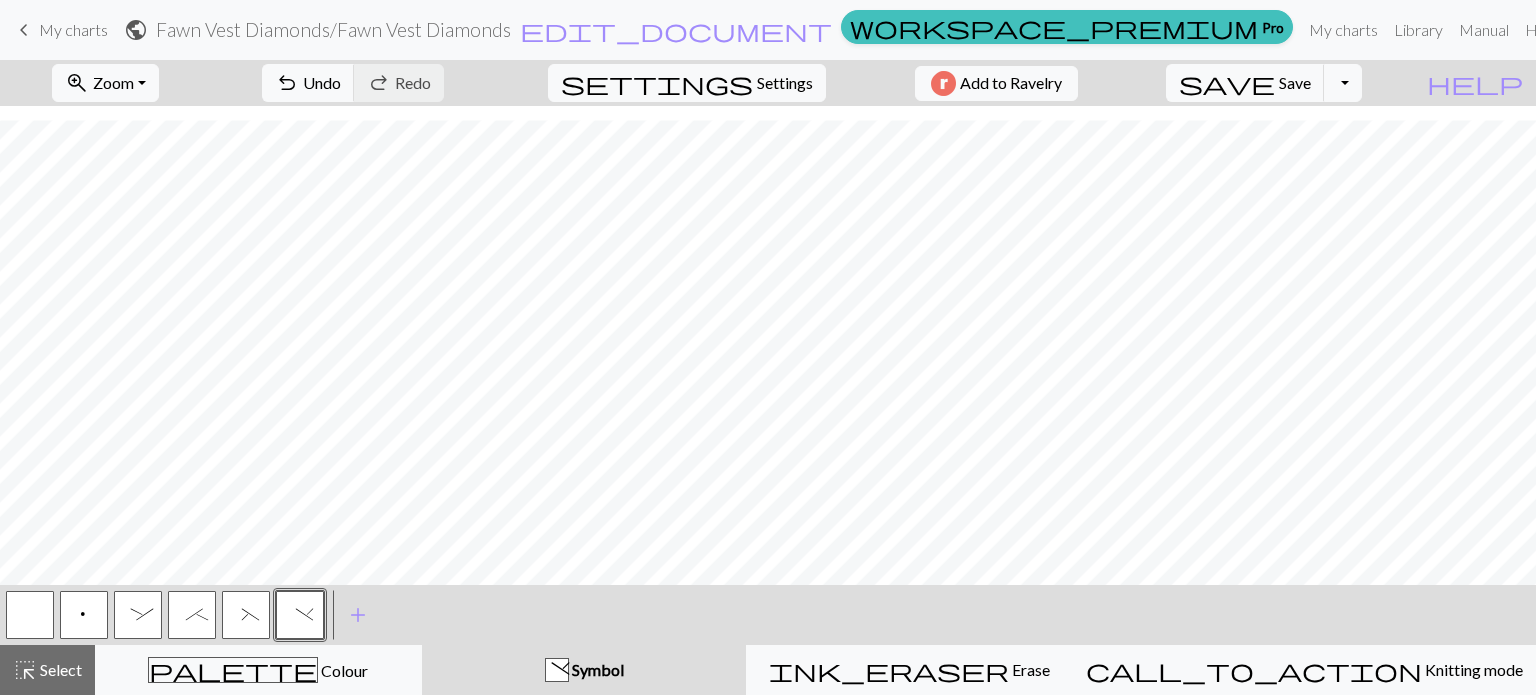 click on "(" at bounding box center (246, 615) 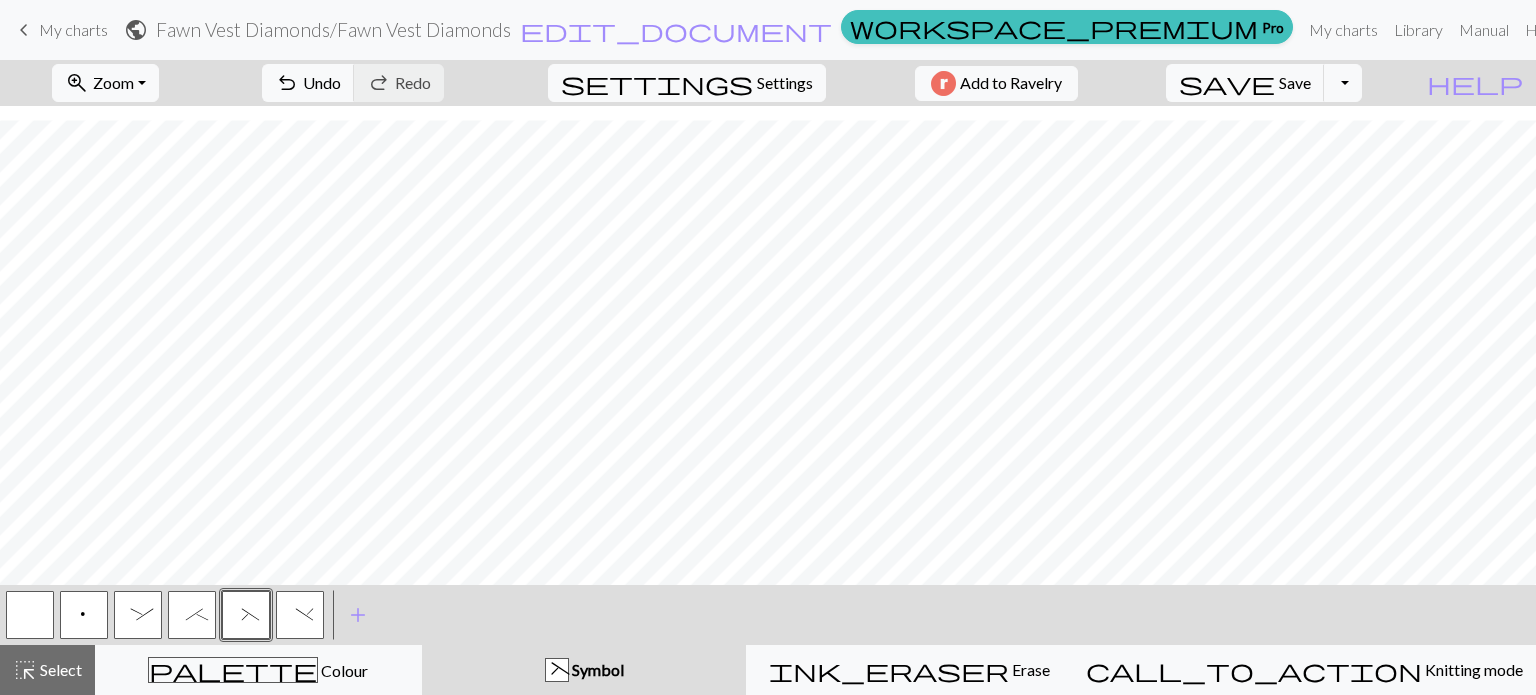 click on ")" at bounding box center [300, 617] 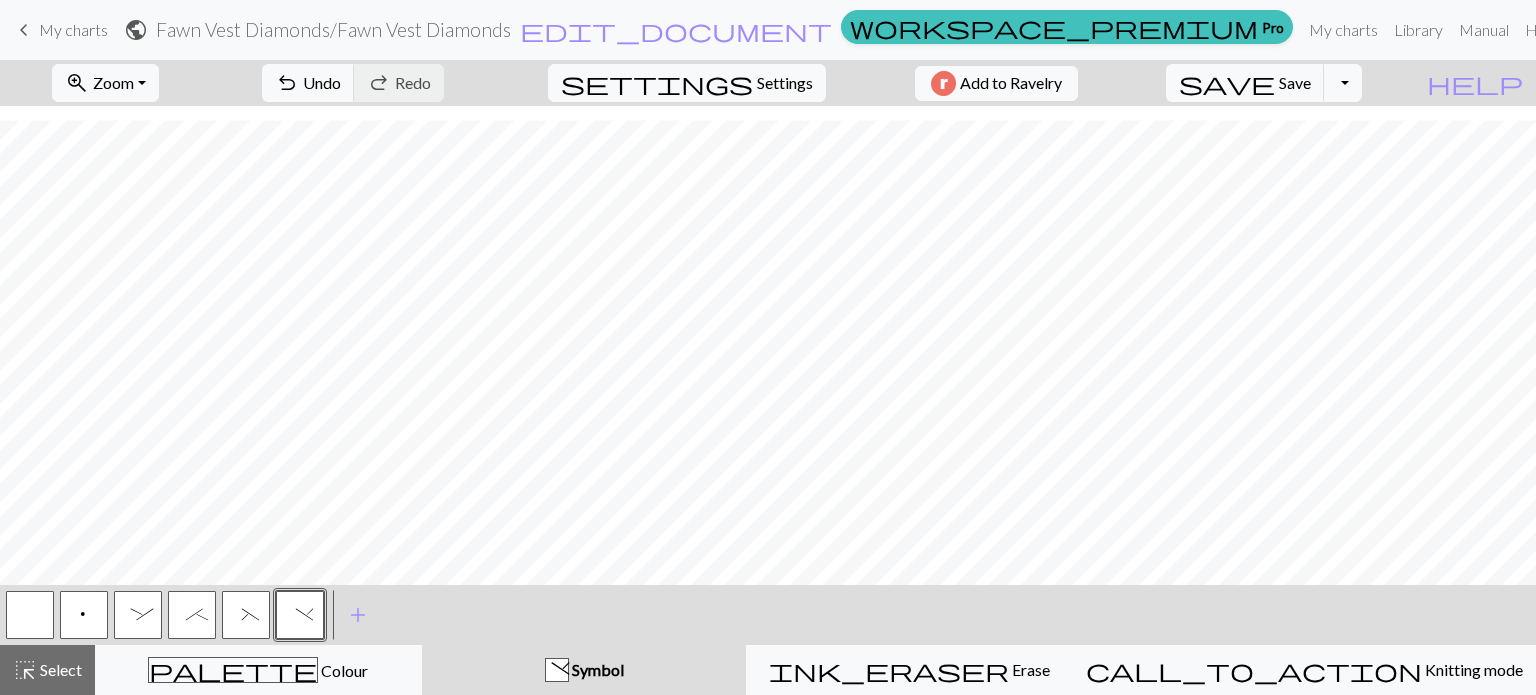 click on "(" at bounding box center (246, 615) 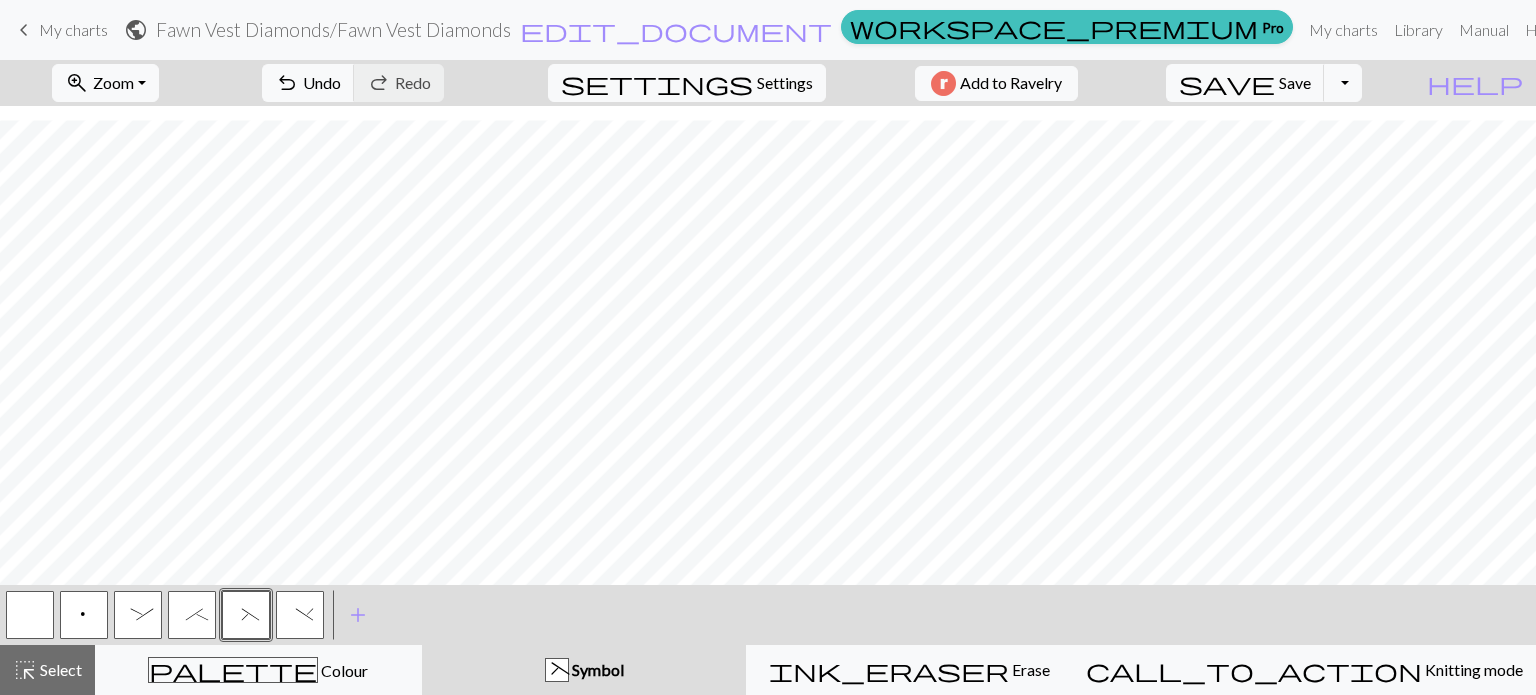 click on ")" at bounding box center [300, 615] 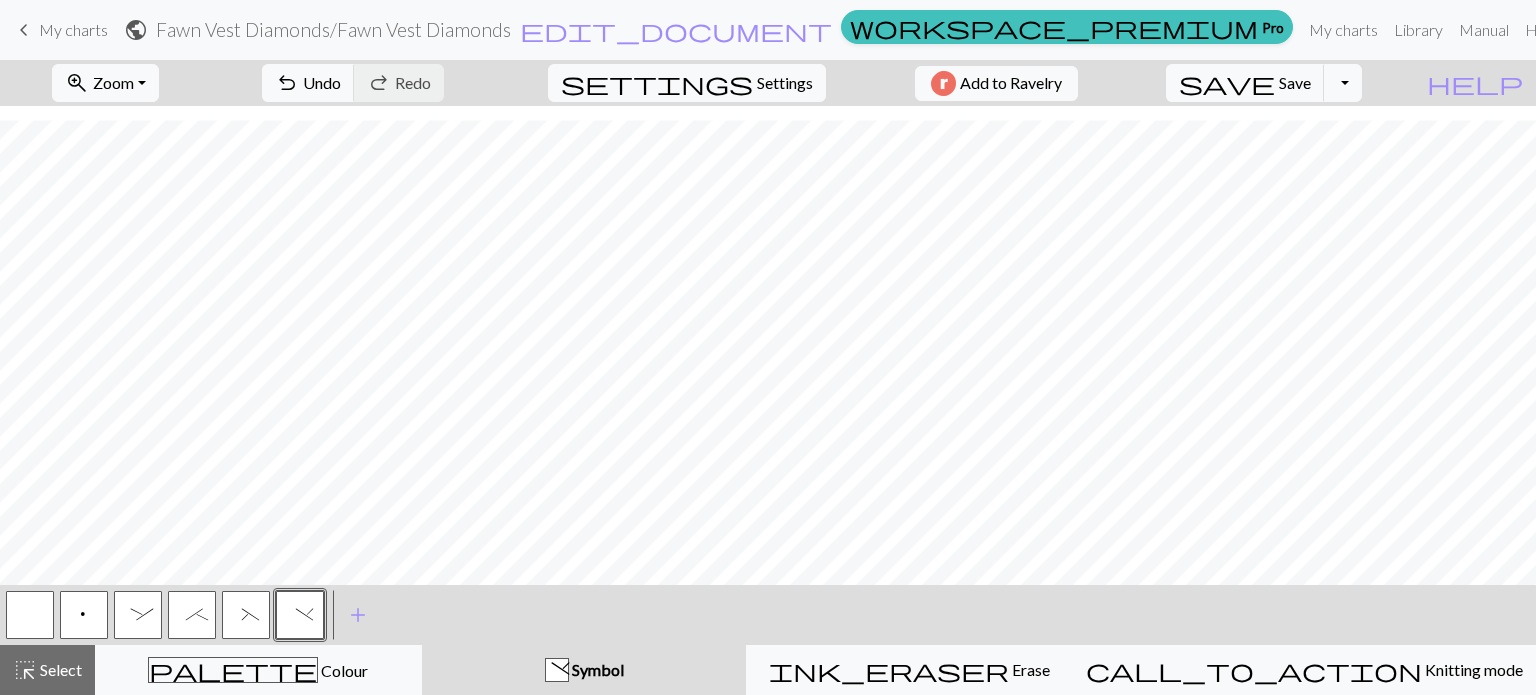 click on "(" at bounding box center (246, 617) 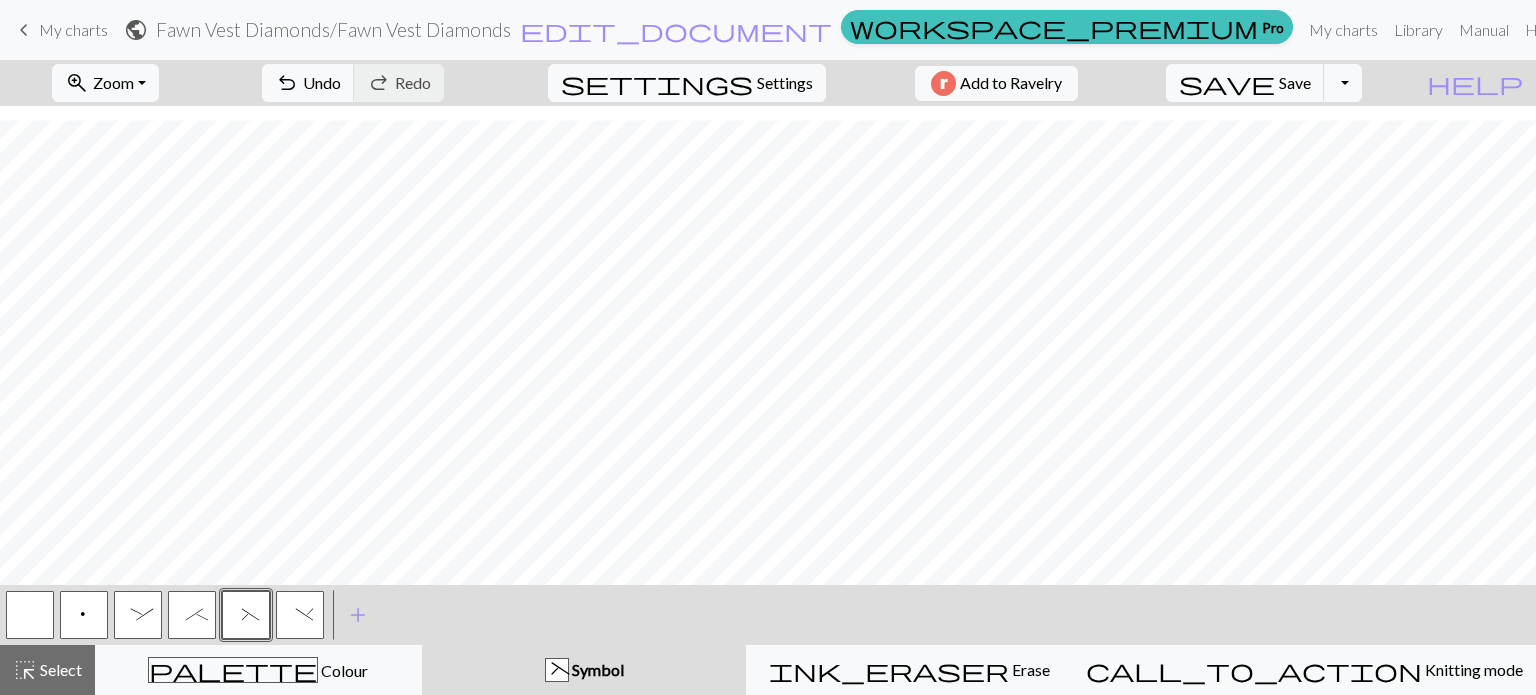 click on ")" at bounding box center [300, 617] 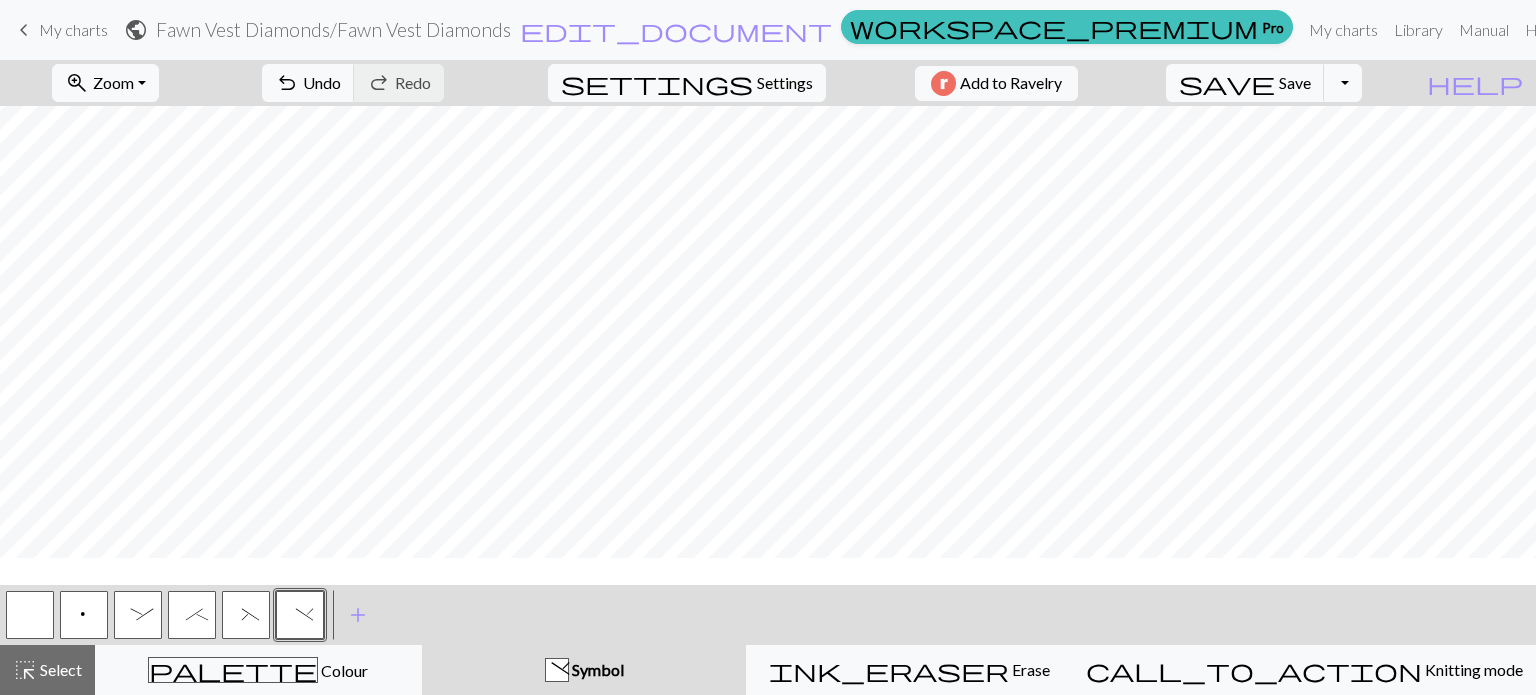 scroll, scrollTop: 0, scrollLeft: 0, axis: both 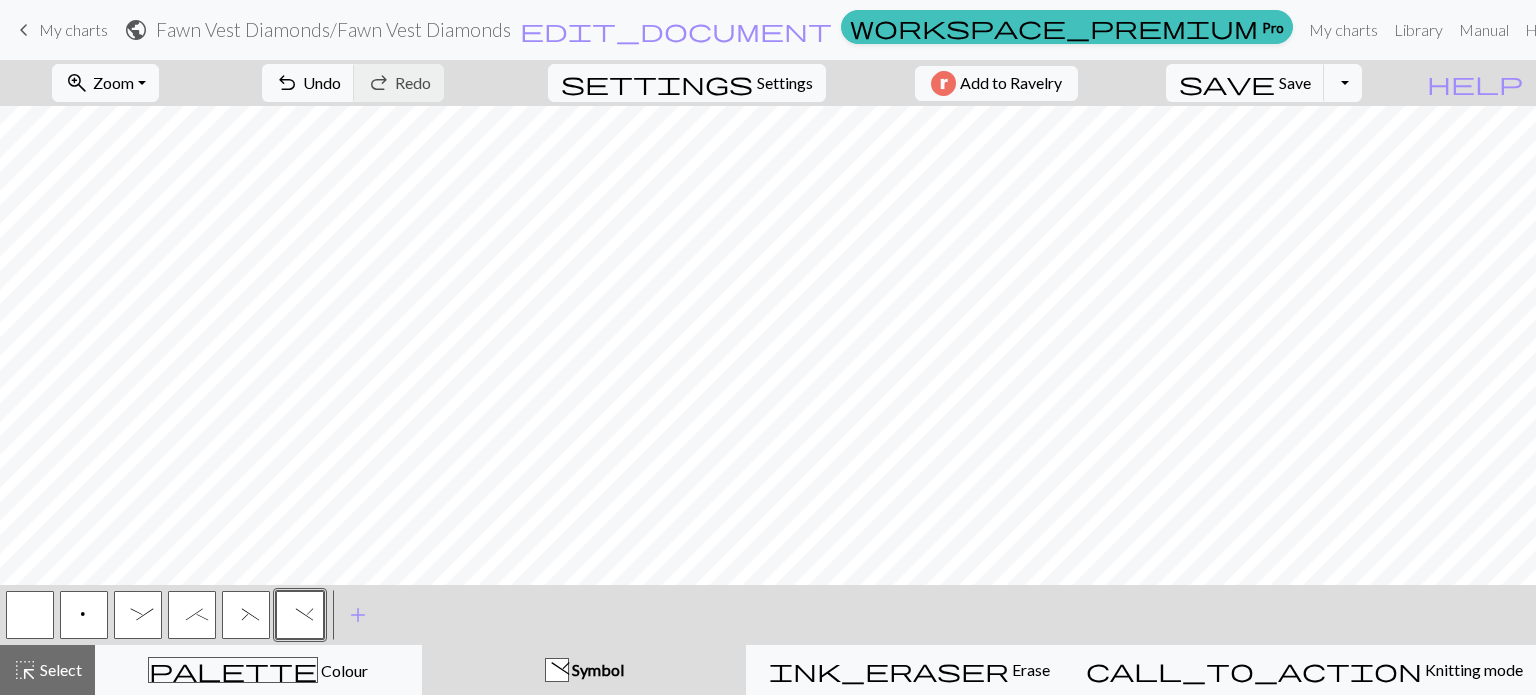 click on ":" at bounding box center [138, 617] 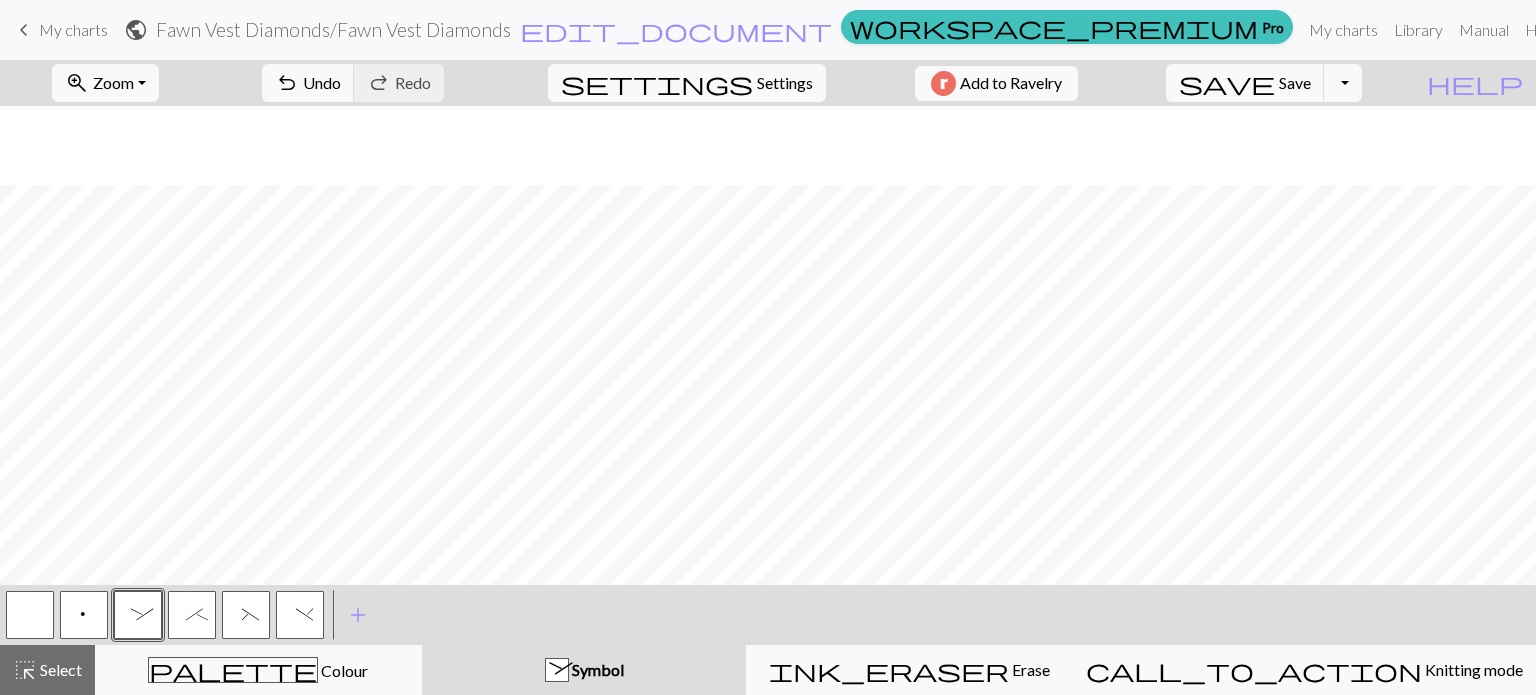 scroll, scrollTop: 81, scrollLeft: 0, axis: vertical 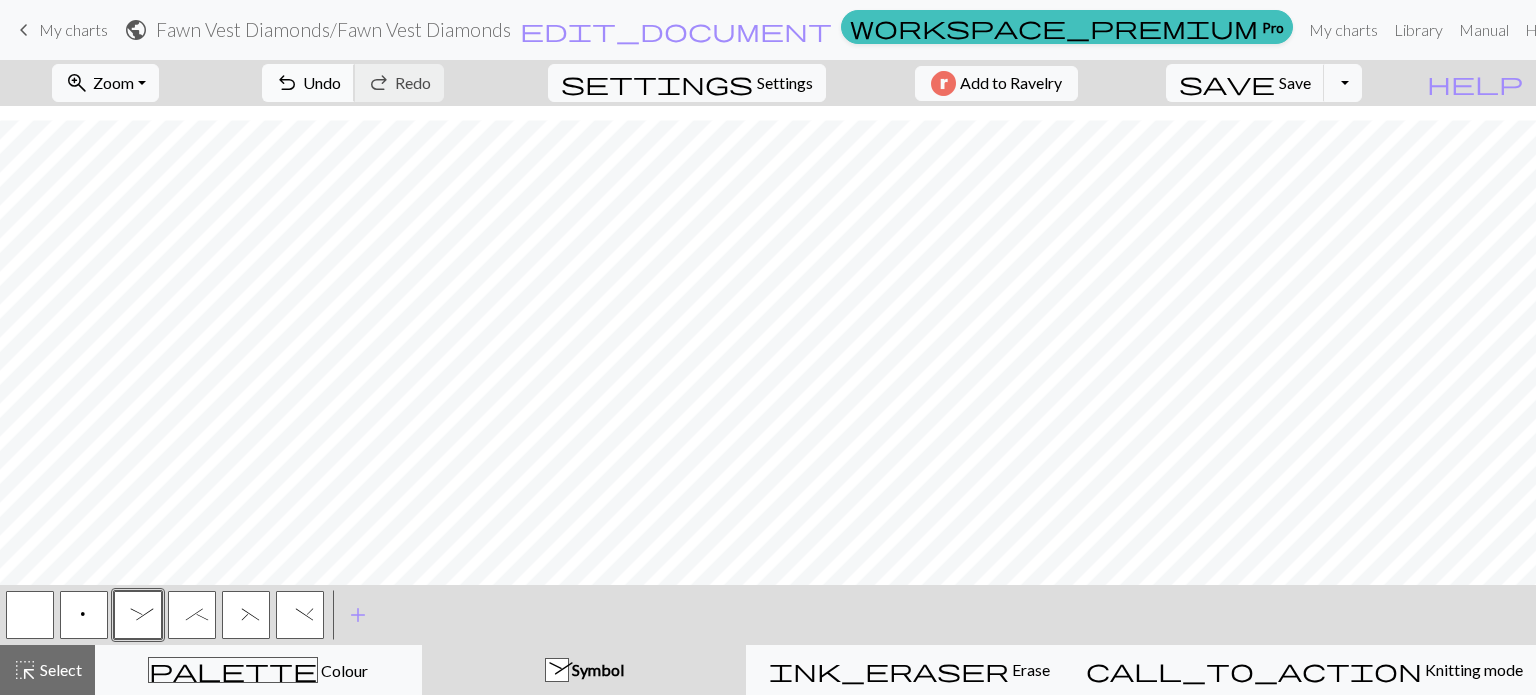 click on "undo Undo Undo" at bounding box center [308, 83] 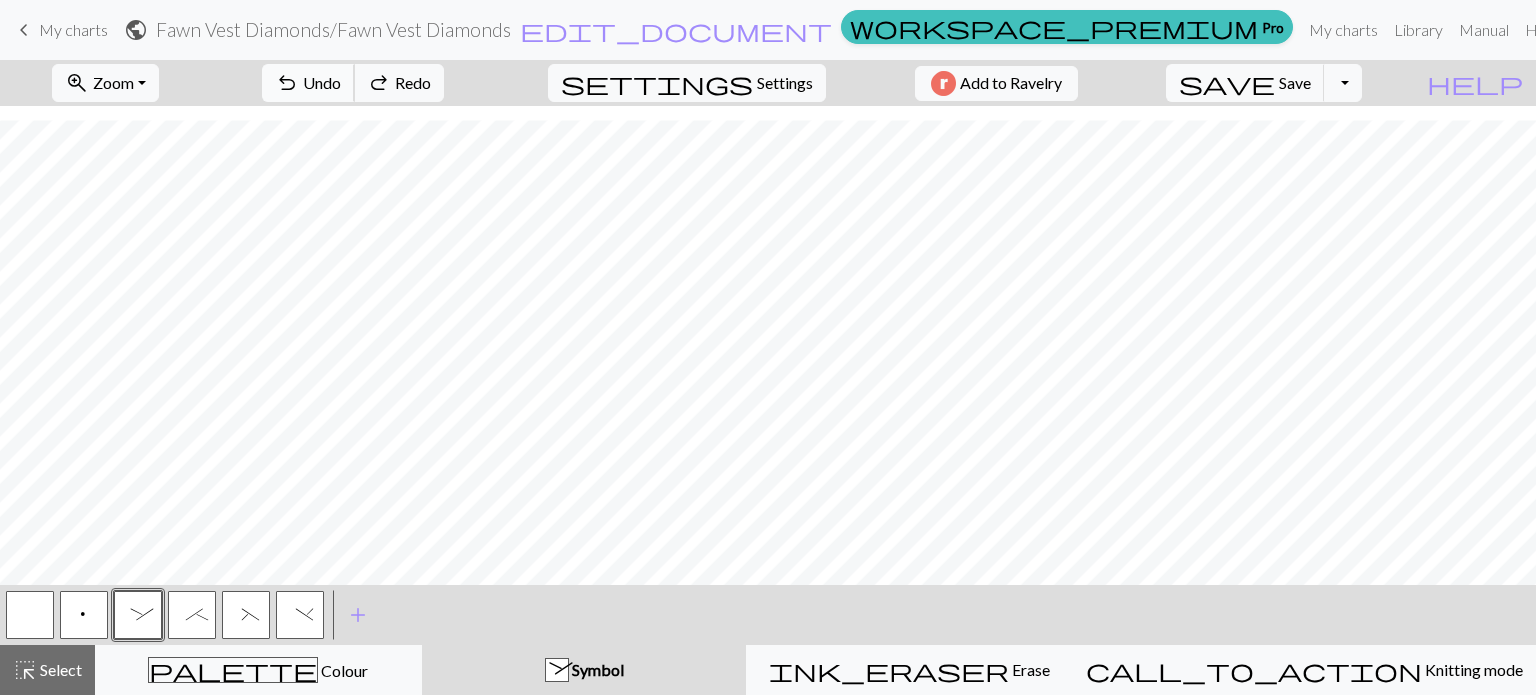 click on "undo Undo Undo" at bounding box center [308, 83] 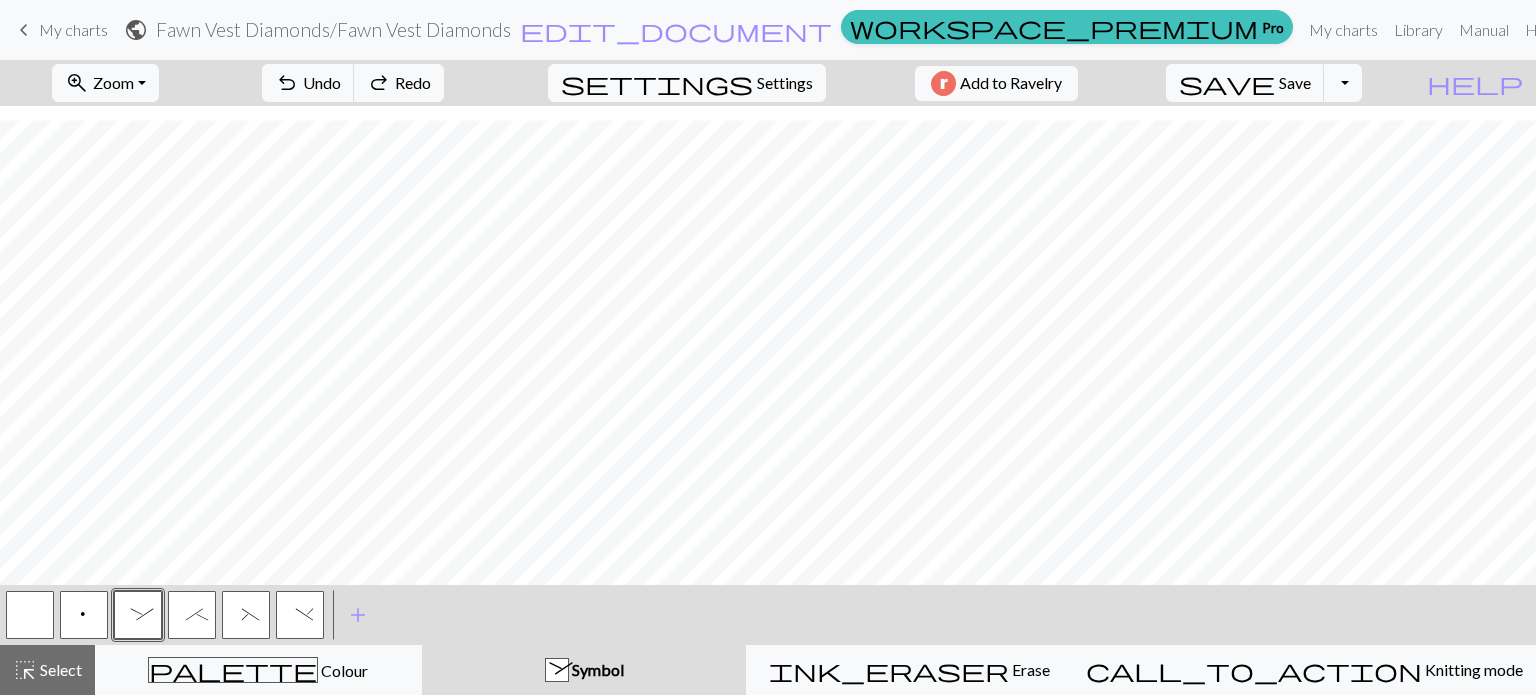 click at bounding box center (30, 615) 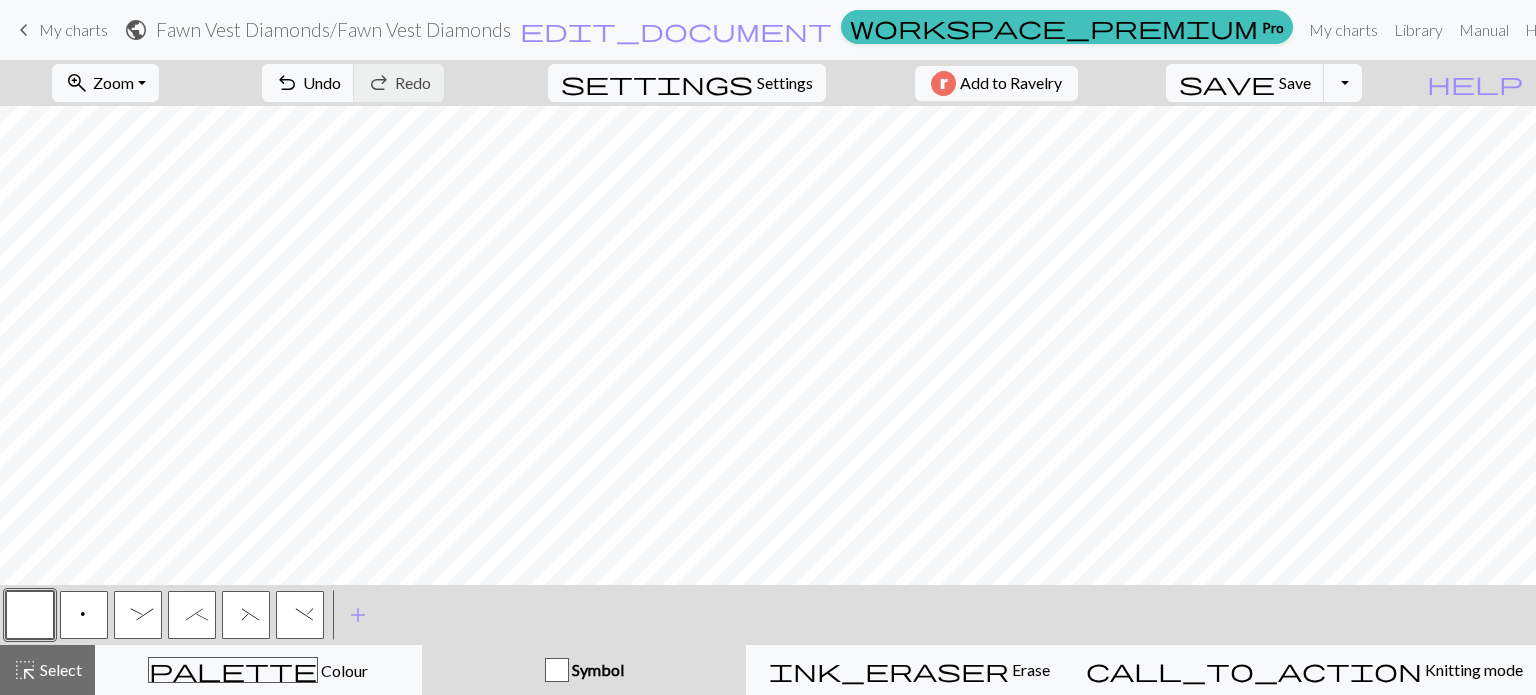 scroll, scrollTop: 81, scrollLeft: 0, axis: vertical 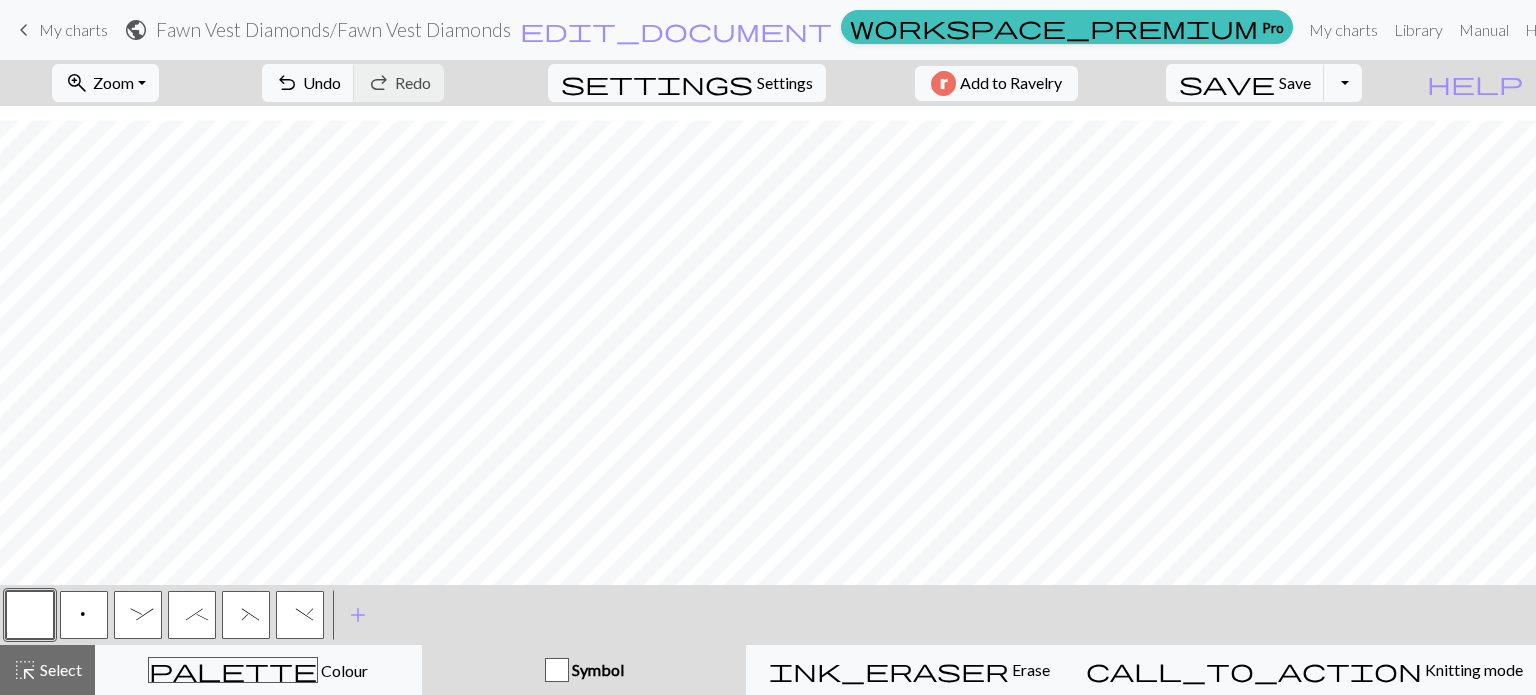 click on "(" at bounding box center (246, 617) 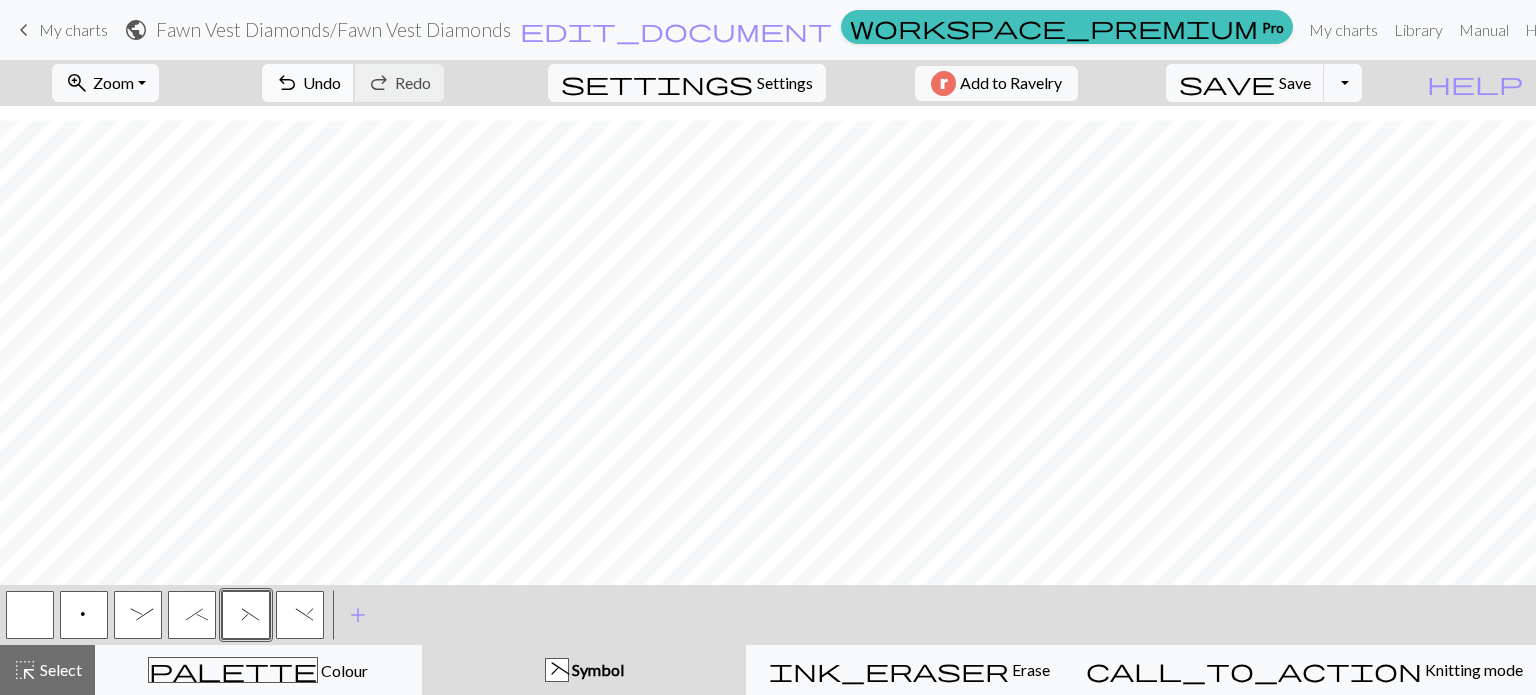click on "undo" at bounding box center [287, 83] 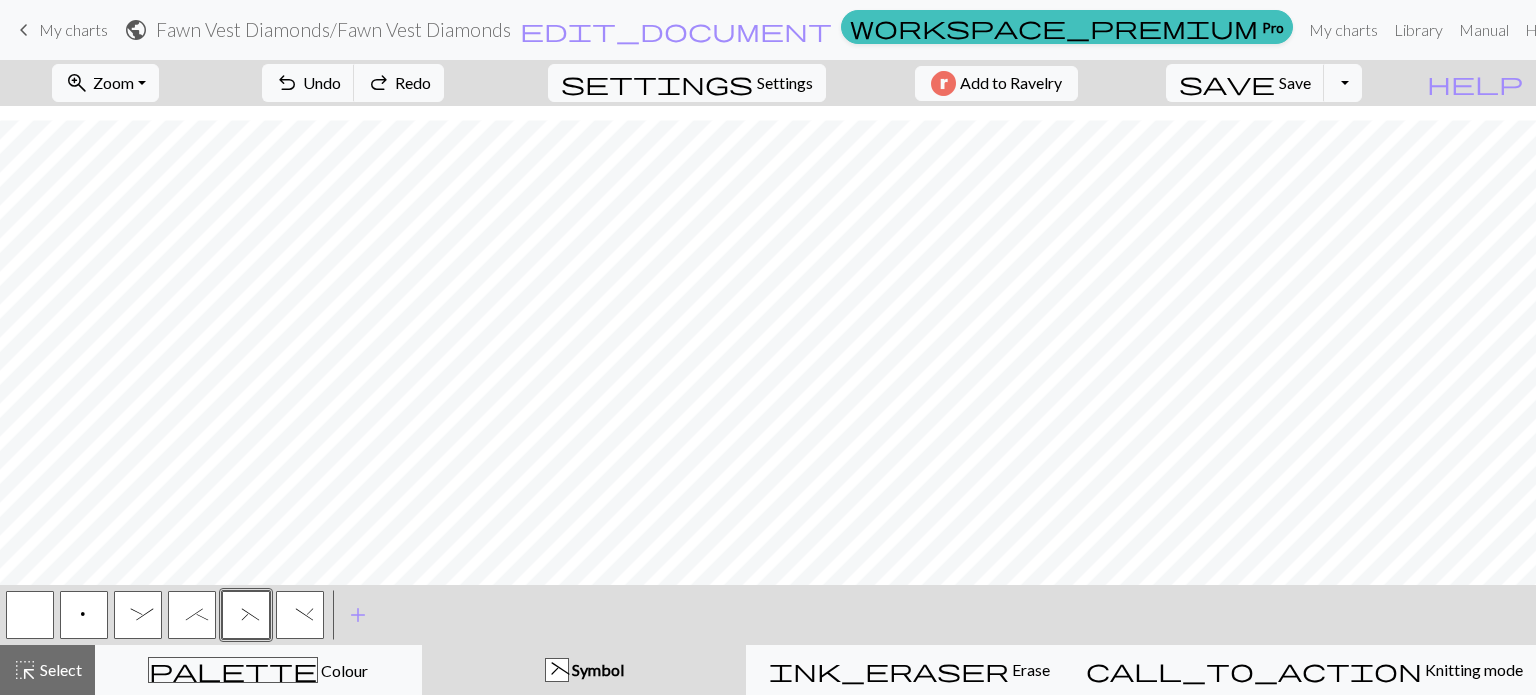 click on ")" at bounding box center [300, 617] 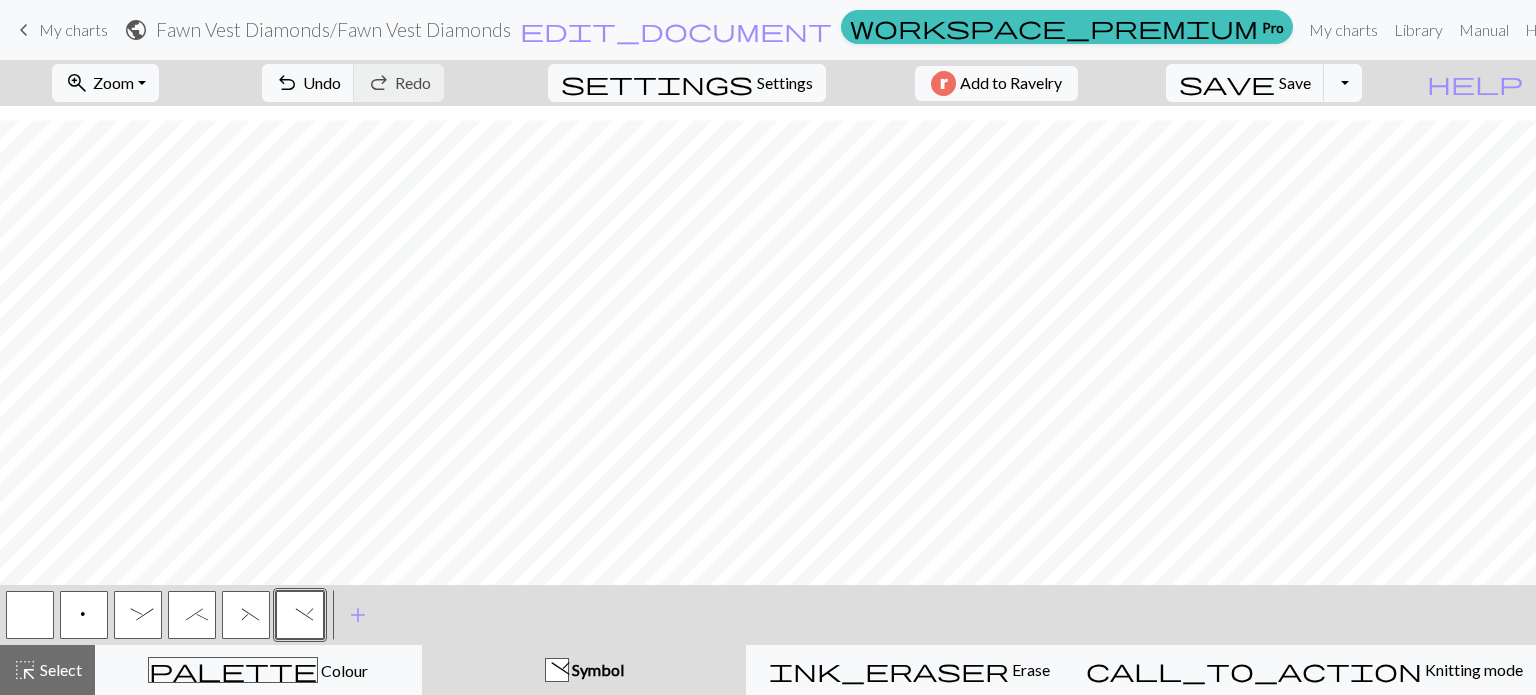 click on "(" at bounding box center [246, 617] 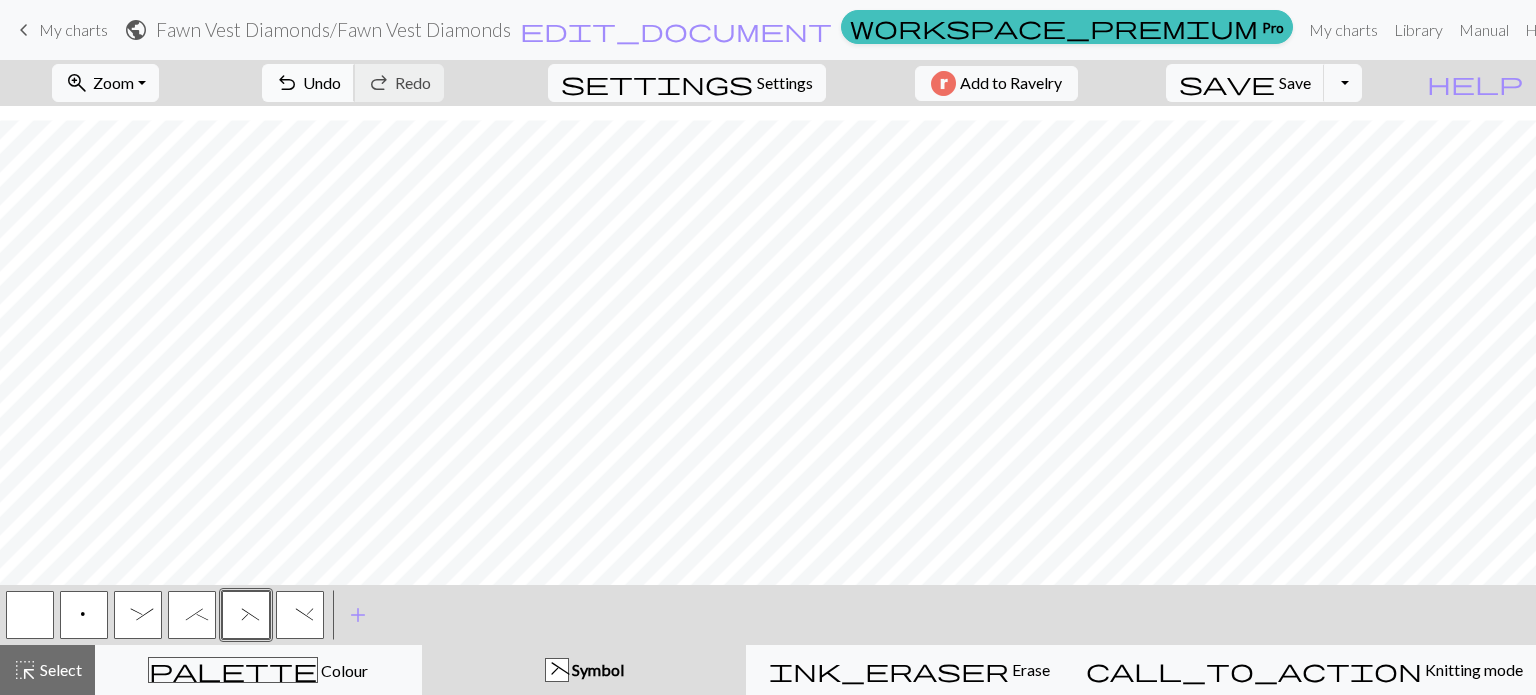 click on "Undo" at bounding box center (322, 82) 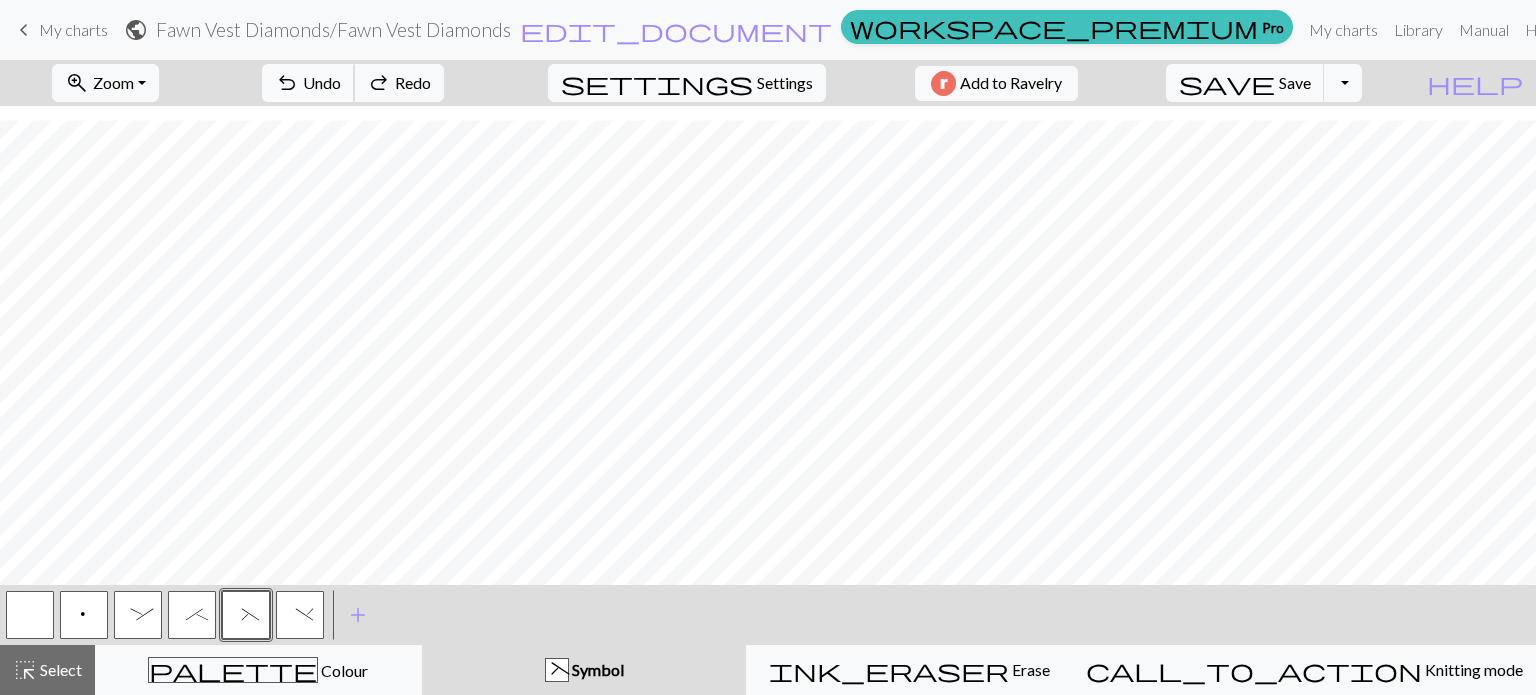 click on "Undo" at bounding box center [322, 82] 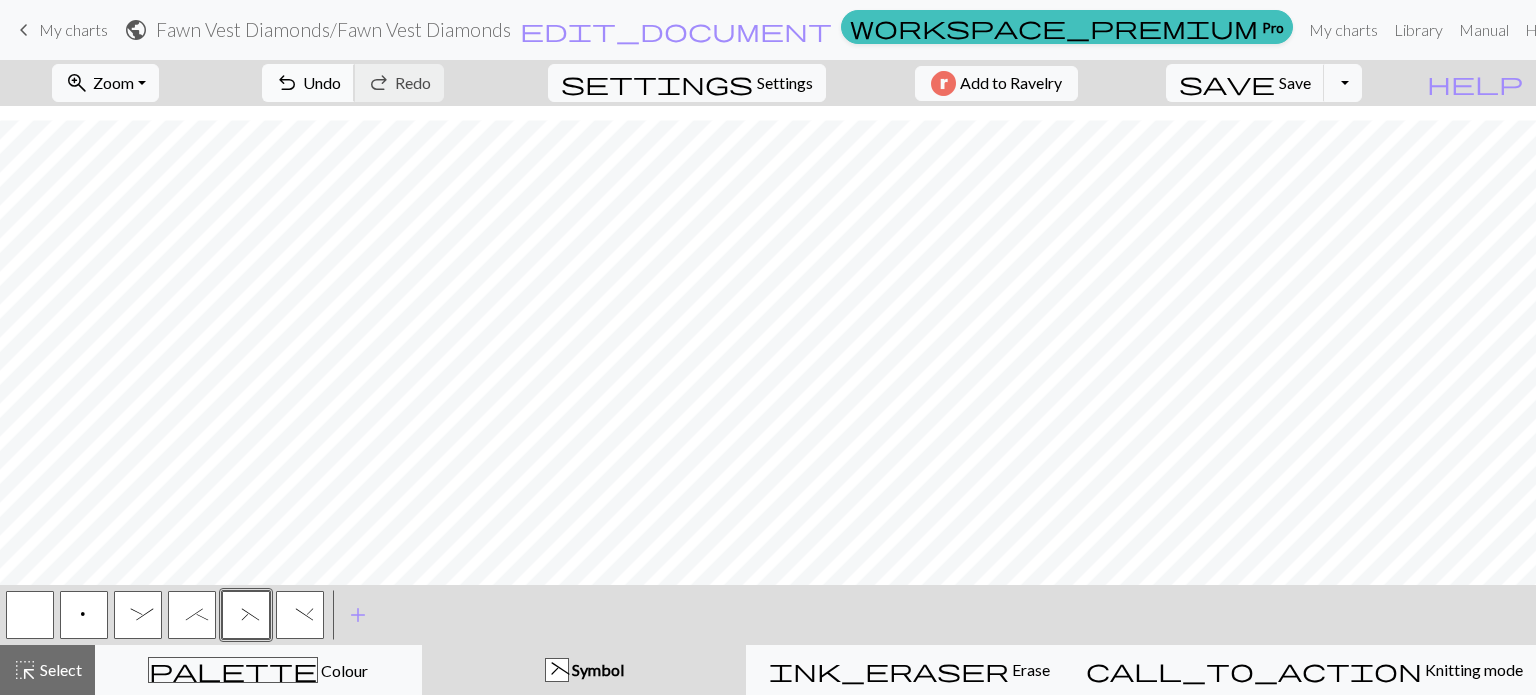 click on "undo Undo Undo" at bounding box center (308, 83) 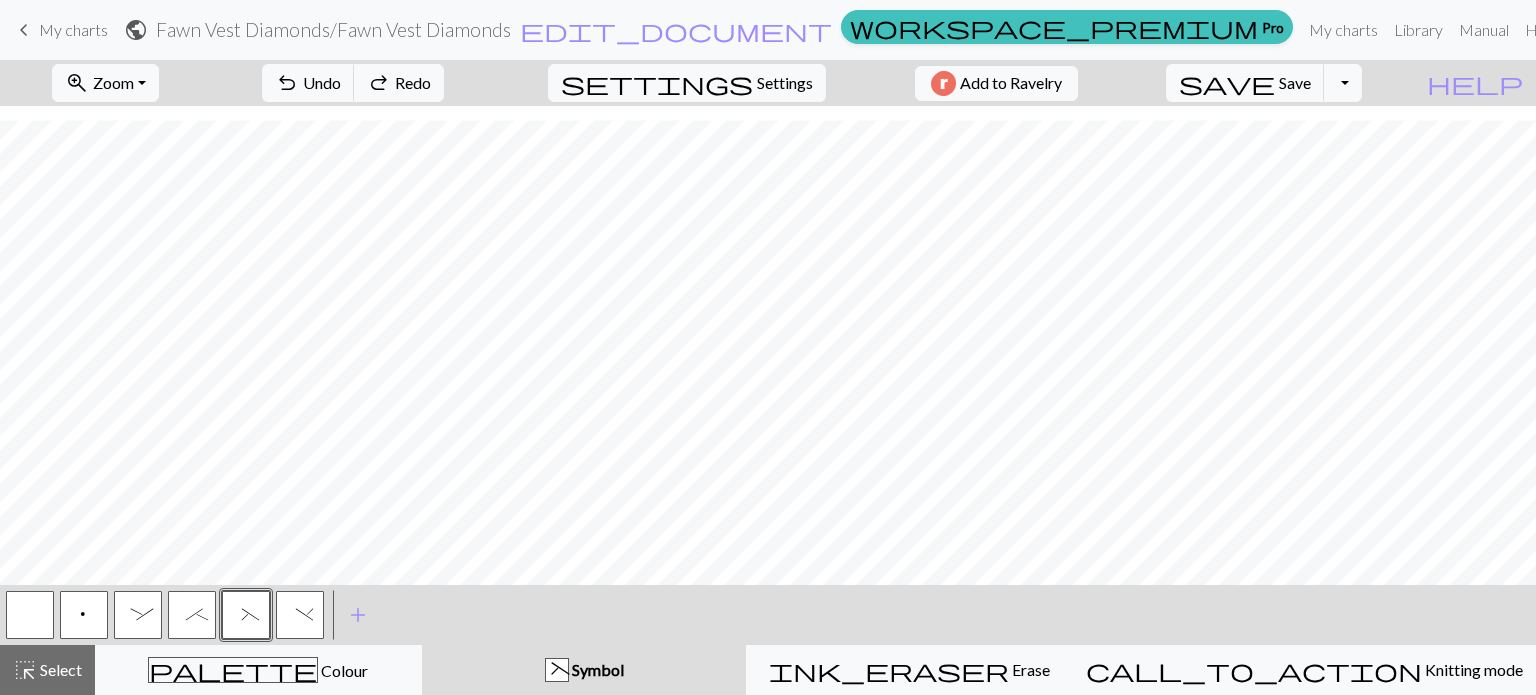 click on ";" at bounding box center (192, 617) 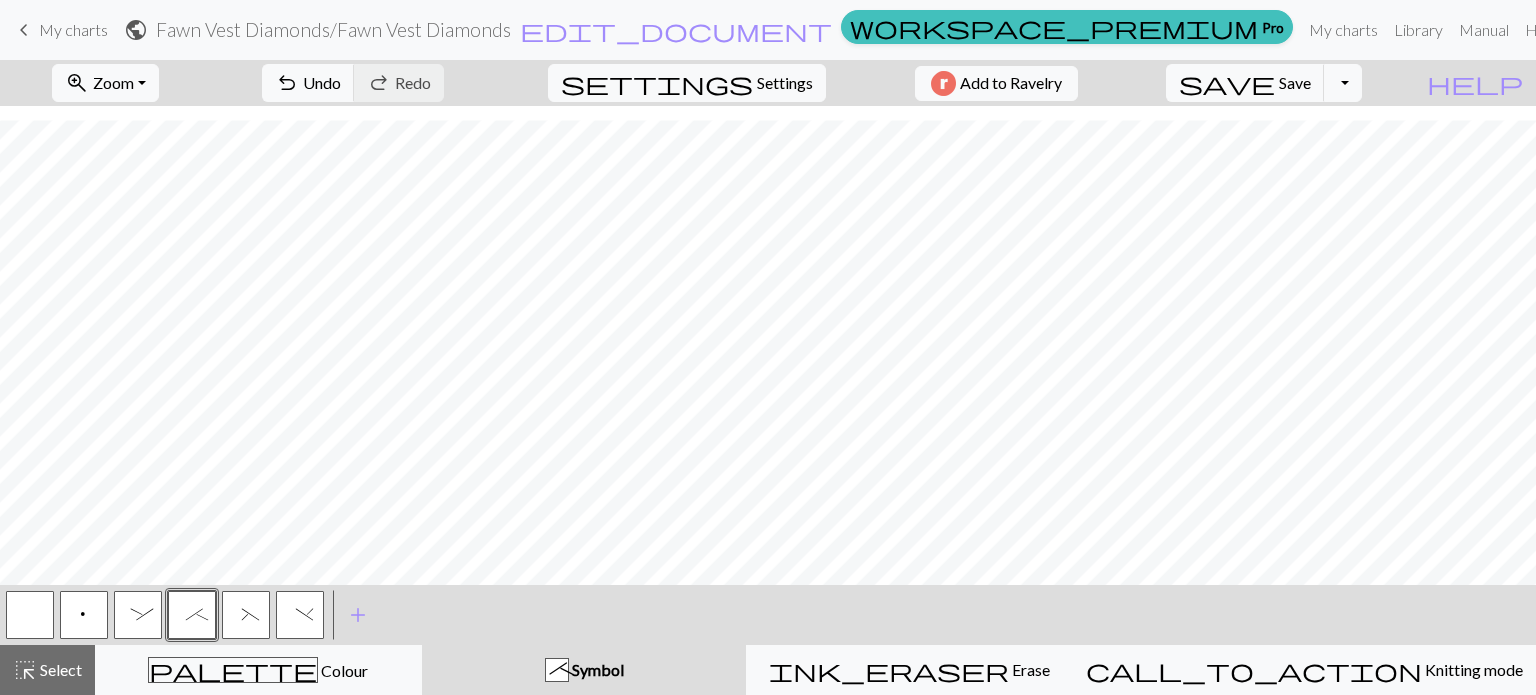 click on ":" at bounding box center (138, 617) 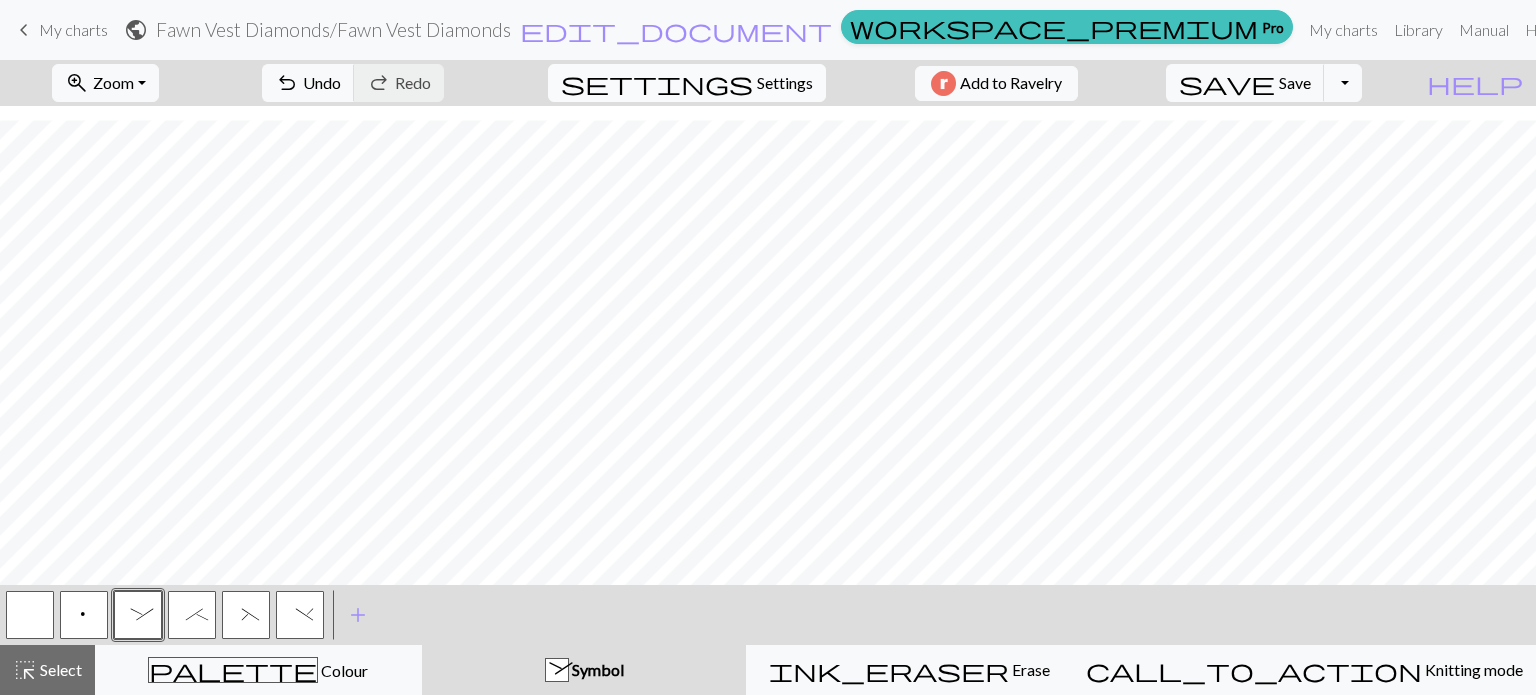 click on "Settings" at bounding box center (785, 83) 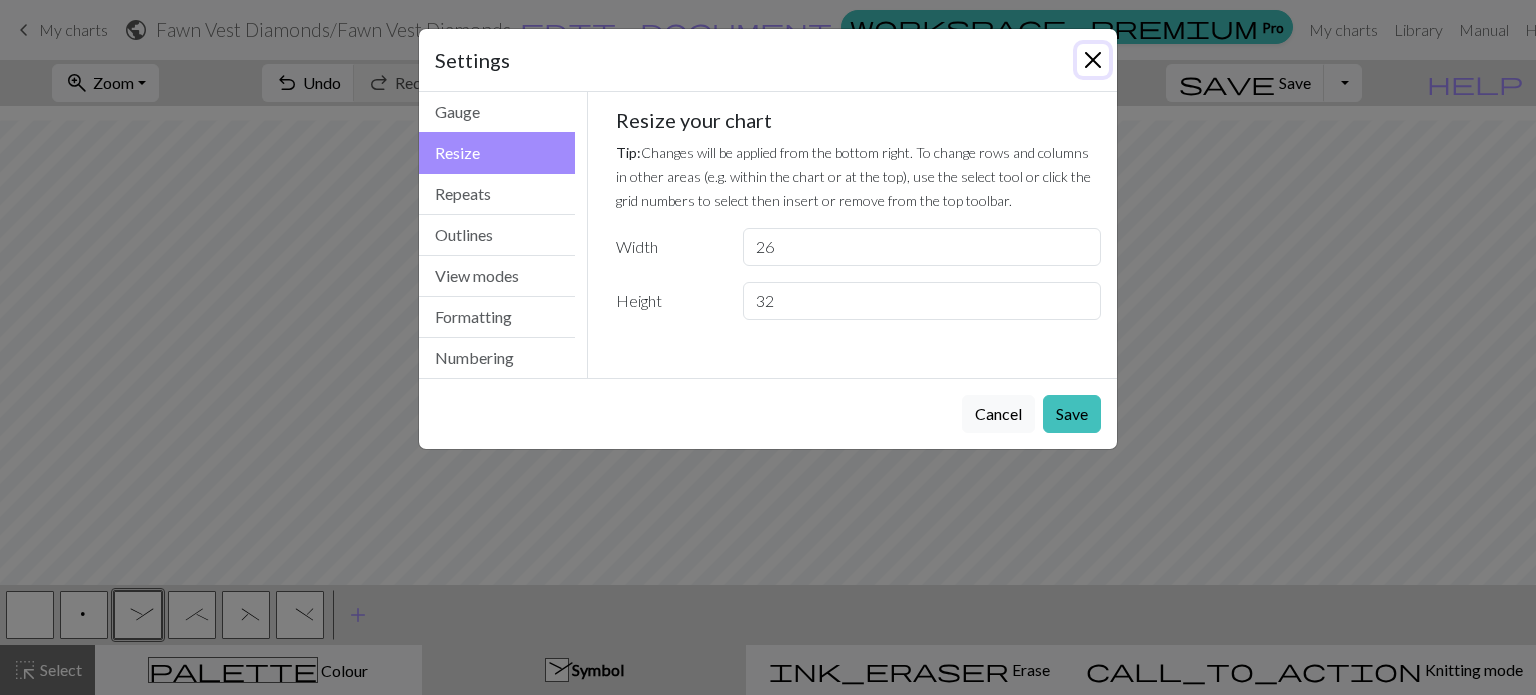 click at bounding box center (1093, 60) 